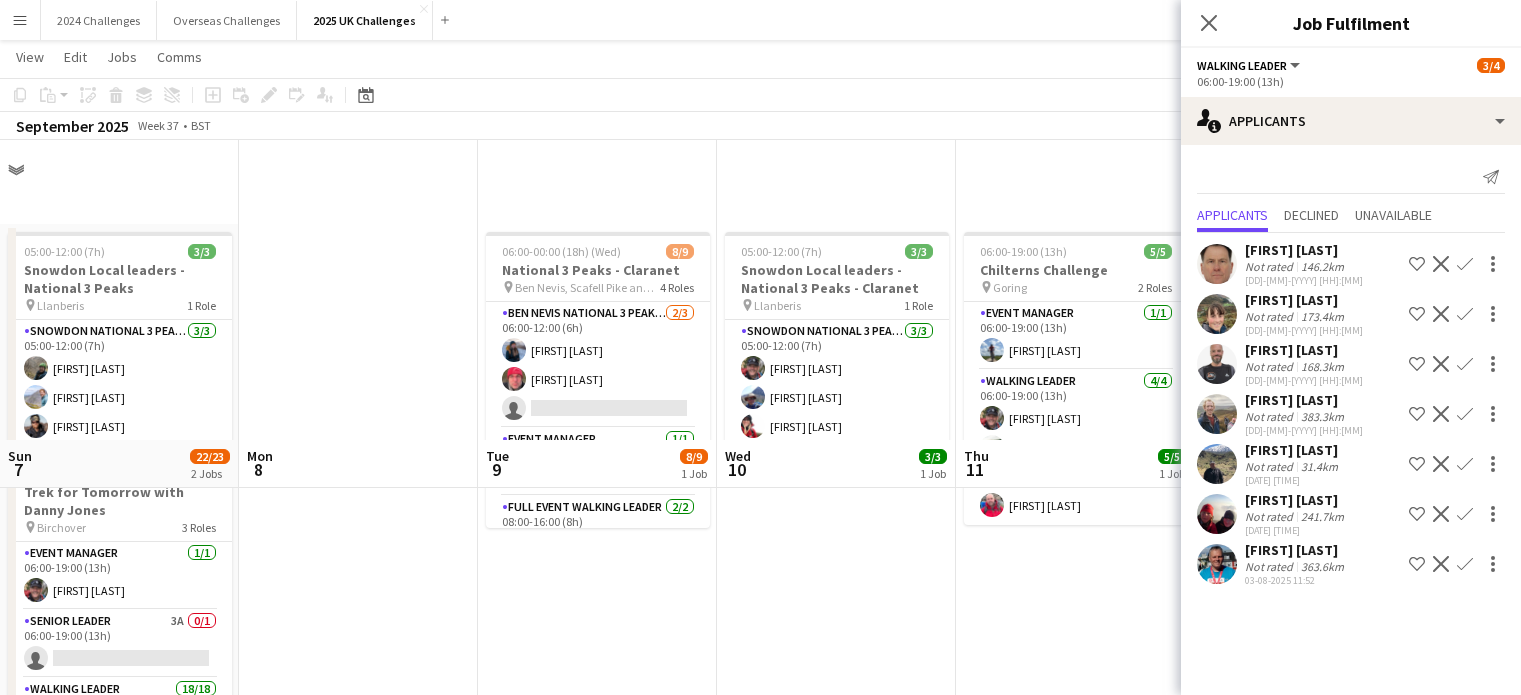 scroll, scrollTop: 300, scrollLeft: 0, axis: vertical 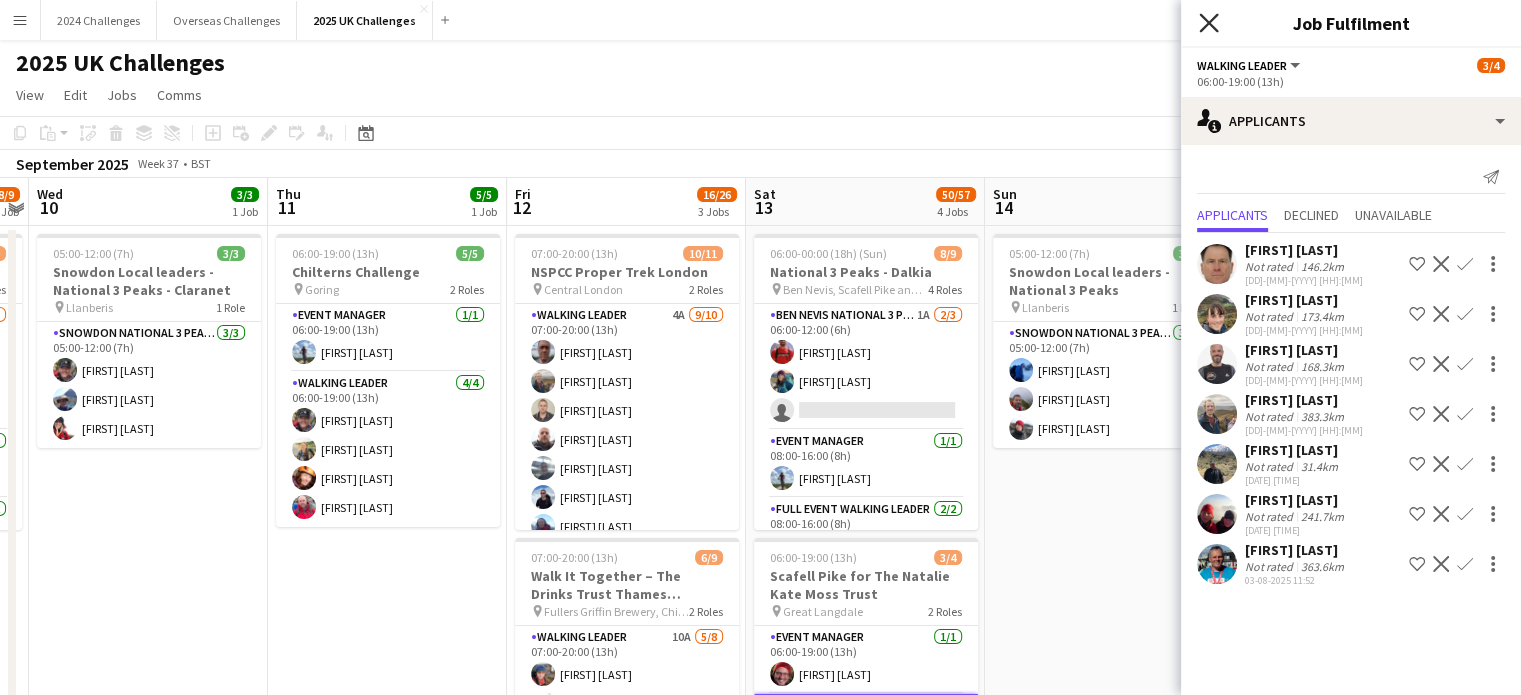 click on "Close pop-in" 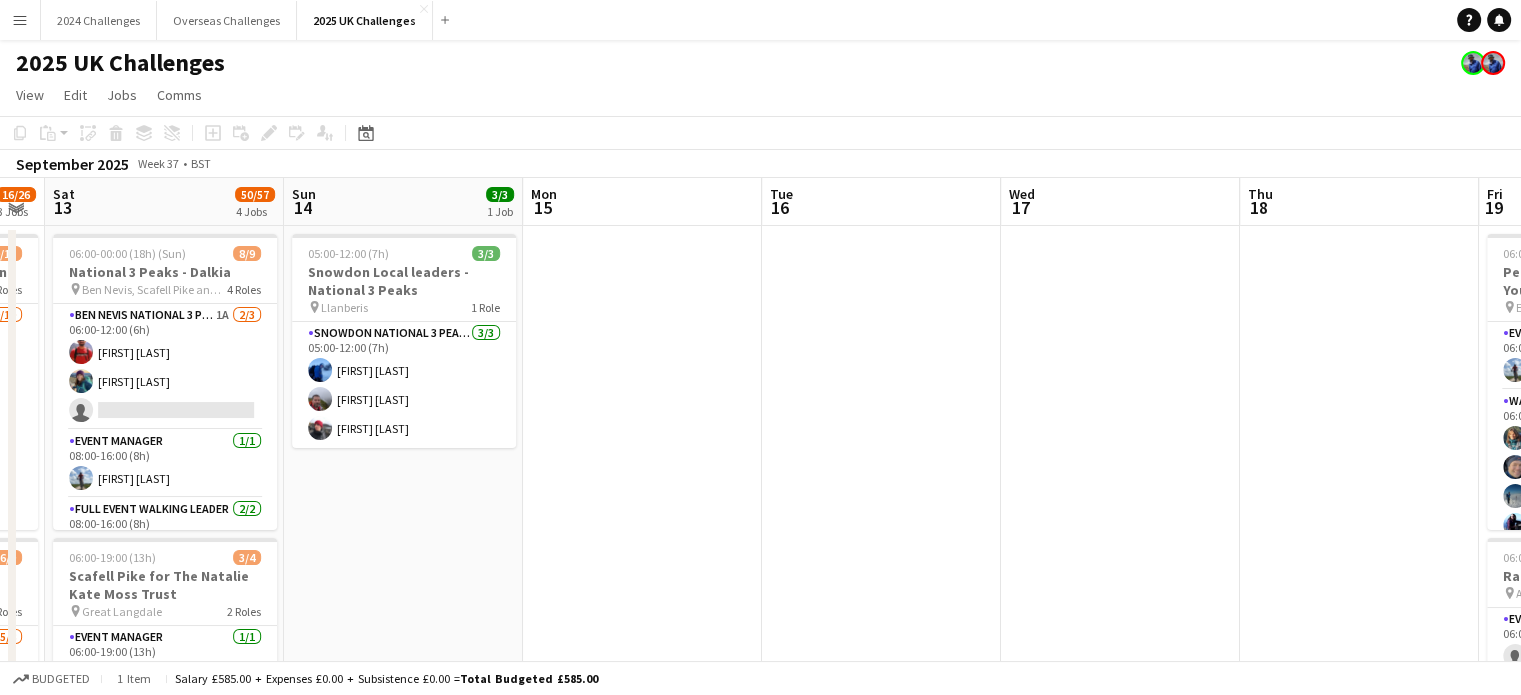 drag, startPoint x: 1311, startPoint y: 543, endPoint x: 652, endPoint y: 482, distance: 661.8172 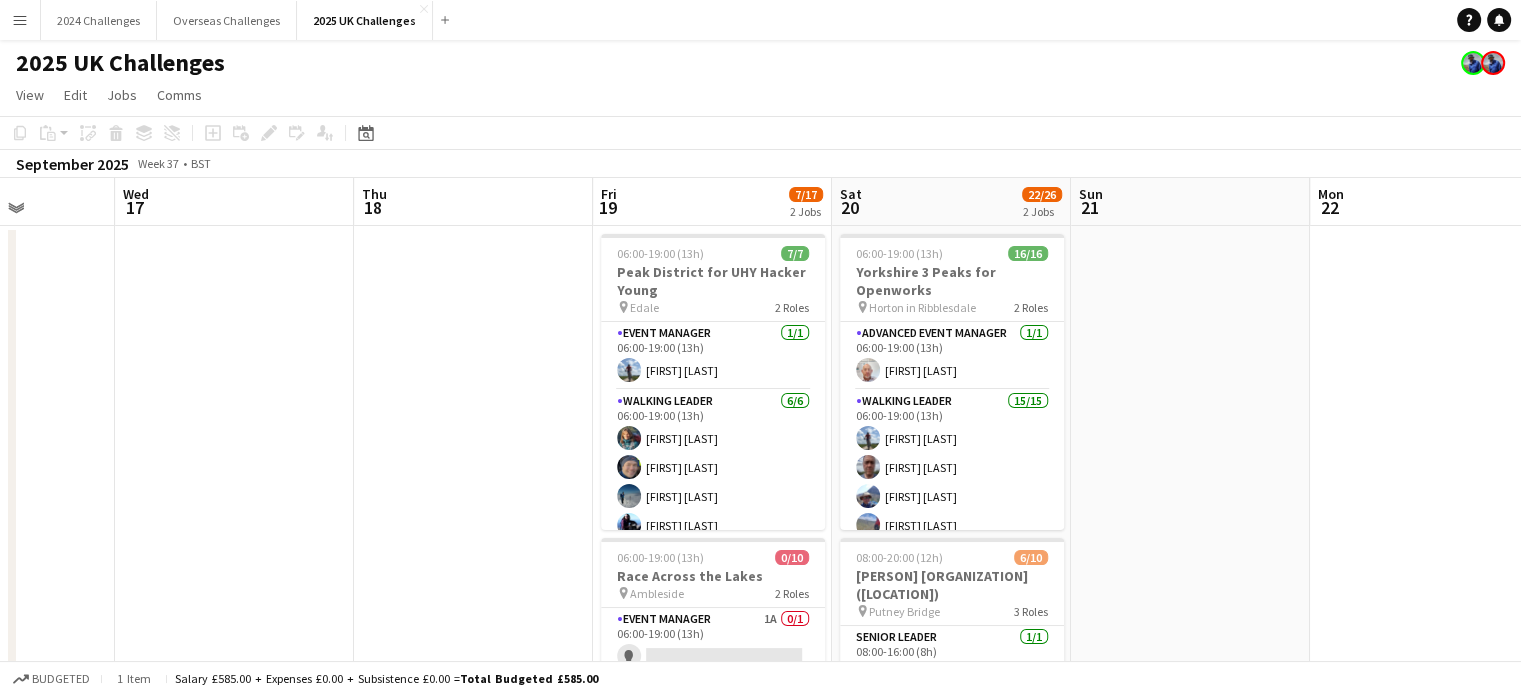scroll, scrollTop: 0, scrollLeft: 862, axis: horizontal 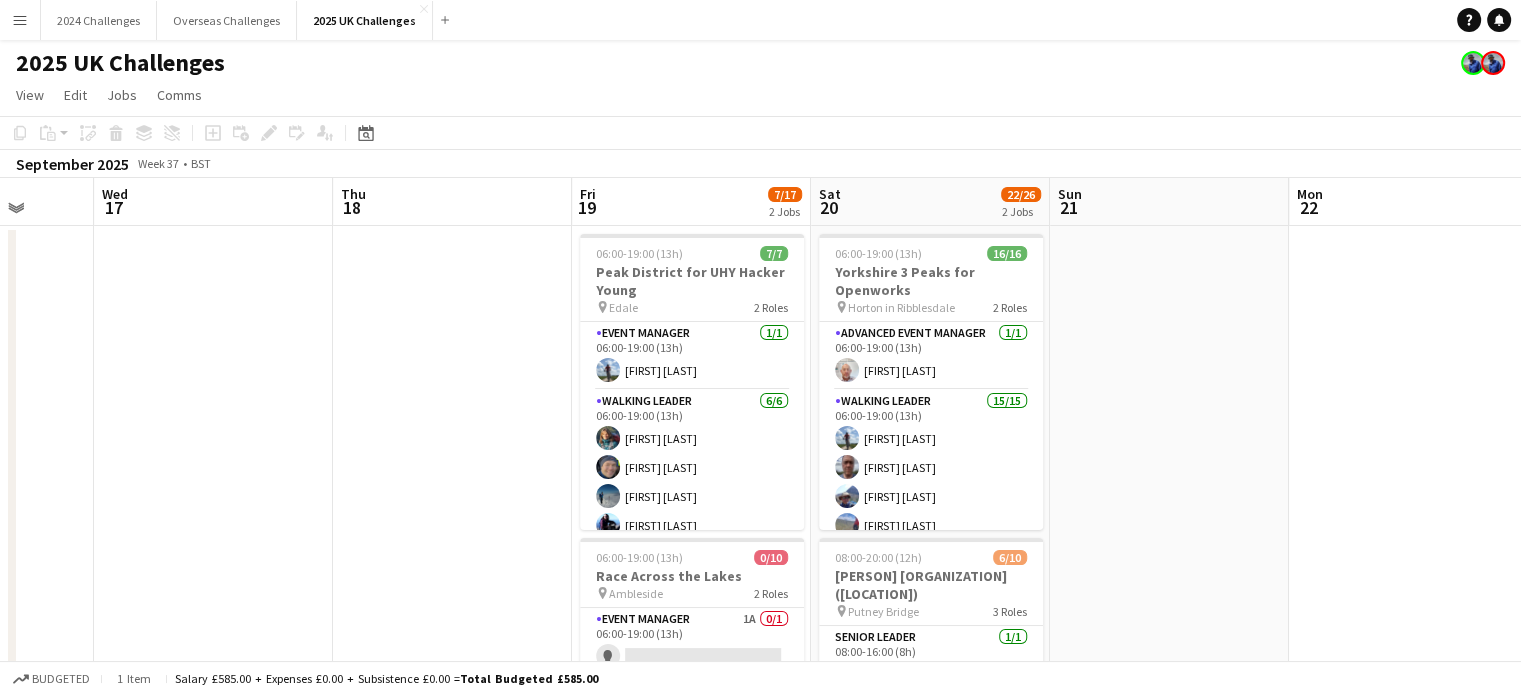 drag, startPoint x: 1128, startPoint y: 459, endPoint x: 265, endPoint y: 402, distance: 864.8803 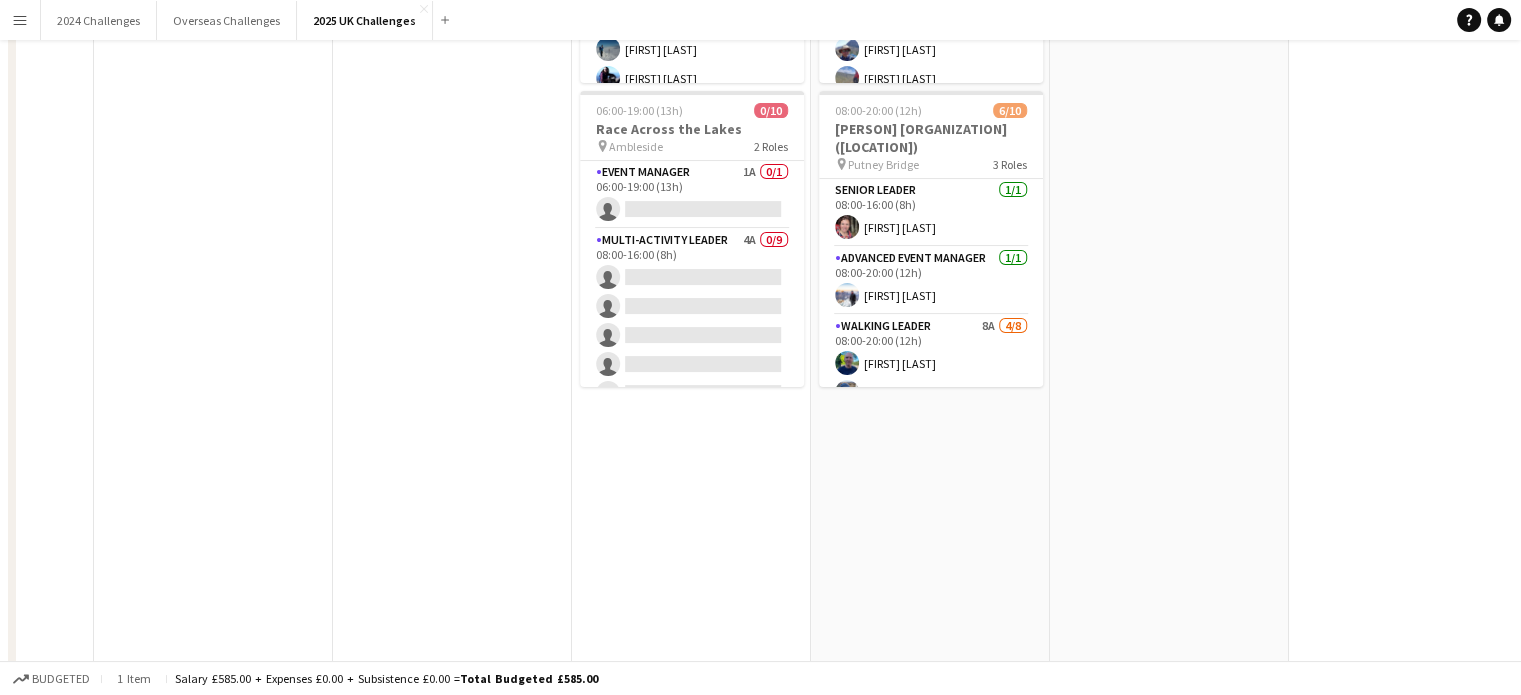 scroll, scrollTop: 0, scrollLeft: 0, axis: both 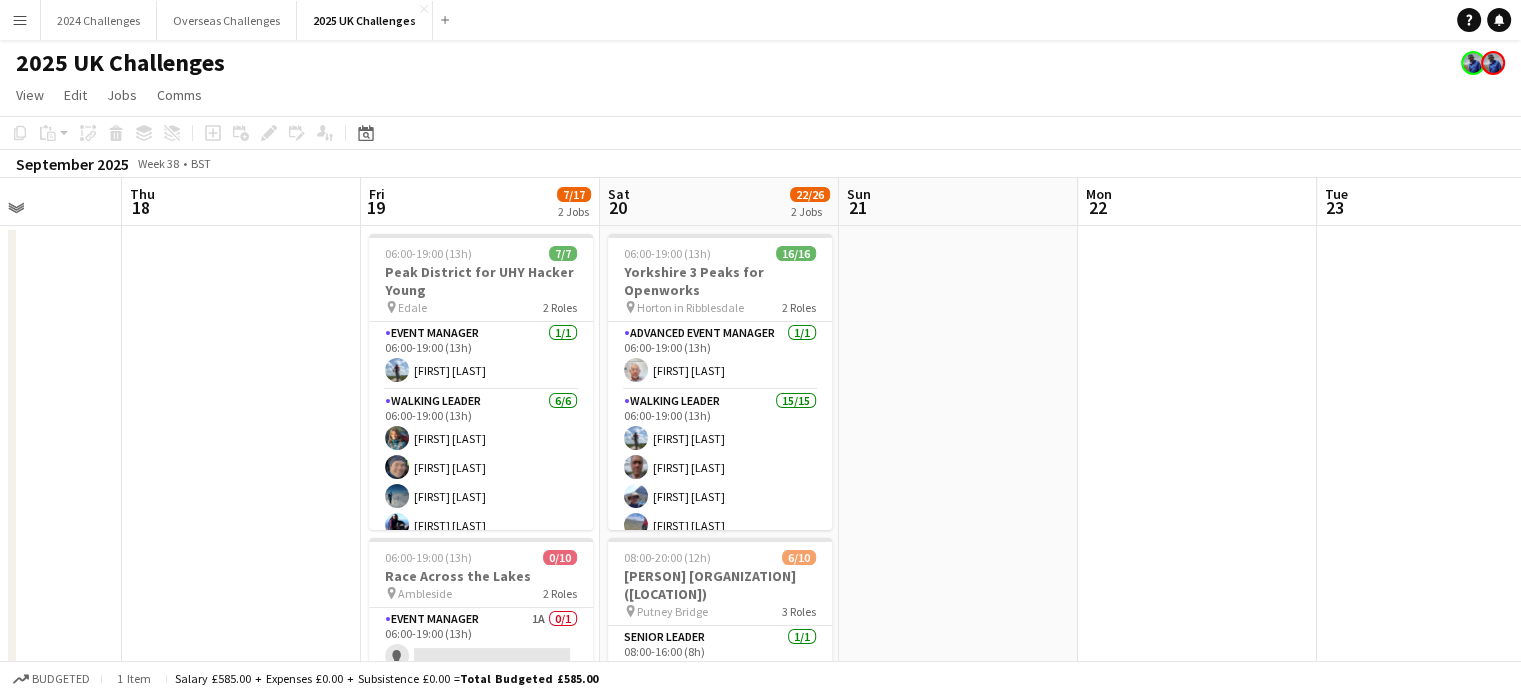 drag, startPoint x: 1283, startPoint y: 454, endPoint x: 1072, endPoint y: 402, distance: 217.31314 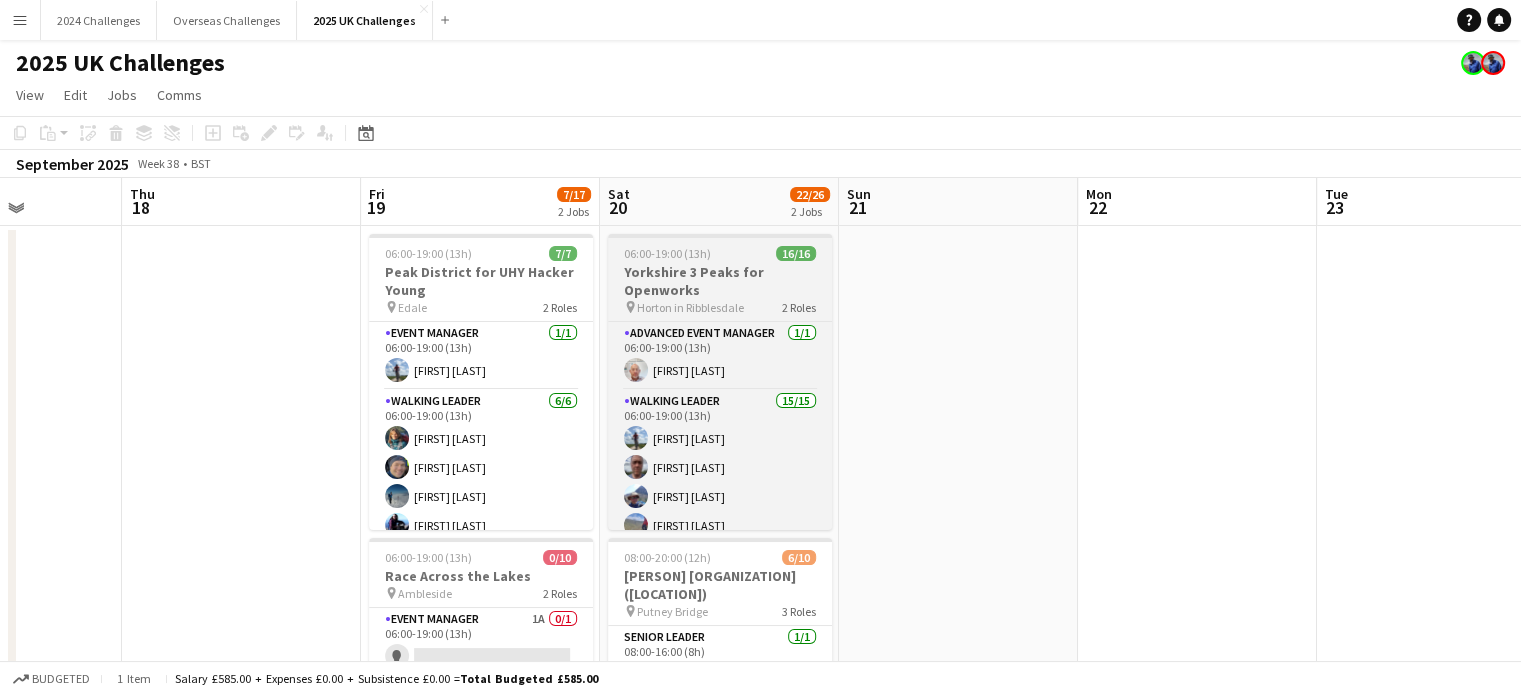 click on "Yorkshire 3 Peaks for Openworks" at bounding box center (720, 281) 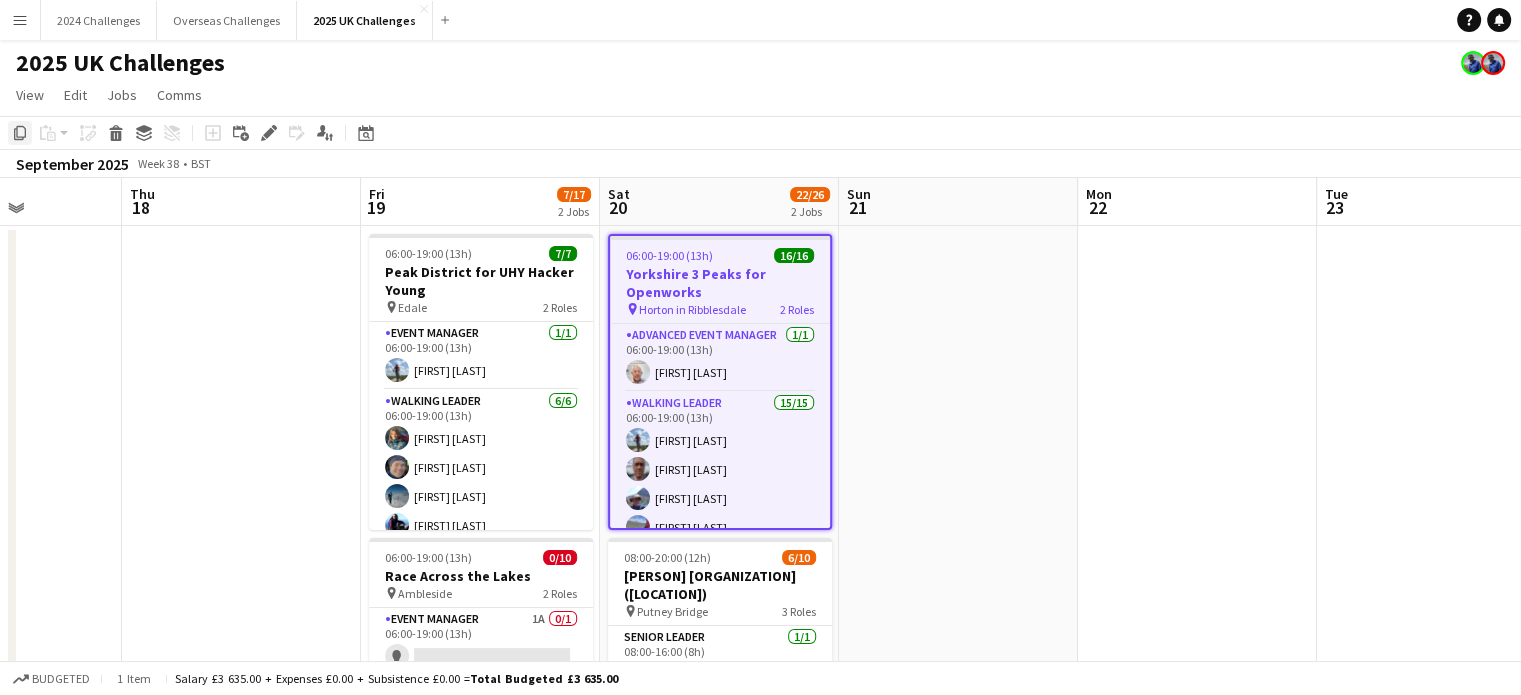 click 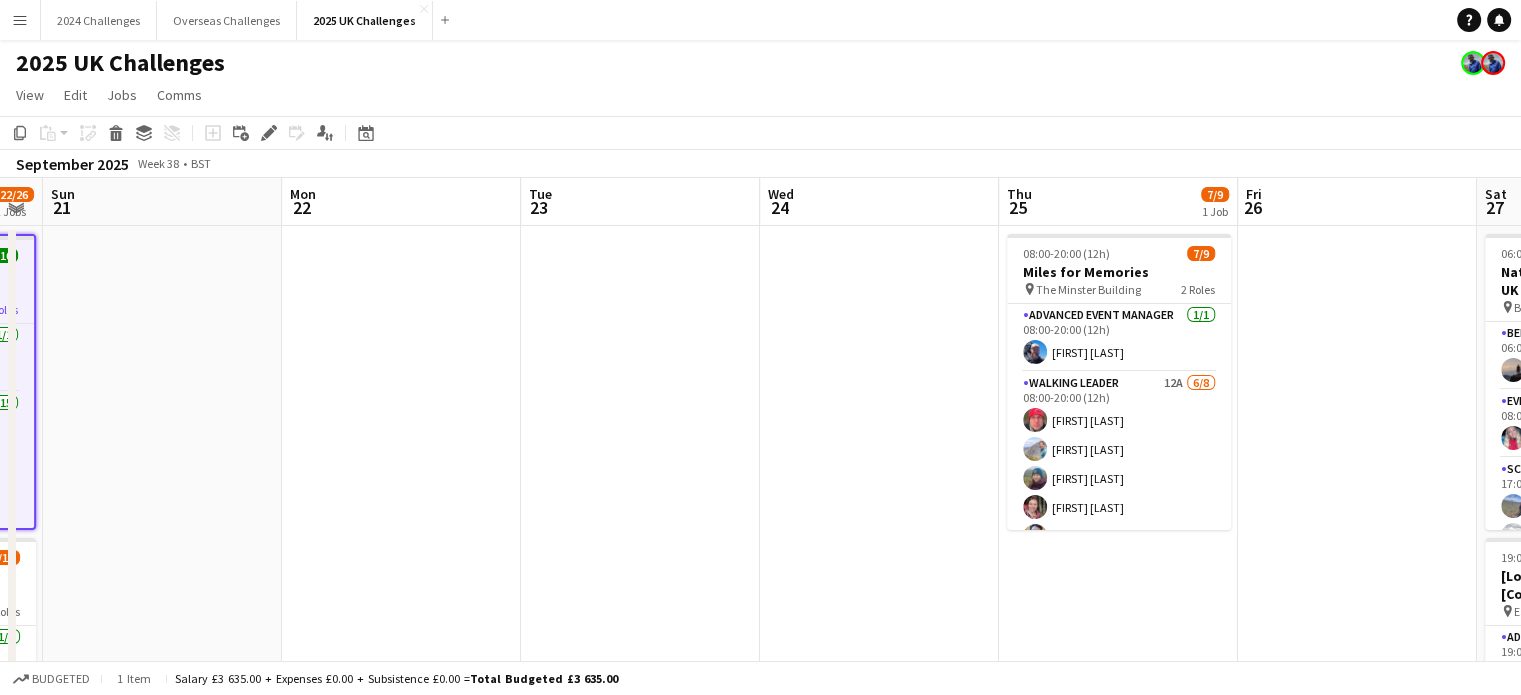 drag, startPoint x: 1256, startPoint y: 343, endPoint x: 500, endPoint y: 320, distance: 756.3498 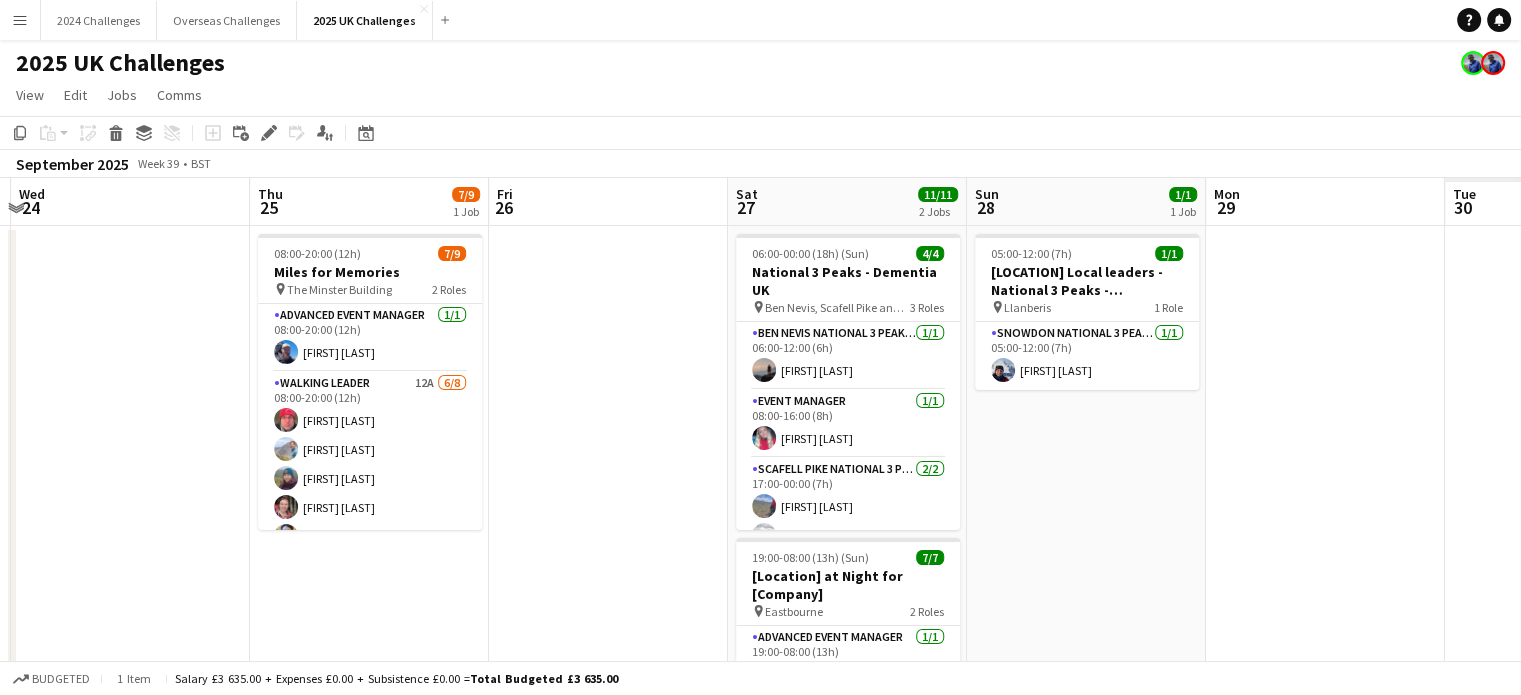 drag, startPoint x: 293, startPoint y: 340, endPoint x: 0, endPoint y: 325, distance: 293.3837 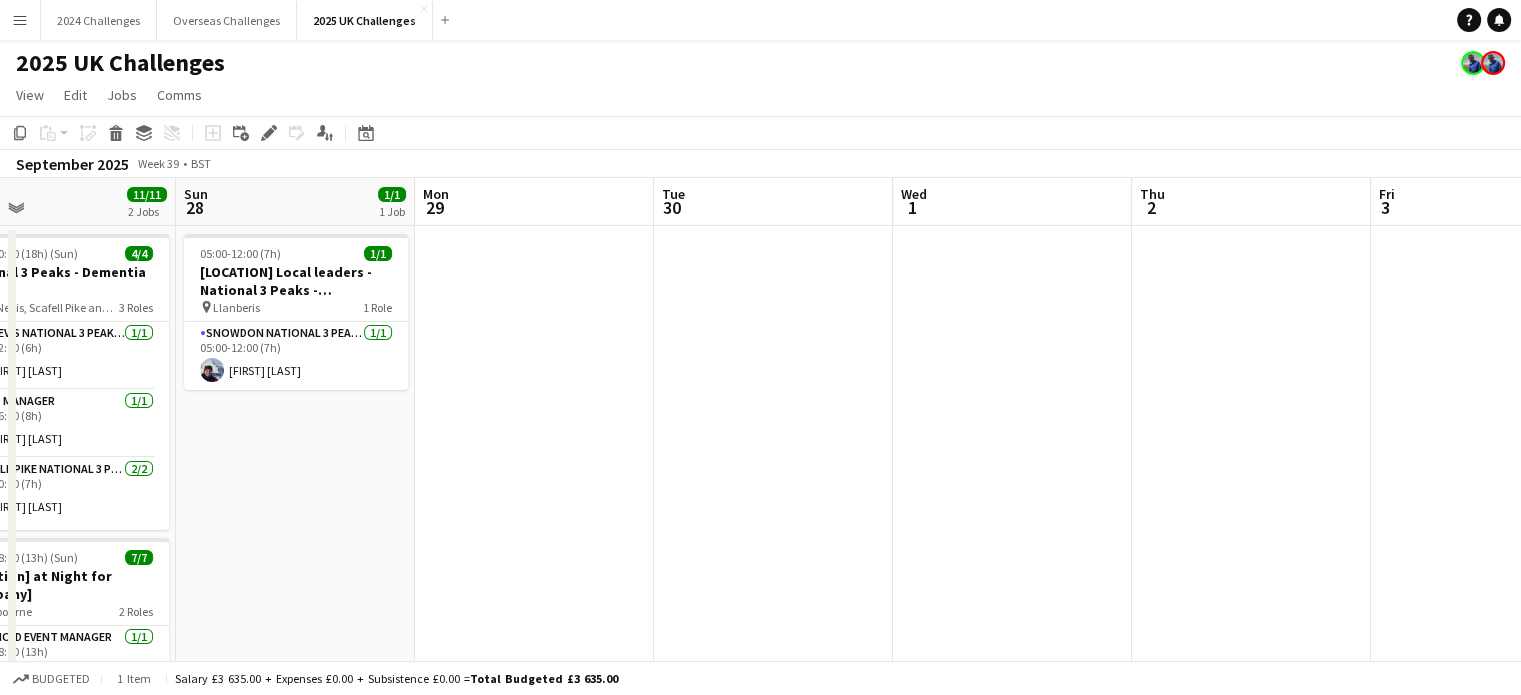 drag, startPoint x: 1212, startPoint y: 418, endPoint x: 460, endPoint y: 388, distance: 752.59814 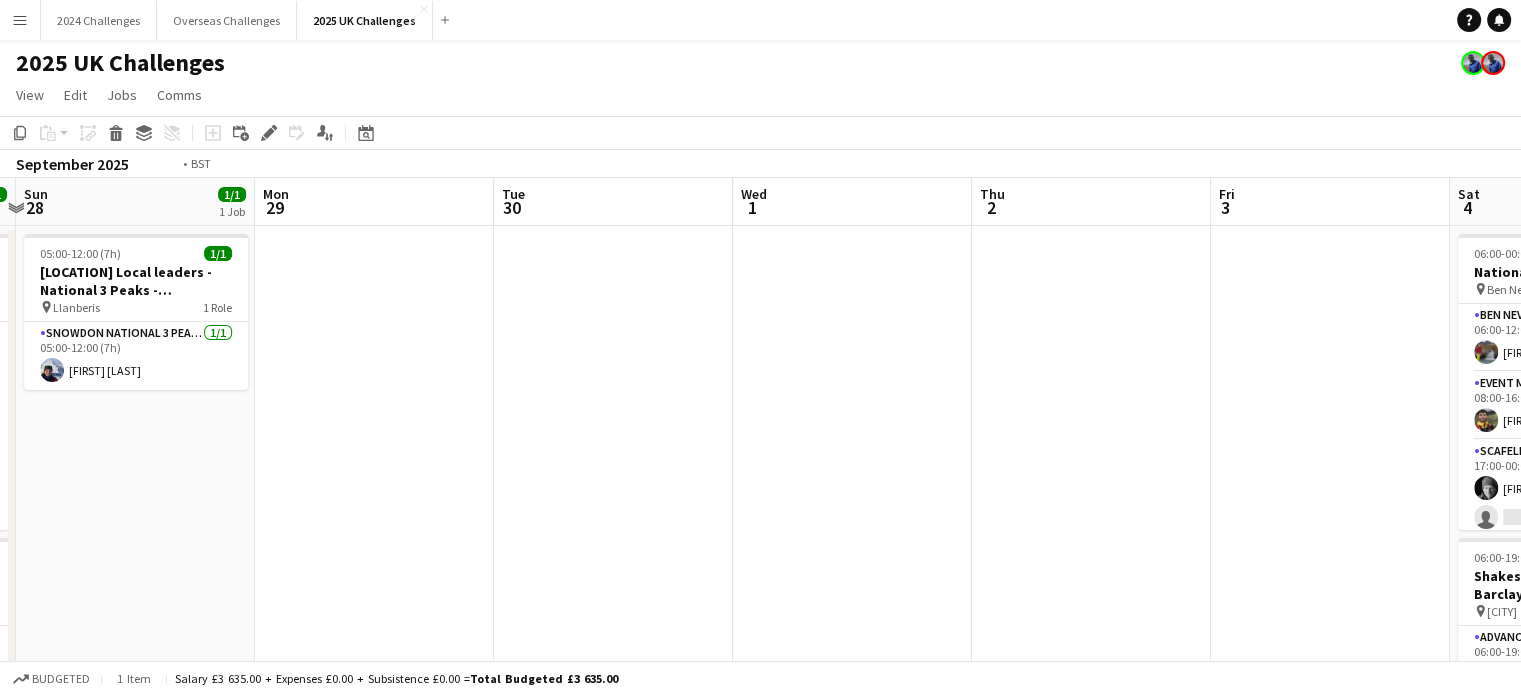 scroll, scrollTop: 0, scrollLeft: 747, axis: horizontal 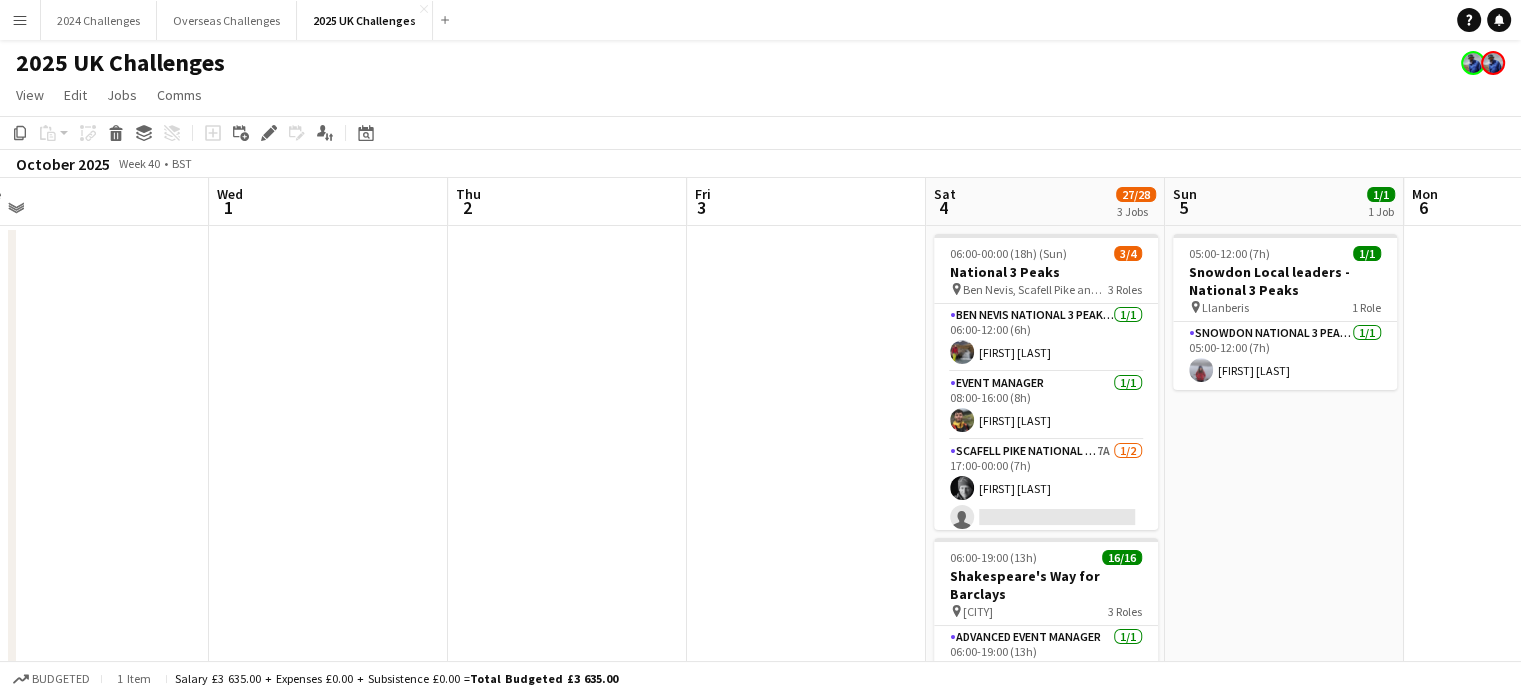 drag, startPoint x: 1091, startPoint y: 362, endPoint x: 443, endPoint y: 346, distance: 648.1975 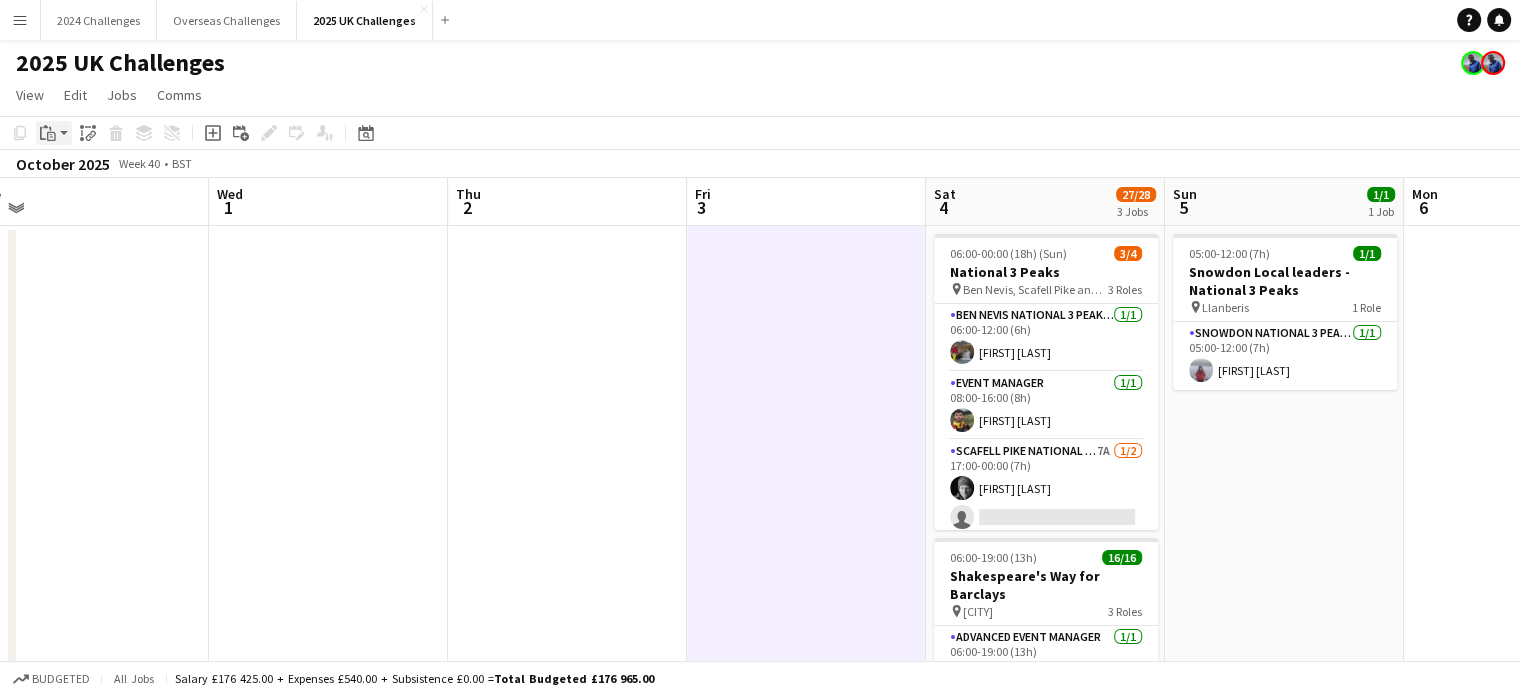 click on "Paste" at bounding box center [54, 133] 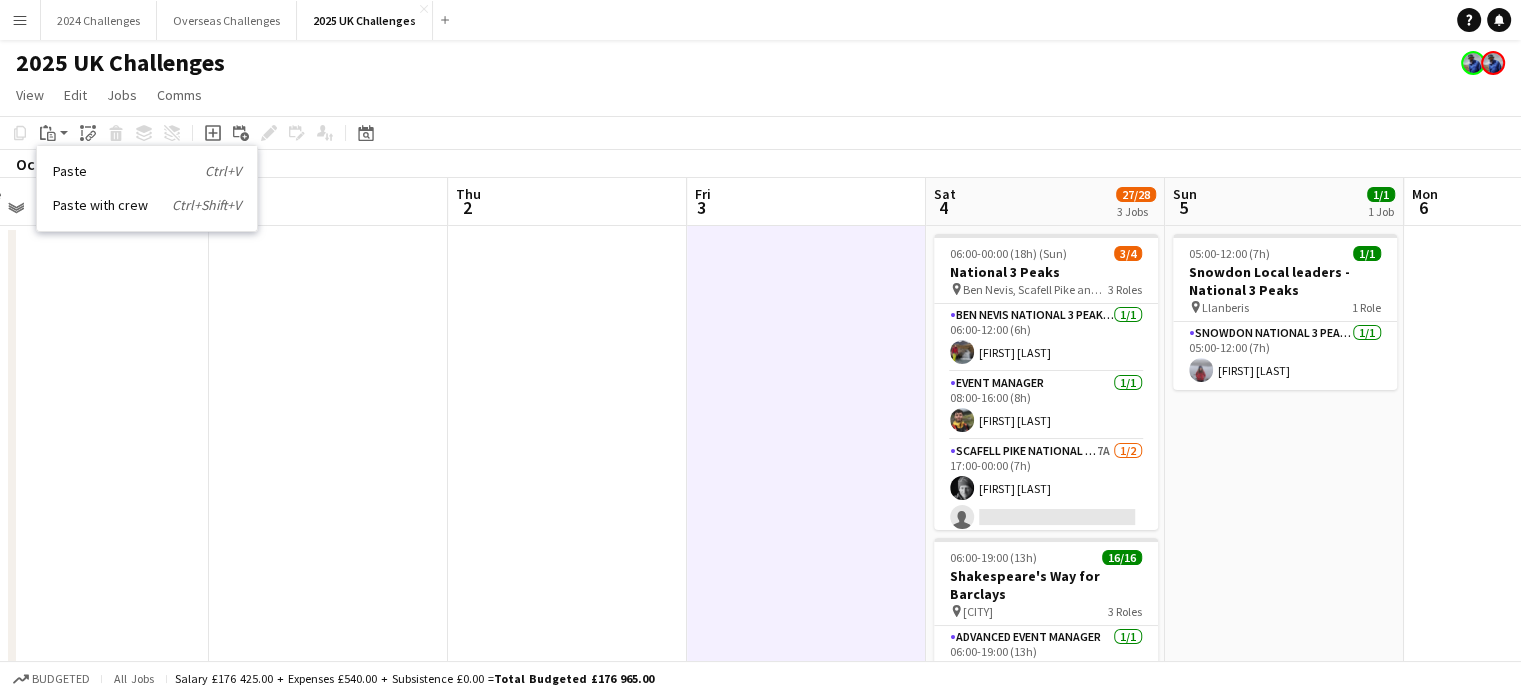 click on "Paste   Ctrl+V Paste with crew  Ctrl+Shift+V" at bounding box center [147, 188] 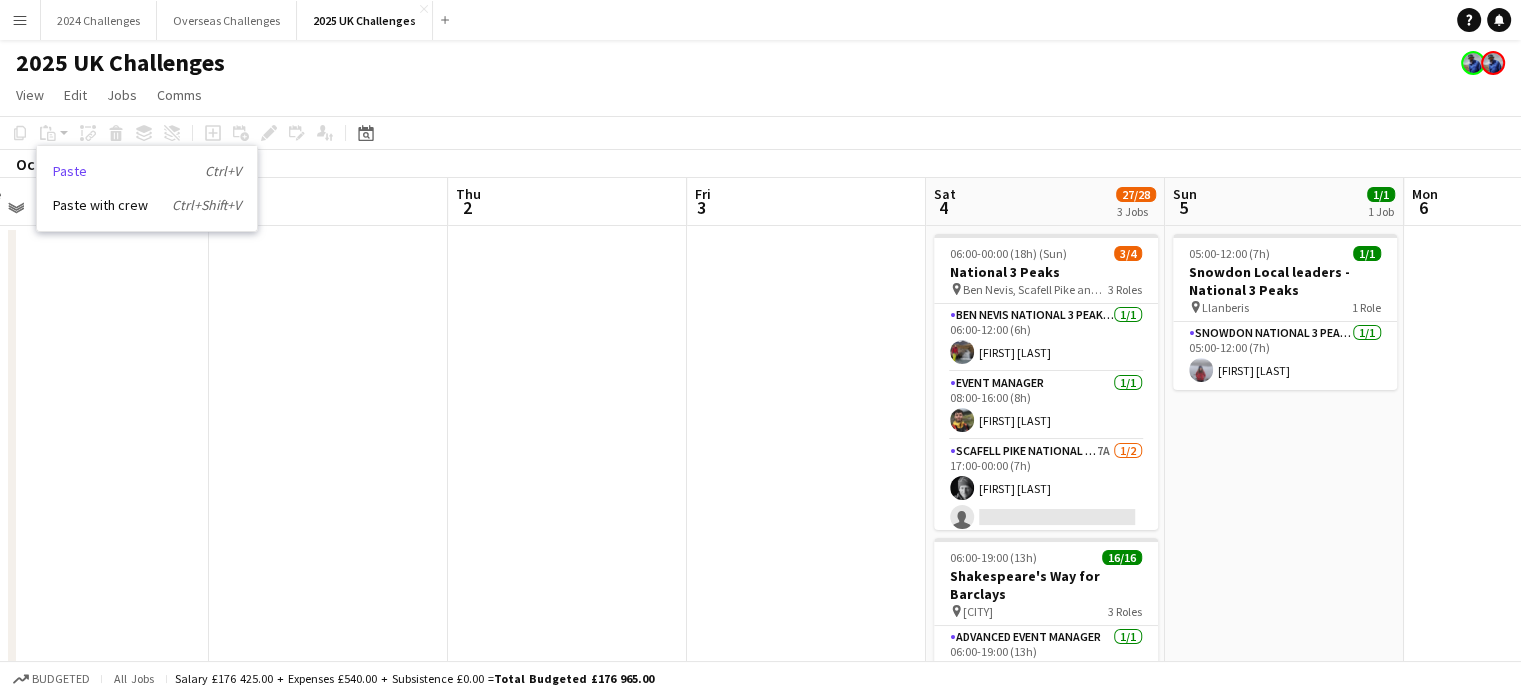 click on "Paste   Ctrl+V" at bounding box center (147, 171) 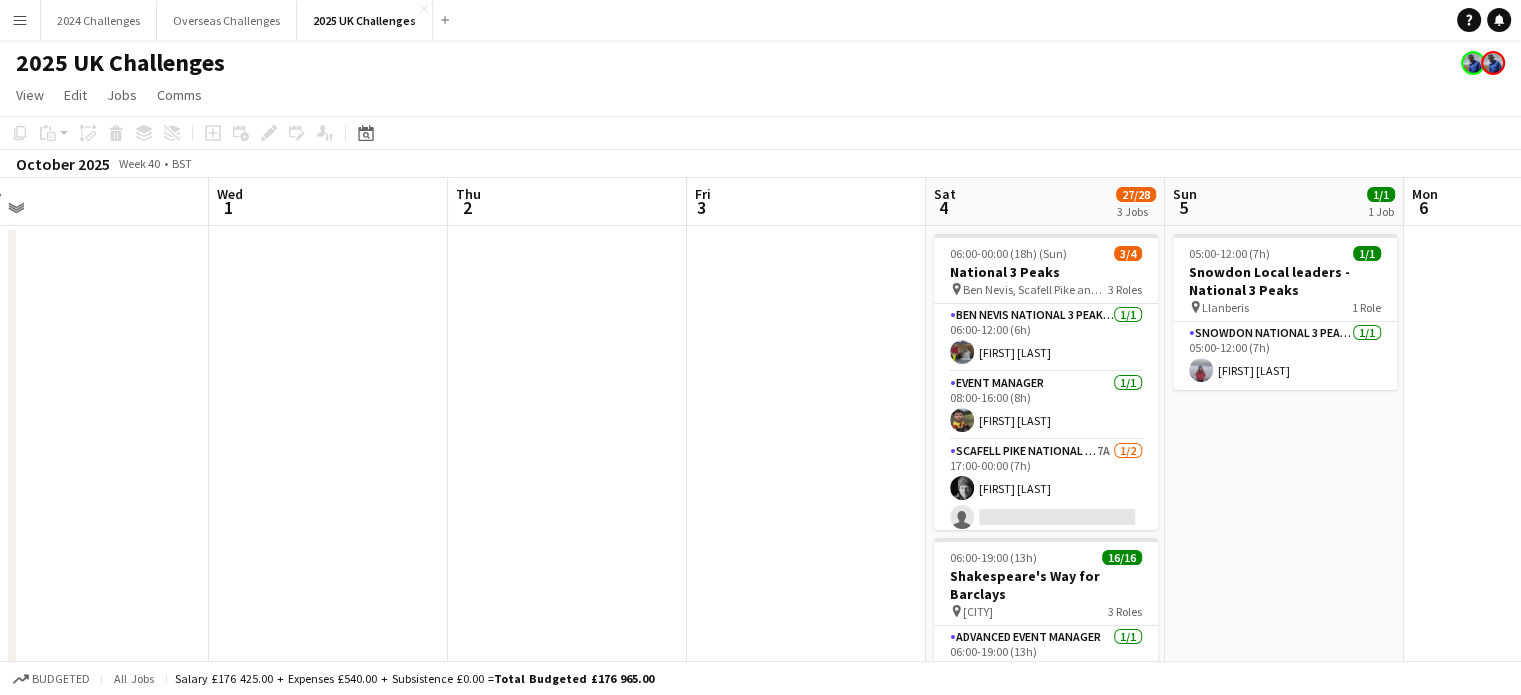 click at bounding box center (806, 848) 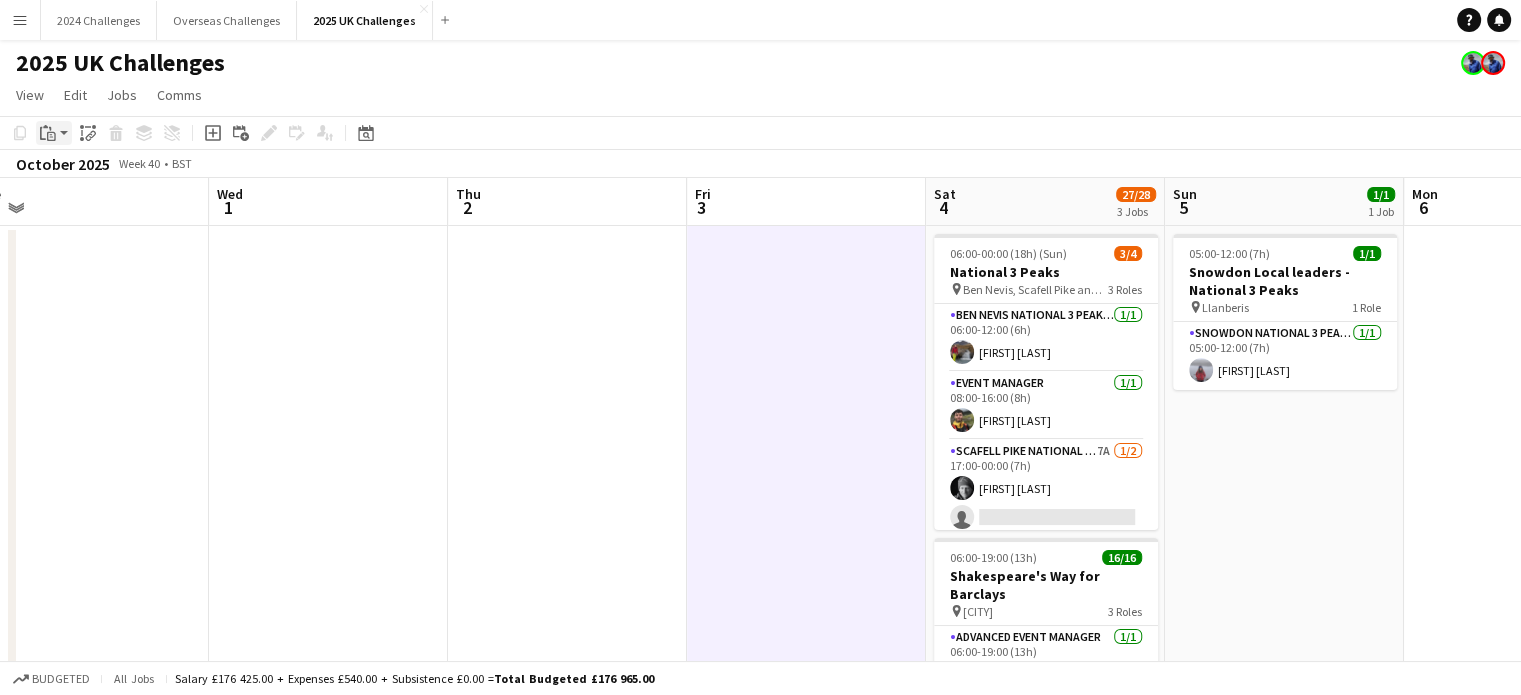 click on "Paste" at bounding box center [54, 133] 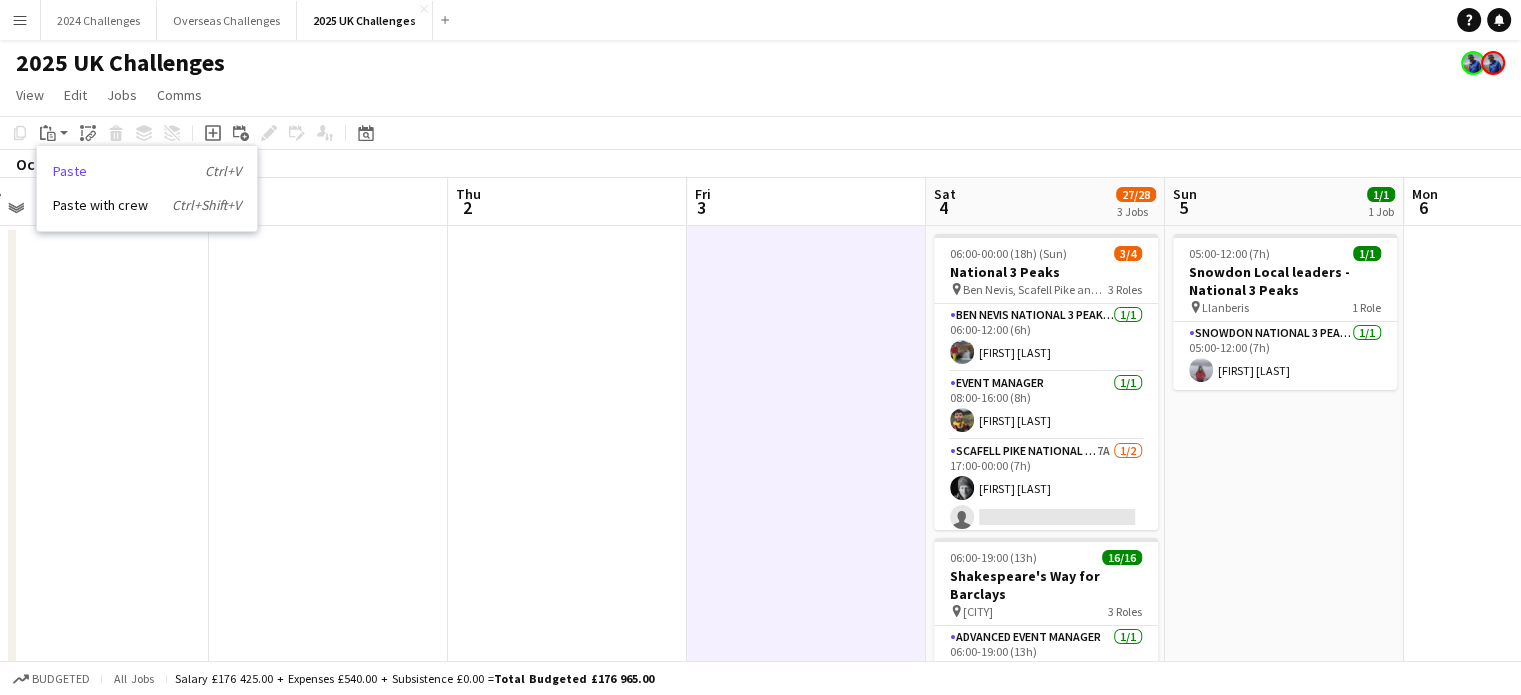 click on "Paste   Ctrl+V" at bounding box center (147, 171) 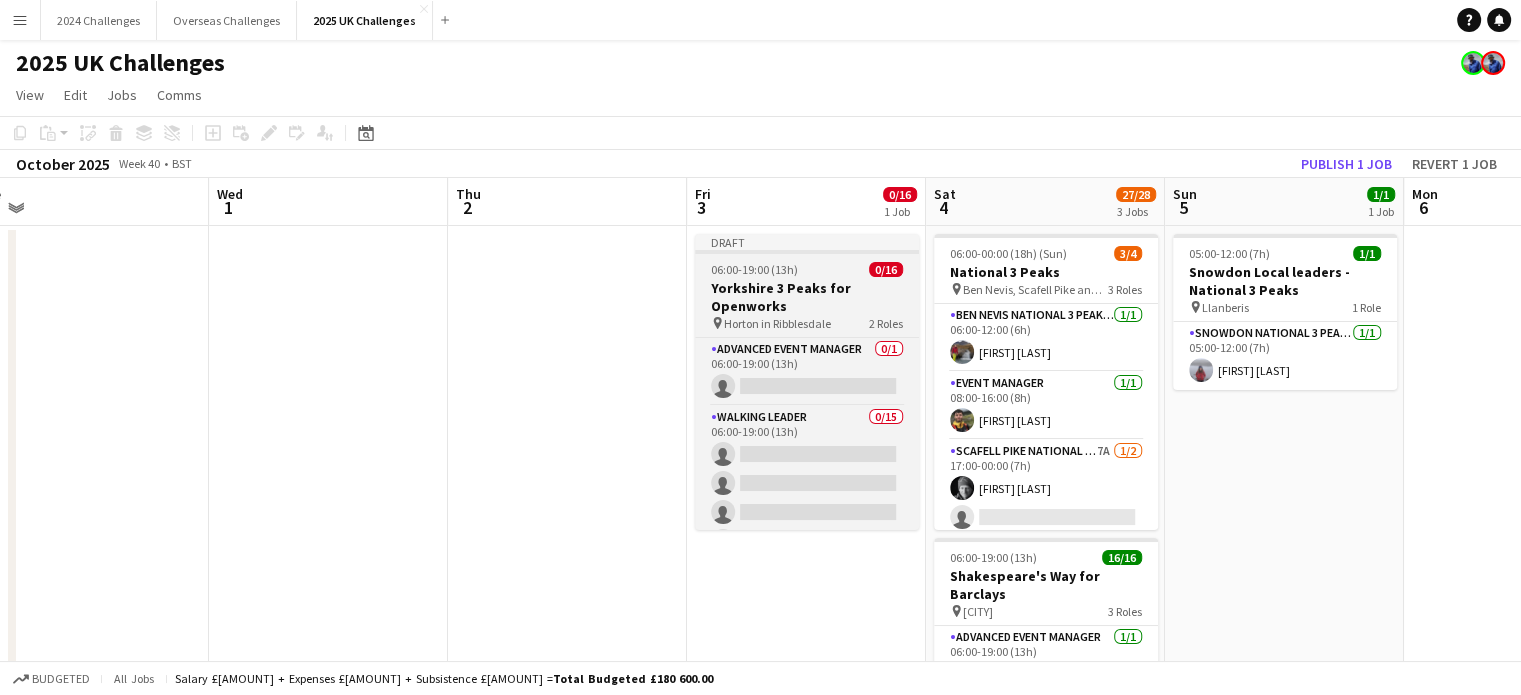 click on "Yorkshire 3 Peaks for Openworks" at bounding box center [807, 297] 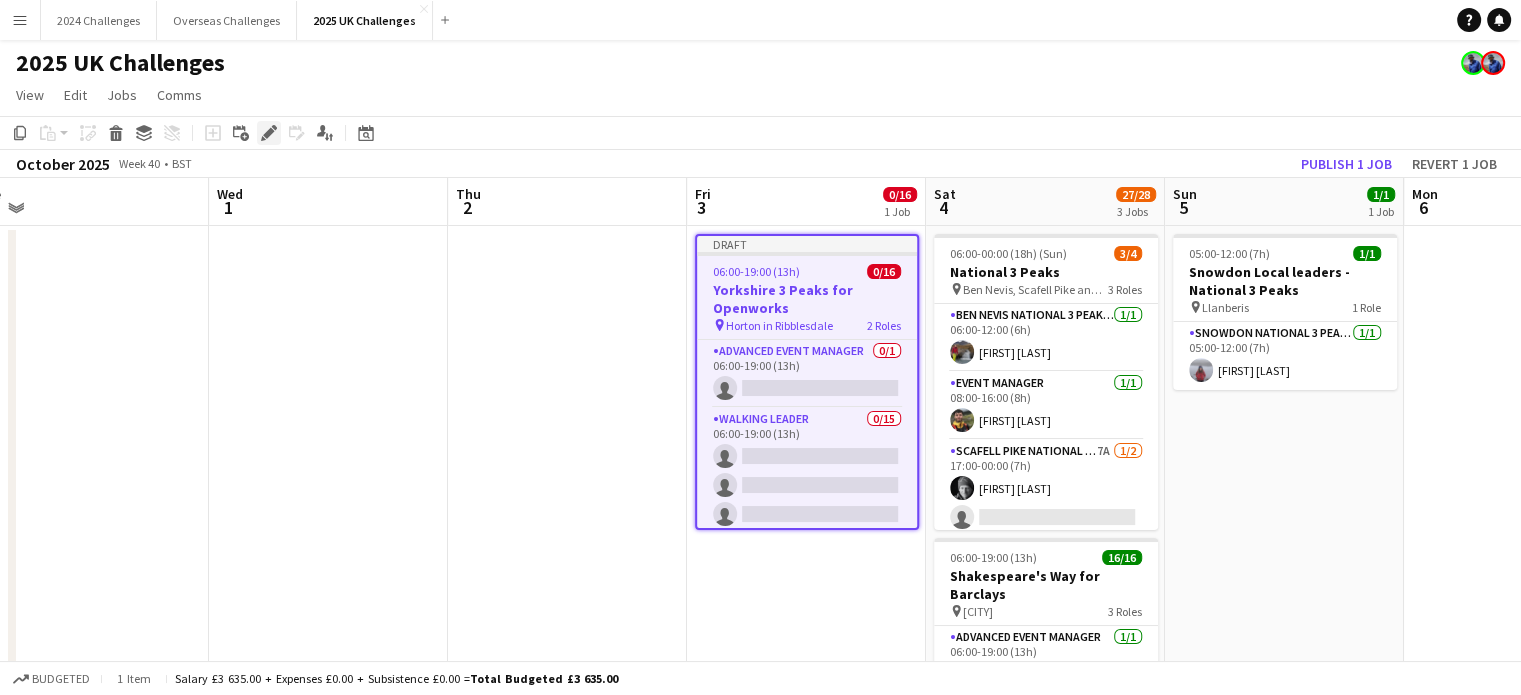 click on "Edit" 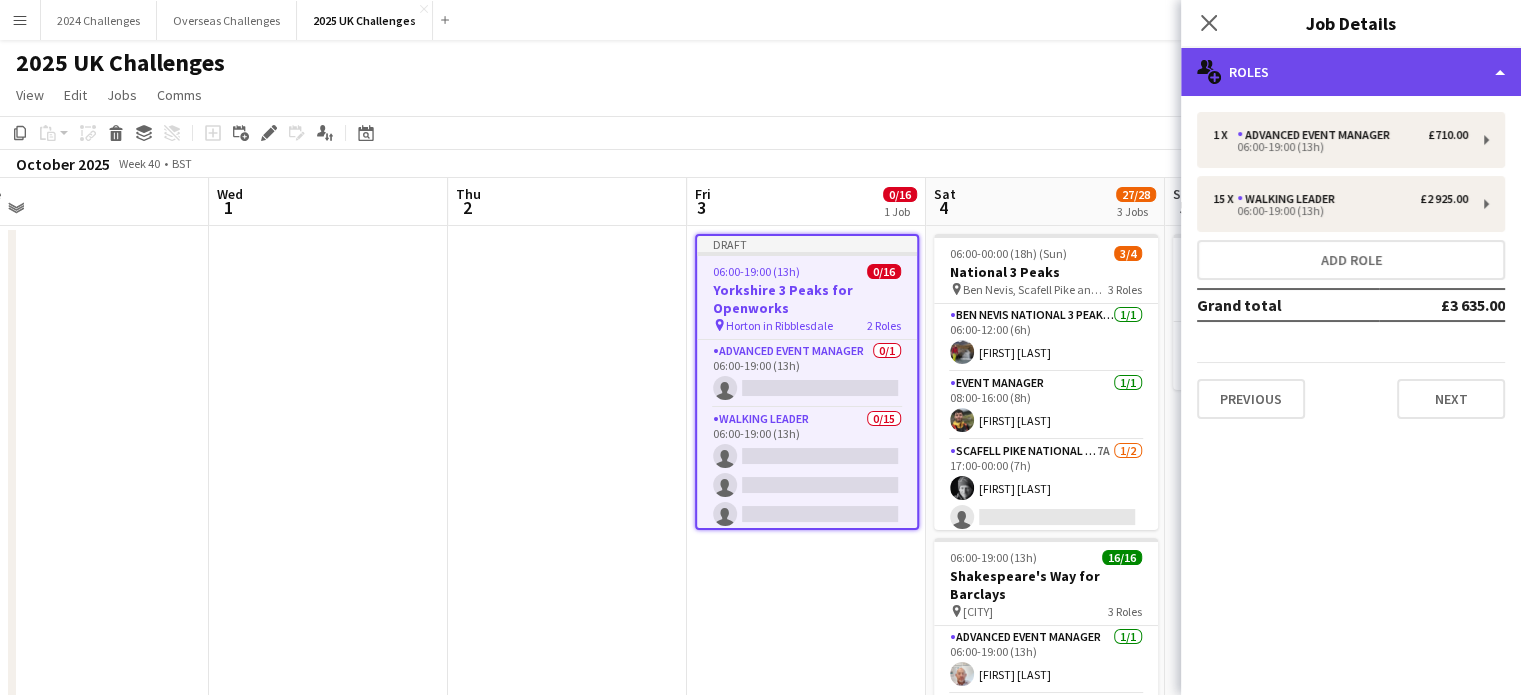 click on "multiple-users-add
Roles" 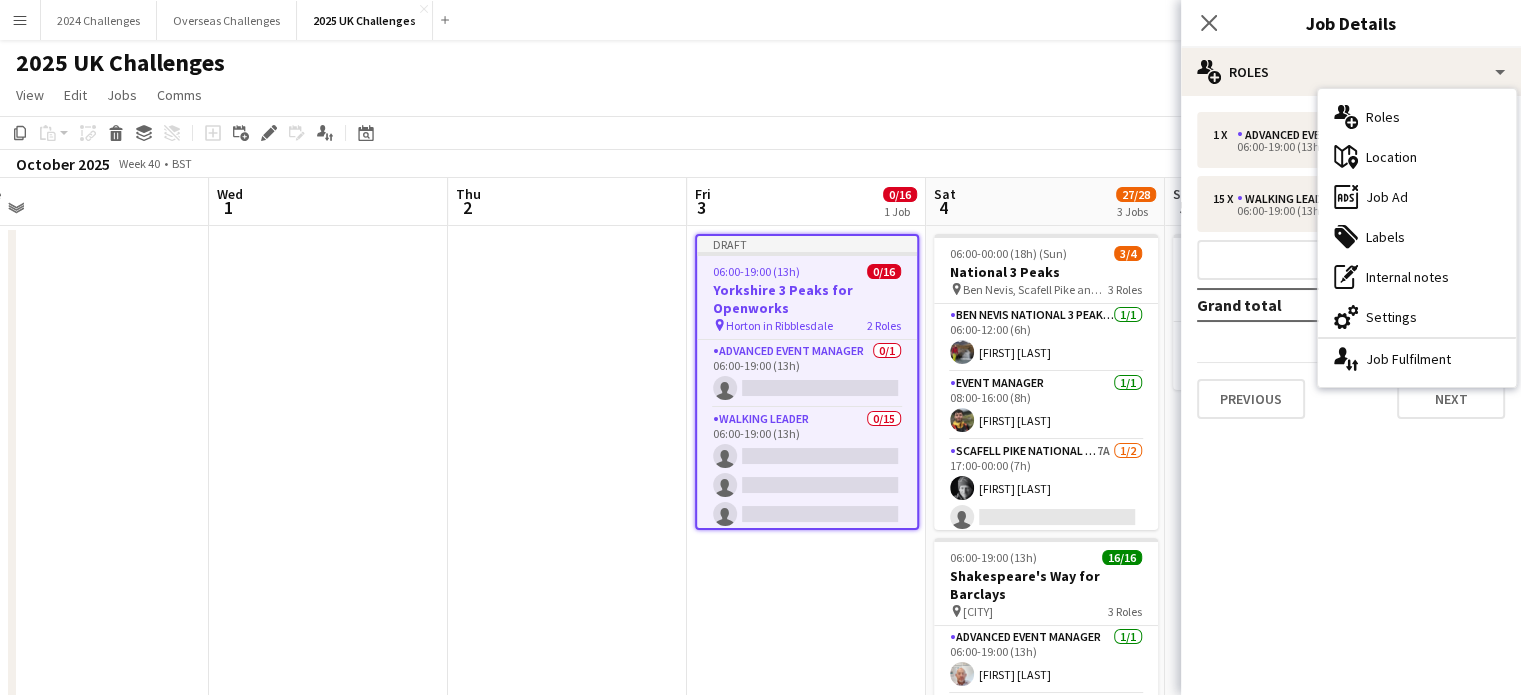 click on "cog-double-3
Settings" at bounding box center (1417, 317) 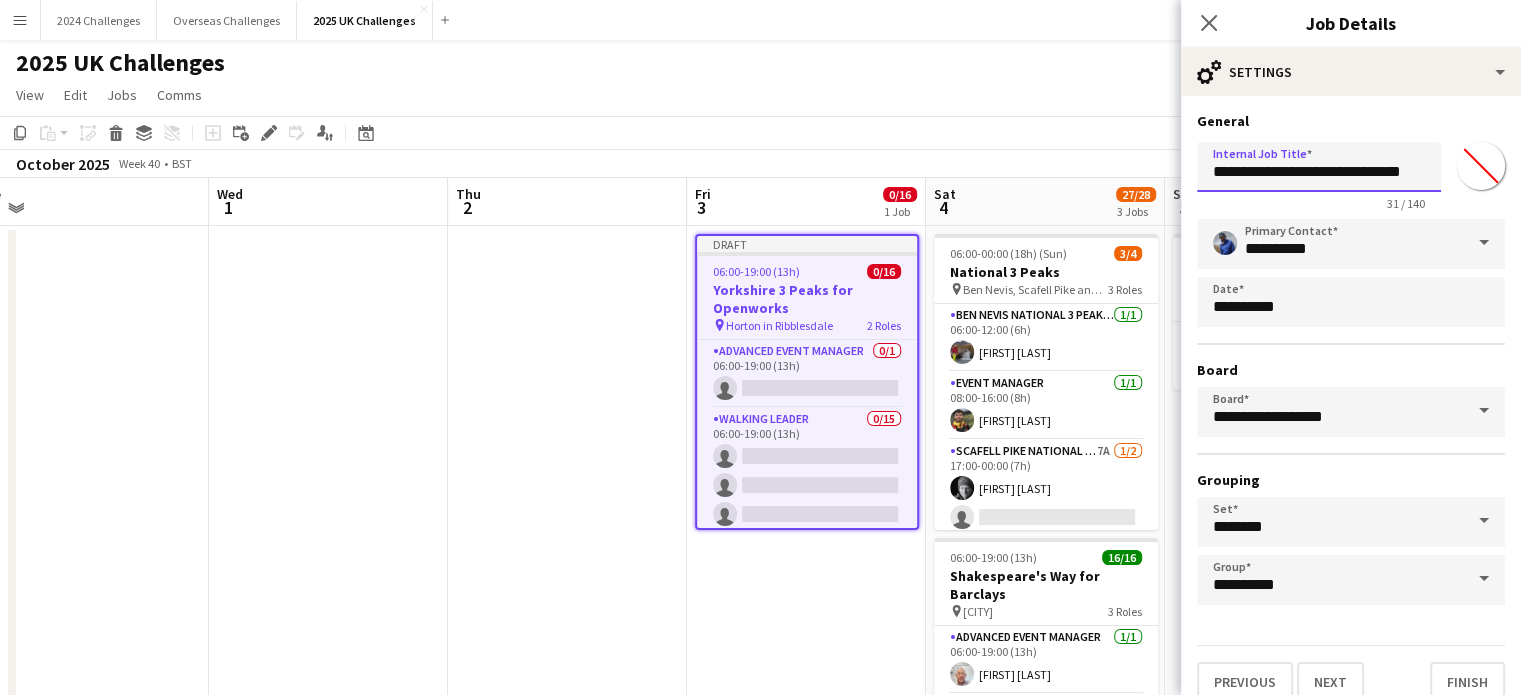 scroll, scrollTop: 0, scrollLeft: 20, axis: horizontal 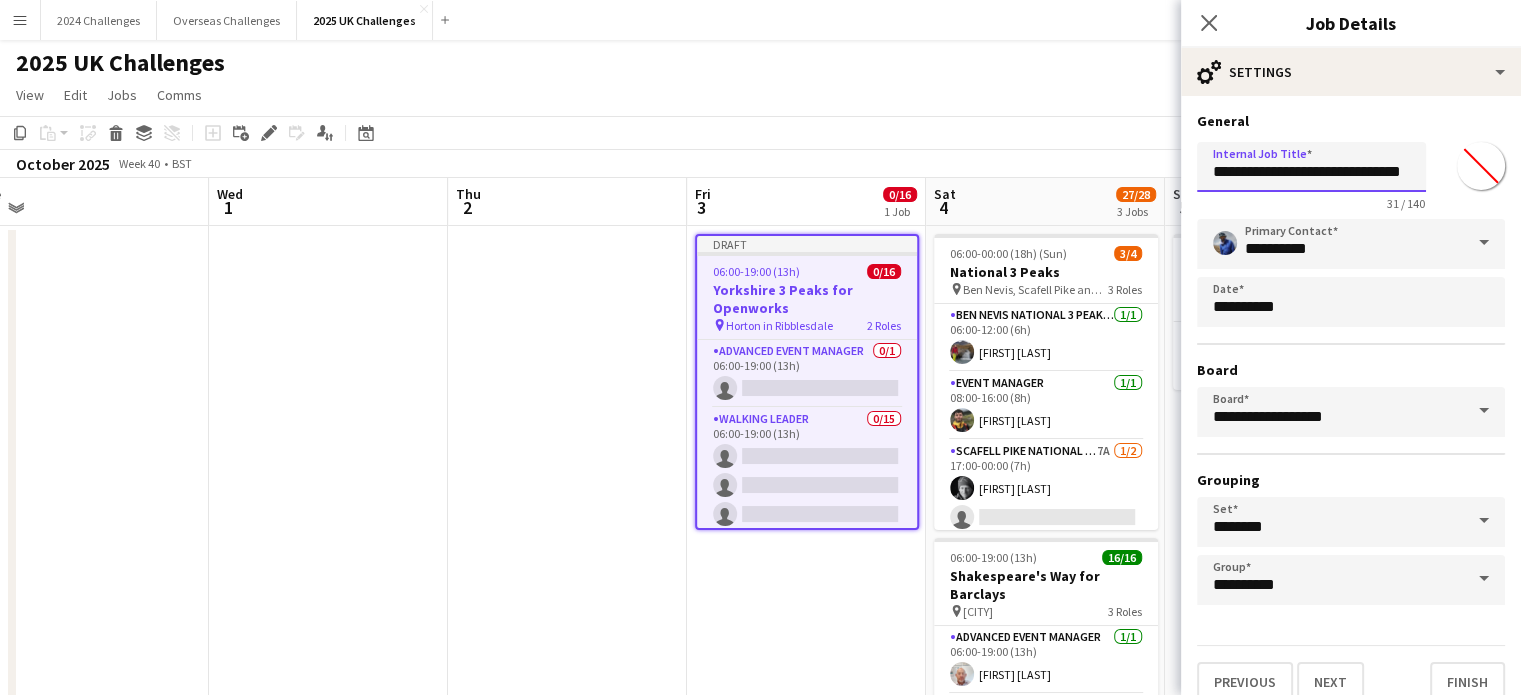 drag, startPoint x: 1353, startPoint y: 171, endPoint x: 1535, endPoint y: 169, distance: 182.01099 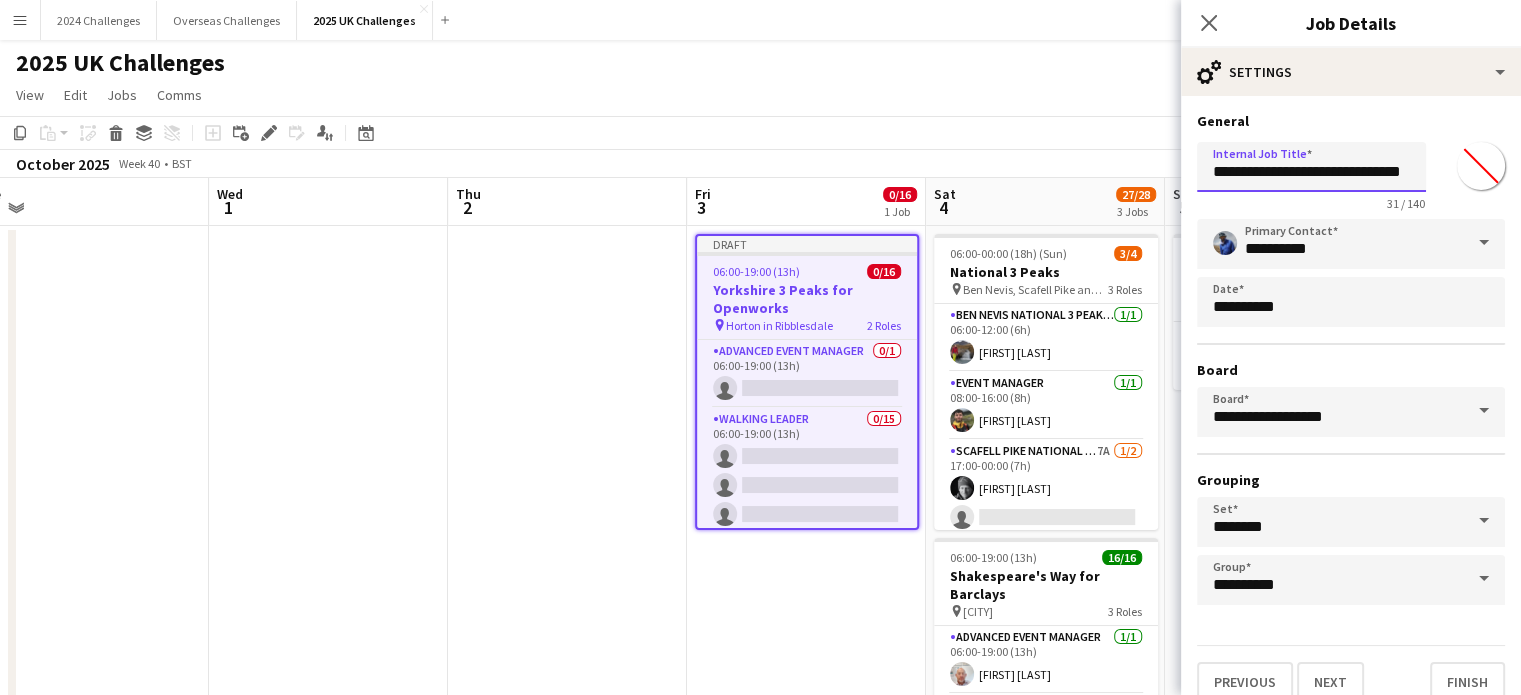 click on "Menu
Boards
Boards   Boards   All jobs   Status
Workforce
Workforce   My Workforce   Recruiting
Comms
Comms
Pay
Pay   Approvals   Payments   Reports
Platform Settings
Platform Settings   App settings   Your settings   Profiles
Training Academy
Training Academy
Knowledge Base
Knowledge Base
Product Updates
Product Updates   Log Out   Privacy   2024 Challenges
Close
Overseas Challenges
Close
2025 UK Challenges
Close
Add
Help
Notifications
2025 UK Challenges   View  Day view expanded Day view collapsed Copy" at bounding box center (760, 798) 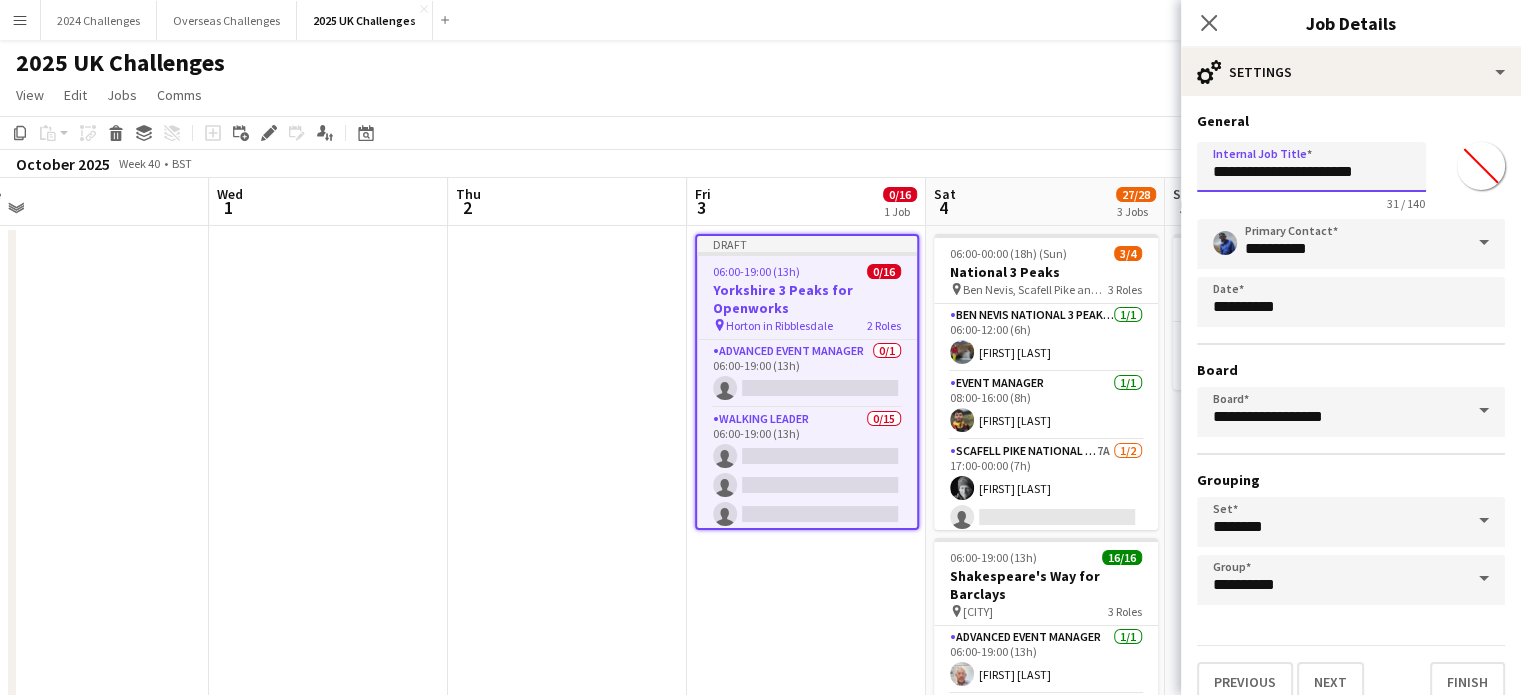 scroll, scrollTop: 0, scrollLeft: 0, axis: both 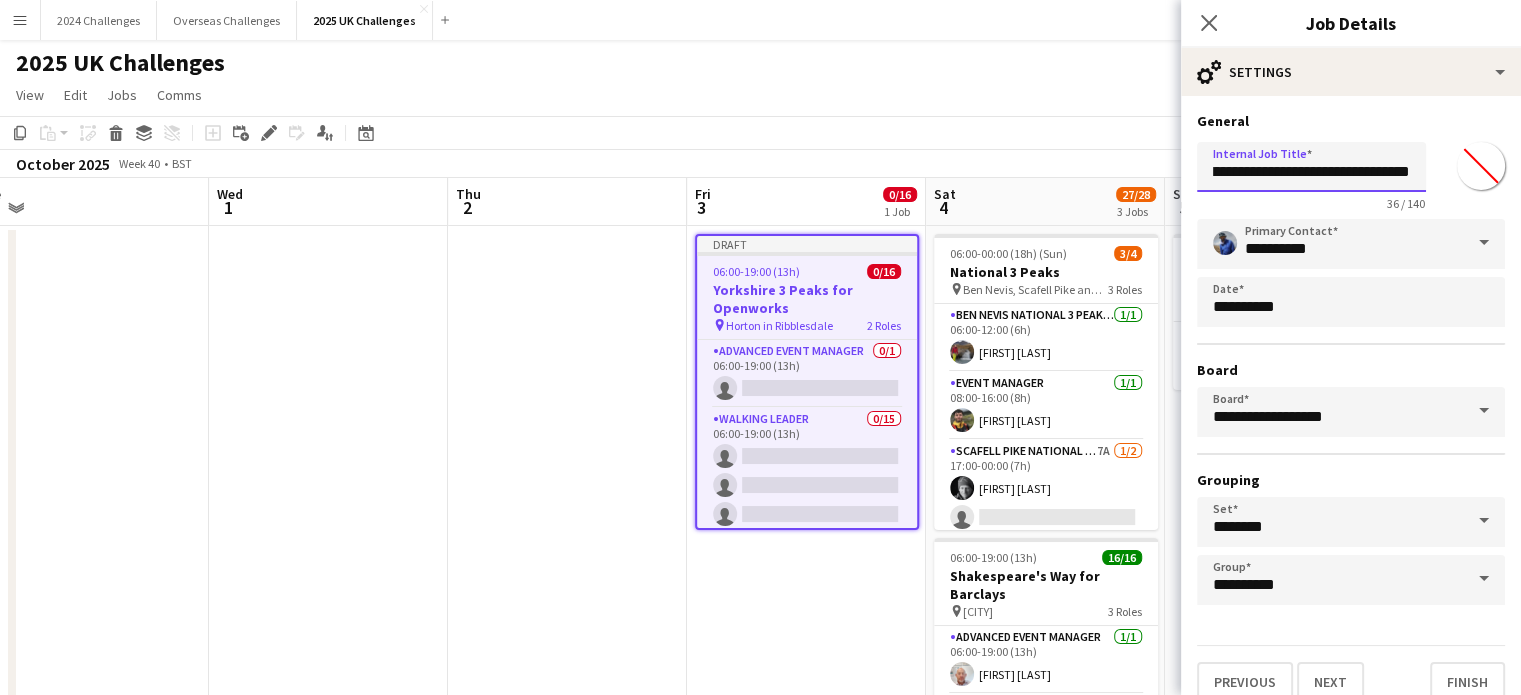 type on "**********" 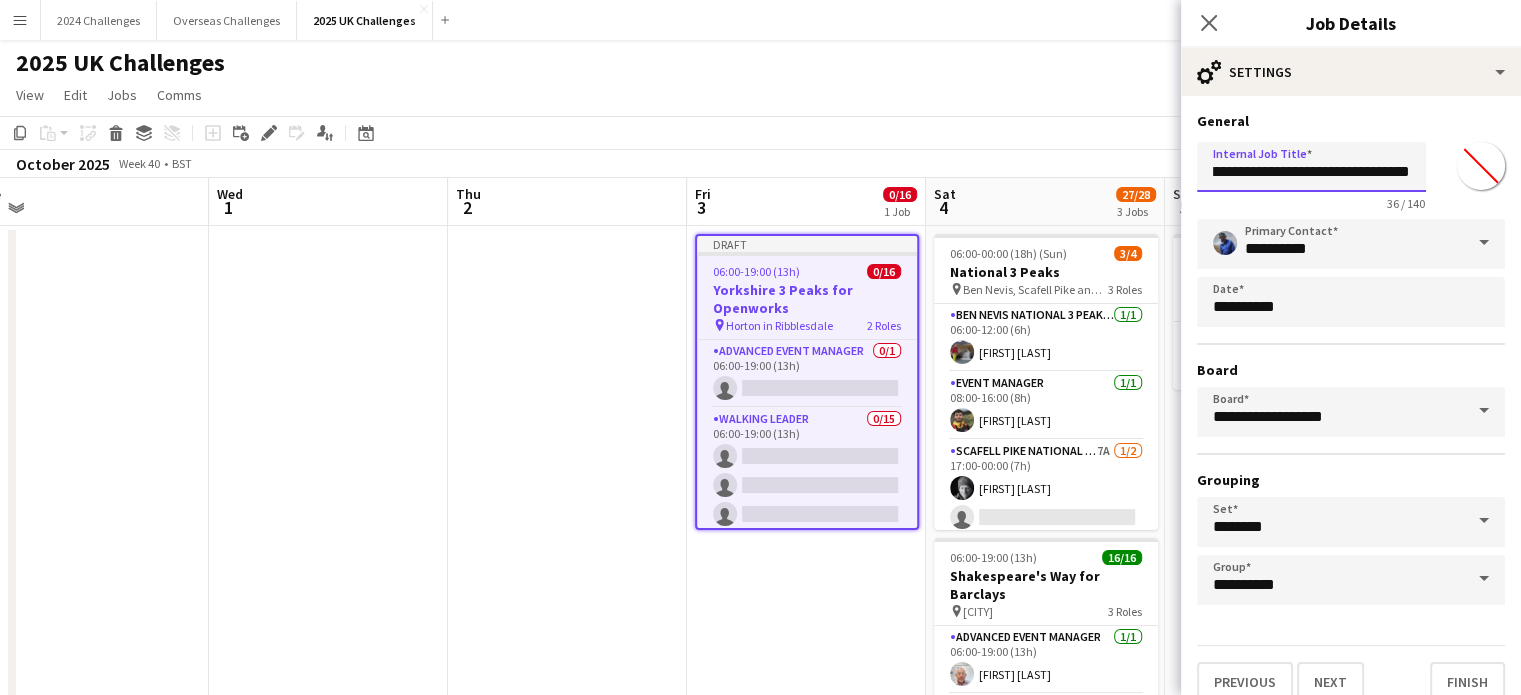 scroll, scrollTop: 0, scrollLeft: 50, axis: horizontal 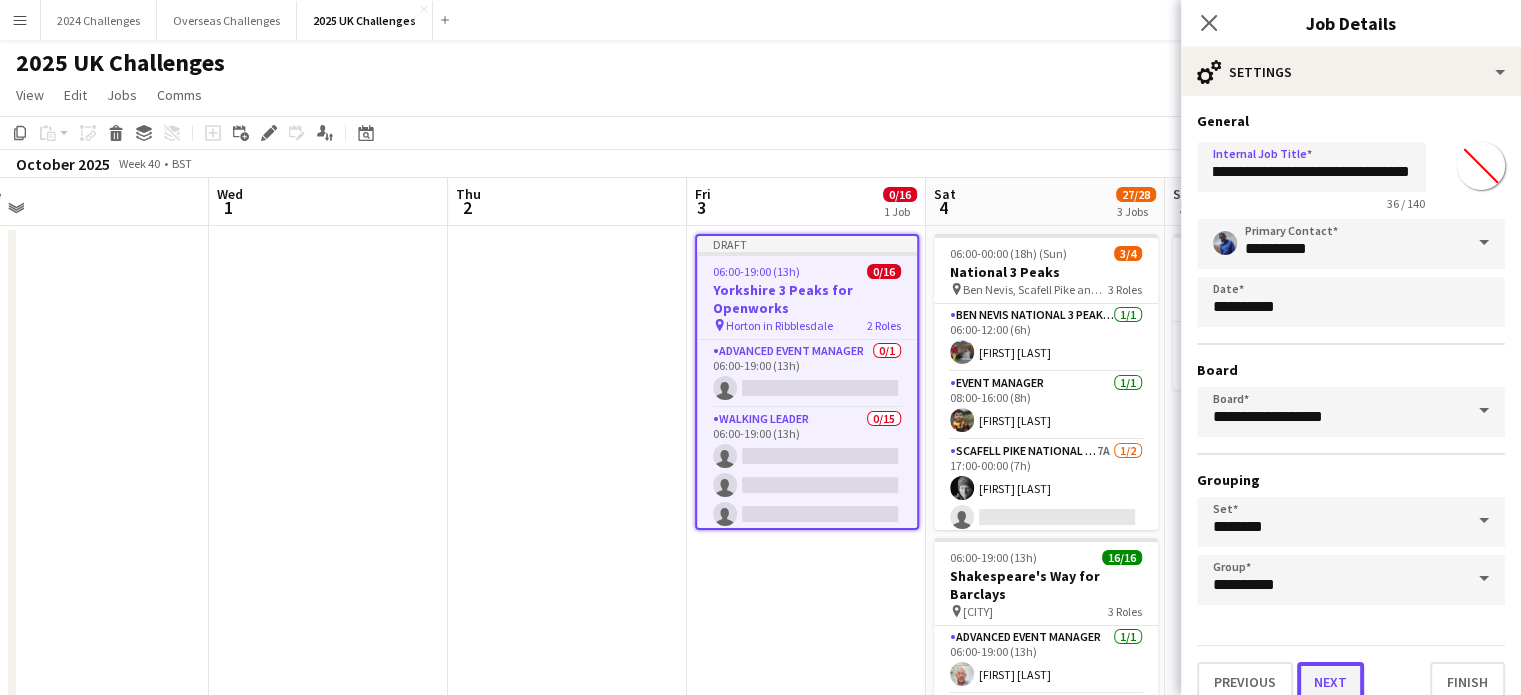 click on "Next" at bounding box center [1330, 682] 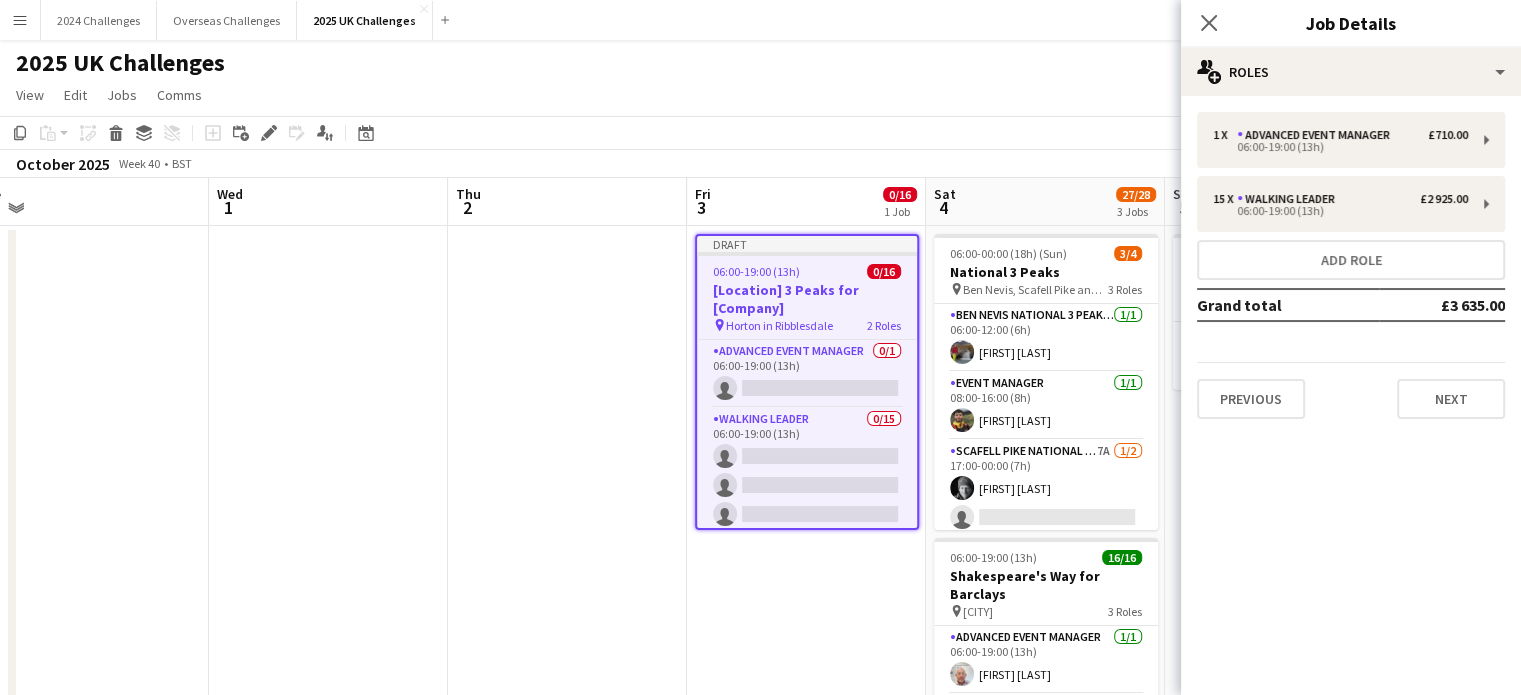 scroll, scrollTop: 0, scrollLeft: 0, axis: both 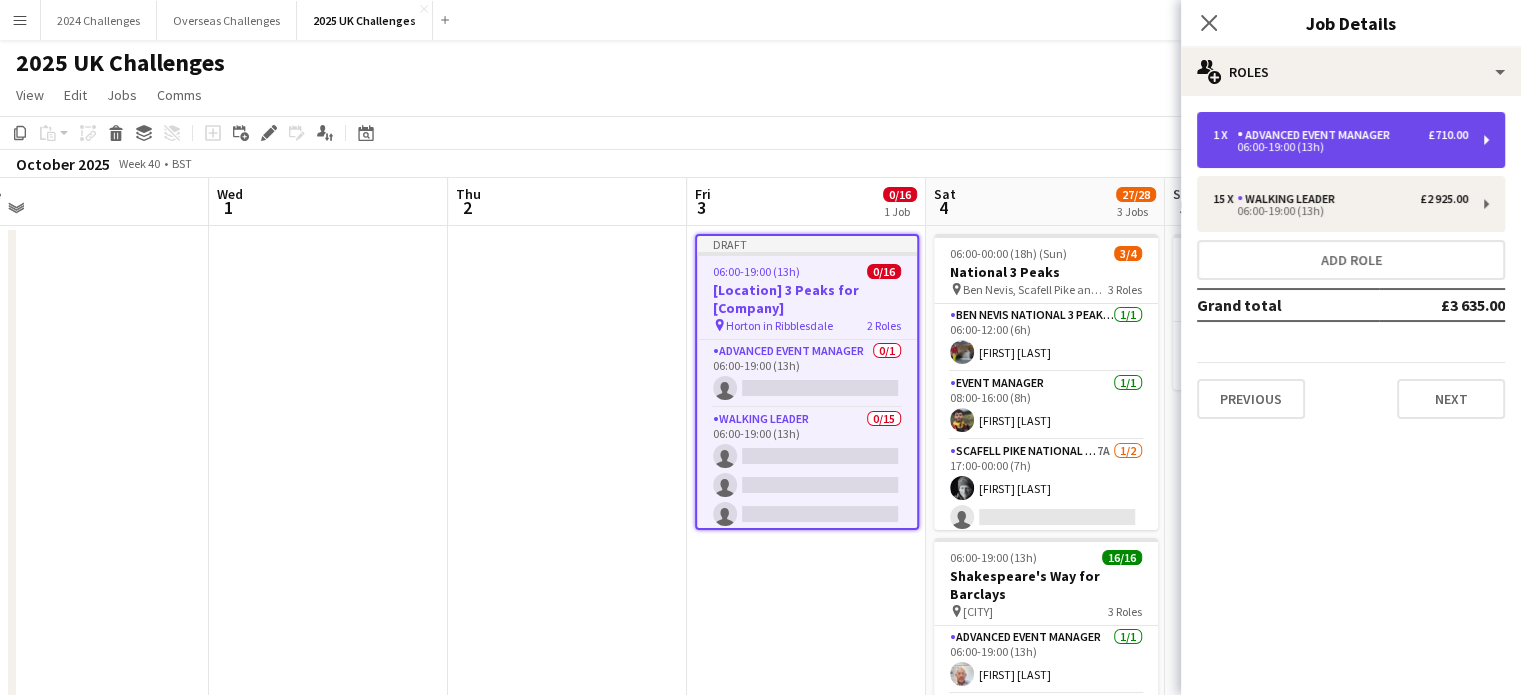 click on "Advanced Event Manager" at bounding box center [1317, 135] 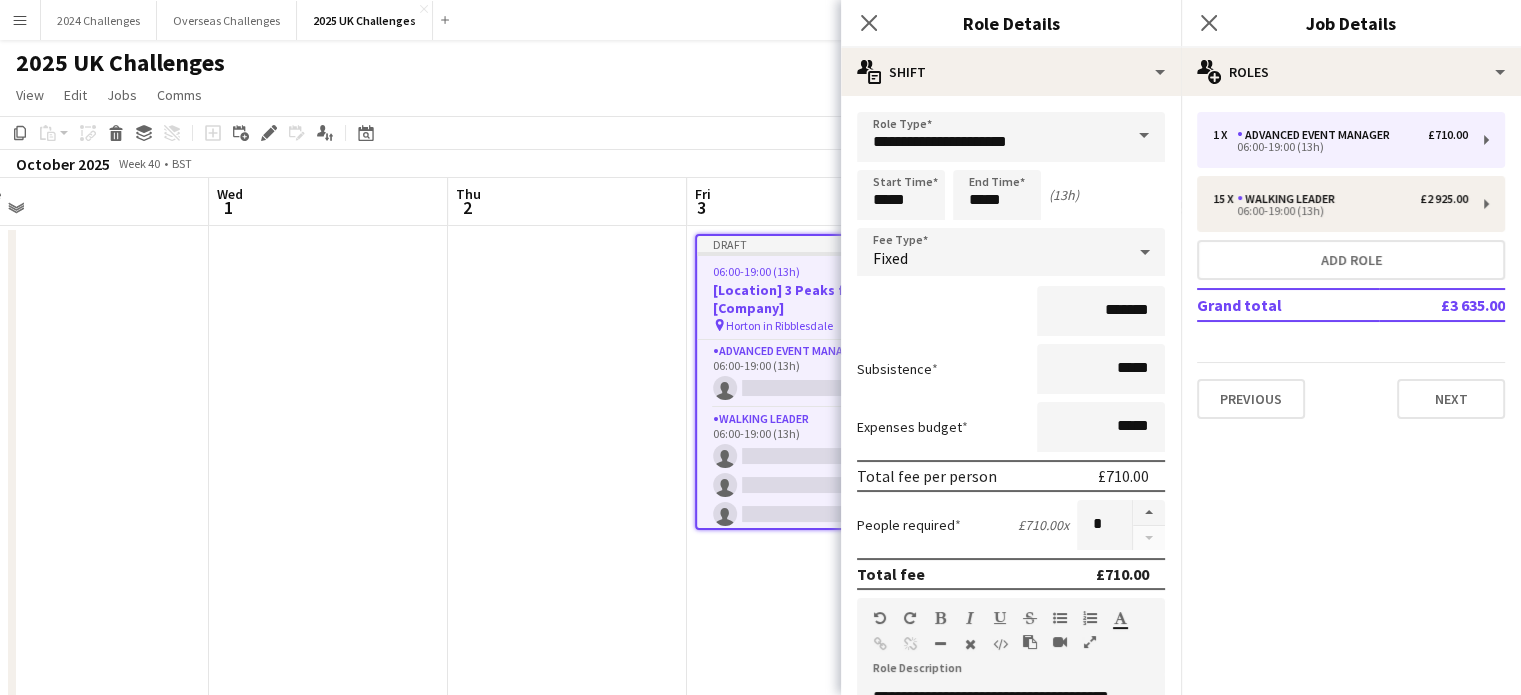 click at bounding box center (1144, 136) 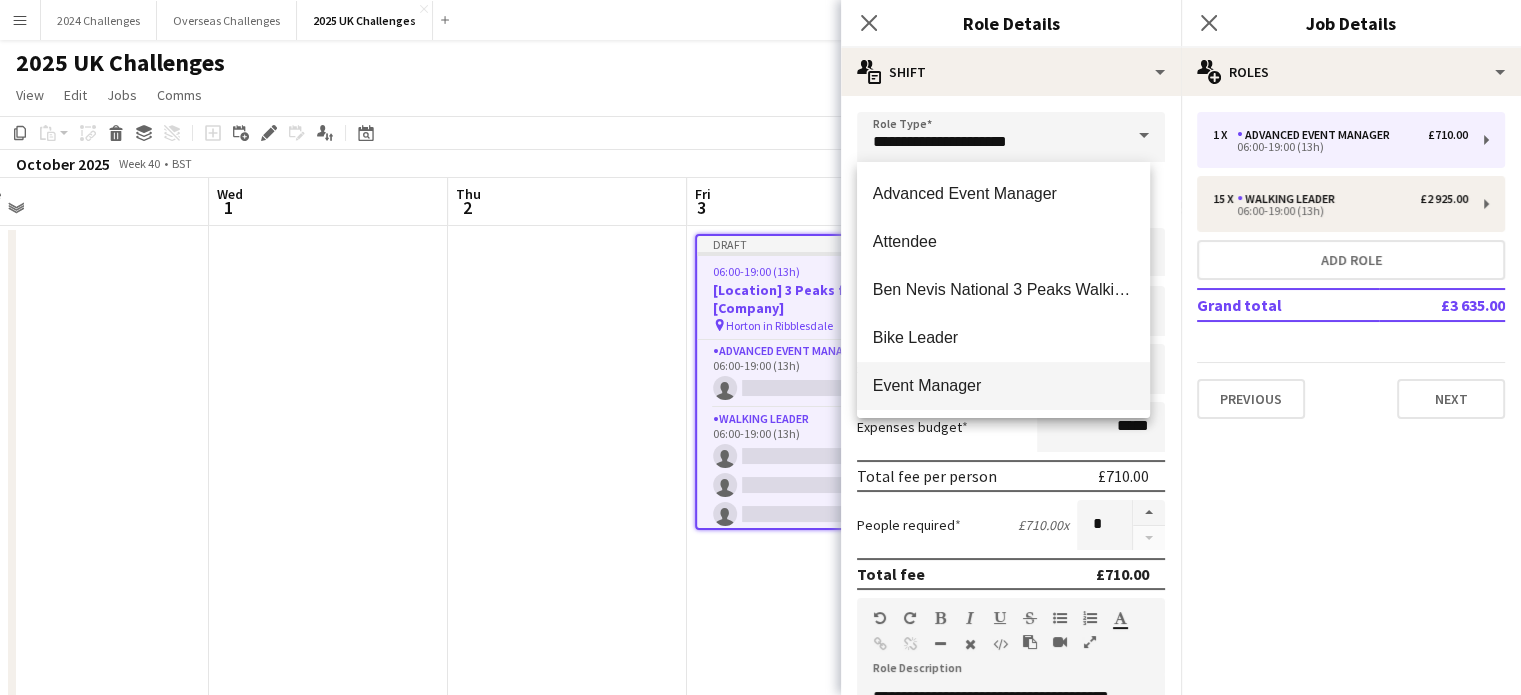 click on "Event Manager" at bounding box center [1003, 385] 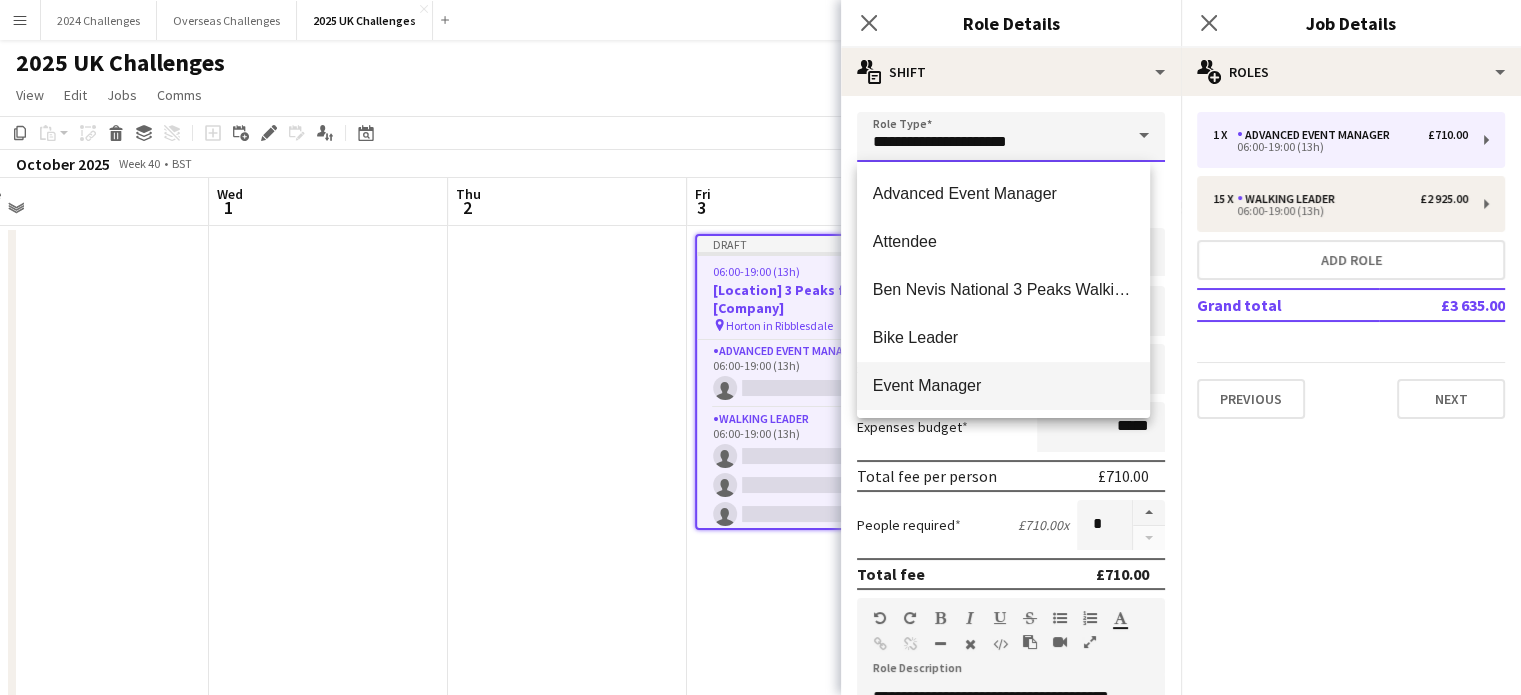 type on "**********" 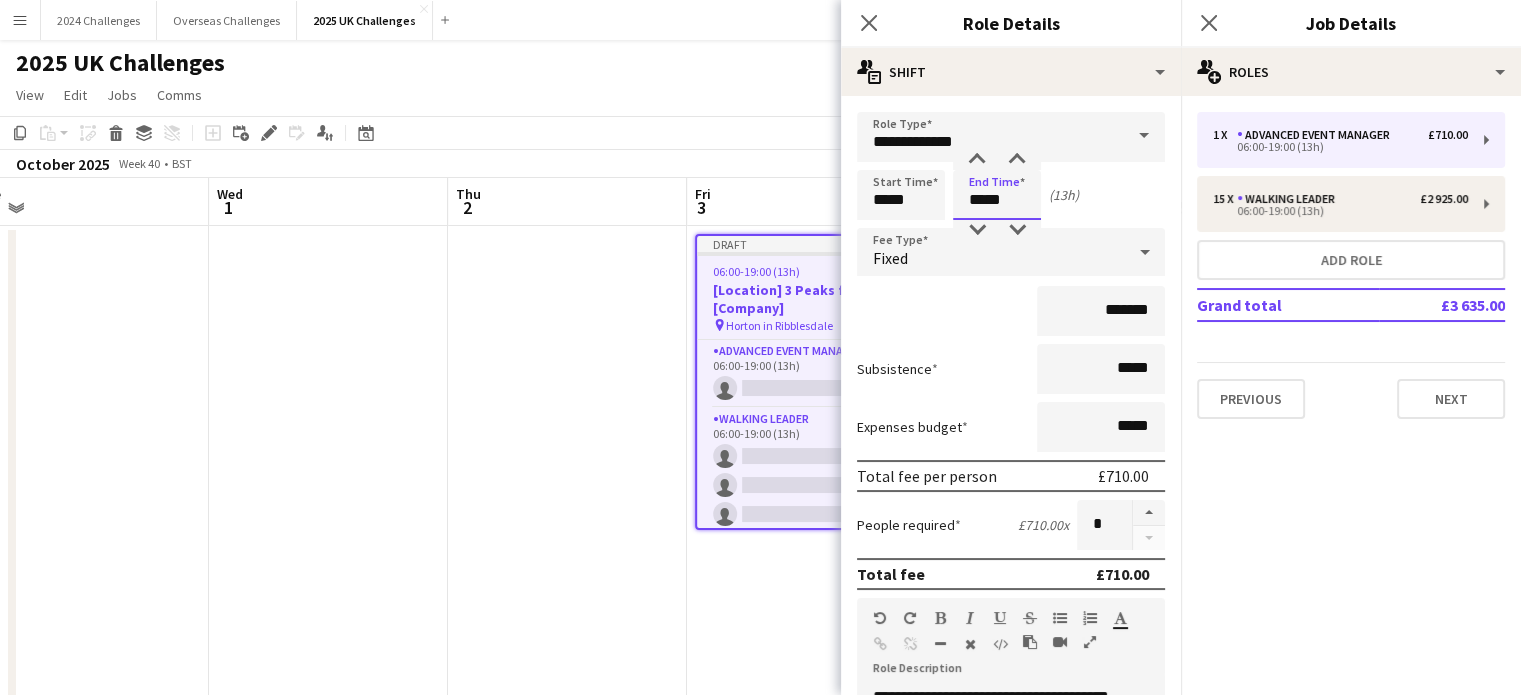 click on "*****" at bounding box center [997, 195] 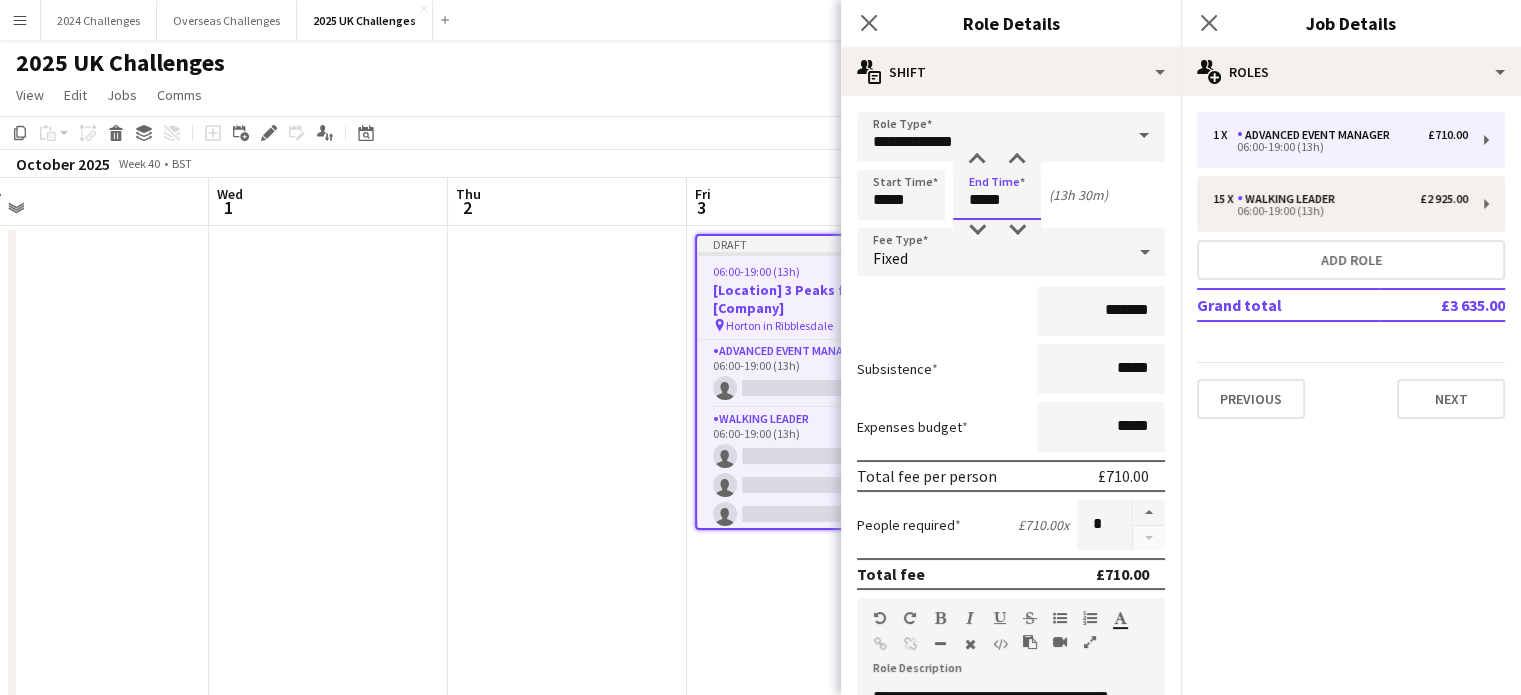 type on "*****" 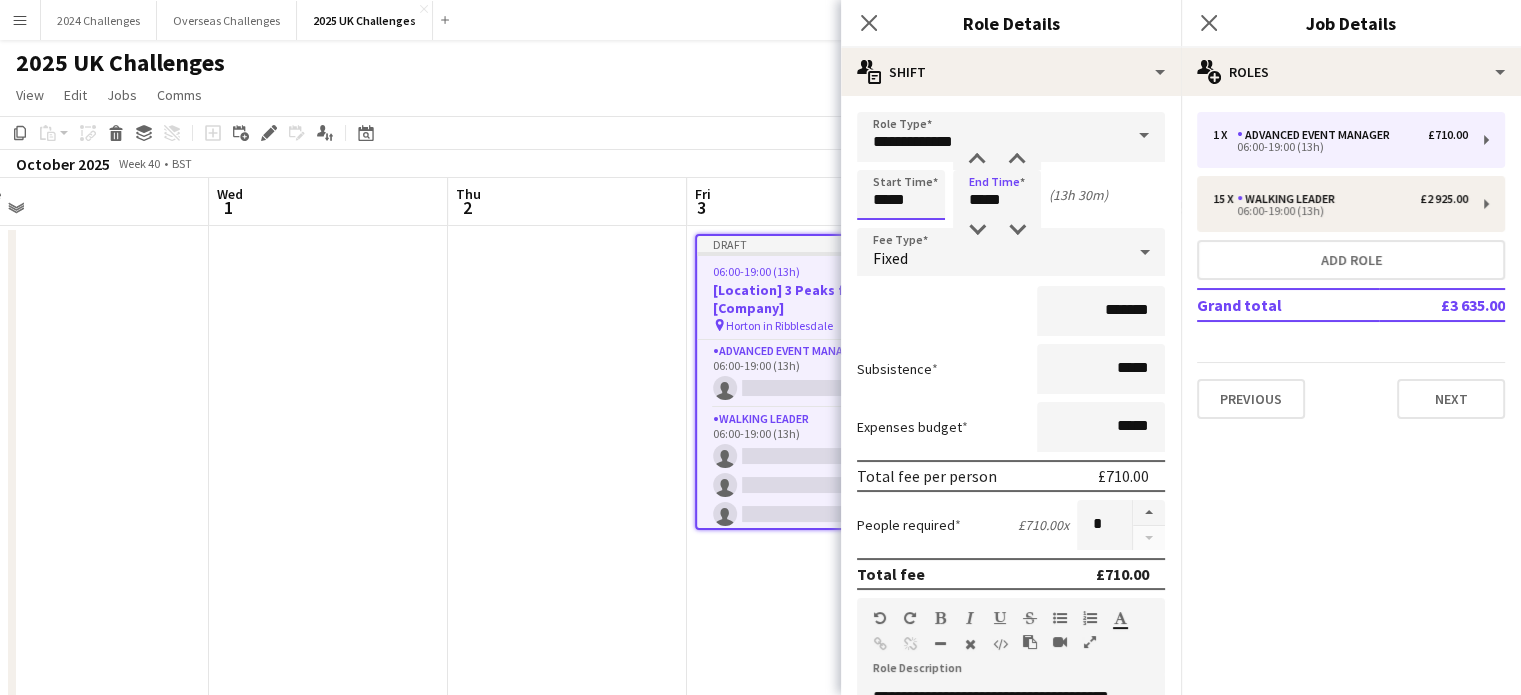 click on "*****" at bounding box center (901, 195) 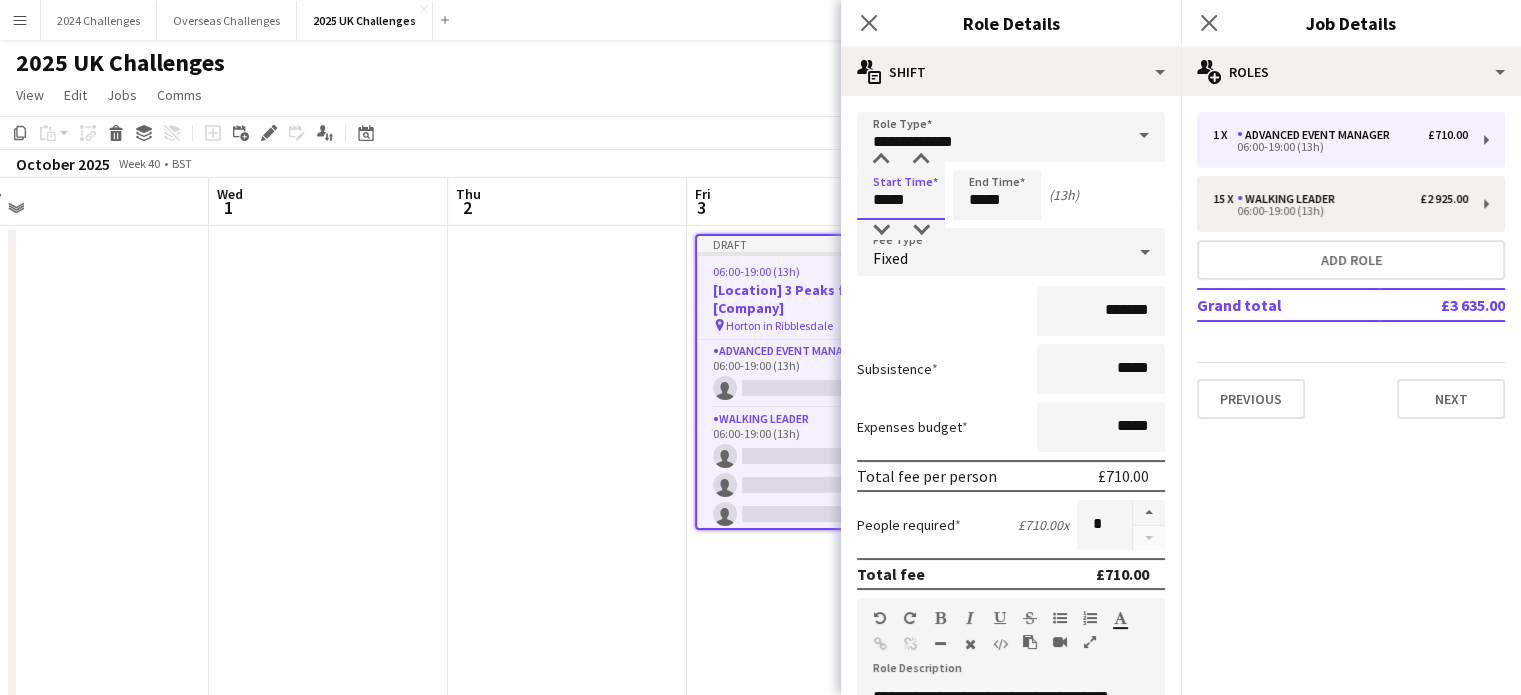 type on "*****" 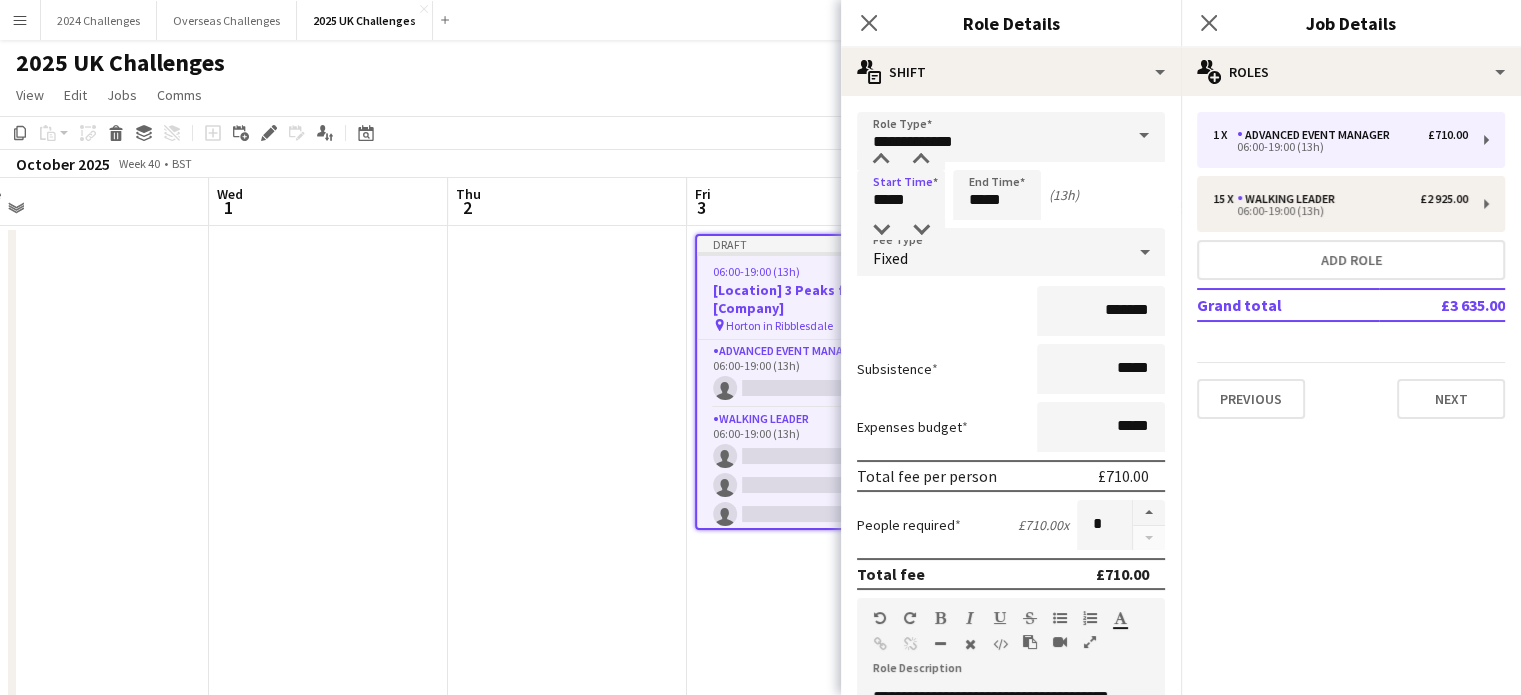 click on "Start Time  *****  End Time  *****  (13h)" at bounding box center [1011, 195] 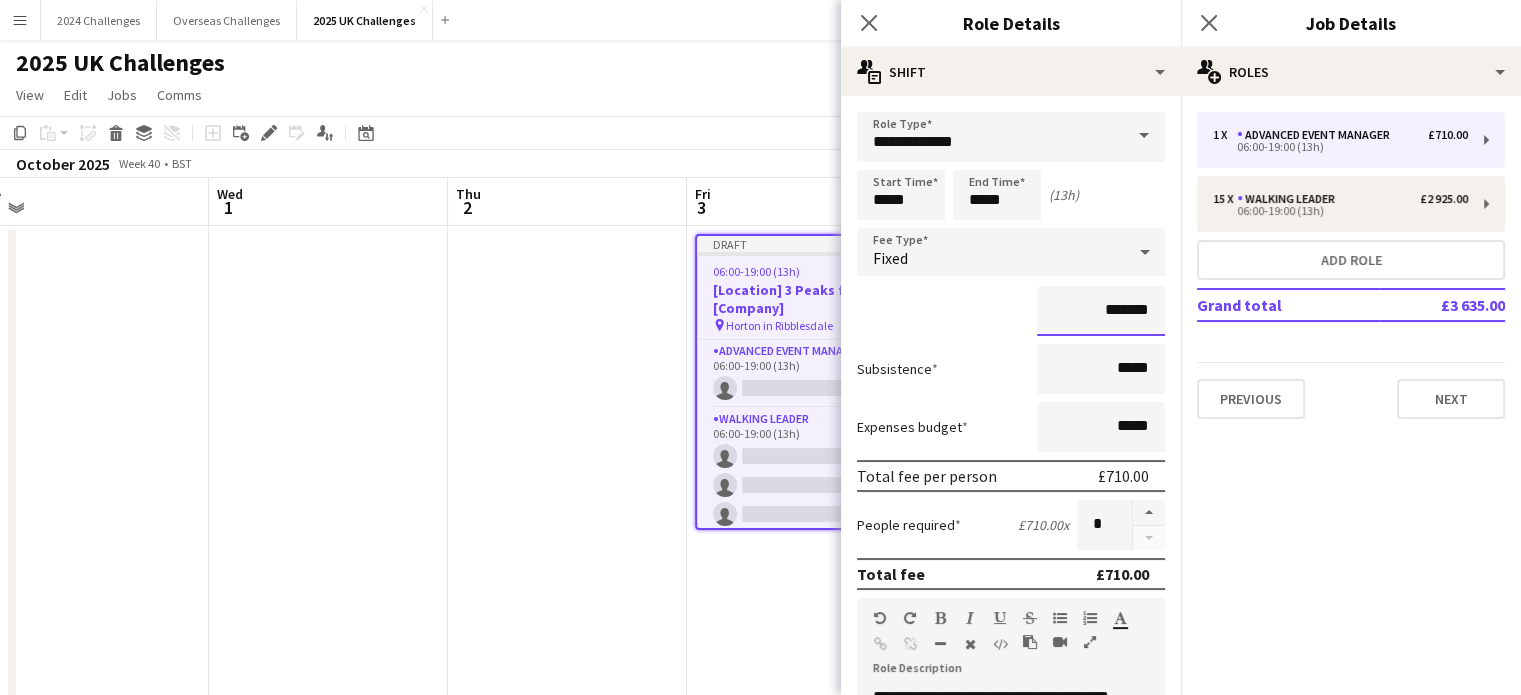 click on "*******" at bounding box center (1101, 311) 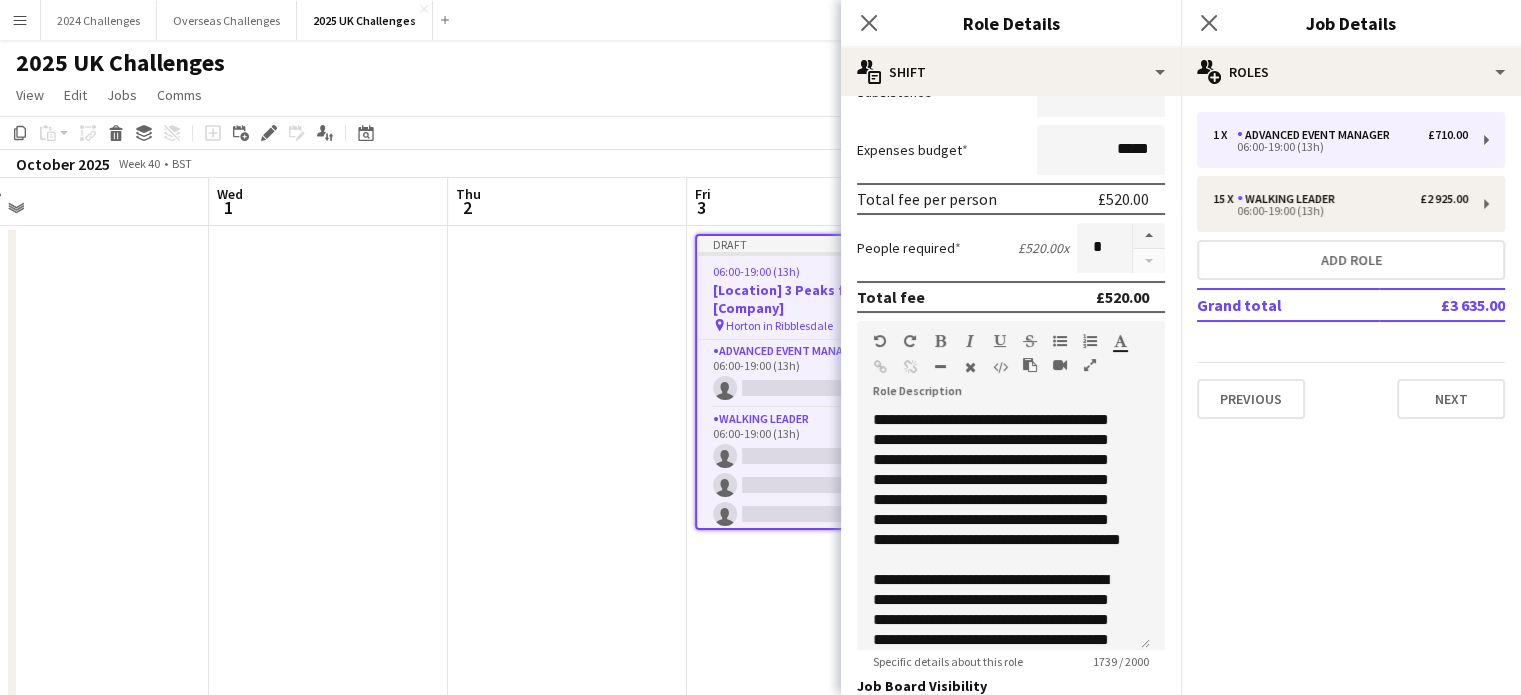 scroll, scrollTop: 300, scrollLeft: 0, axis: vertical 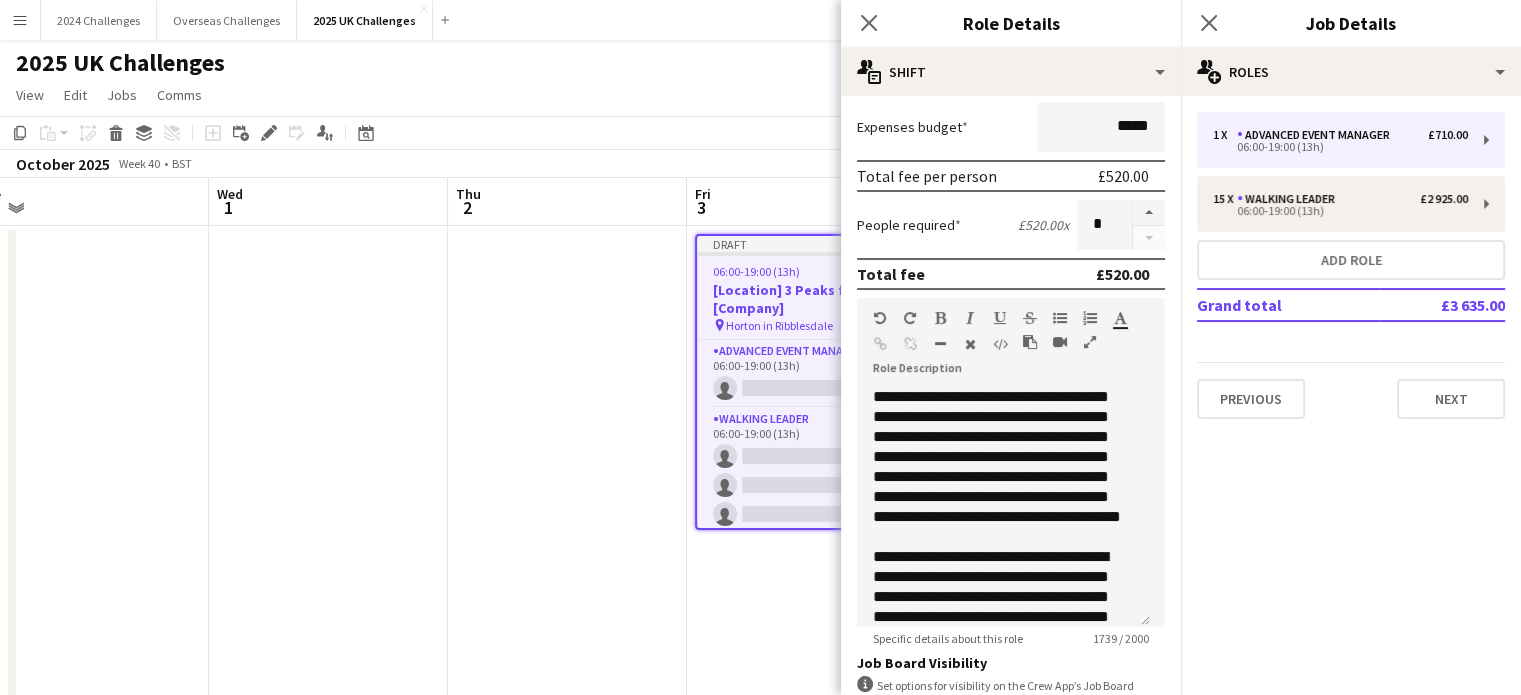 type on "*******" 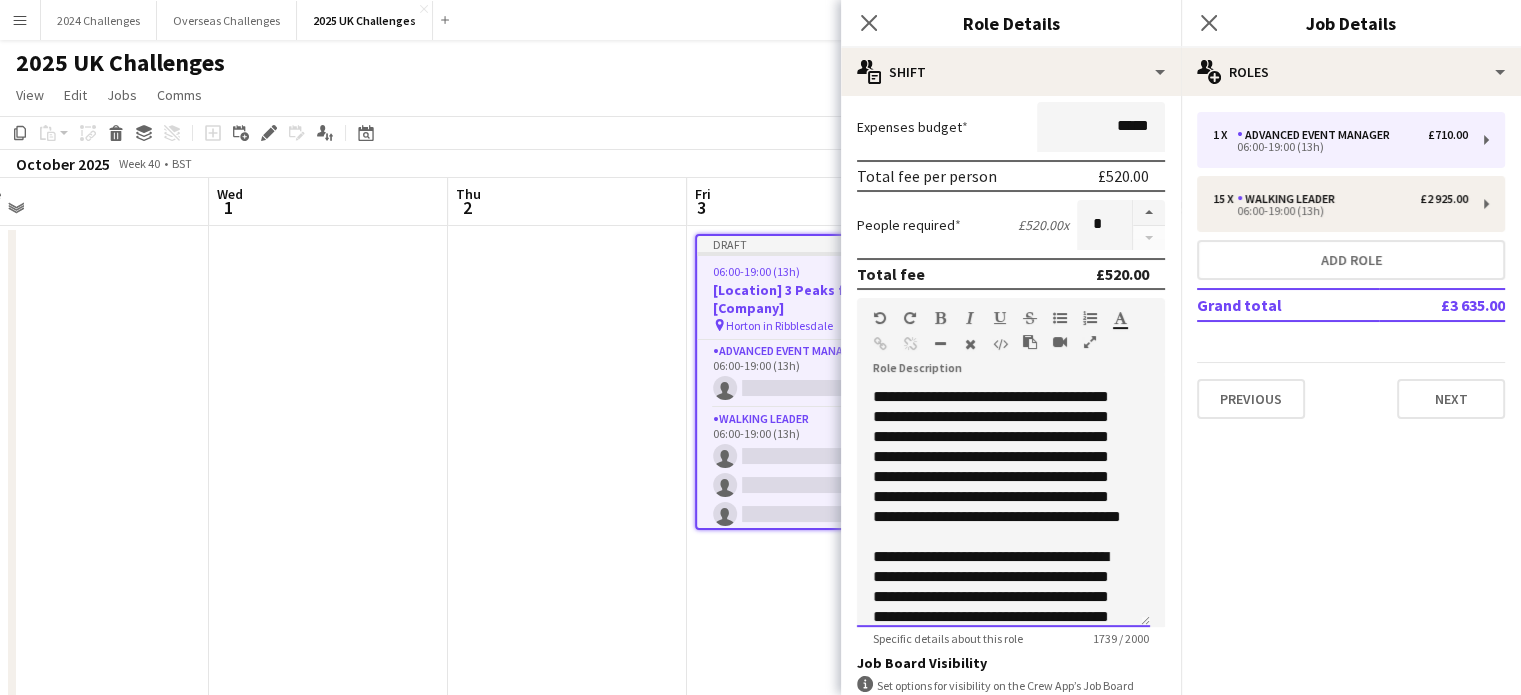 click on "**********" at bounding box center (1003, 507) 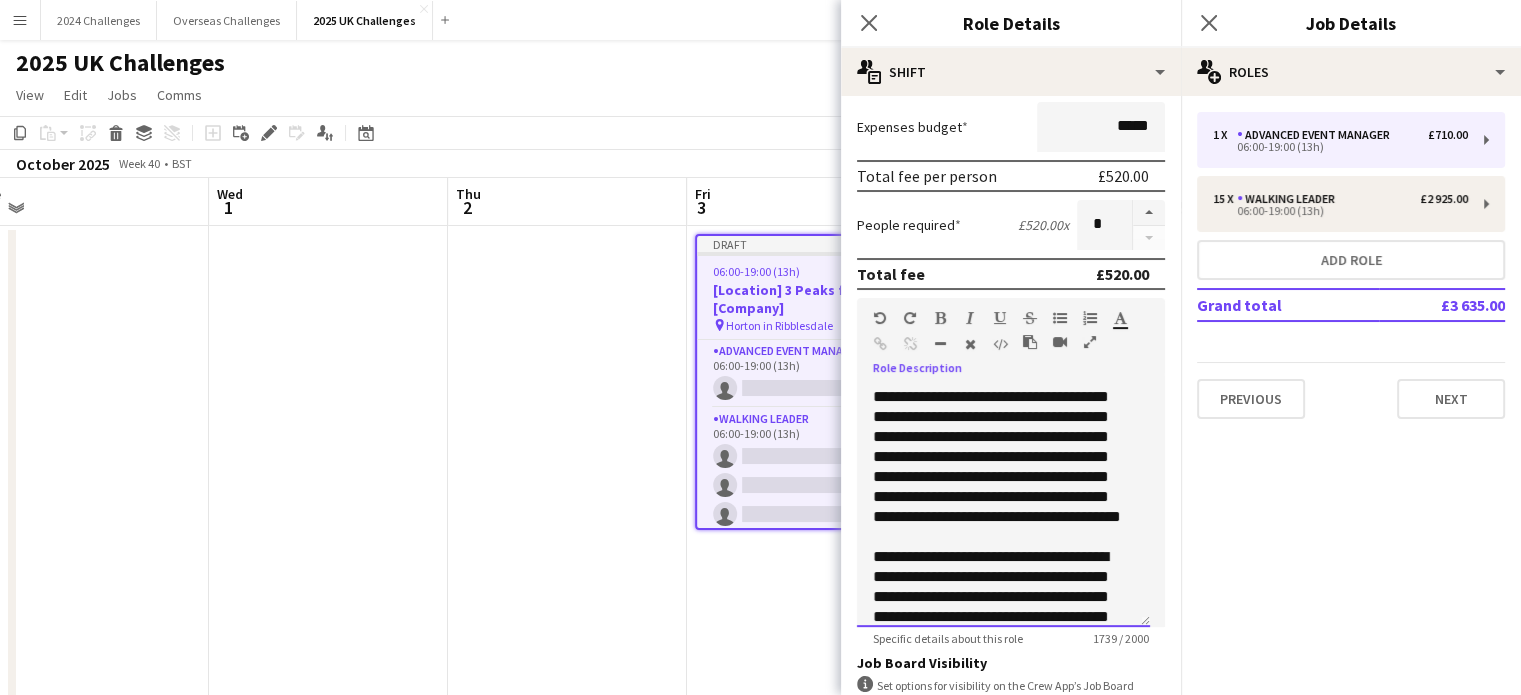 type 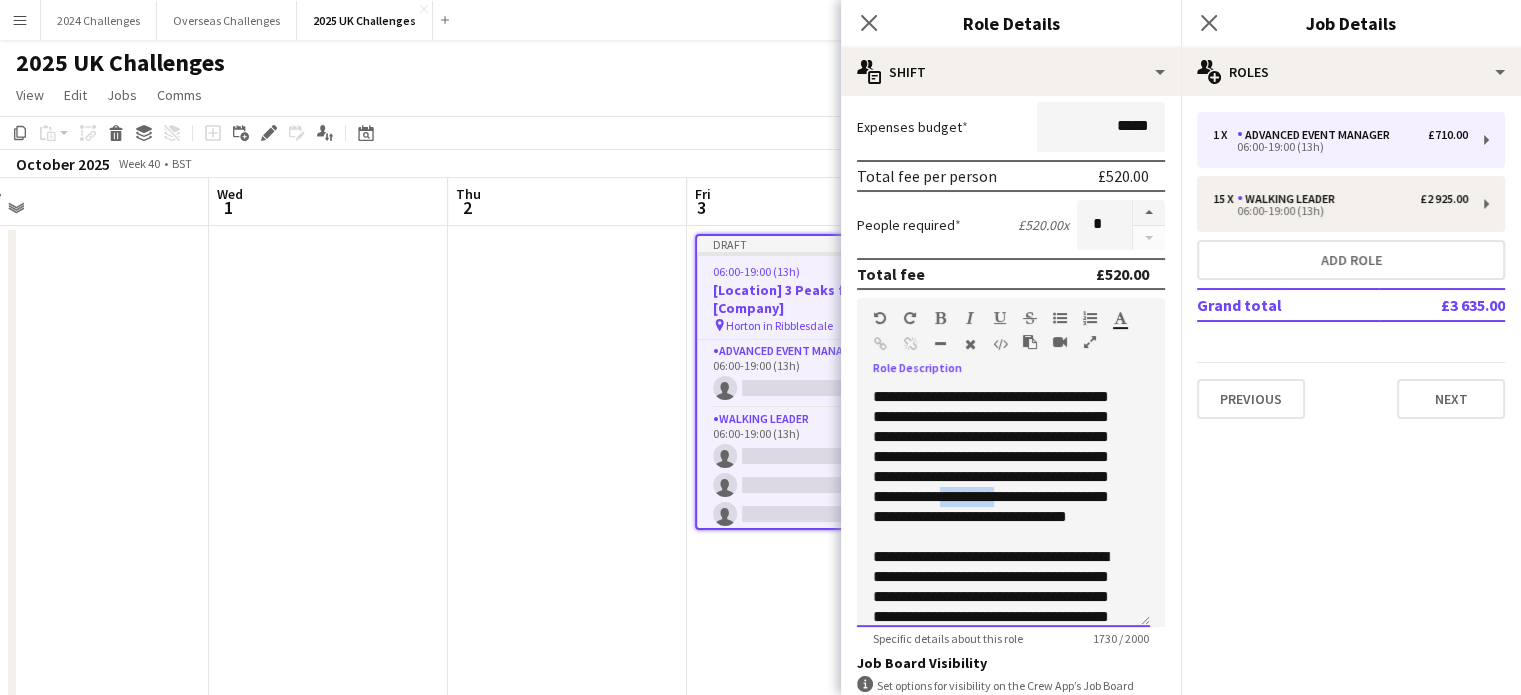 drag, startPoint x: 941, startPoint y: 514, endPoint x: 868, endPoint y: 515, distance: 73.00685 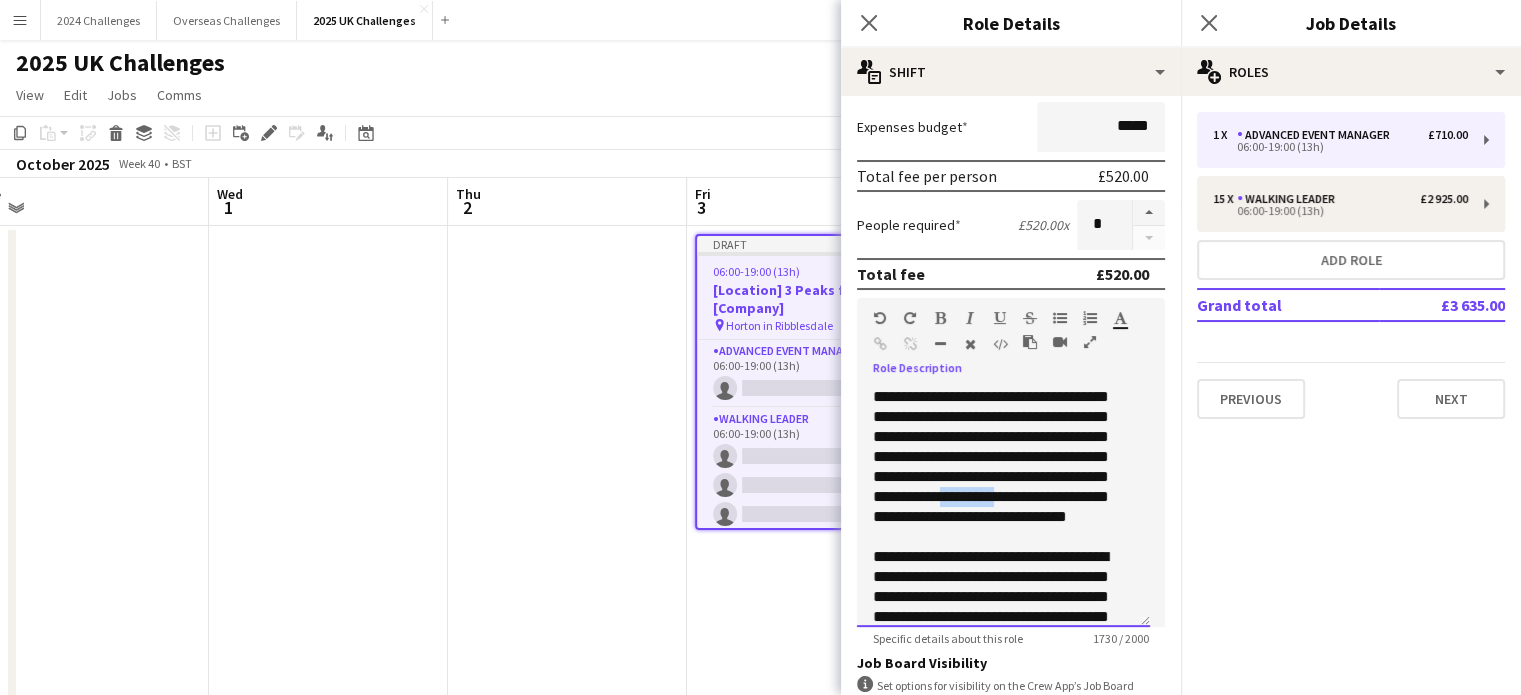 click on "**********" at bounding box center (1003, 507) 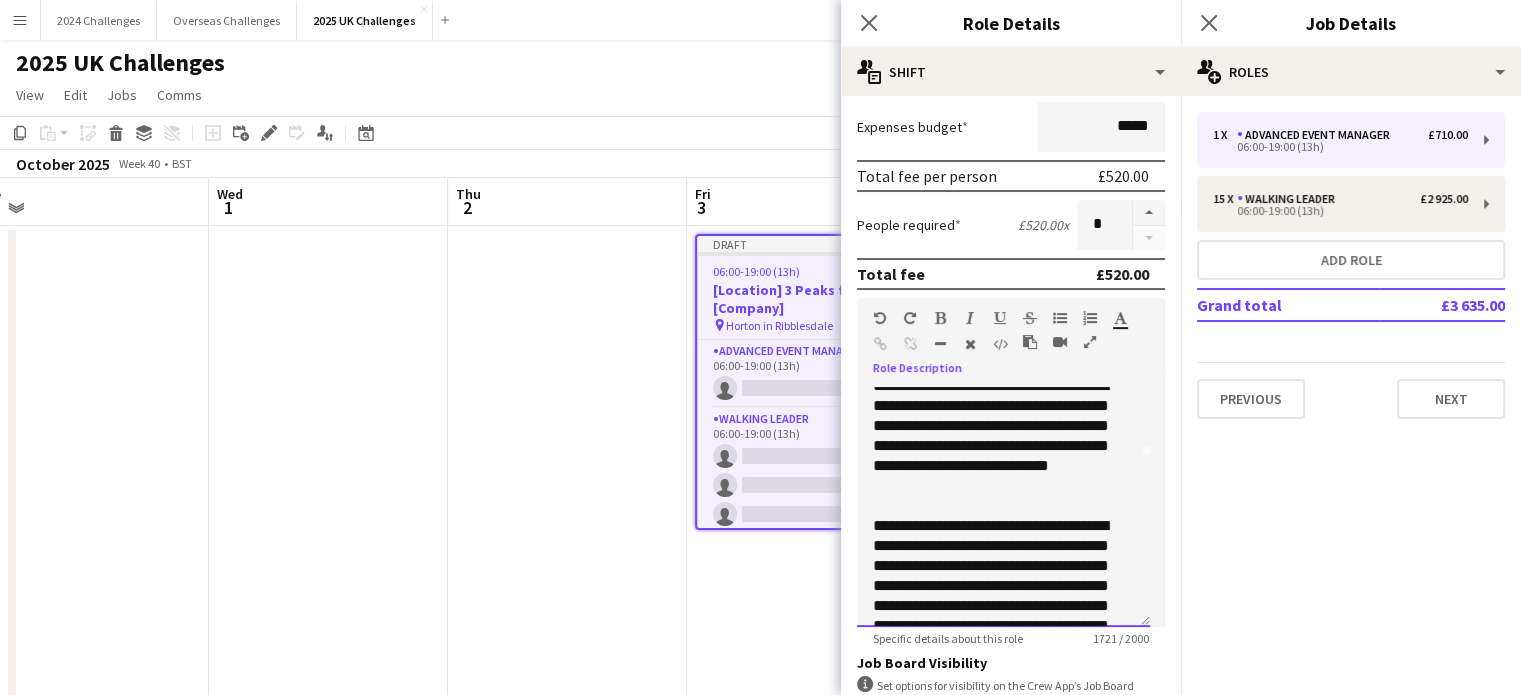 scroll, scrollTop: 200, scrollLeft: 0, axis: vertical 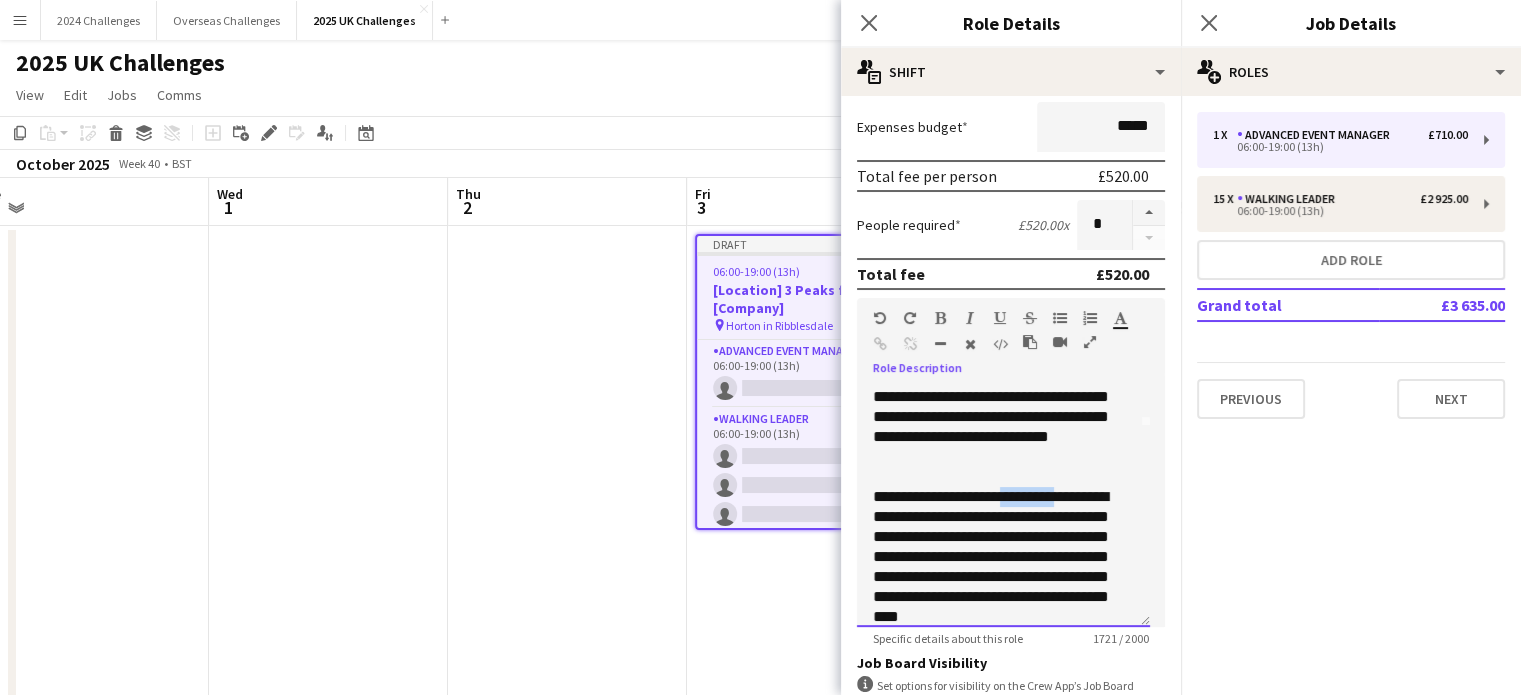 drag, startPoint x: 1074, startPoint y: 511, endPoint x: 1005, endPoint y: 517, distance: 69.260376 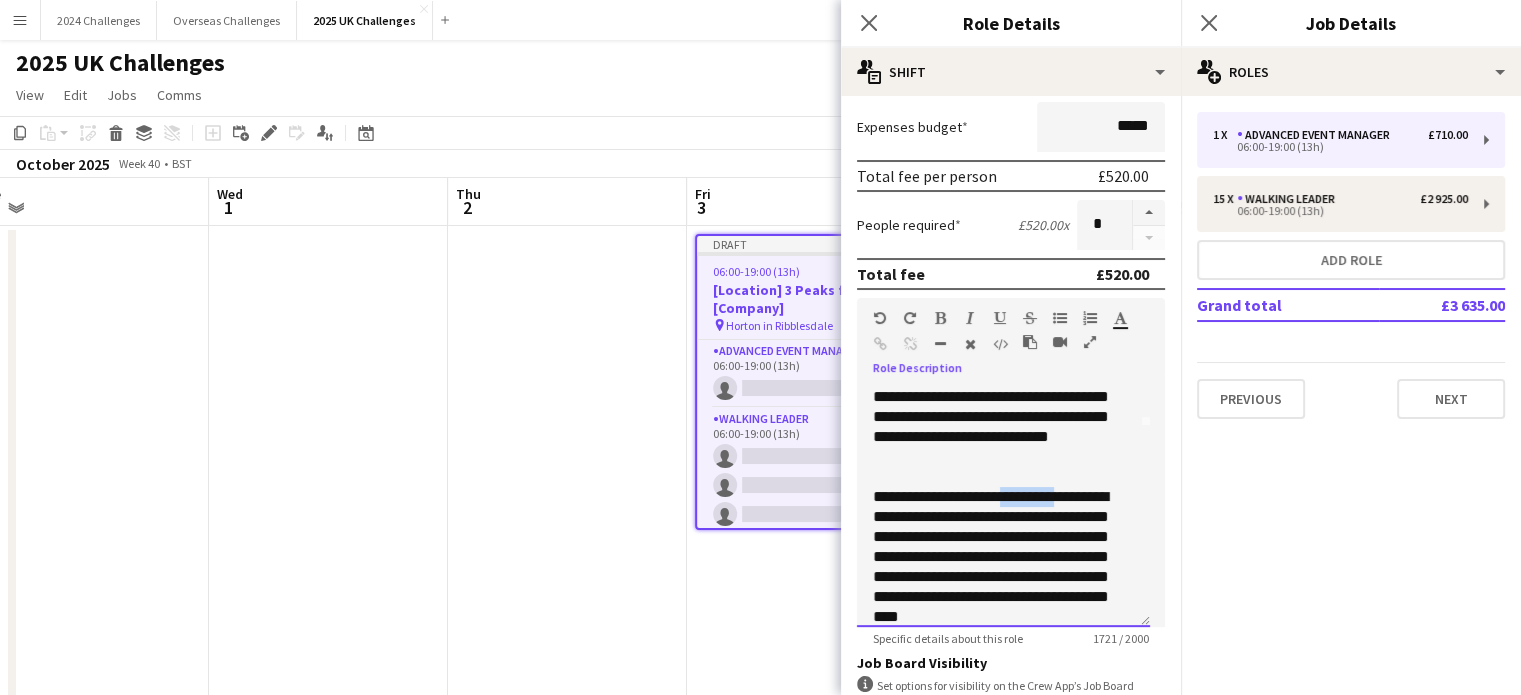 click on "**********" at bounding box center [996, 567] 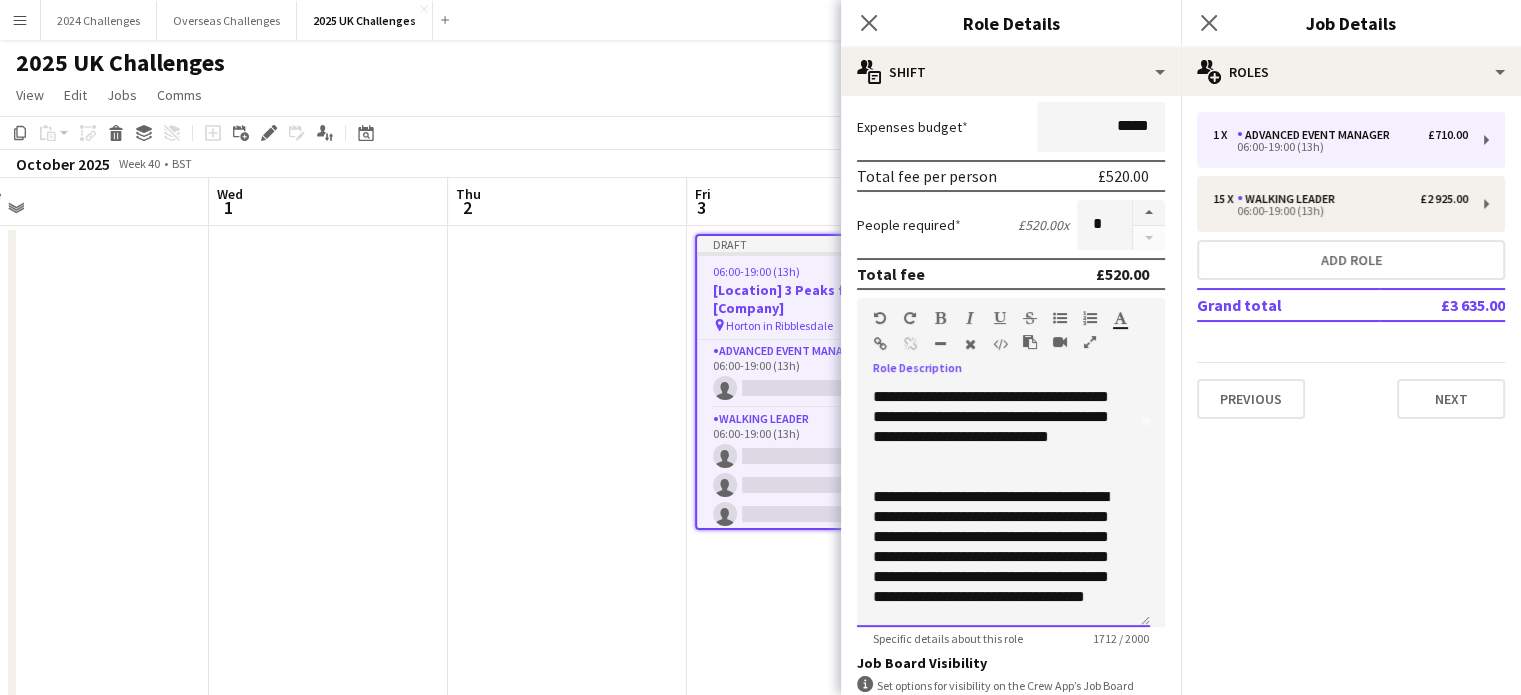 scroll, scrollTop: 300, scrollLeft: 0, axis: vertical 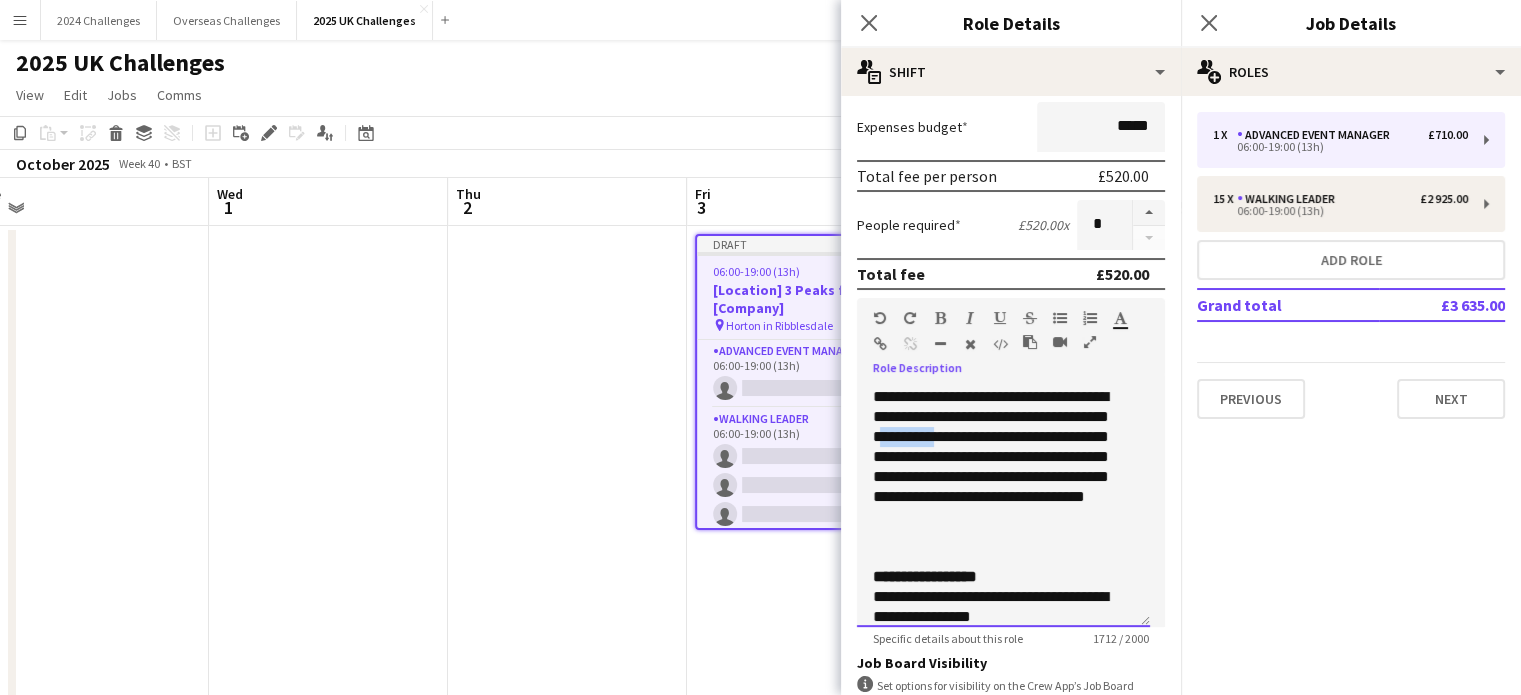 drag, startPoint x: 1076, startPoint y: 451, endPoint x: 1009, endPoint y: 456, distance: 67.18631 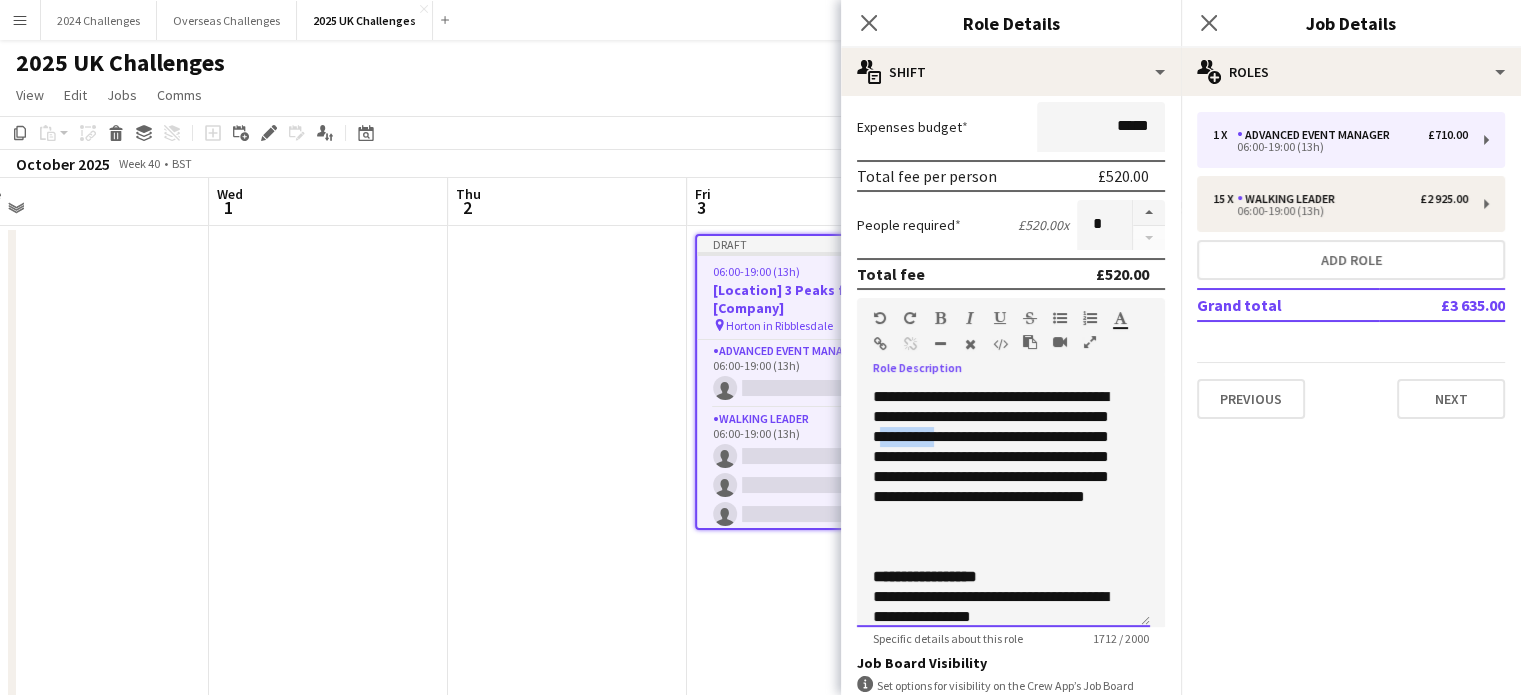 click on "**********" at bounding box center [996, 467] 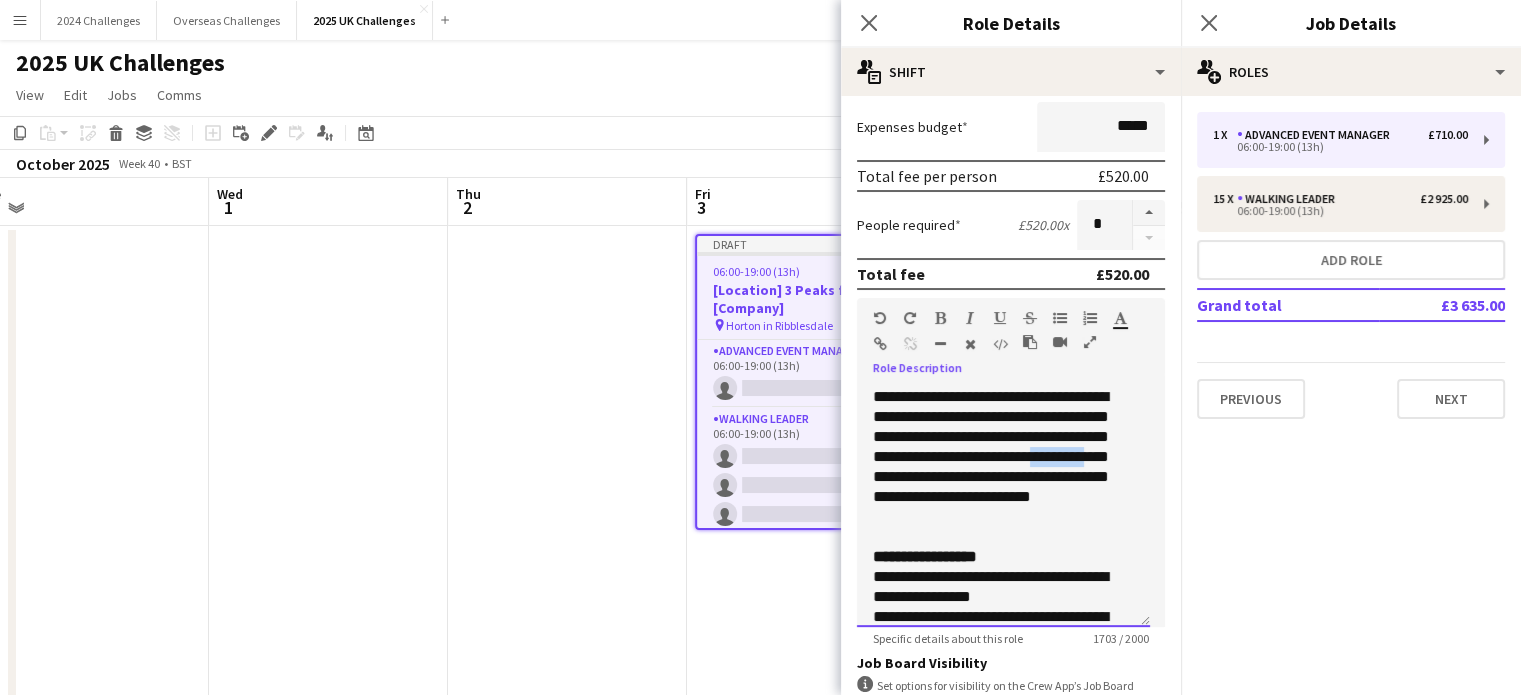 drag, startPoint x: 1046, startPoint y: 491, endPoint x: 980, endPoint y: 492, distance: 66.007576 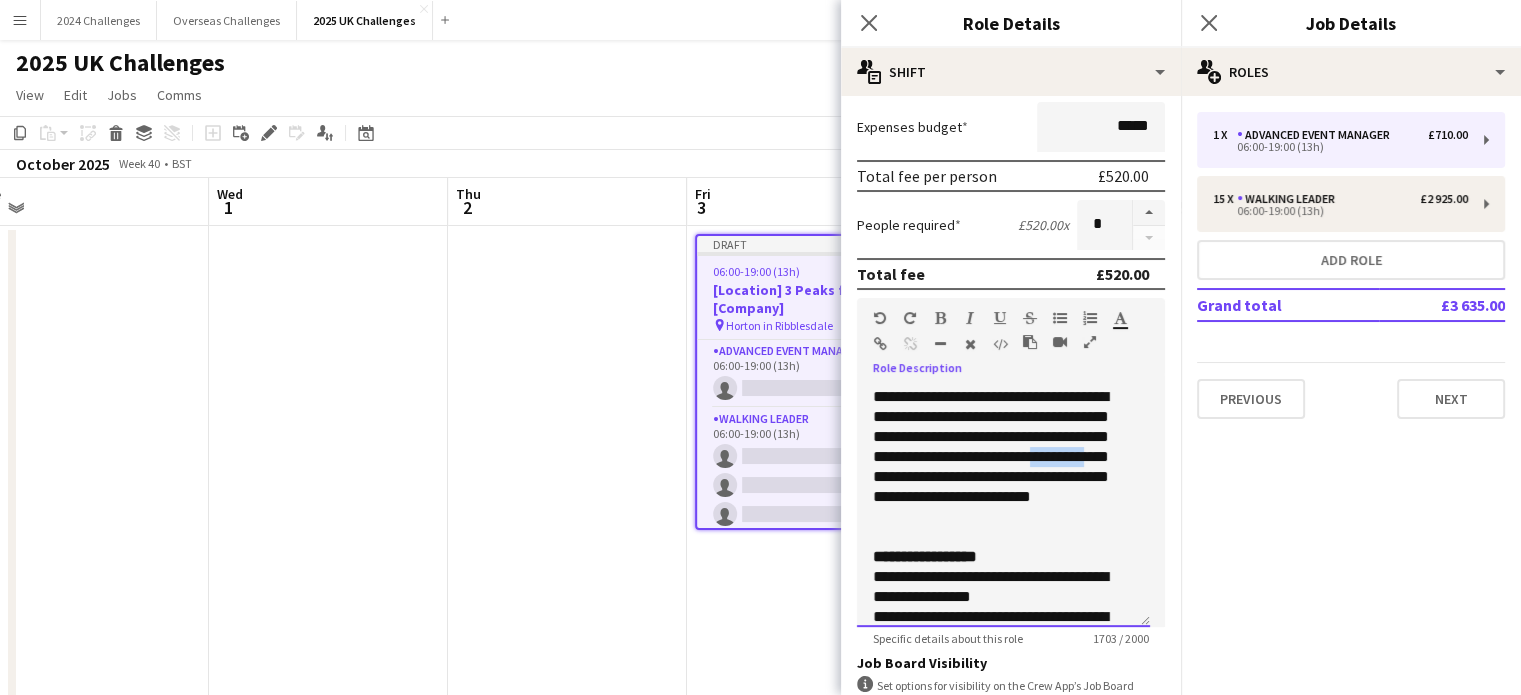 click on "**********" at bounding box center [996, 457] 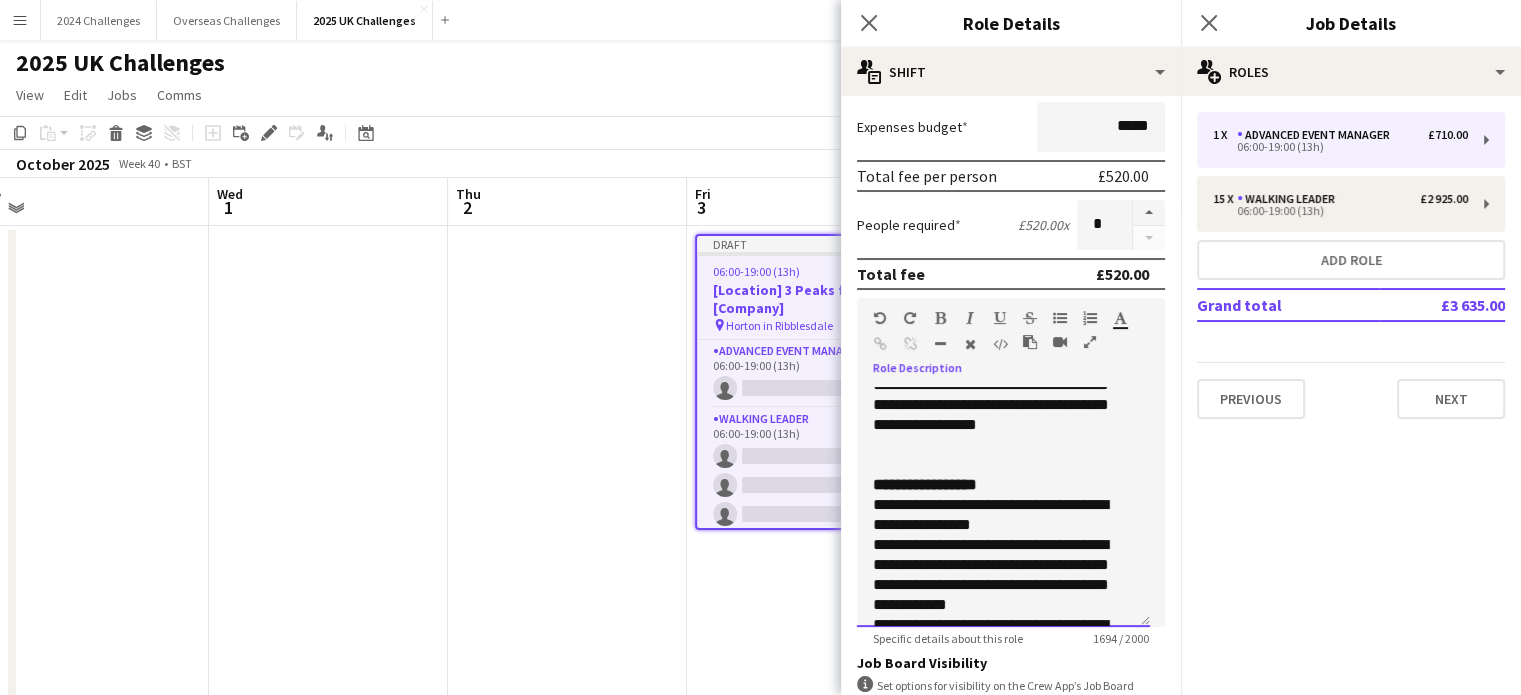 scroll, scrollTop: 400, scrollLeft: 0, axis: vertical 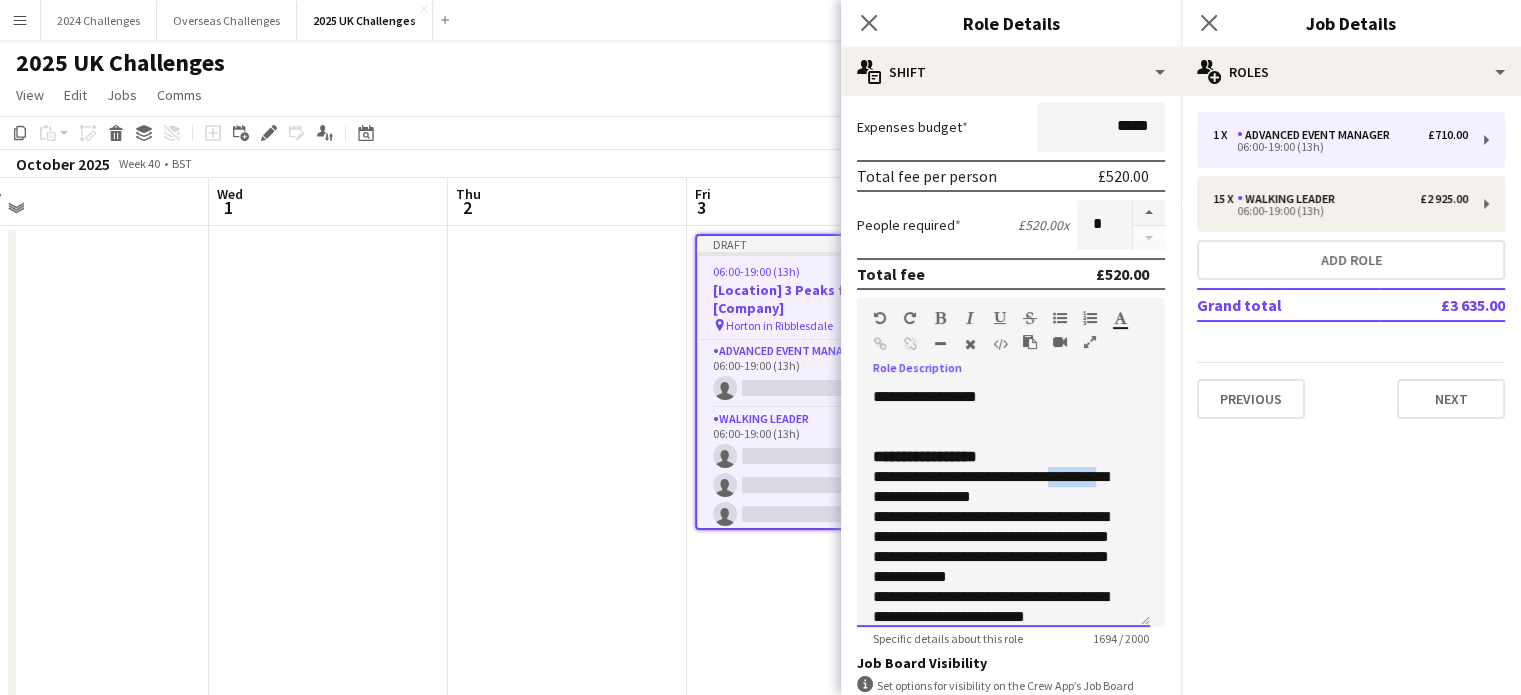 drag, startPoint x: 1116, startPoint y: 494, endPoint x: 1051, endPoint y: 496, distance: 65.03076 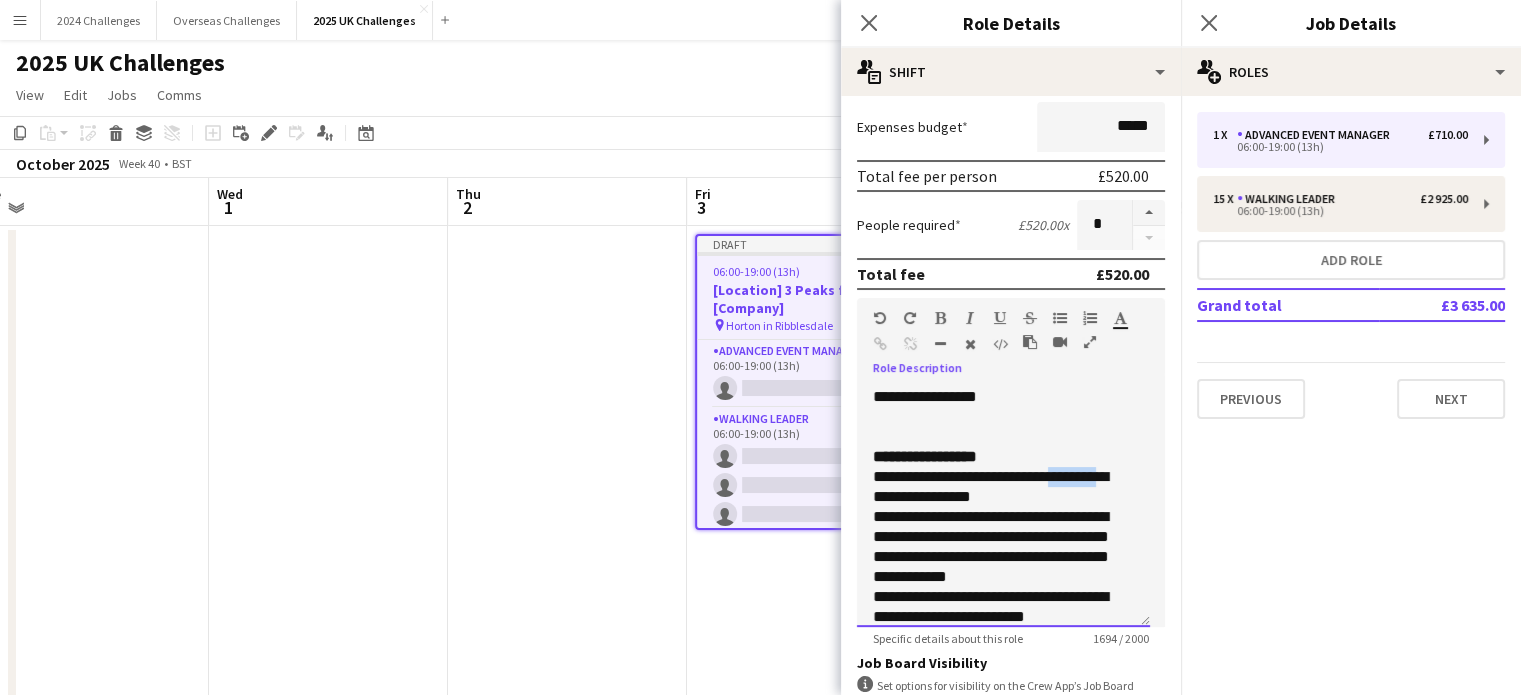 click on "**********" at bounding box center (996, 487) 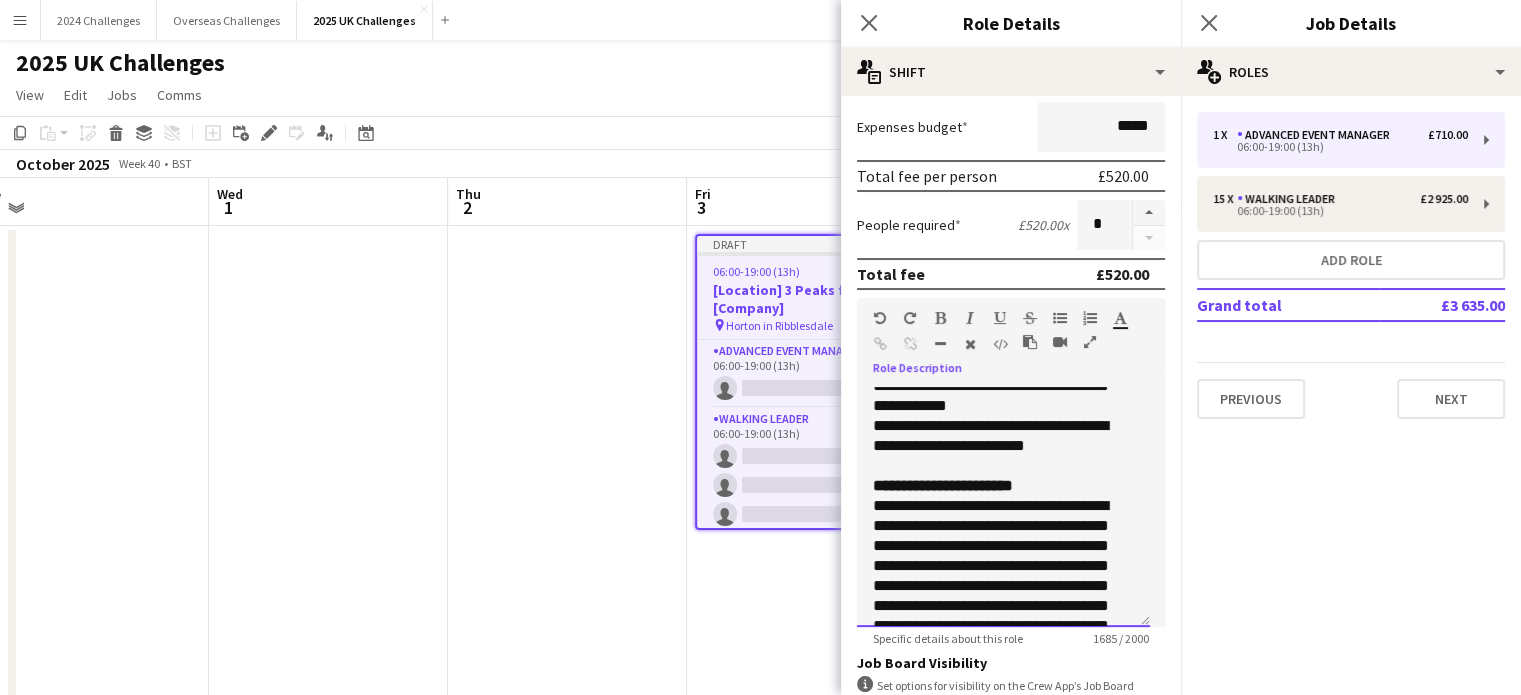 scroll, scrollTop: 600, scrollLeft: 0, axis: vertical 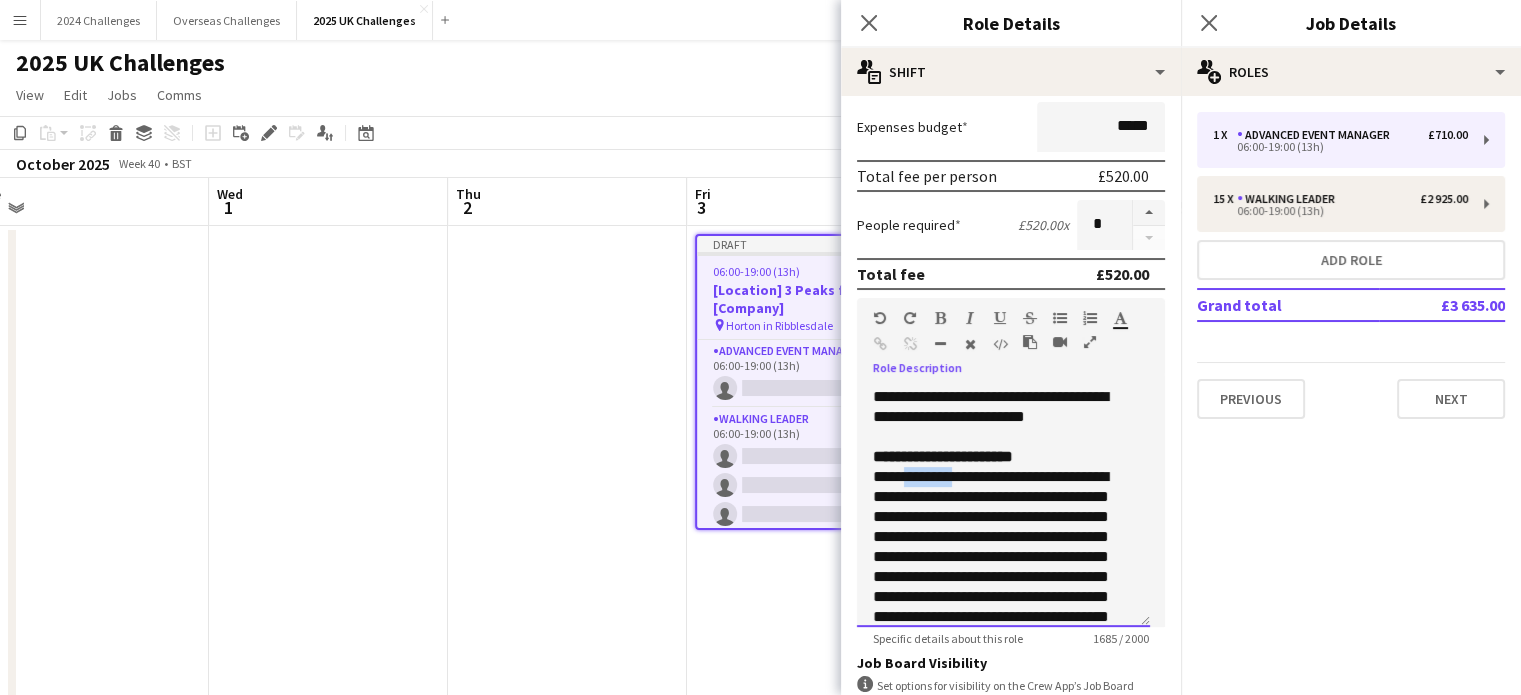 drag, startPoint x: 966, startPoint y: 495, endPoint x: 899, endPoint y: 495, distance: 67 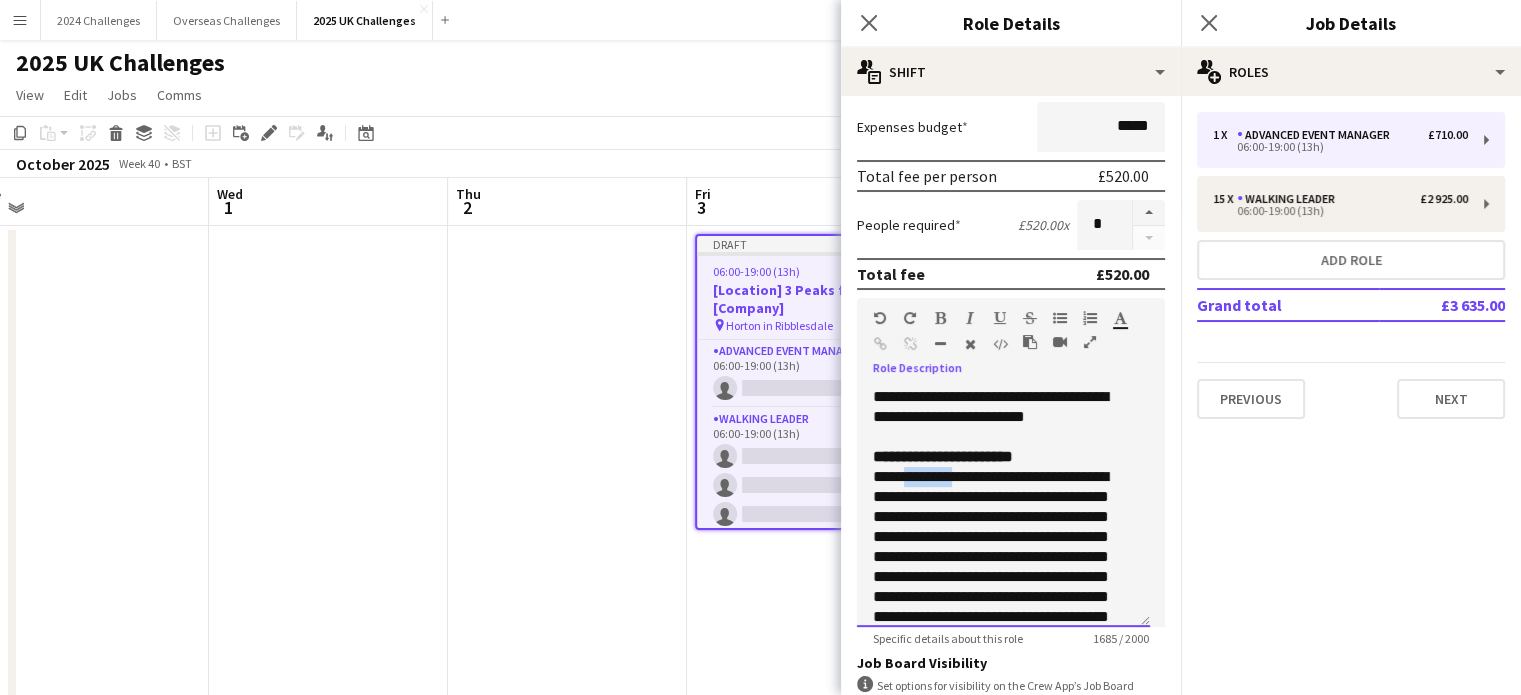click on "**********" at bounding box center [996, 597] 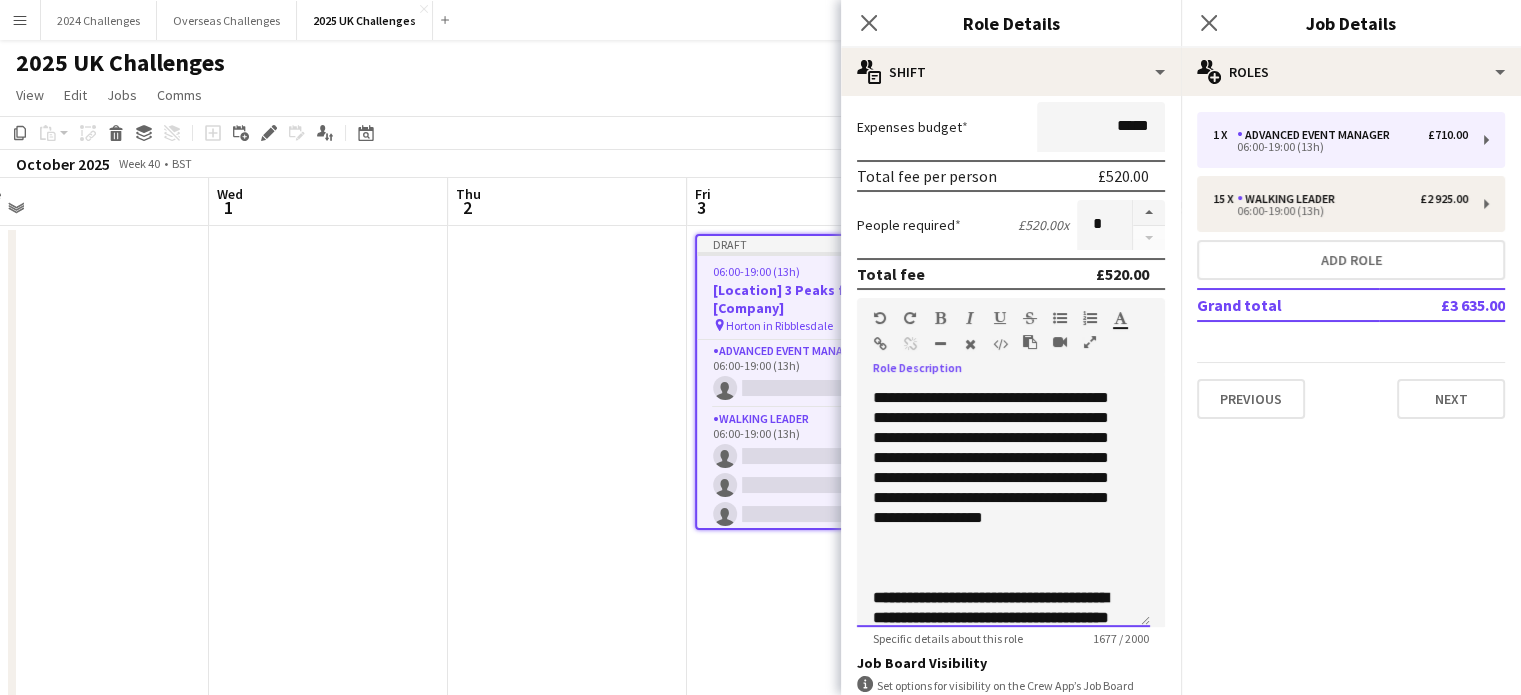scroll, scrollTop: 800, scrollLeft: 0, axis: vertical 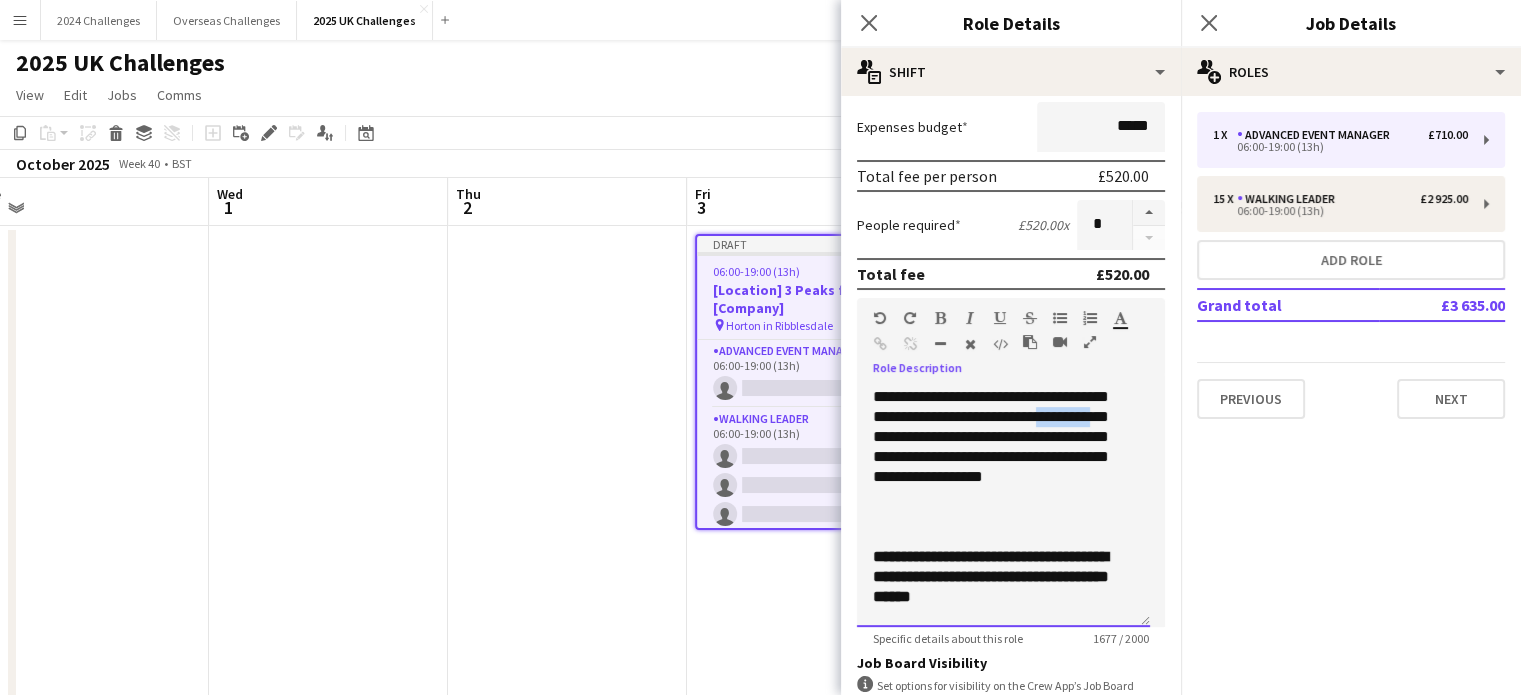 drag, startPoint x: 992, startPoint y: 471, endPoint x: 921, endPoint y: 477, distance: 71.25307 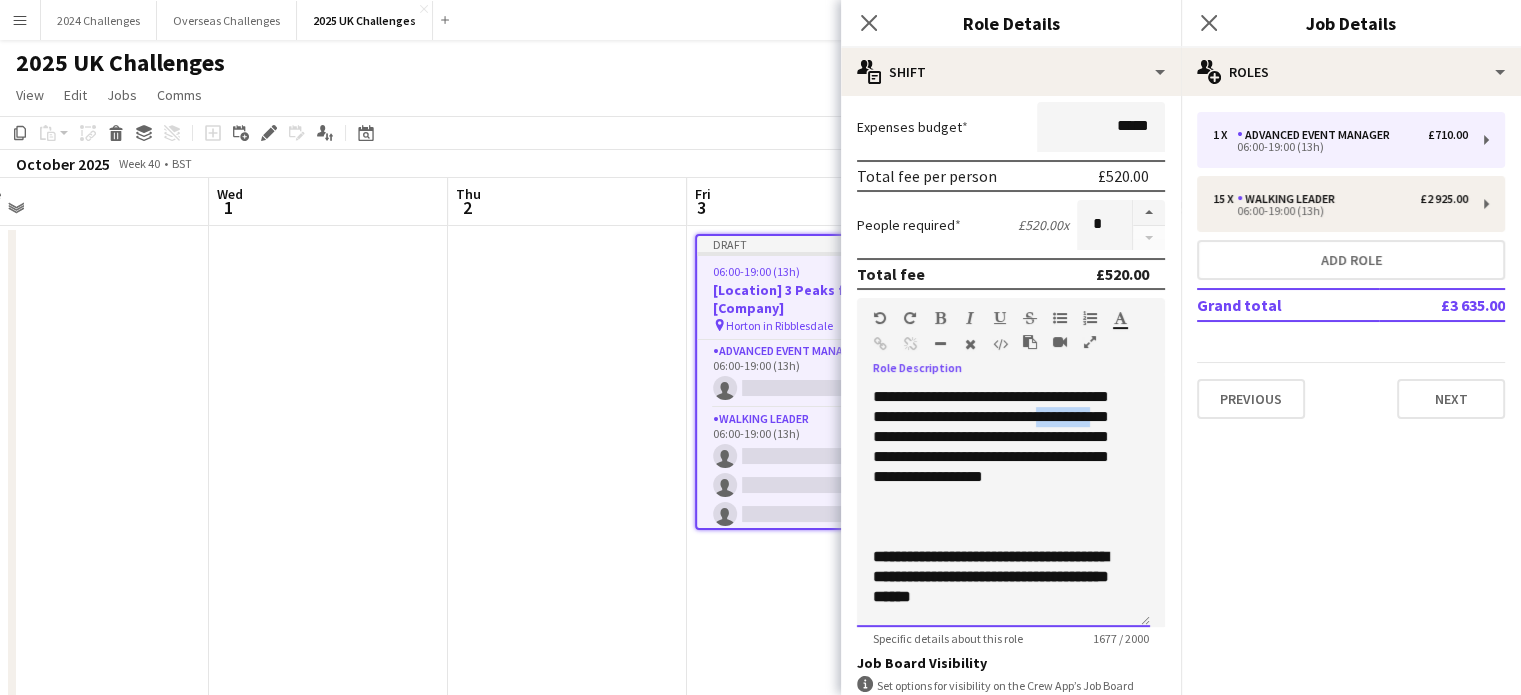 click on "**********" at bounding box center (996, 397) 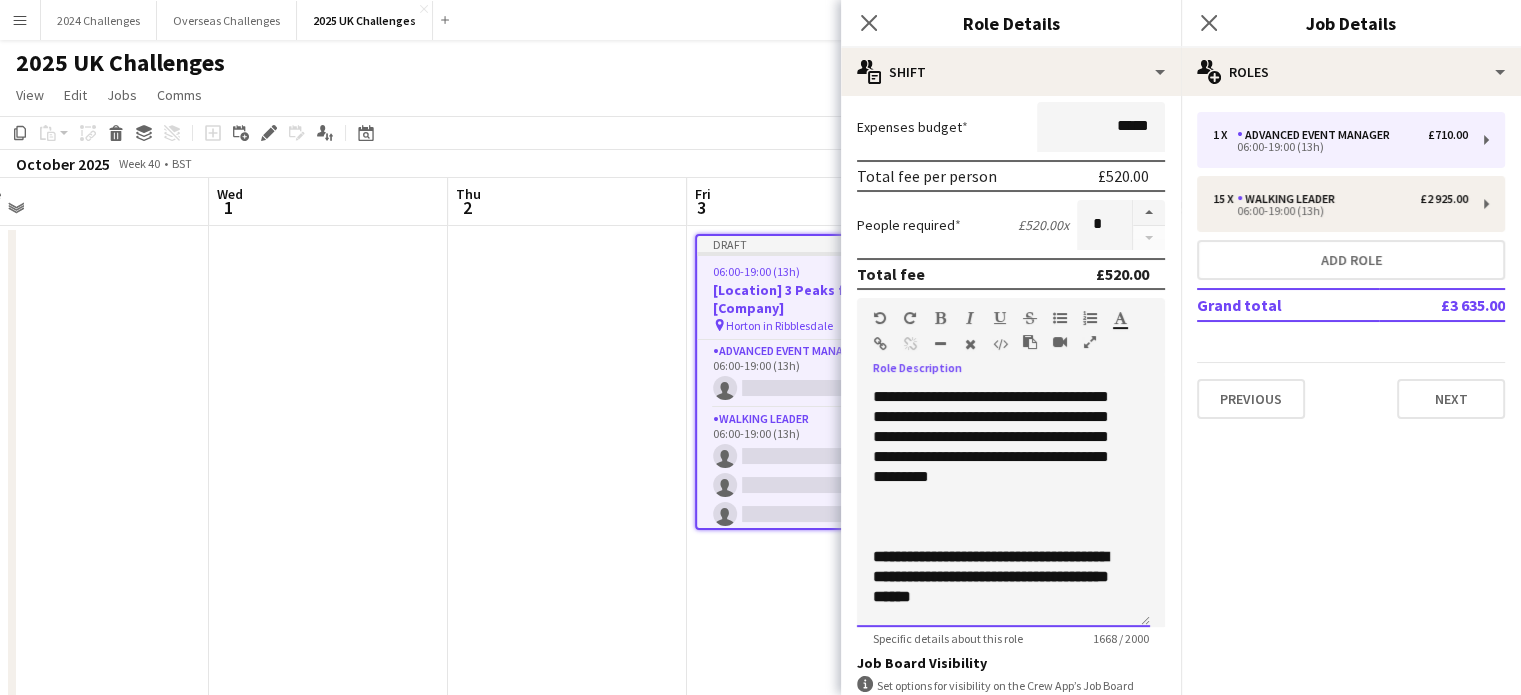 click on "**********" at bounding box center (996, 397) 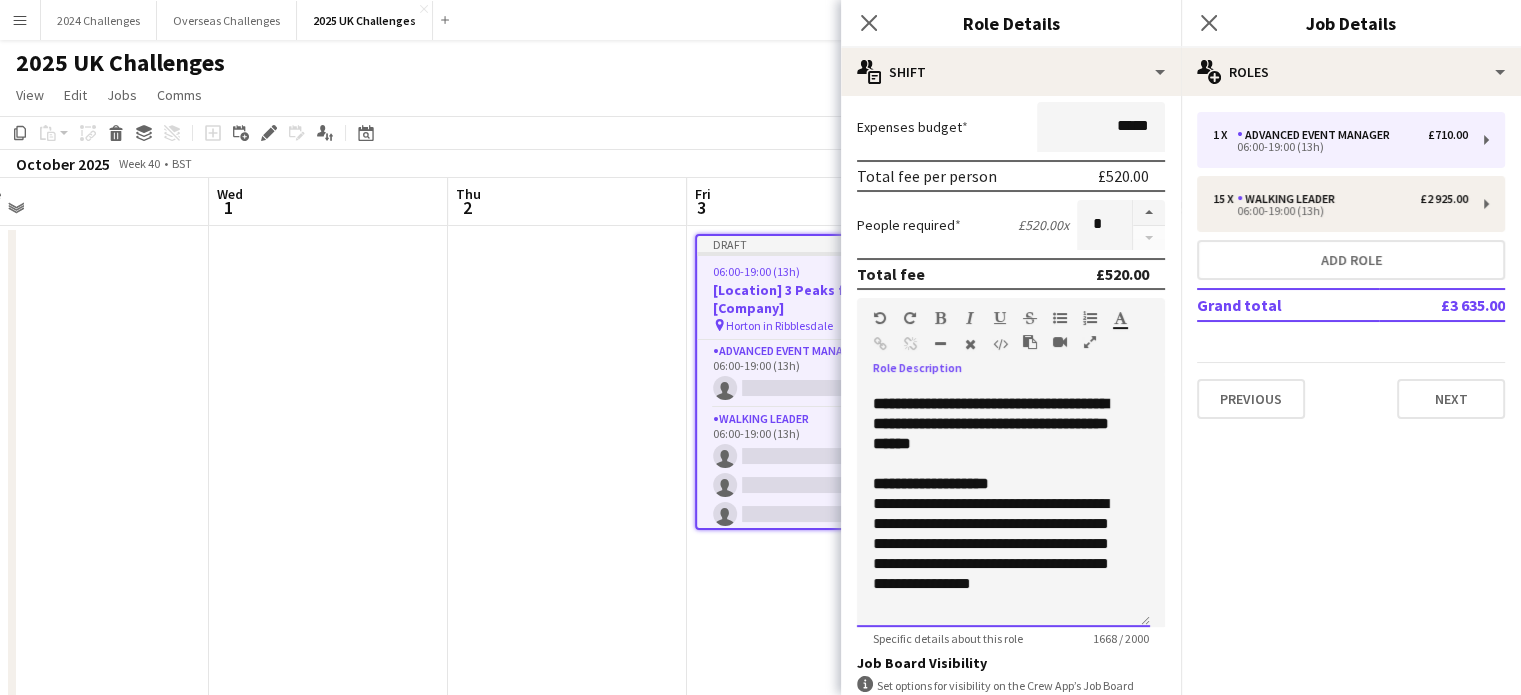 scroll, scrollTop: 975, scrollLeft: 0, axis: vertical 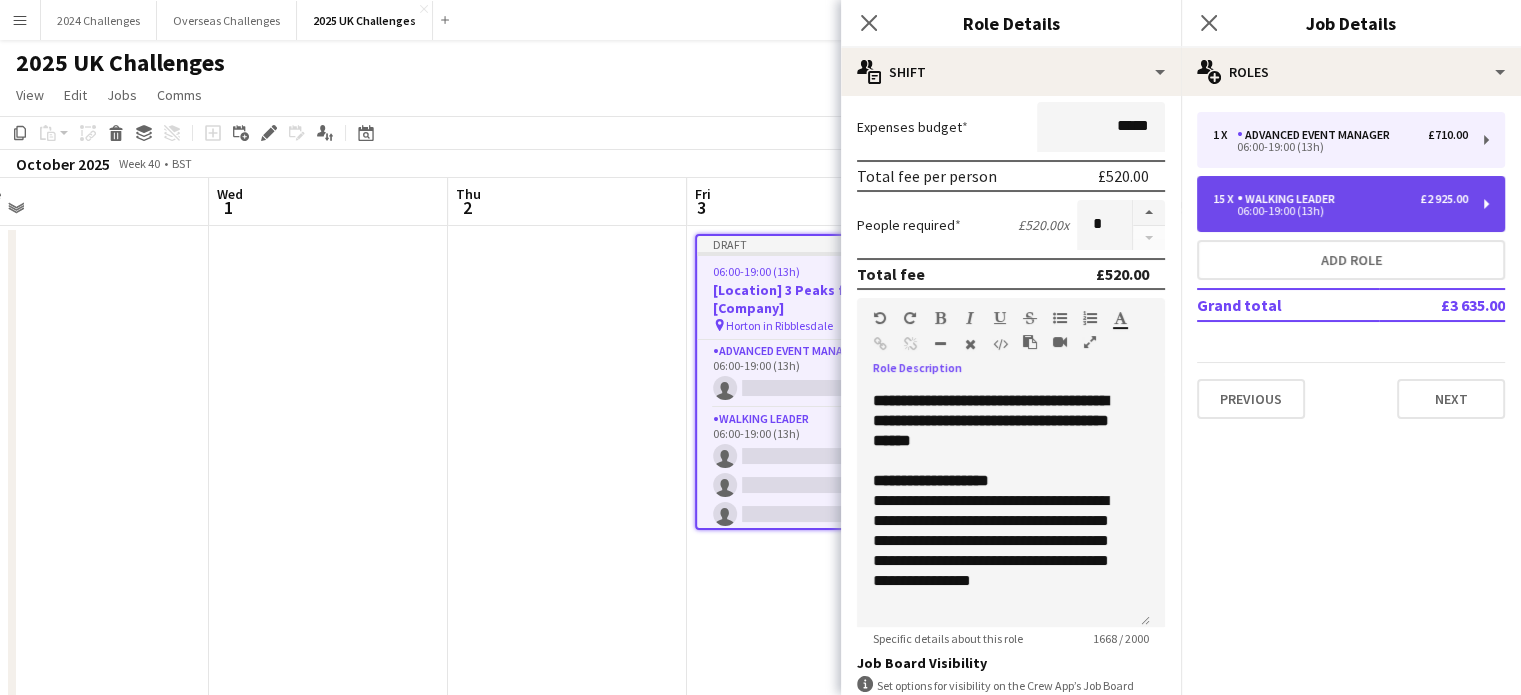click on "06:00-19:00 (13h)" at bounding box center [1340, 211] 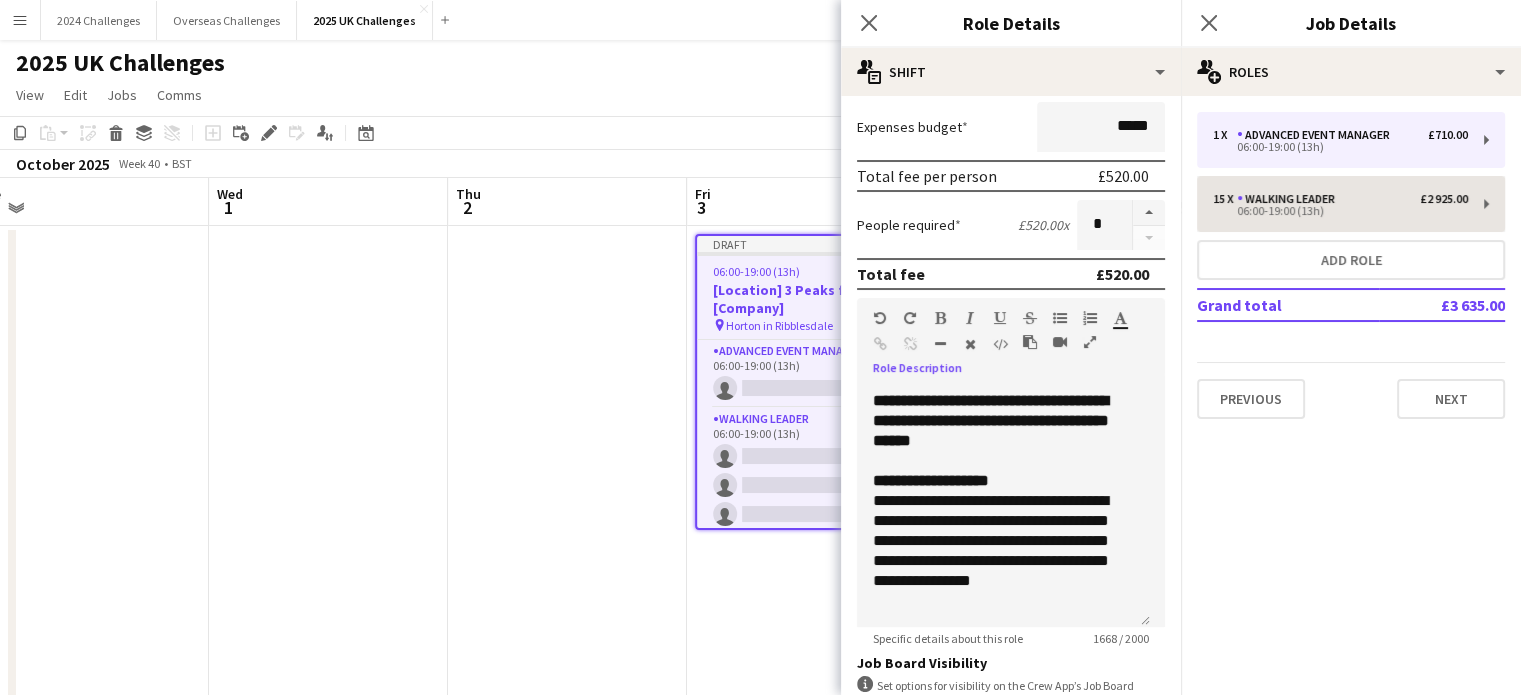 type on "**********" 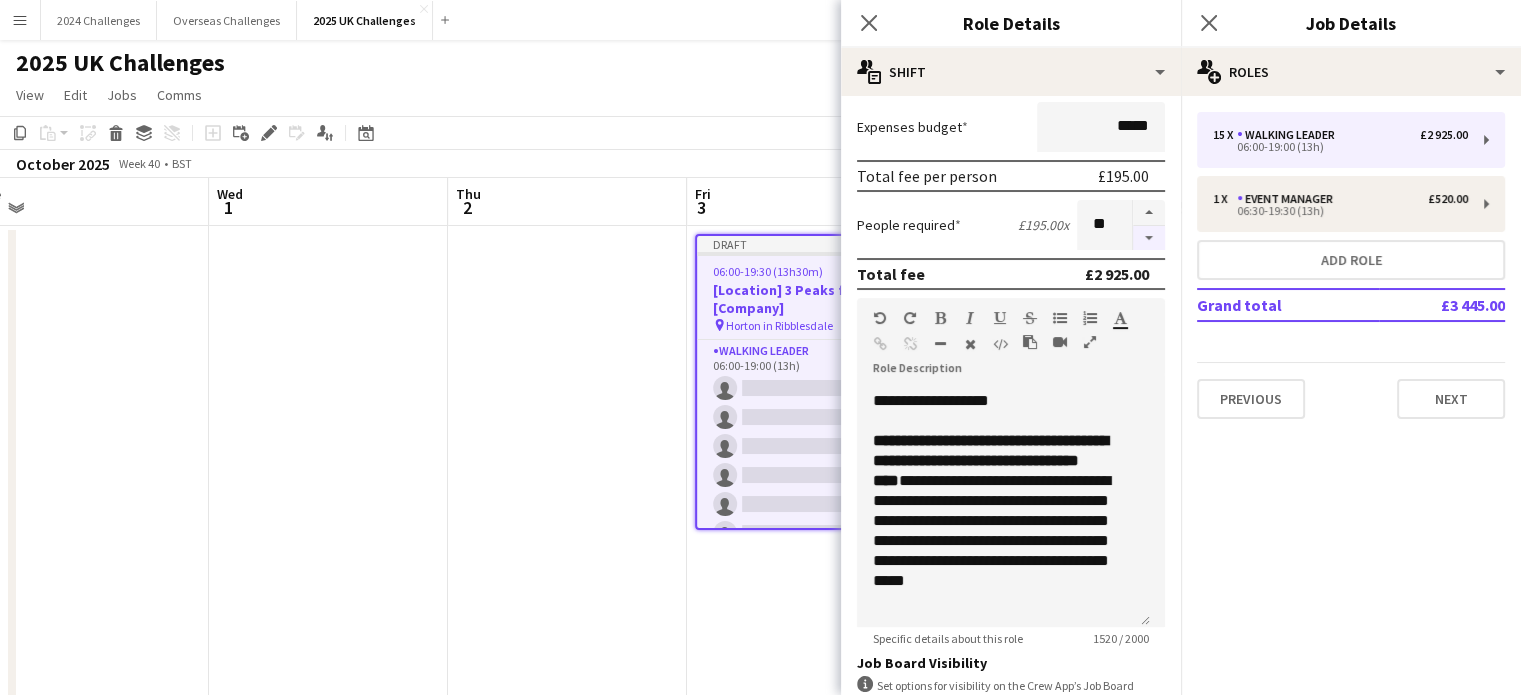 click at bounding box center (1149, 238) 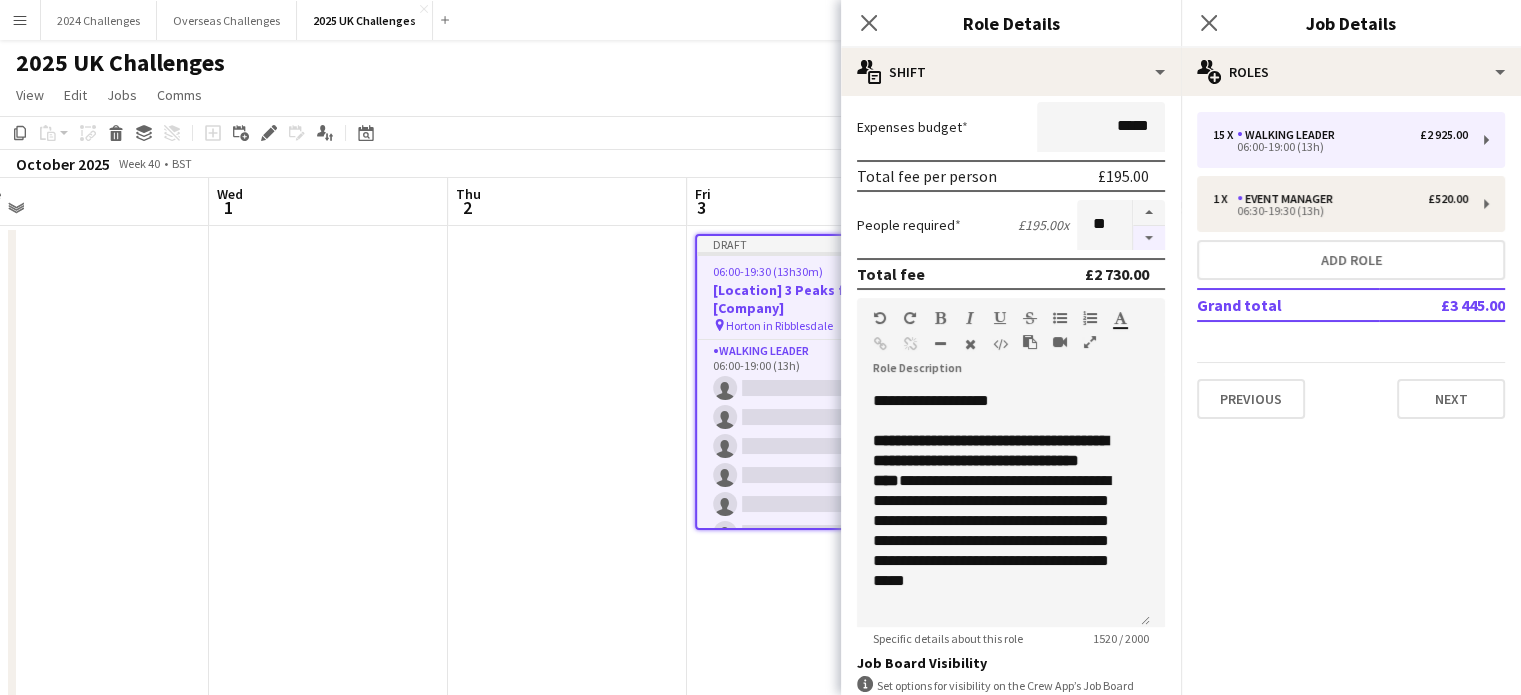 click at bounding box center [1149, 238] 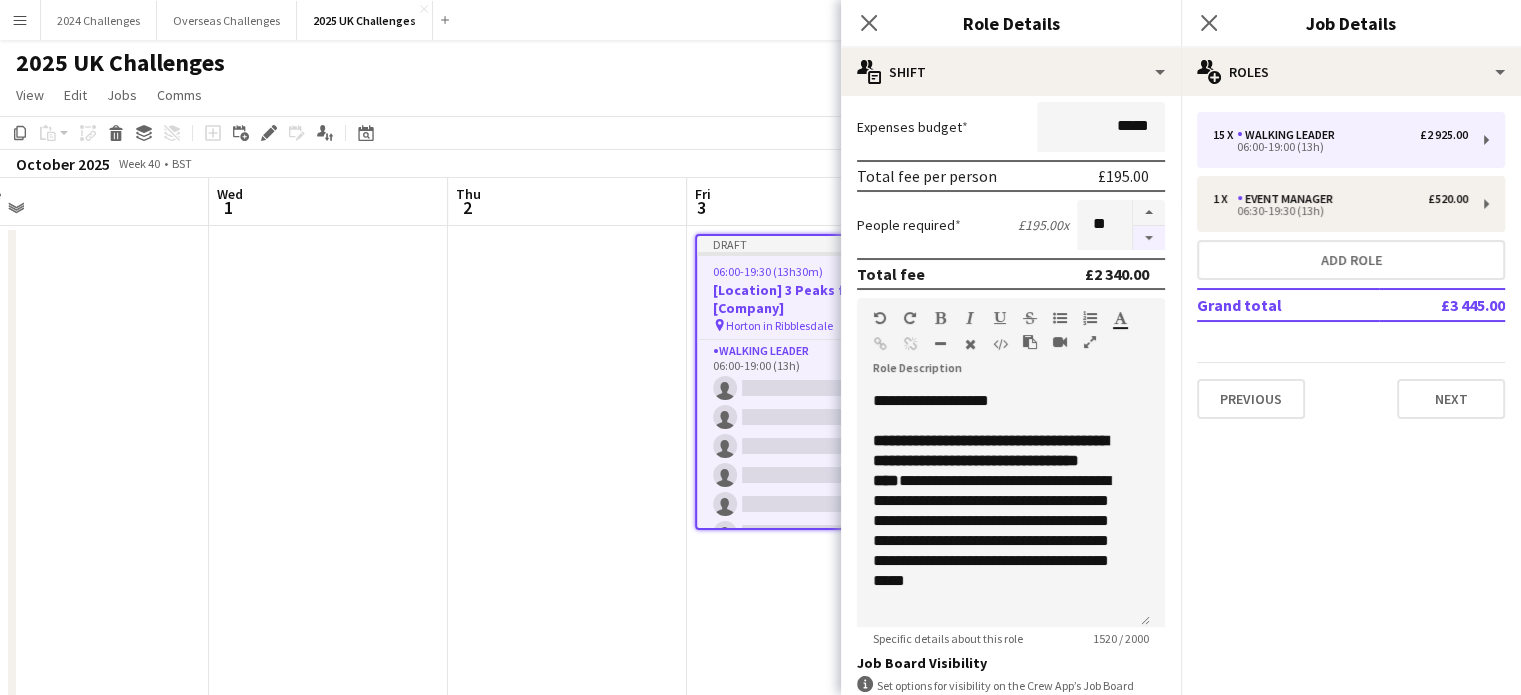click at bounding box center [1149, 238] 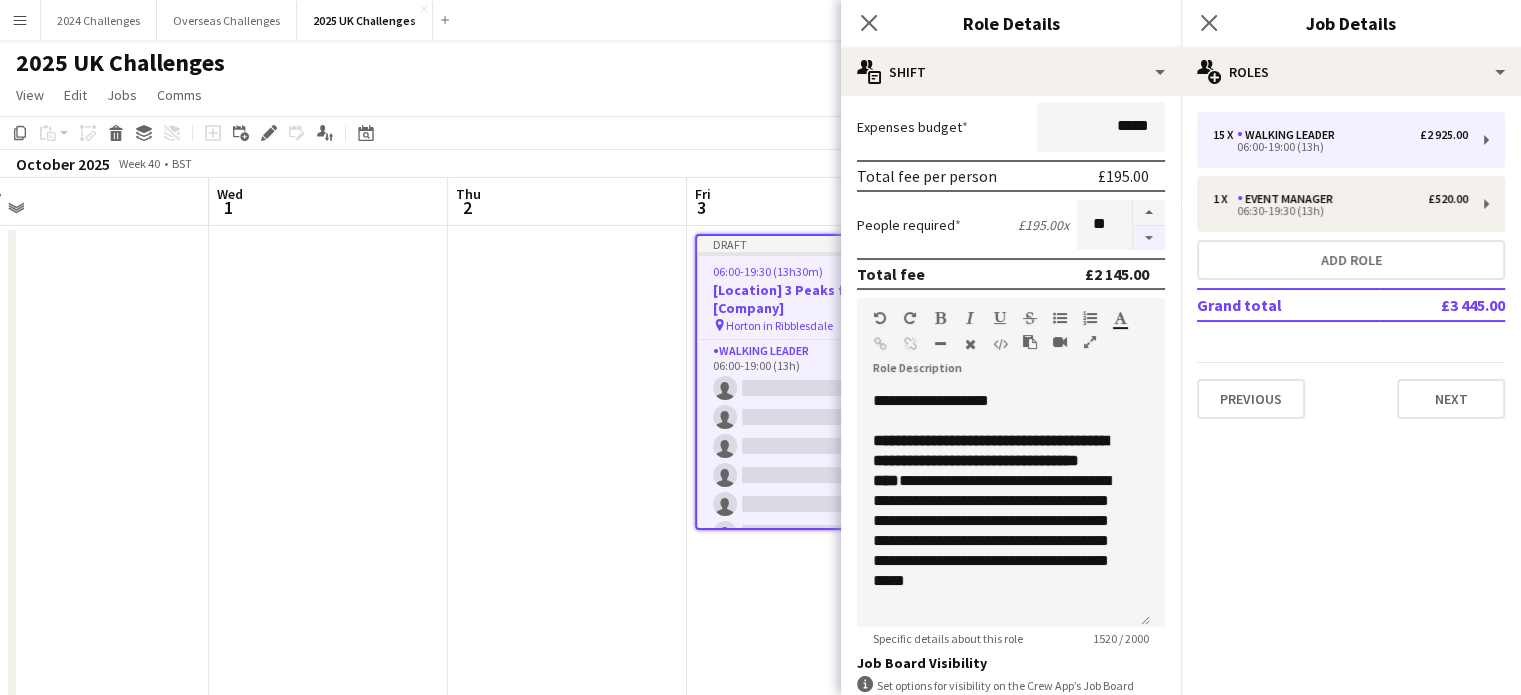 click at bounding box center [1149, 238] 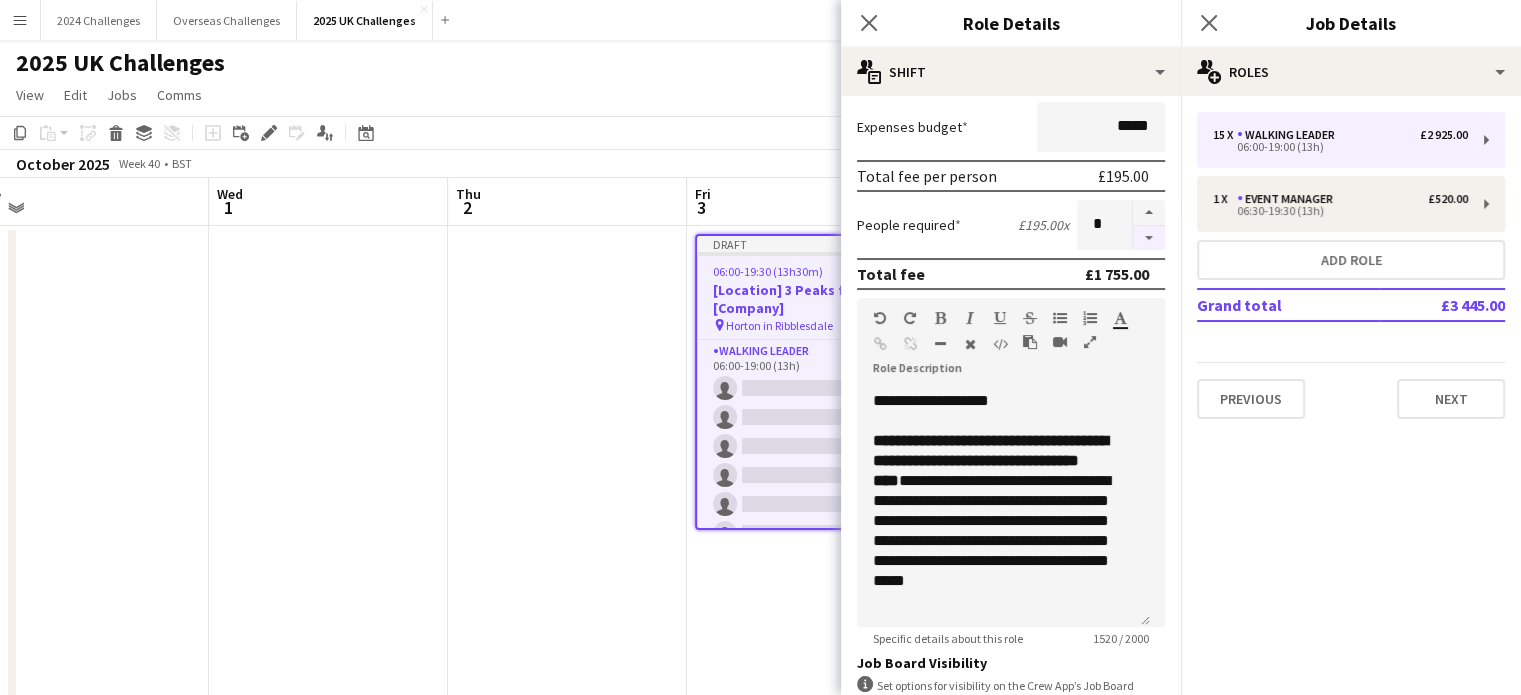 click at bounding box center (1149, 238) 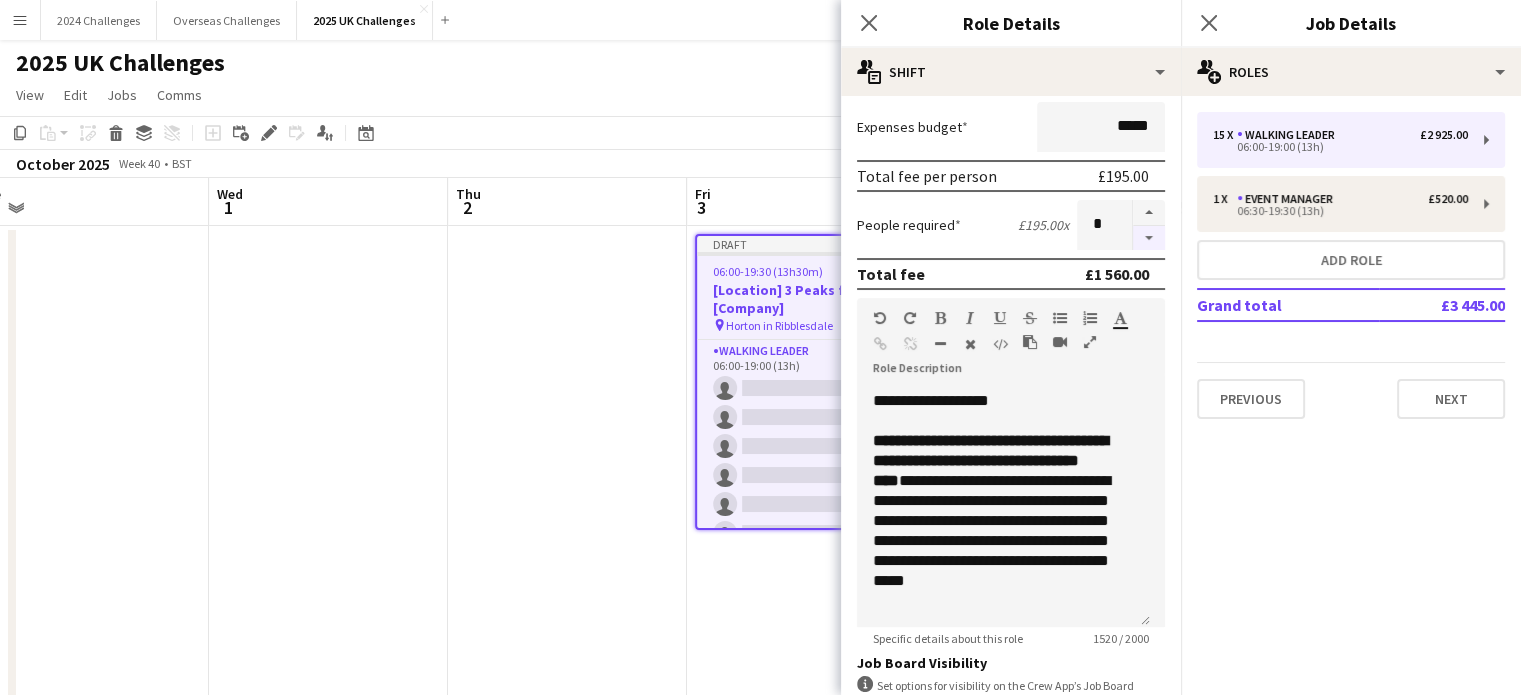 click at bounding box center [1149, 238] 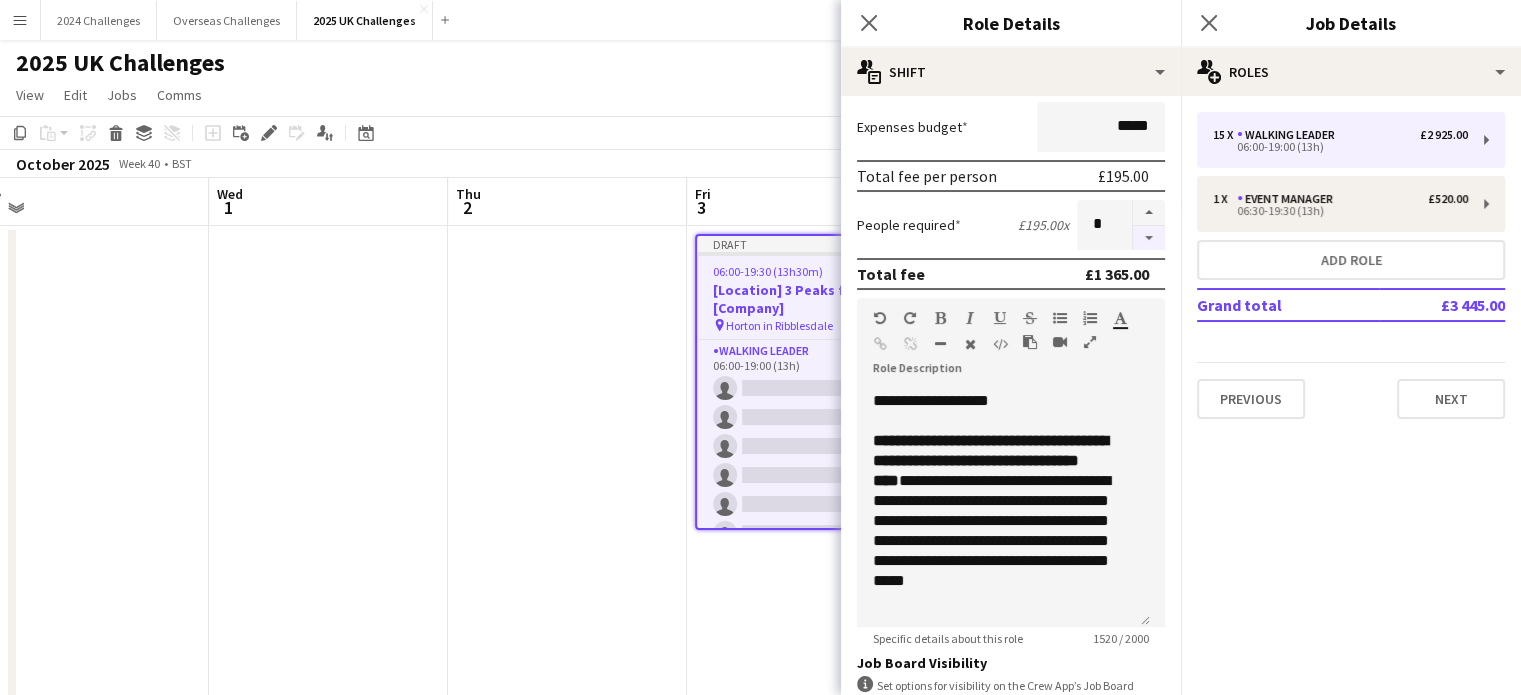 click at bounding box center (1149, 238) 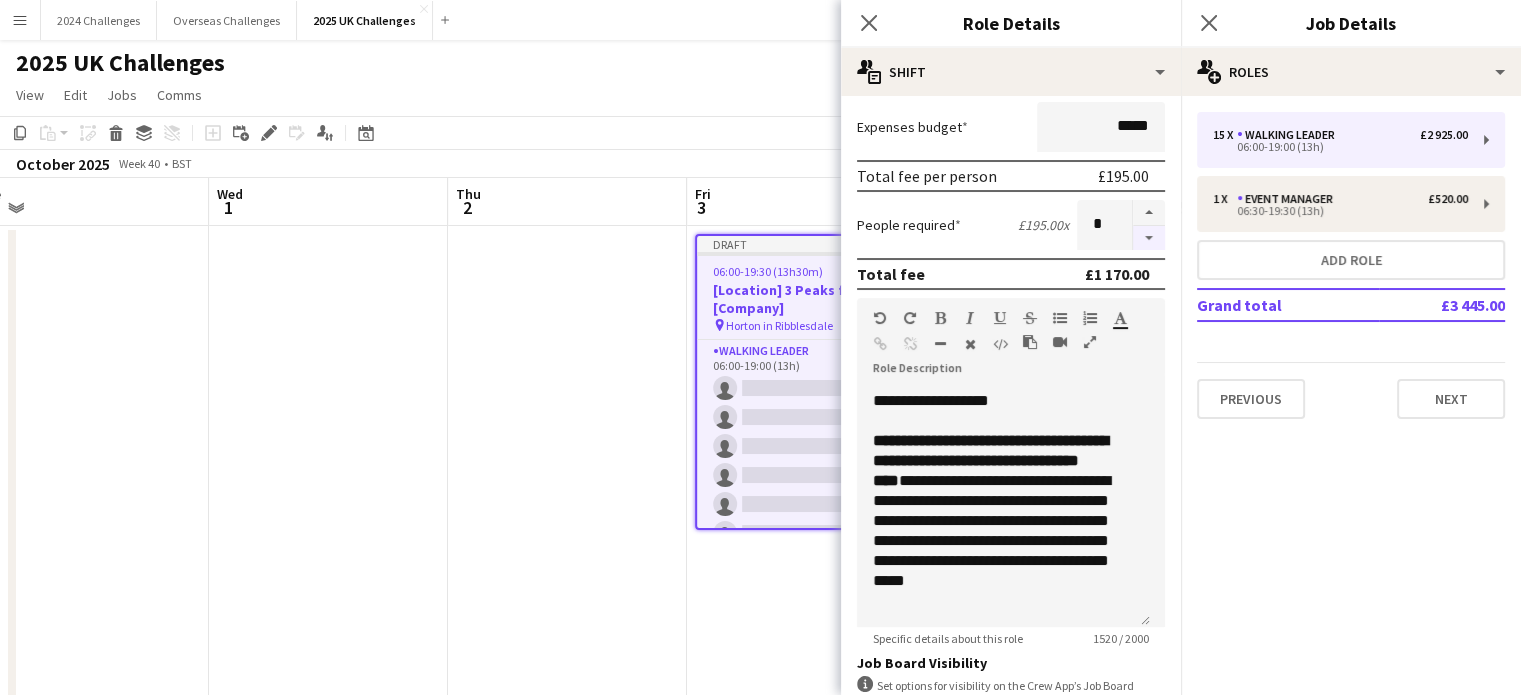 click at bounding box center (1149, 238) 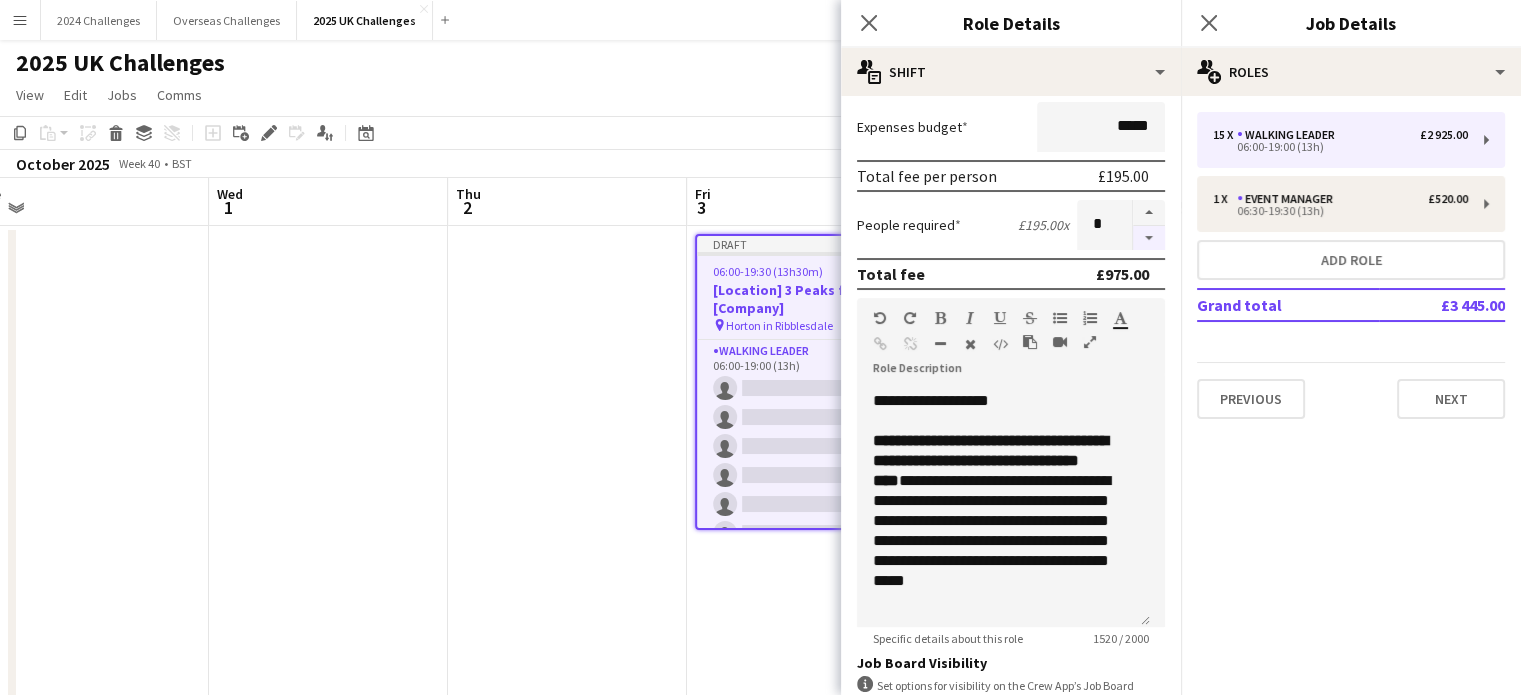 click at bounding box center (1149, 238) 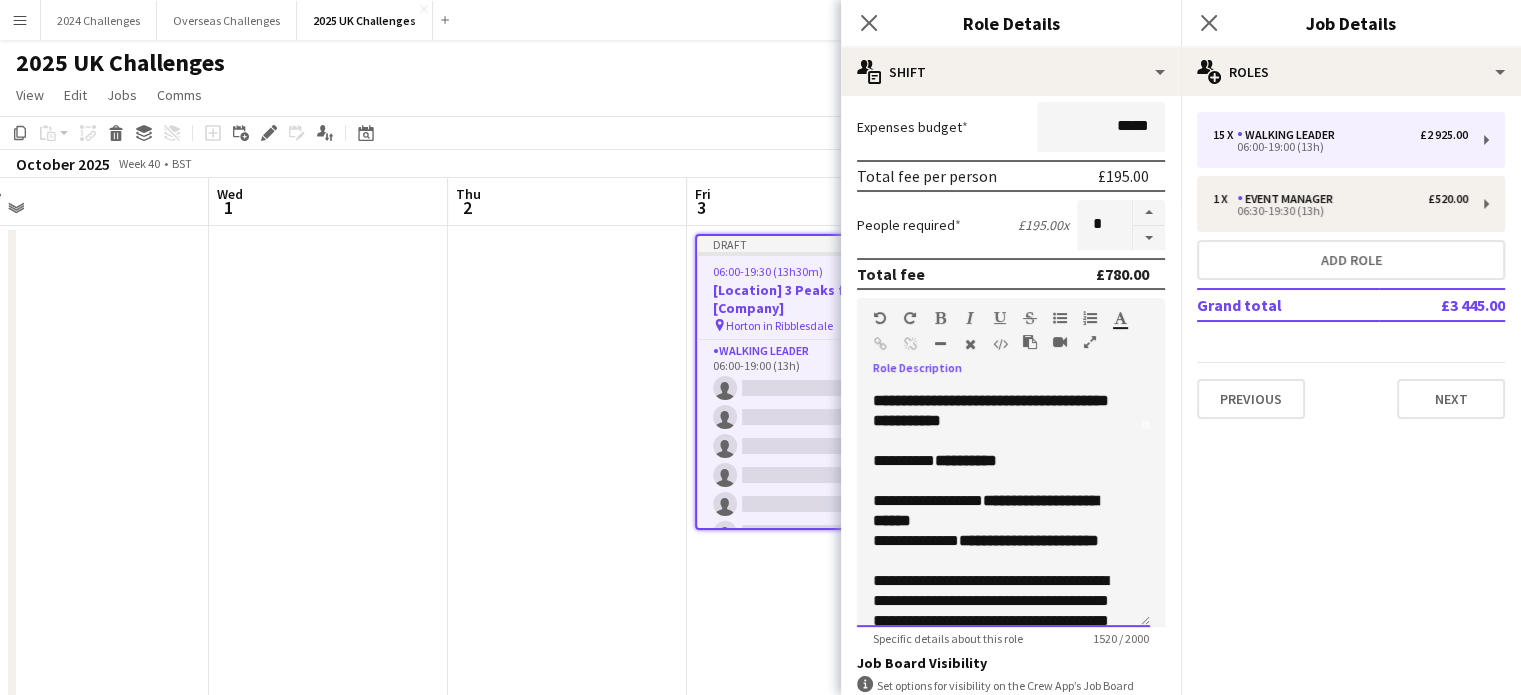 scroll, scrollTop: 200, scrollLeft: 0, axis: vertical 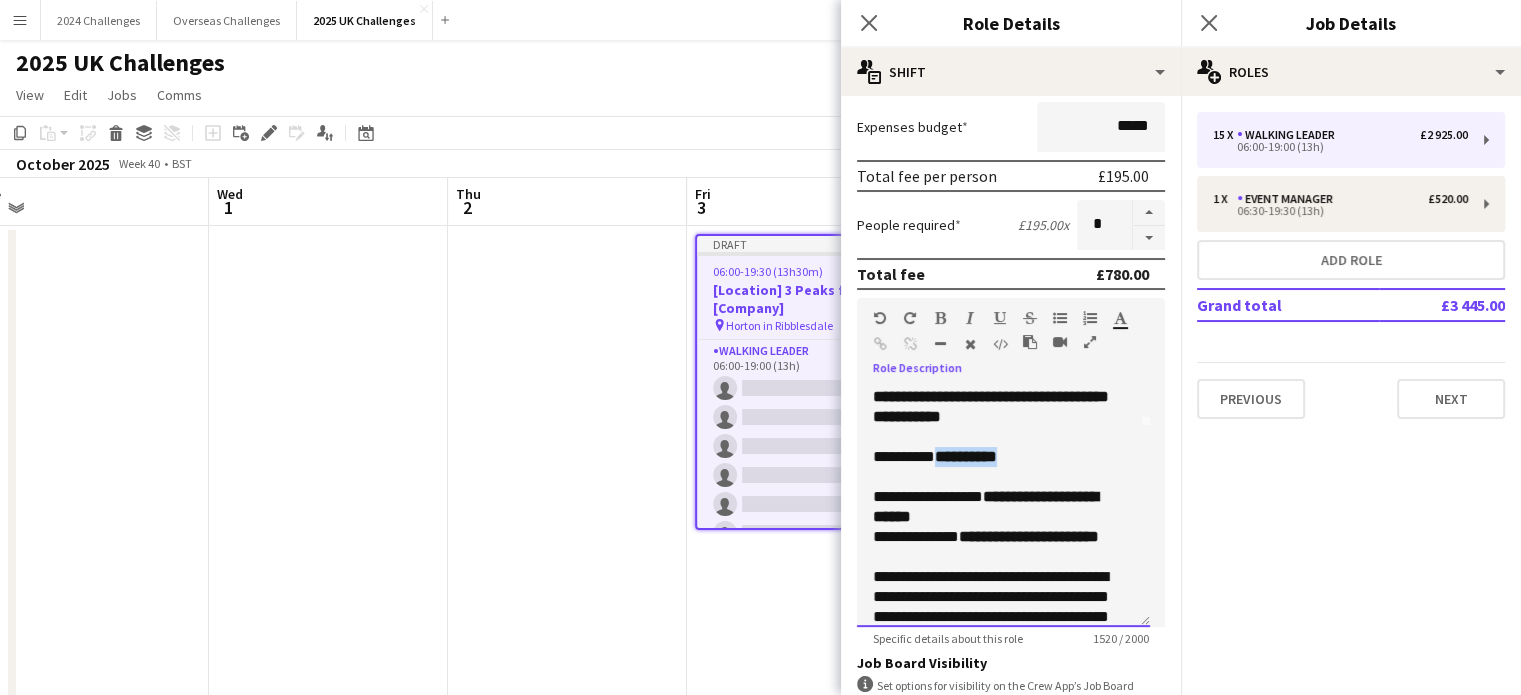 drag, startPoint x: 1028, startPoint y: 474, endPoint x: 942, endPoint y: 472, distance: 86.023254 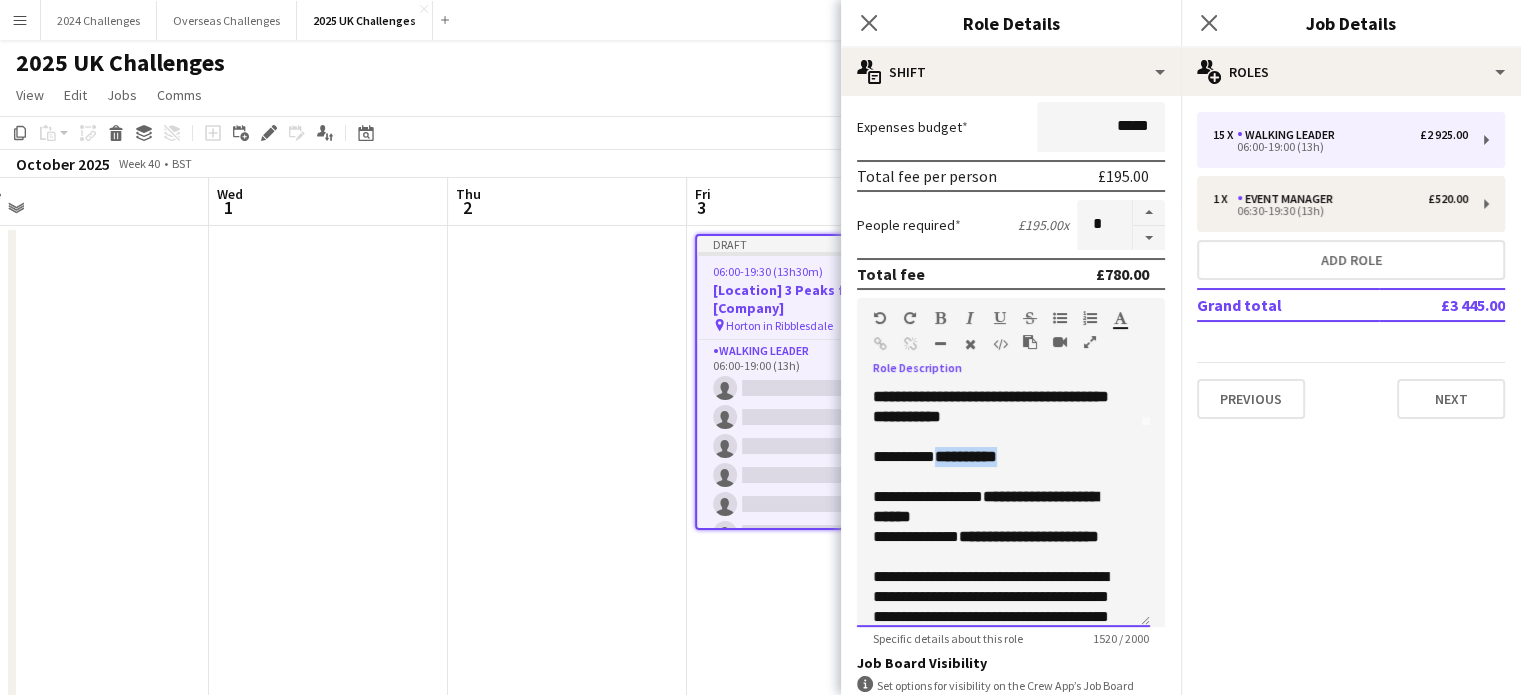 click on "**********" at bounding box center (996, 457) 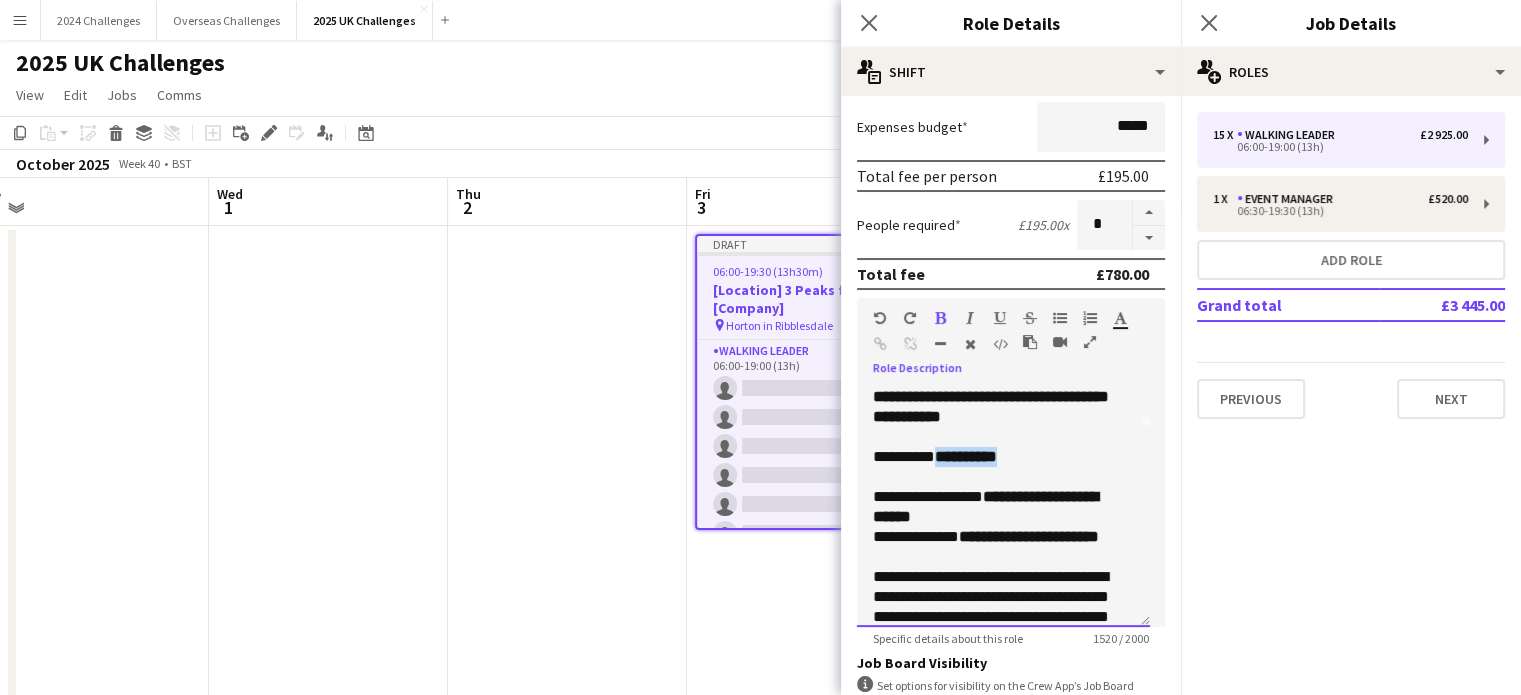click on "**********" at bounding box center [966, 456] 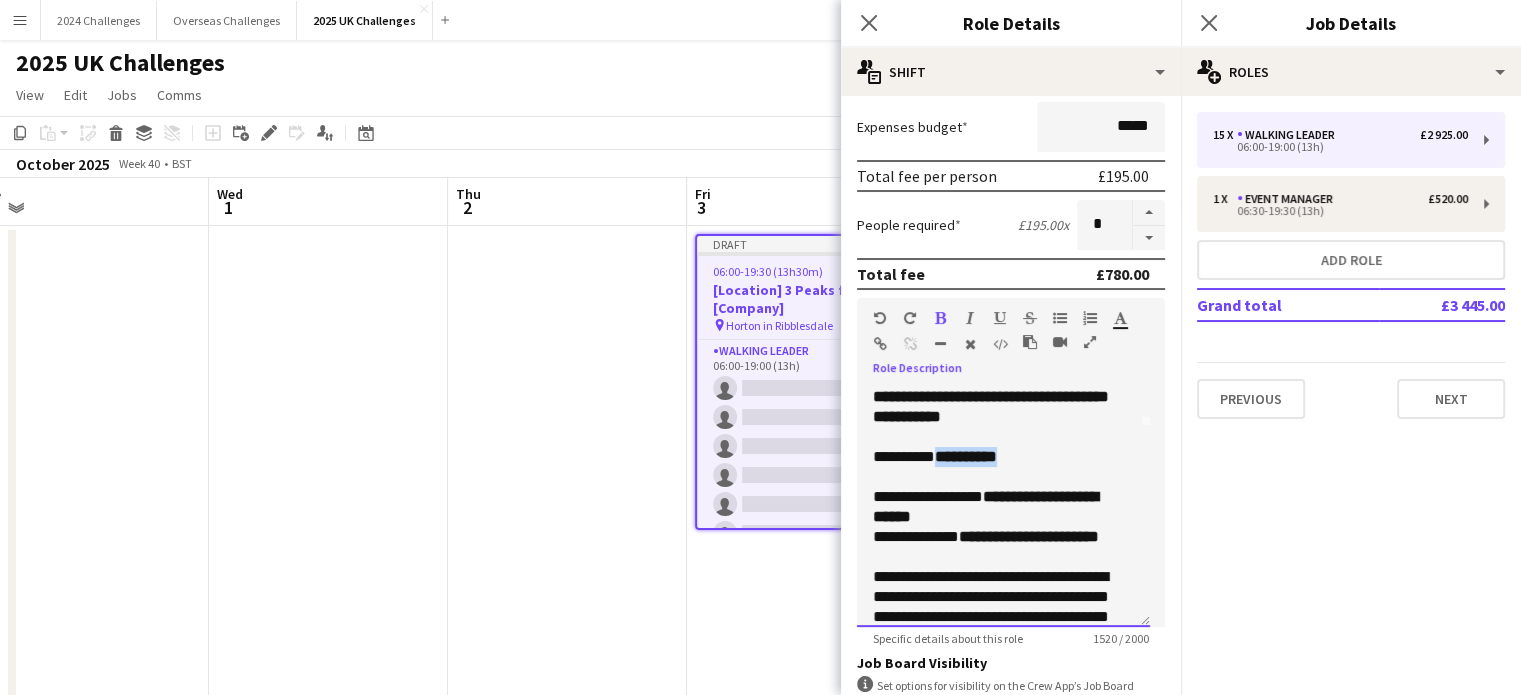 drag, startPoint x: 1028, startPoint y: 471, endPoint x: 941, endPoint y: 475, distance: 87.0919 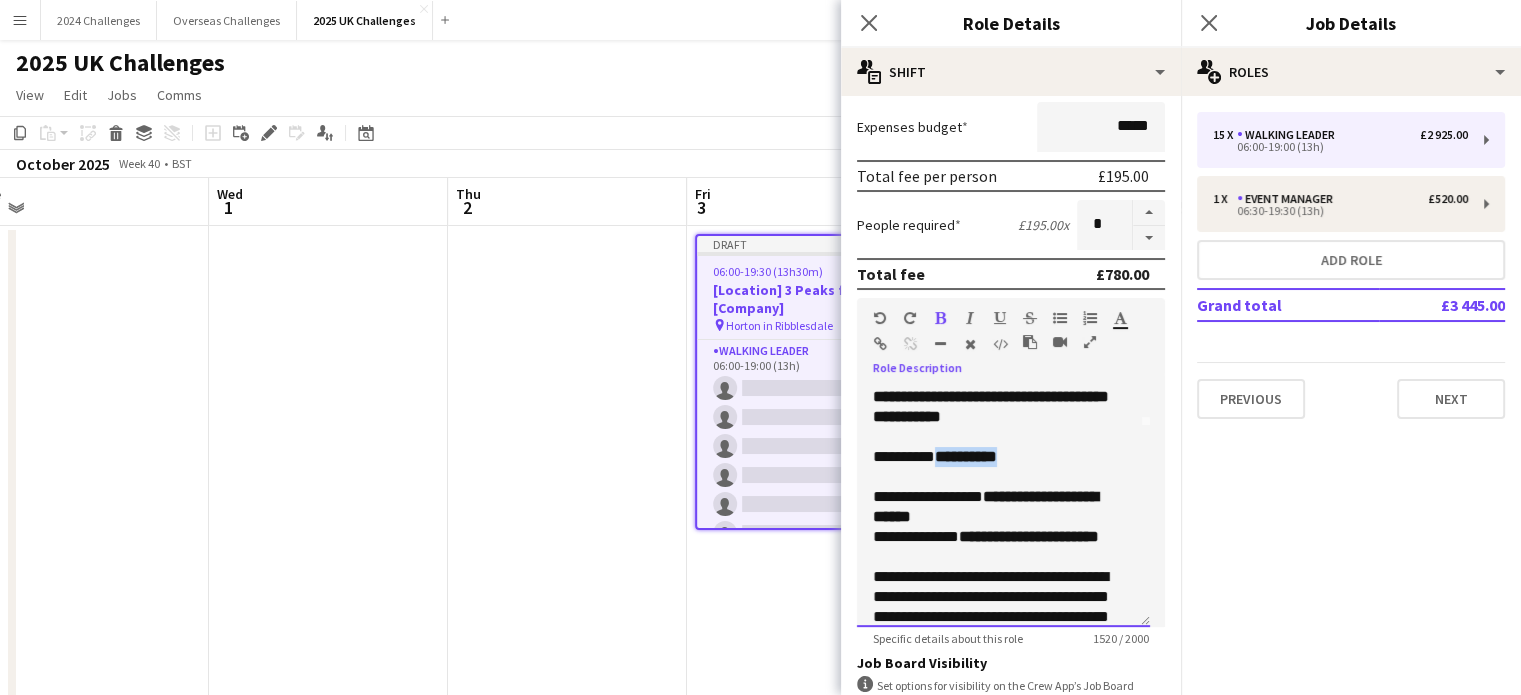 click on "**********" at bounding box center [996, 457] 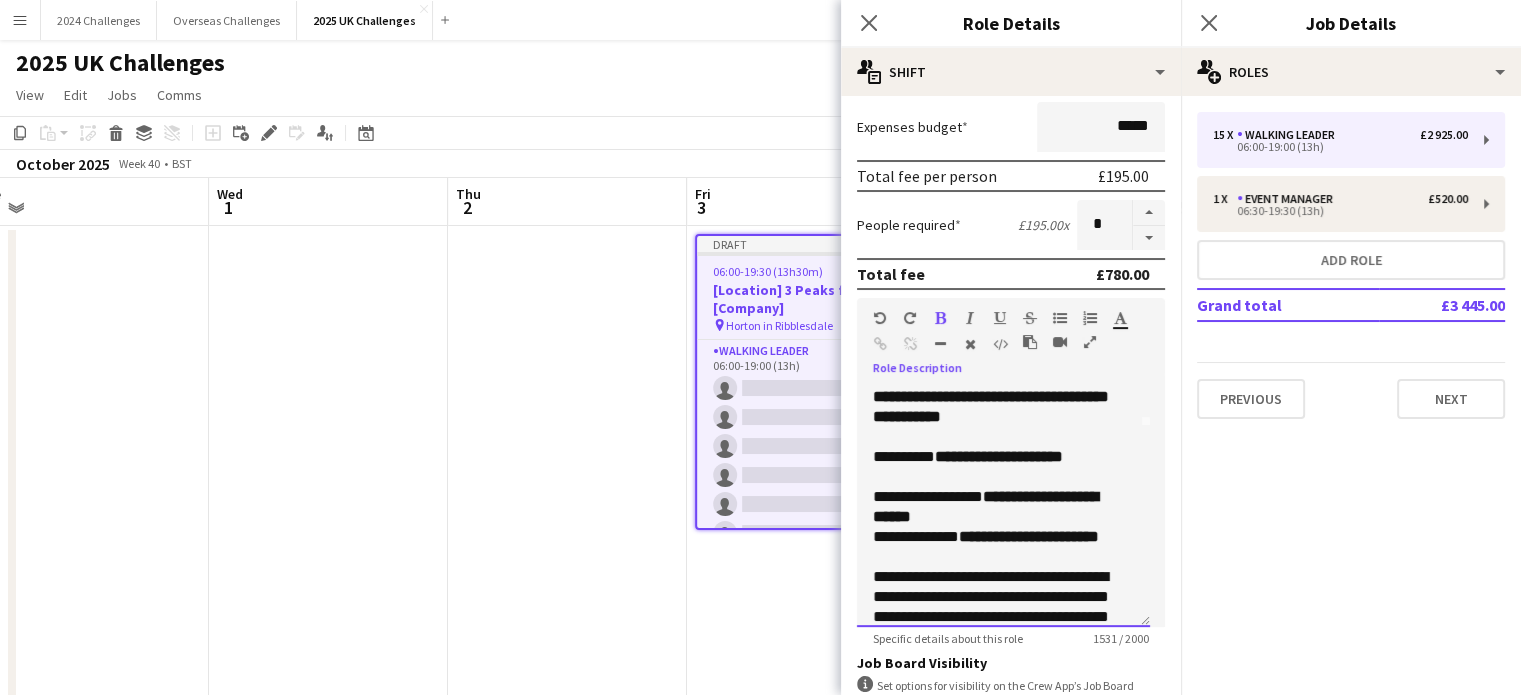 click on "**********" at bounding box center (985, 506) 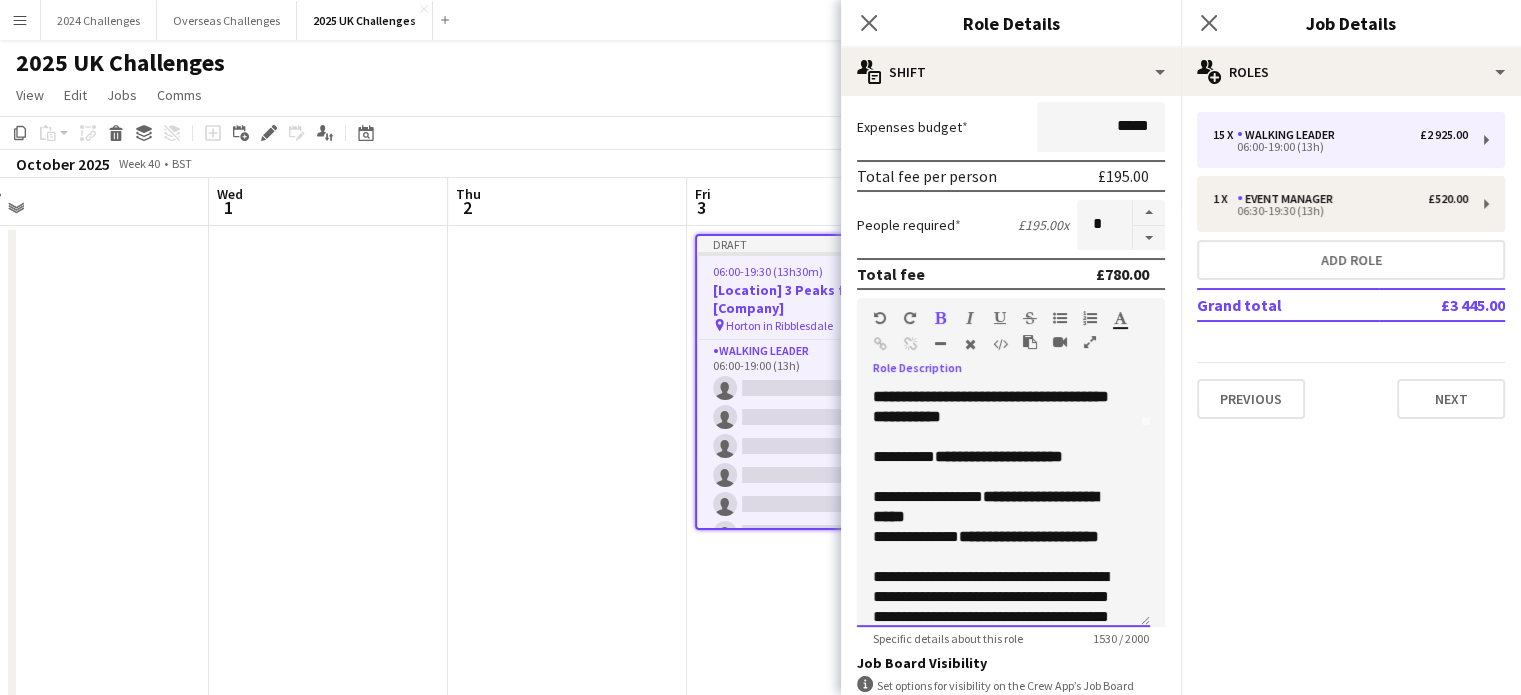 click on "**********" at bounding box center (985, 506) 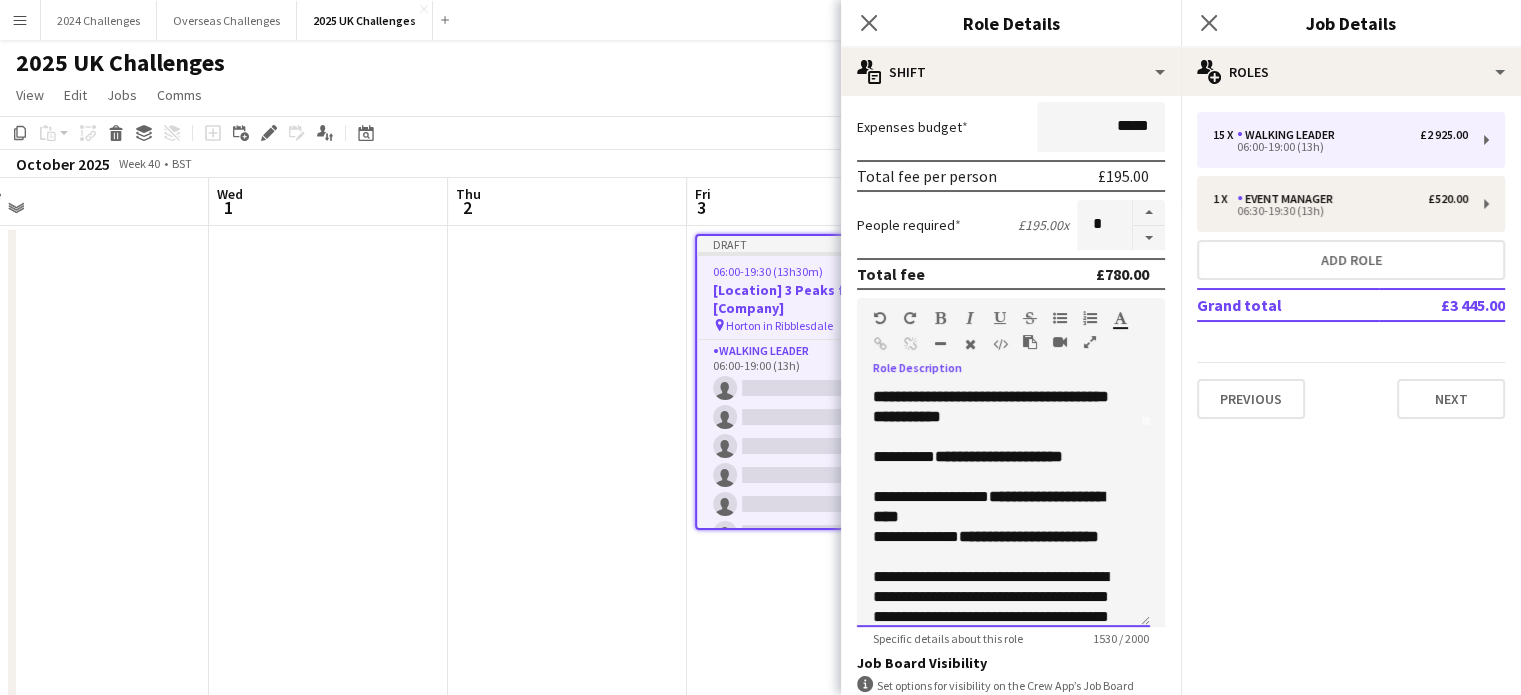 click on "**********" at bounding box center (1029, 536) 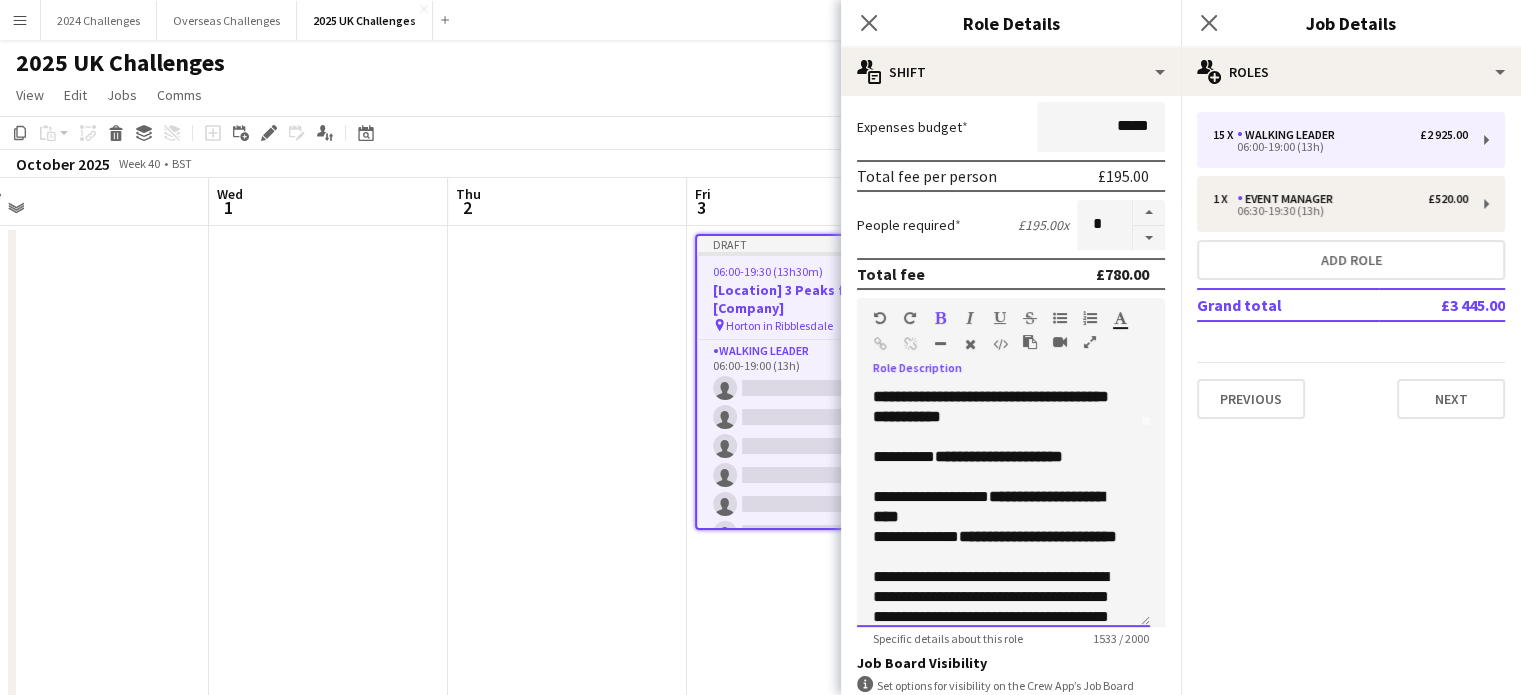 click on "**********" at bounding box center (1038, 536) 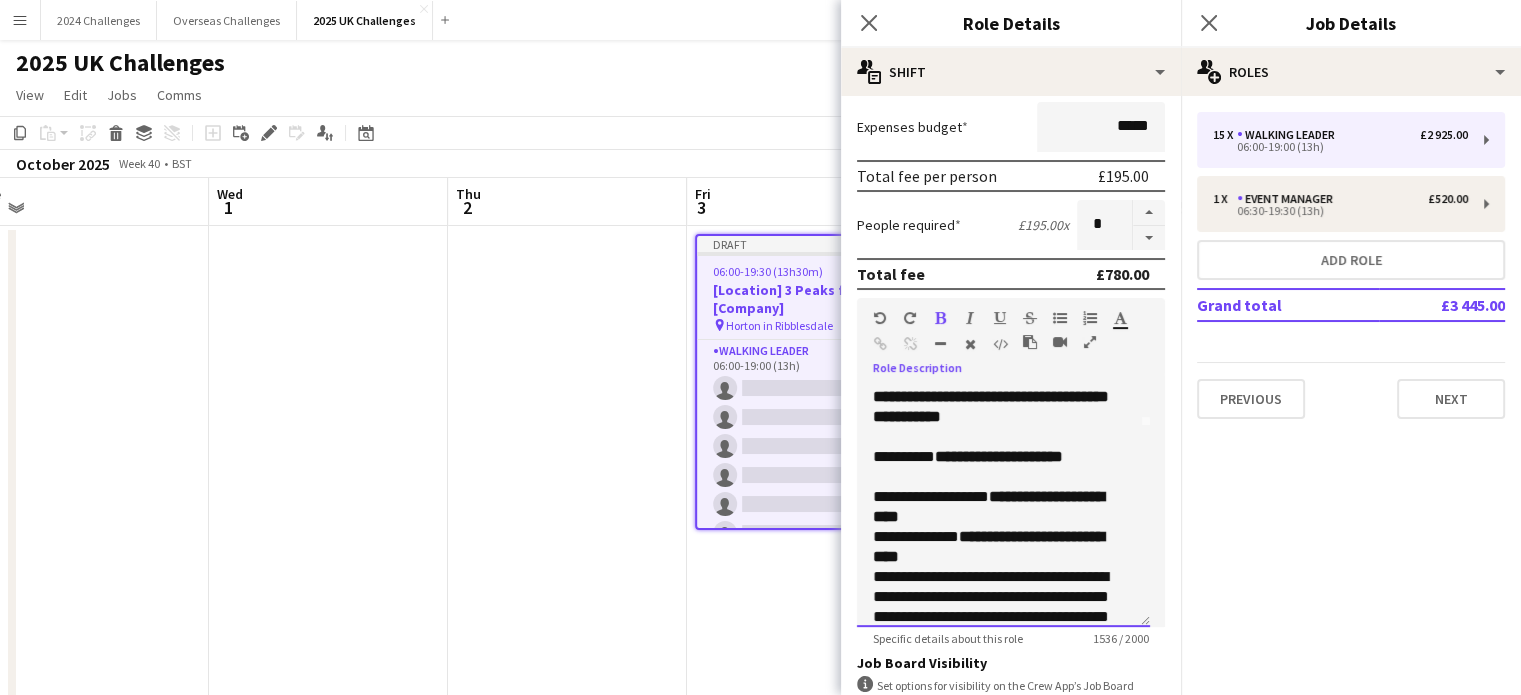 scroll, scrollTop: 300, scrollLeft: 0, axis: vertical 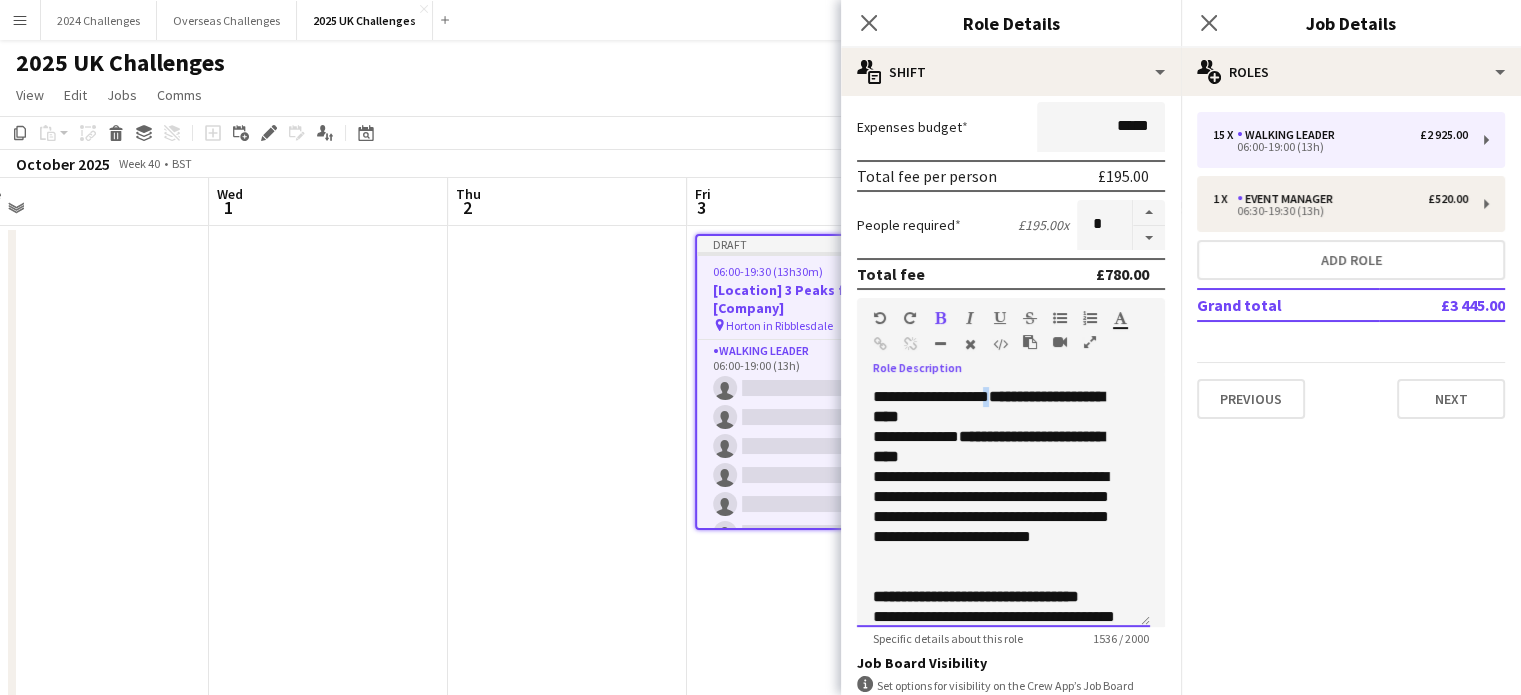 click on "**********" at bounding box center [996, 407] 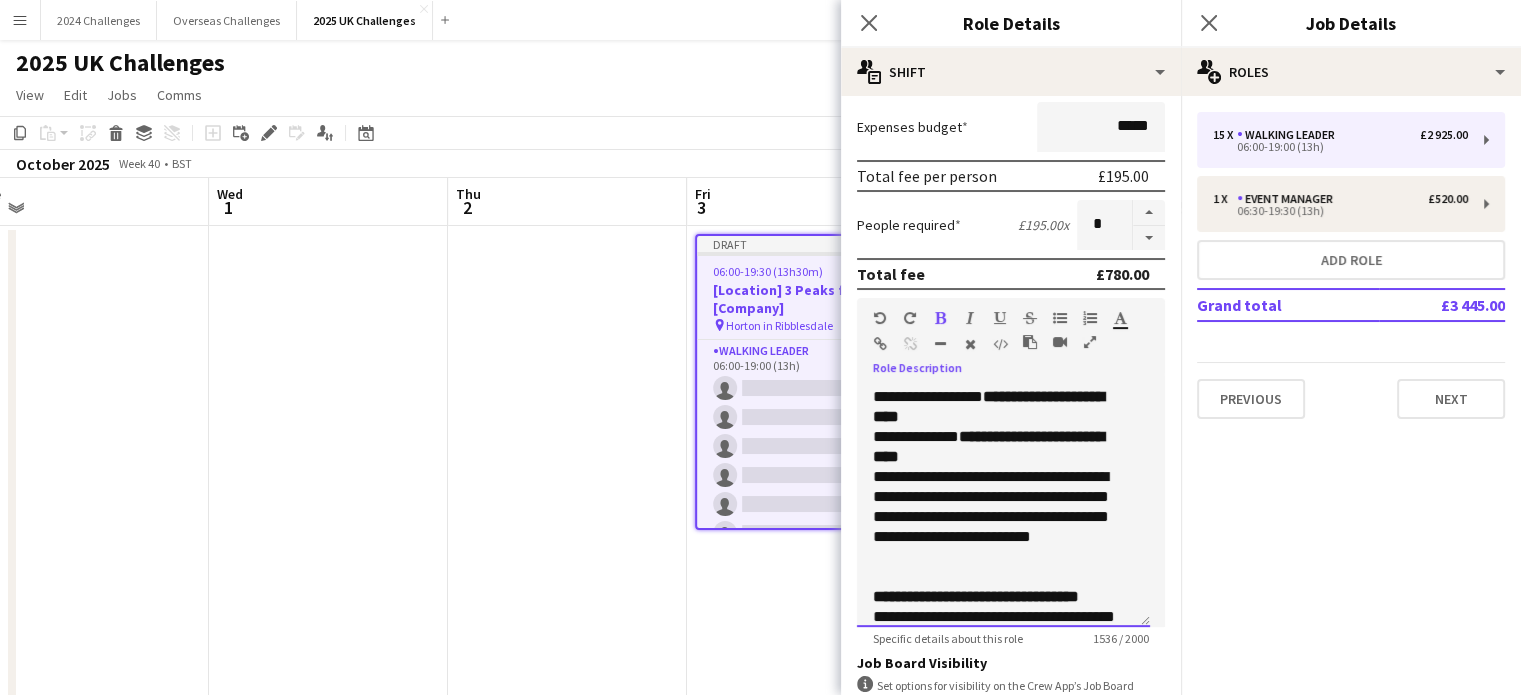 click on "**********" at bounding box center [996, 447] 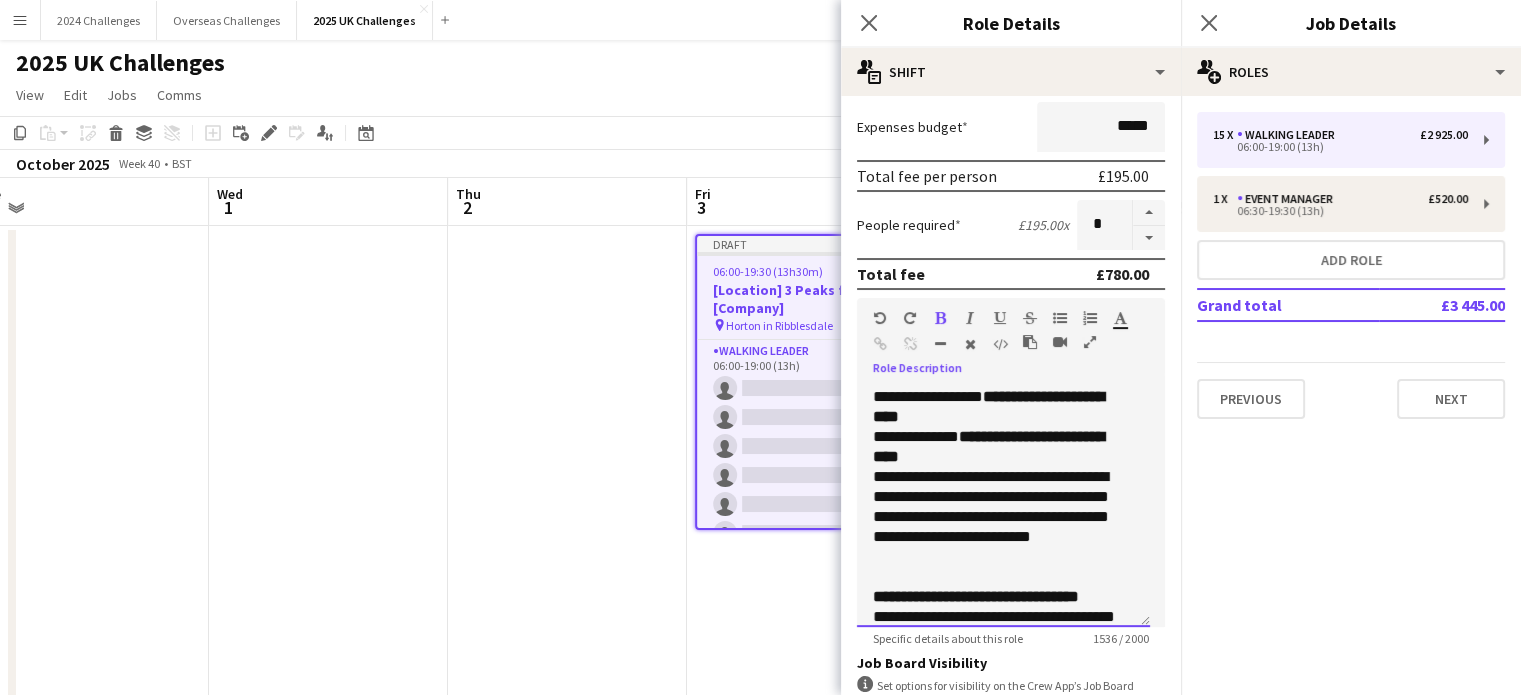 click on "**********" at bounding box center [988, 446] 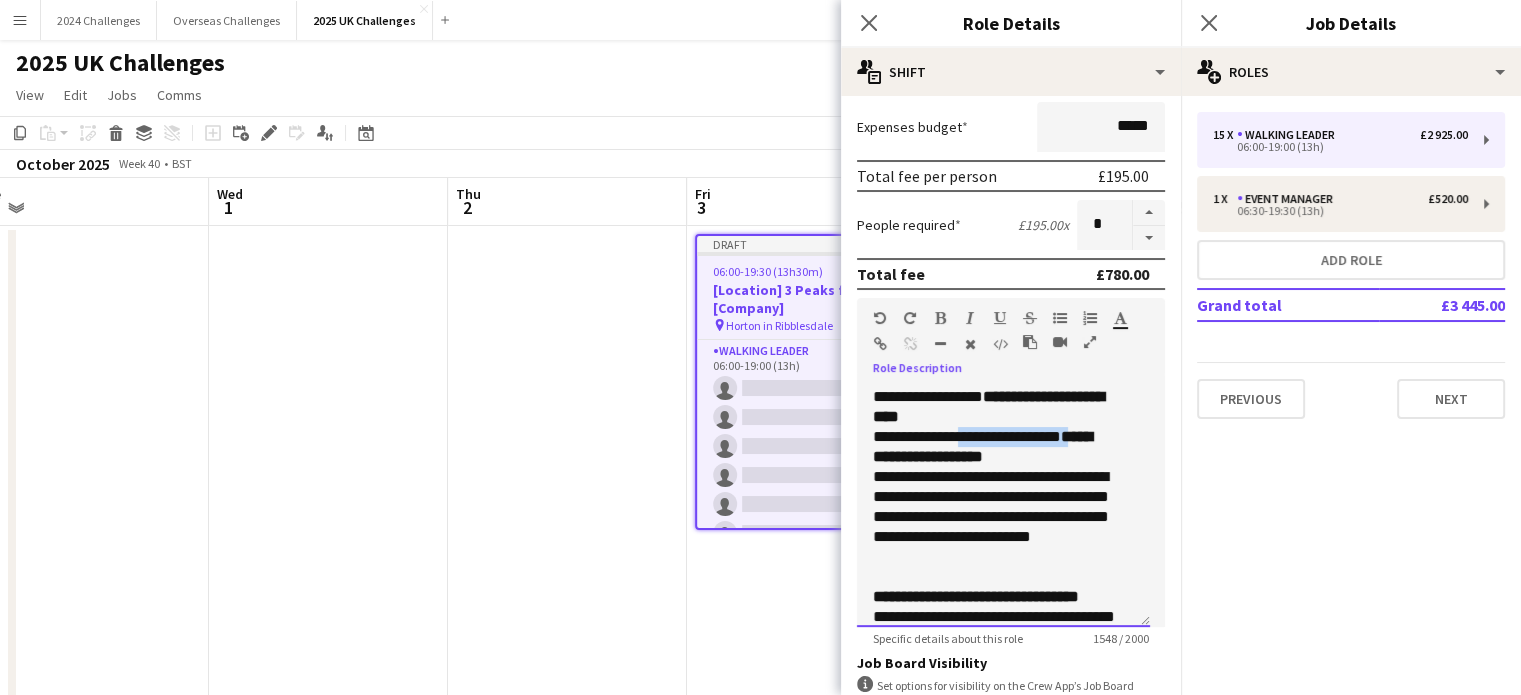 drag, startPoint x: 957, startPoint y: 455, endPoint x: 892, endPoint y: 475, distance: 68.007355 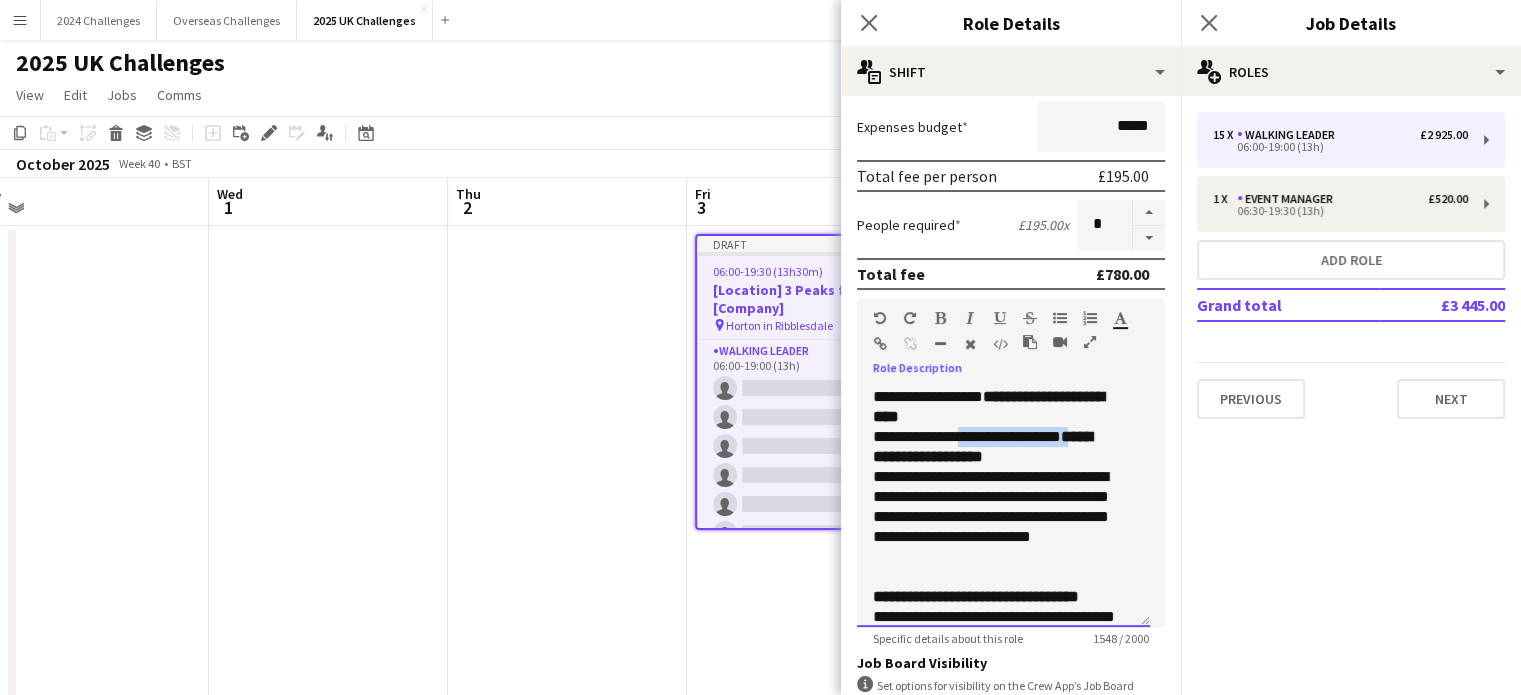 click on "**********" at bounding box center (996, 447) 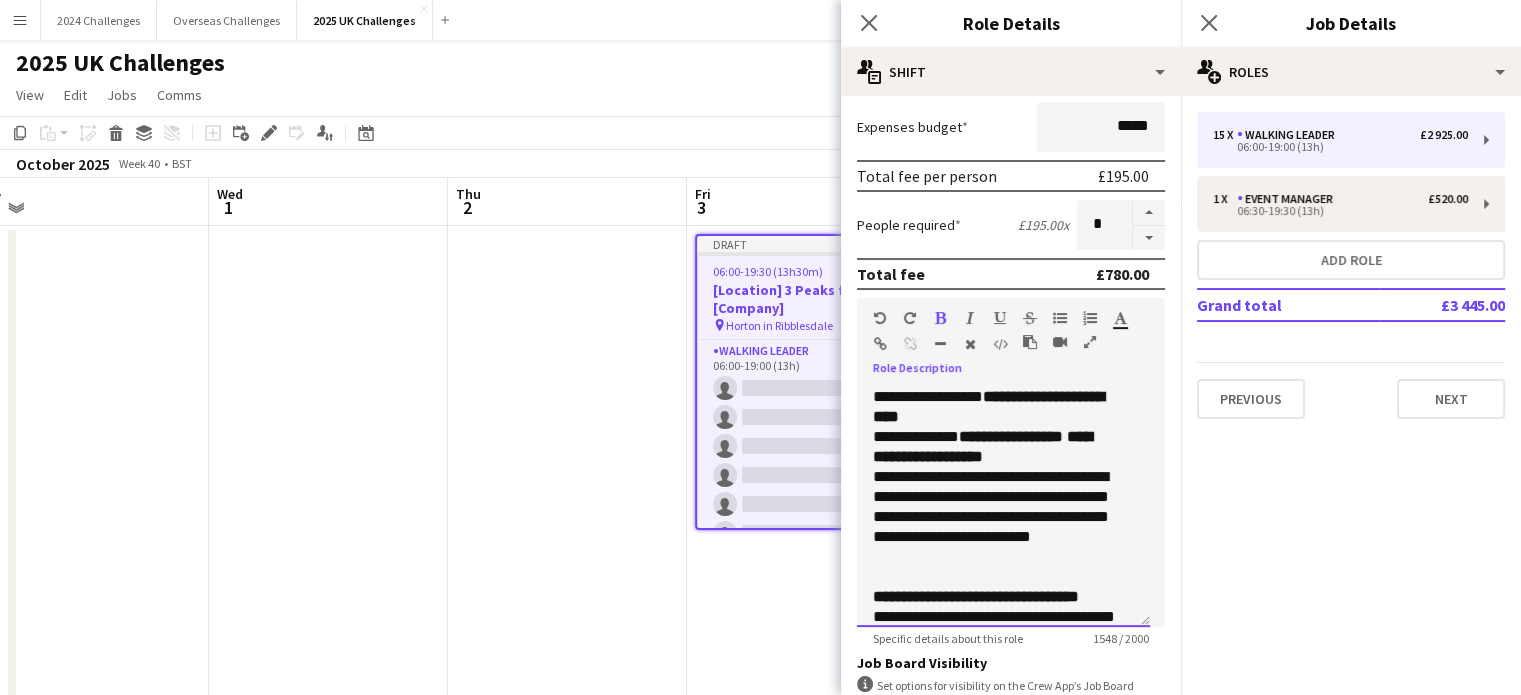 click on "**********" at bounding box center (996, 447) 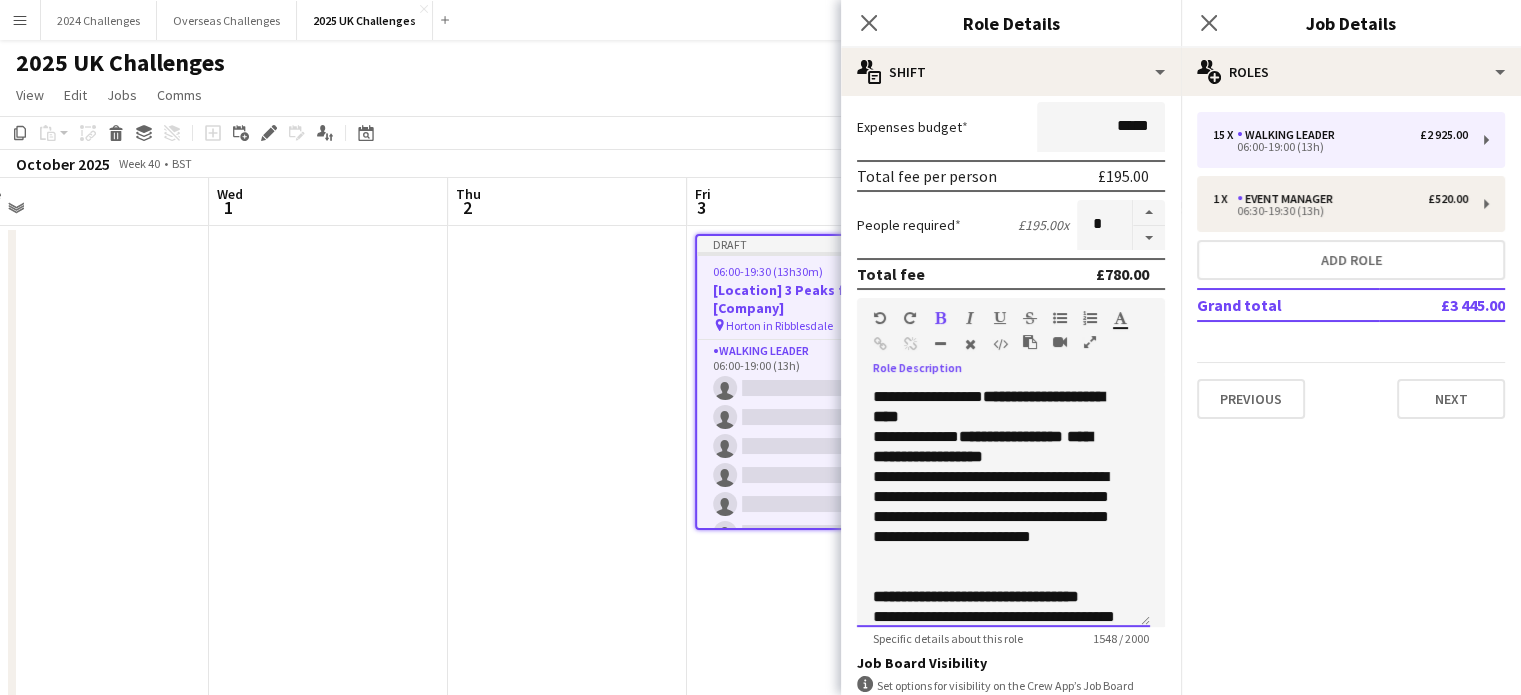 click on "**********" at bounding box center (982, 446) 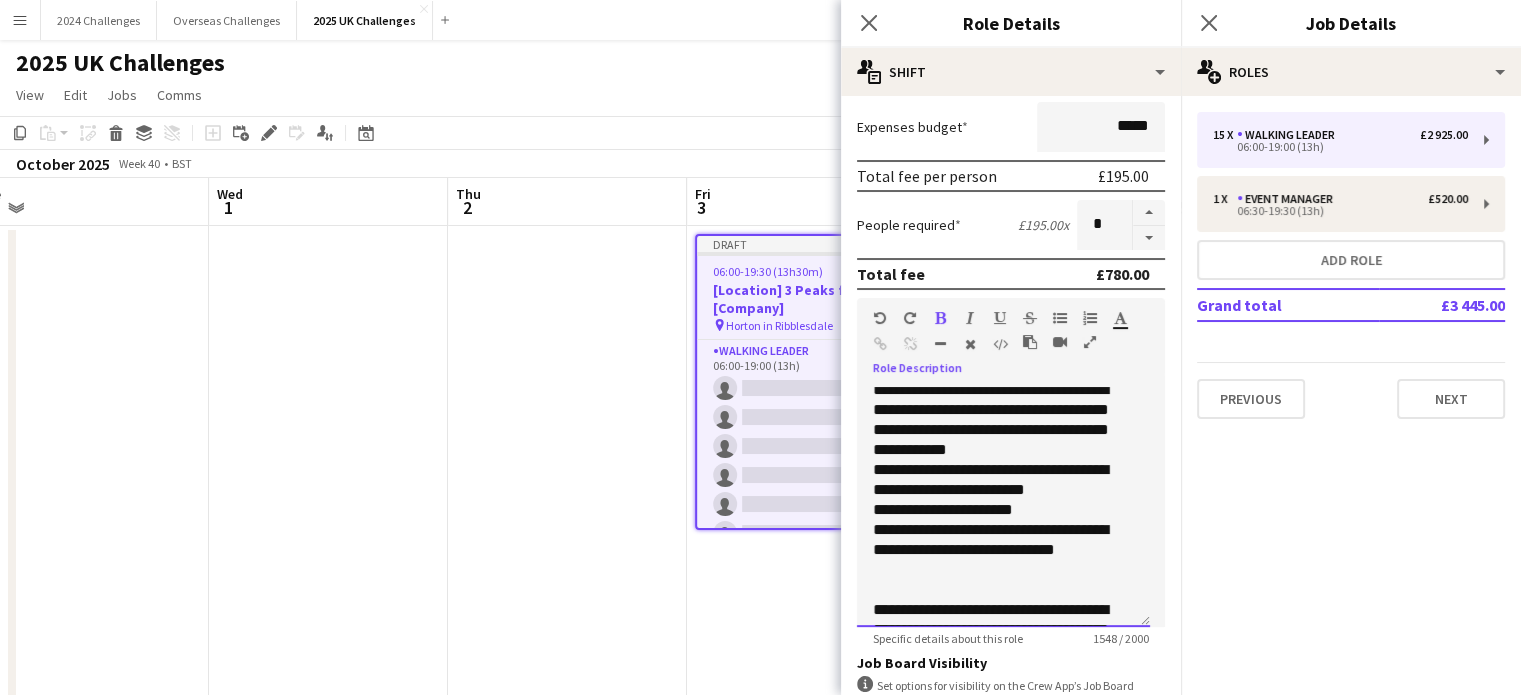 scroll, scrollTop: 600, scrollLeft: 0, axis: vertical 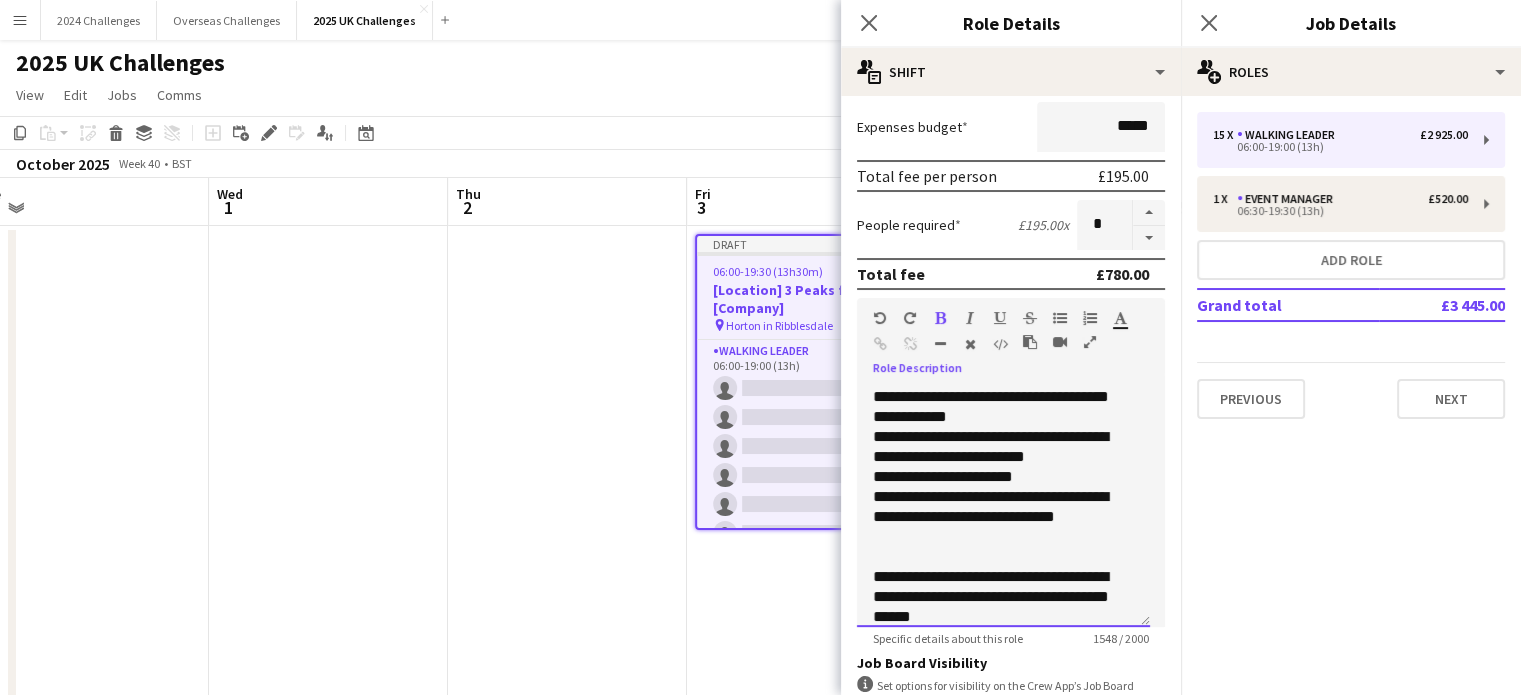 click on "**********" at bounding box center (996, 447) 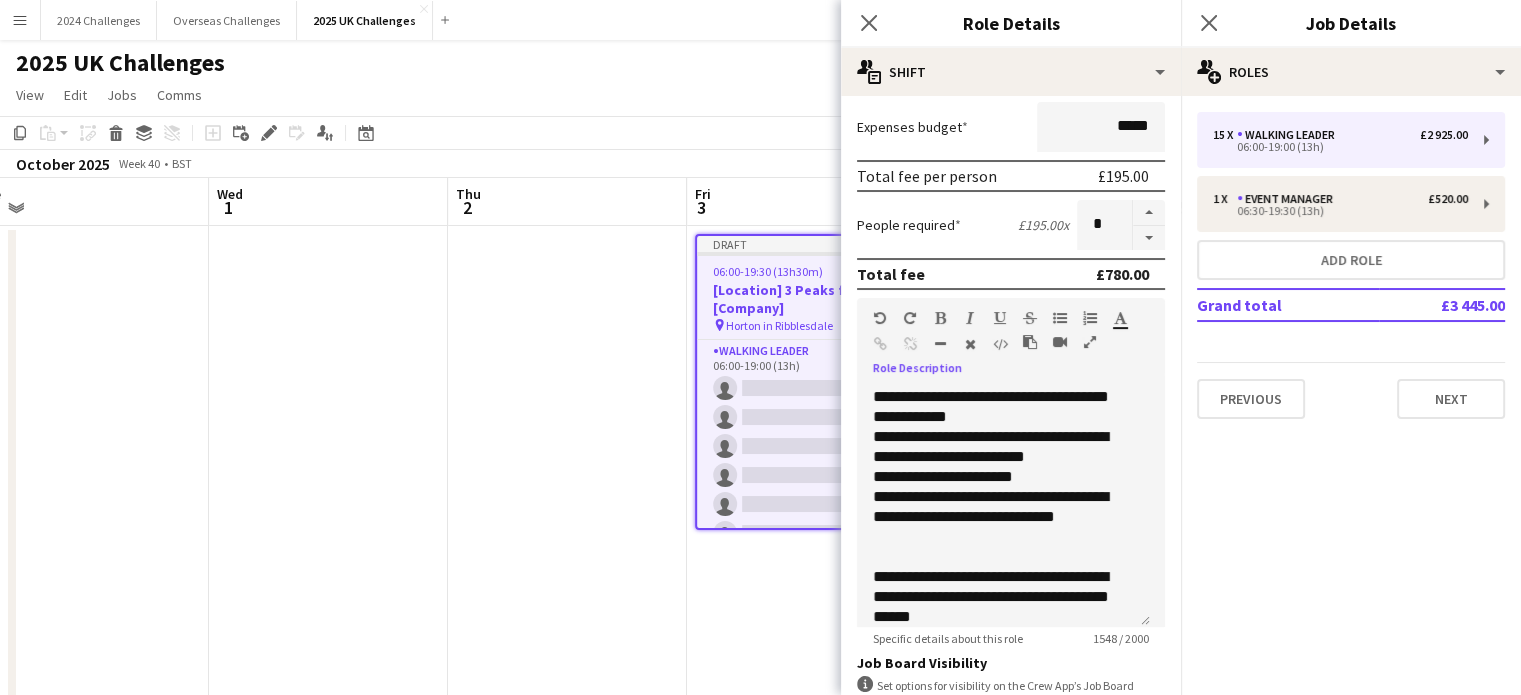 click at bounding box center (1090, 342) 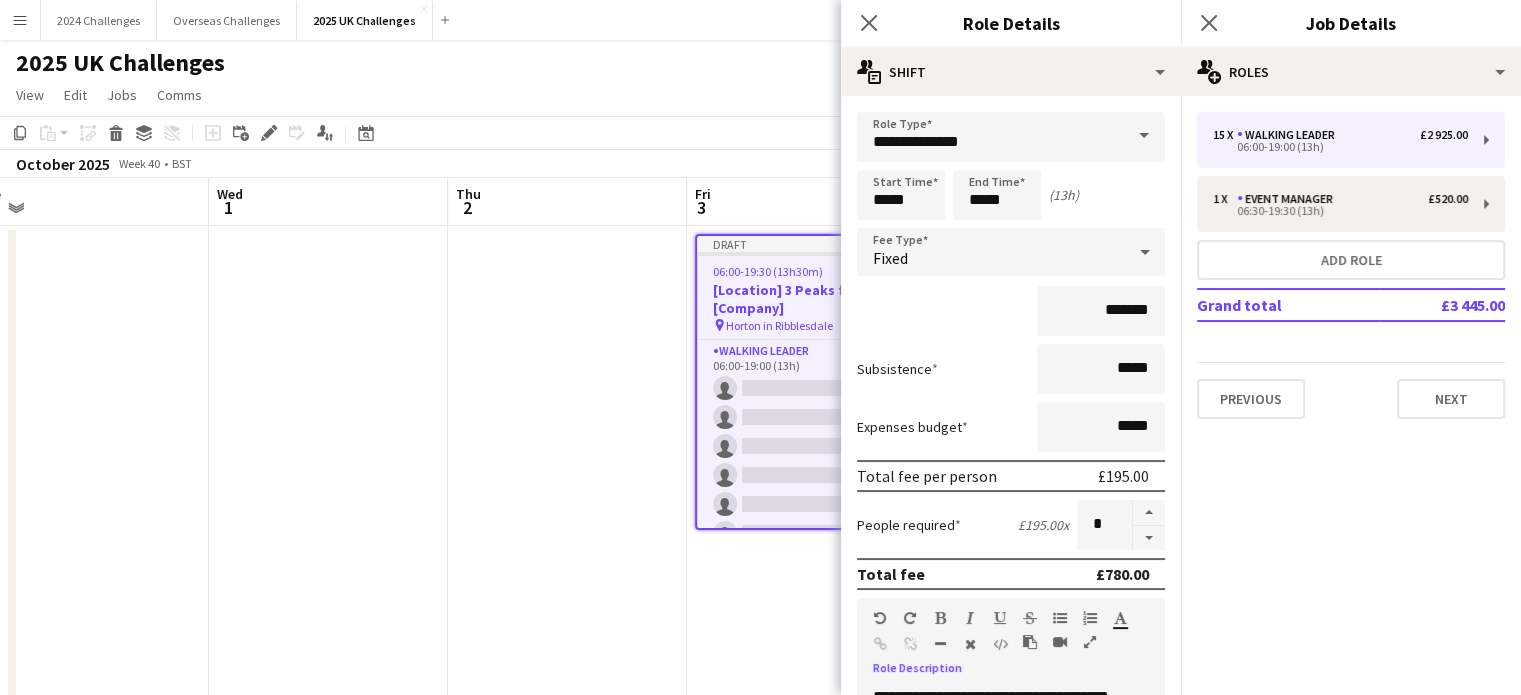 scroll, scrollTop: 0, scrollLeft: 0, axis: both 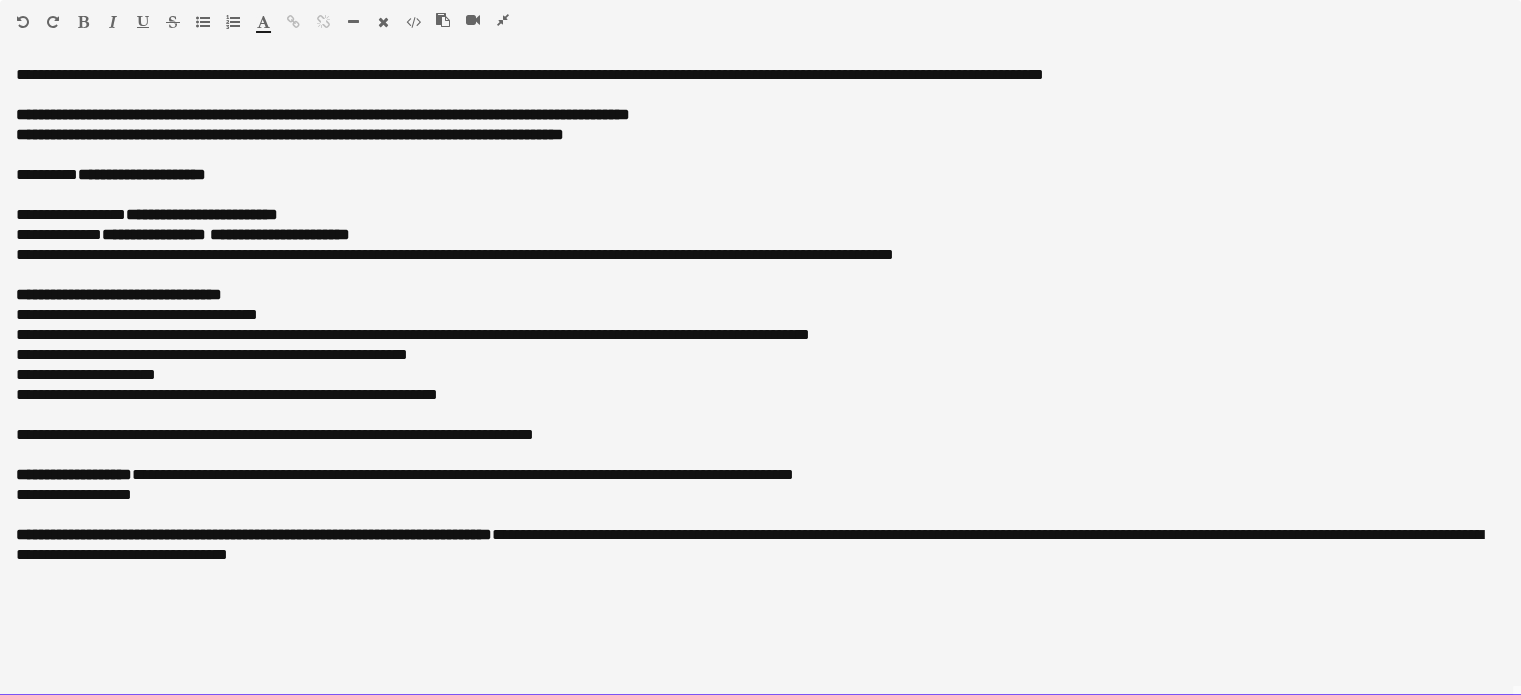 click on "**********" at bounding box center (760, 395) 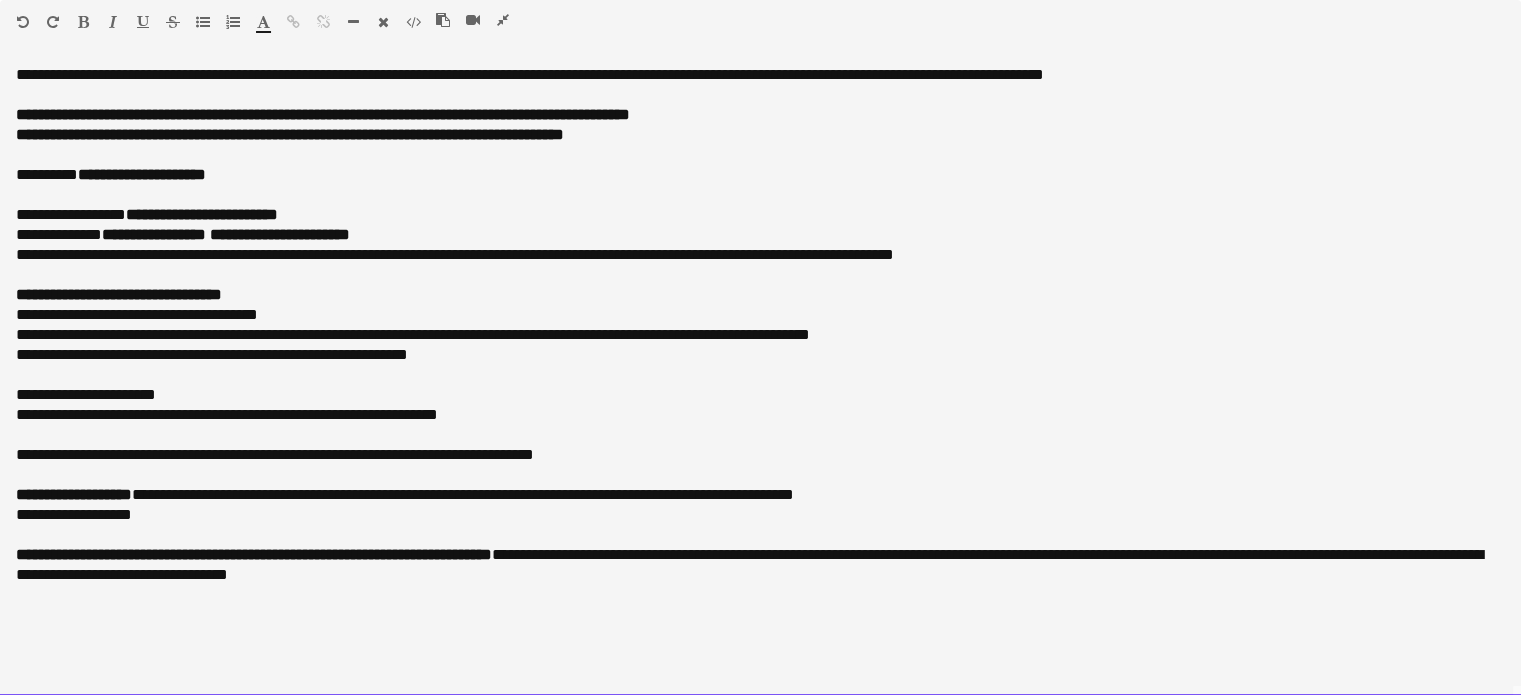 click on "**********" at bounding box center (760, 415) 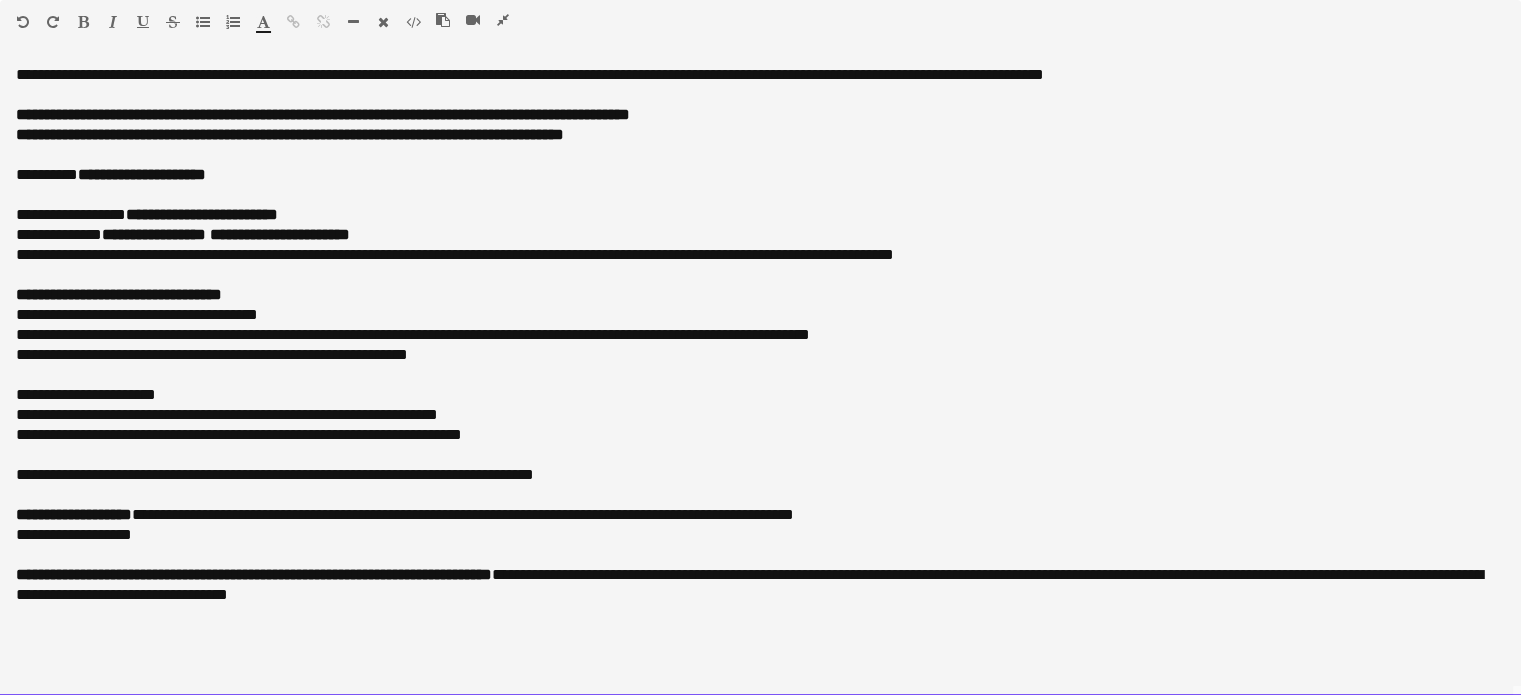 click on "**********" at bounding box center [760, 415] 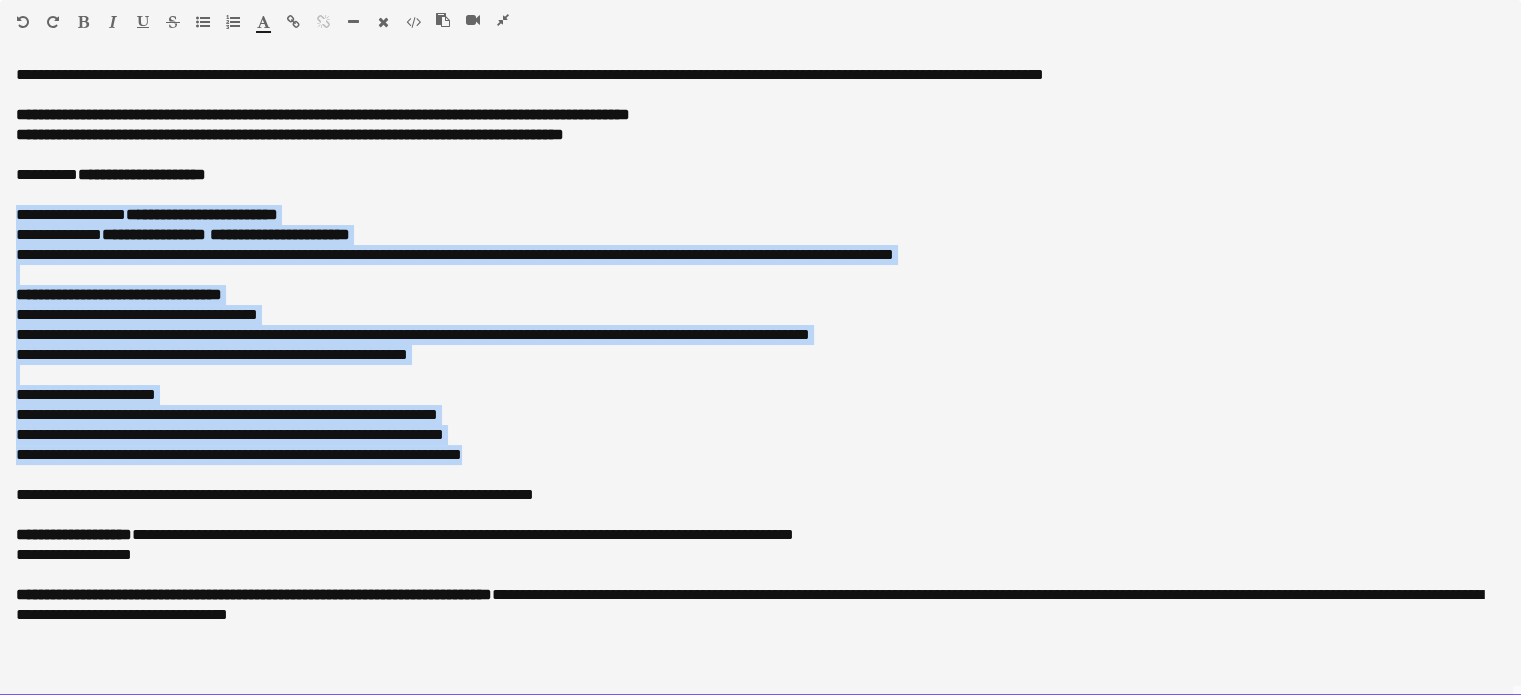 drag, startPoint x: 512, startPoint y: 457, endPoint x: 19, endPoint y: 213, distance: 550.0773 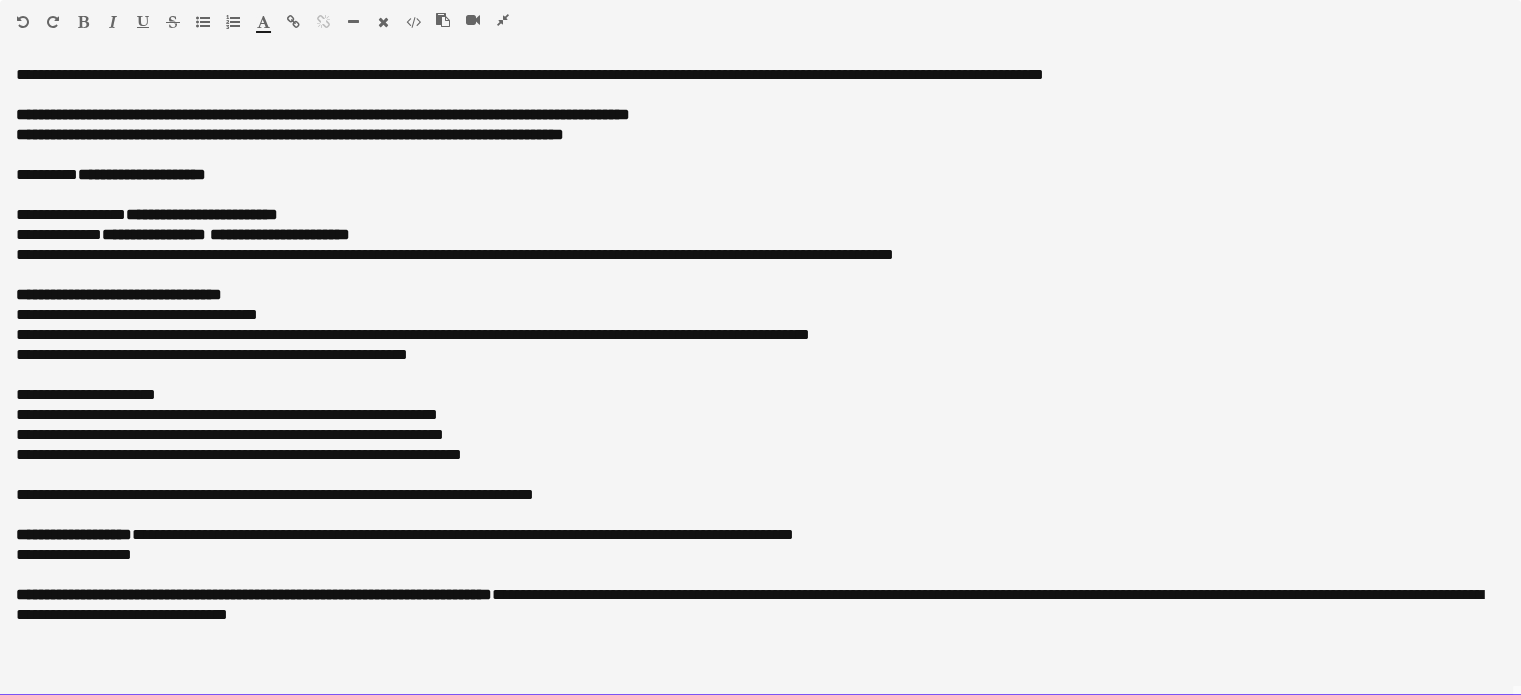 click on "**********" at bounding box center (760, 175) 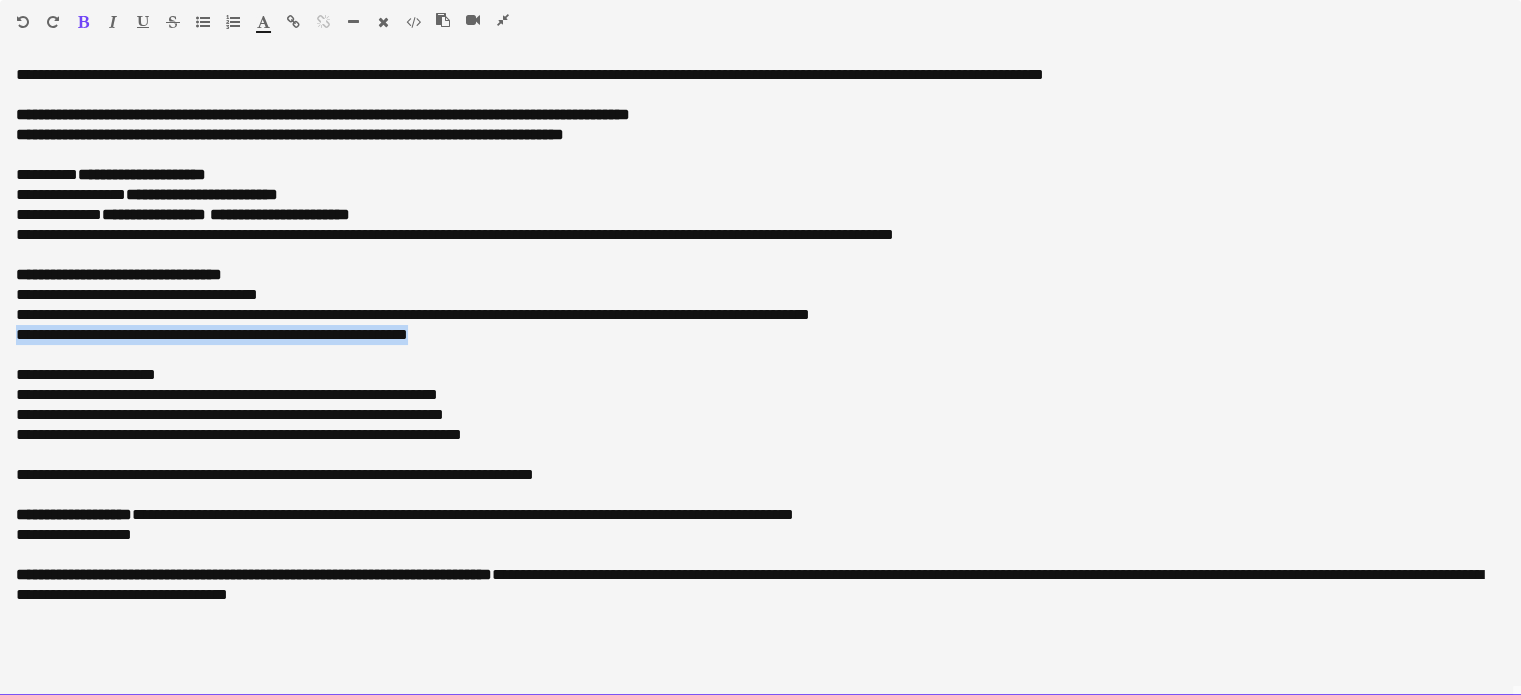 drag, startPoint x: 466, startPoint y: 339, endPoint x: 8, endPoint y: 334, distance: 458.02728 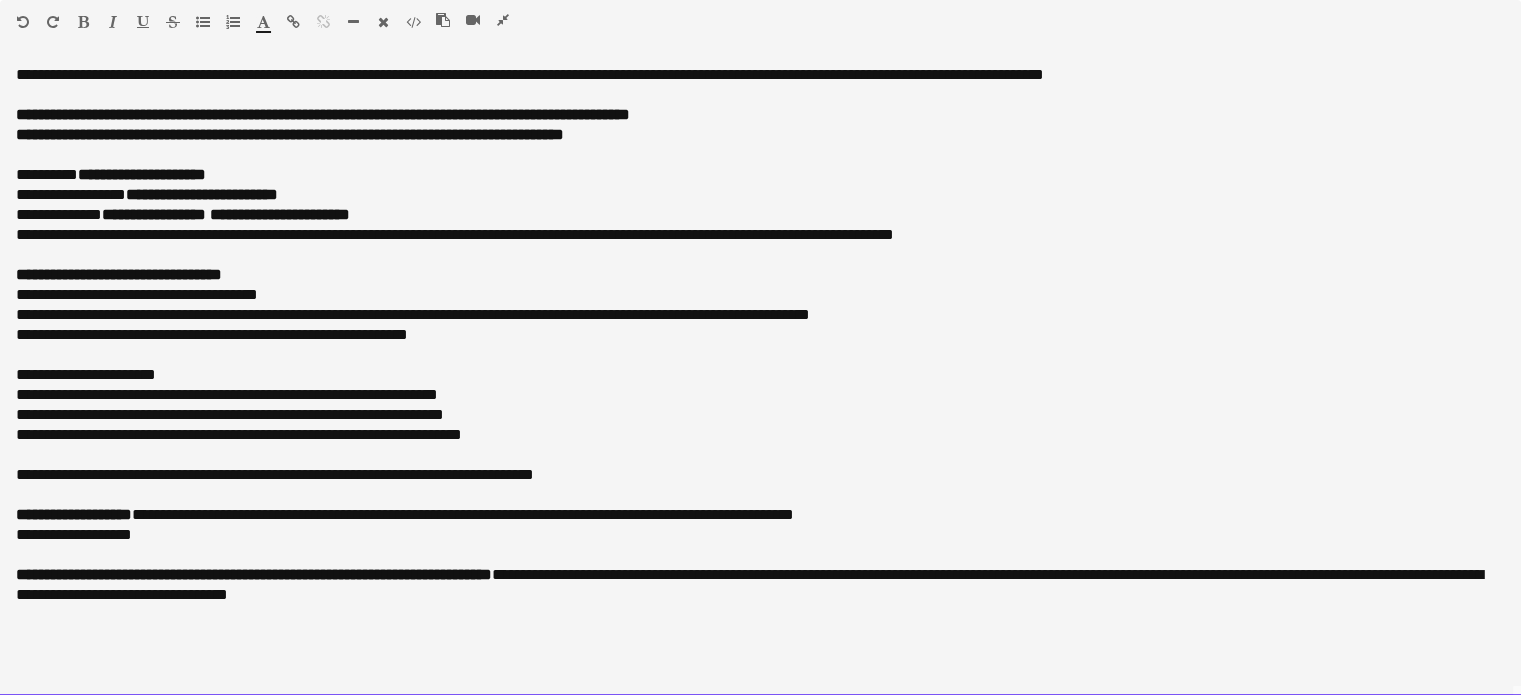 click on "**********" at bounding box center [760, 375] 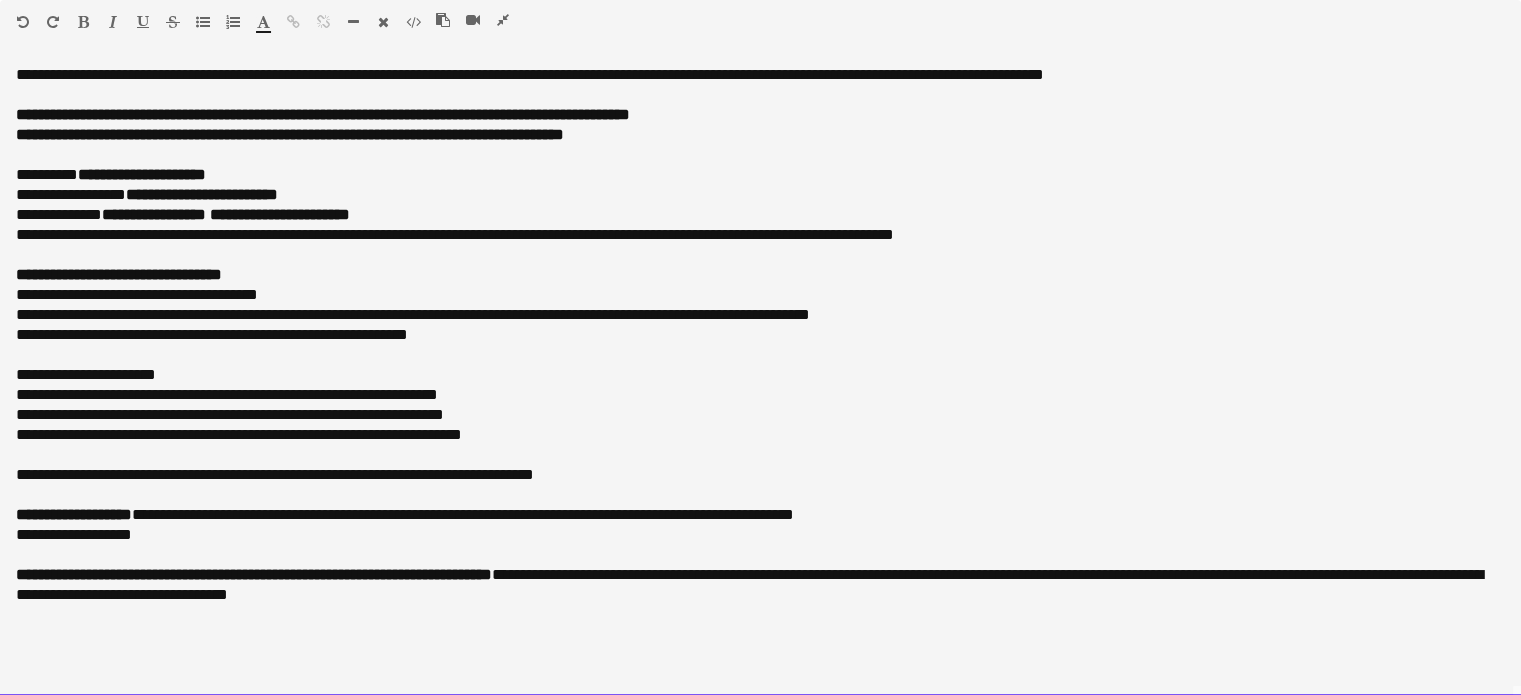 click on "**********" at bounding box center [760, 415] 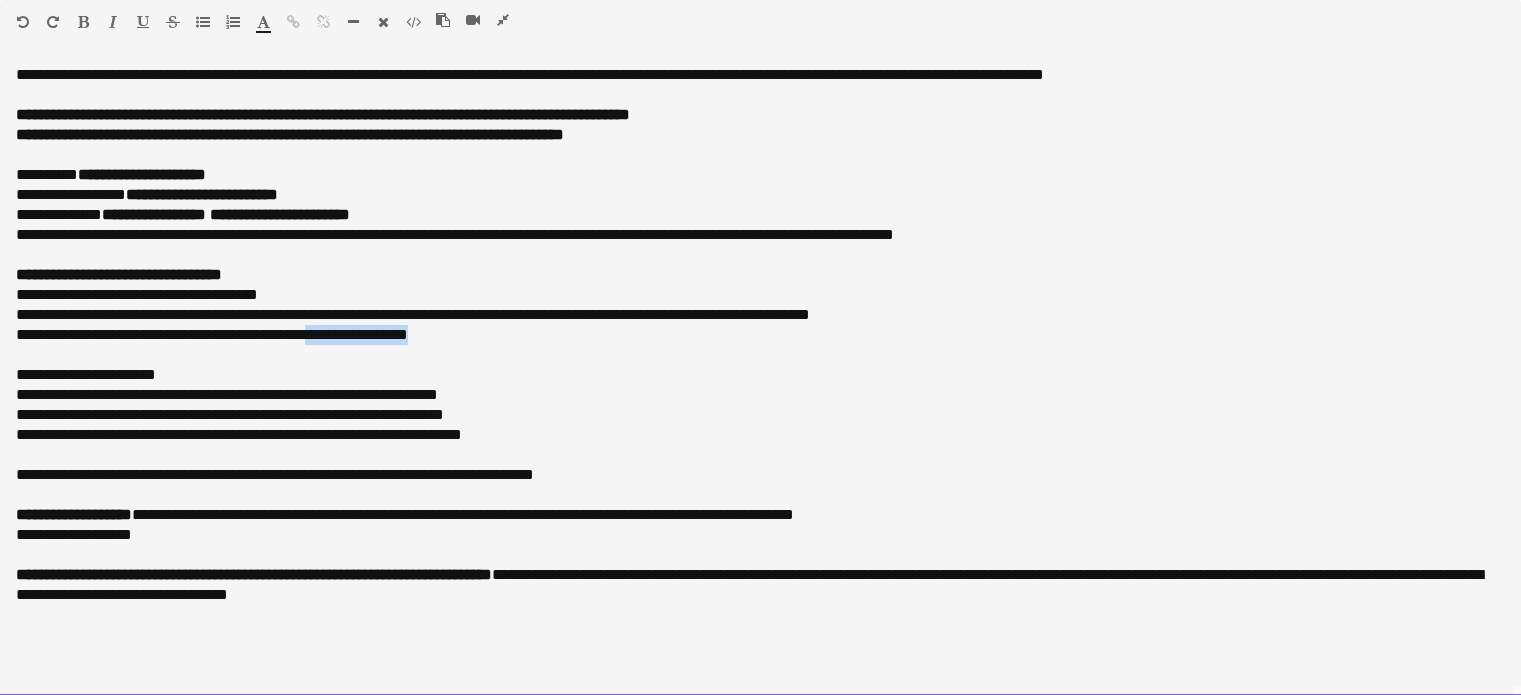 drag, startPoint x: 436, startPoint y: 332, endPoint x: 332, endPoint y: 332, distance: 104 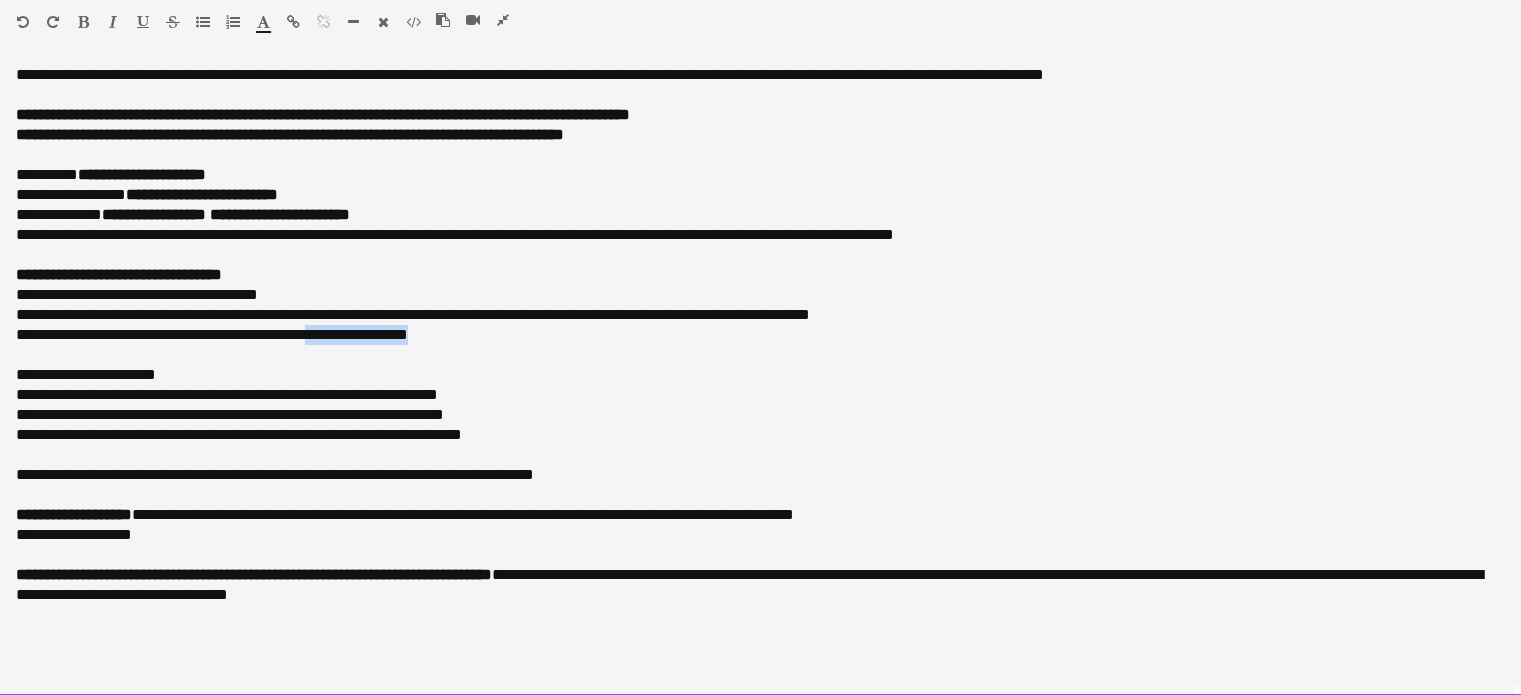 copy on "**********" 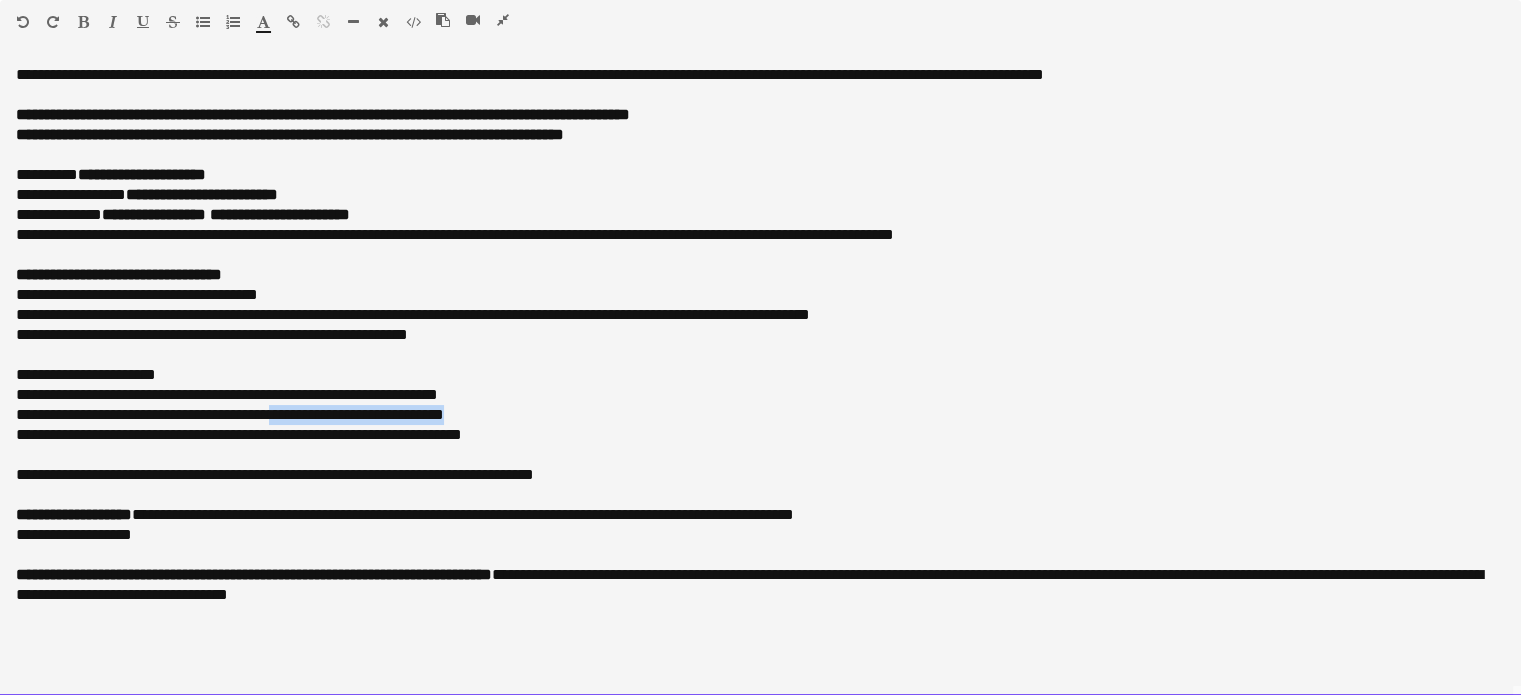 drag, startPoint x: 487, startPoint y: 413, endPoint x: 288, endPoint y: 413, distance: 199 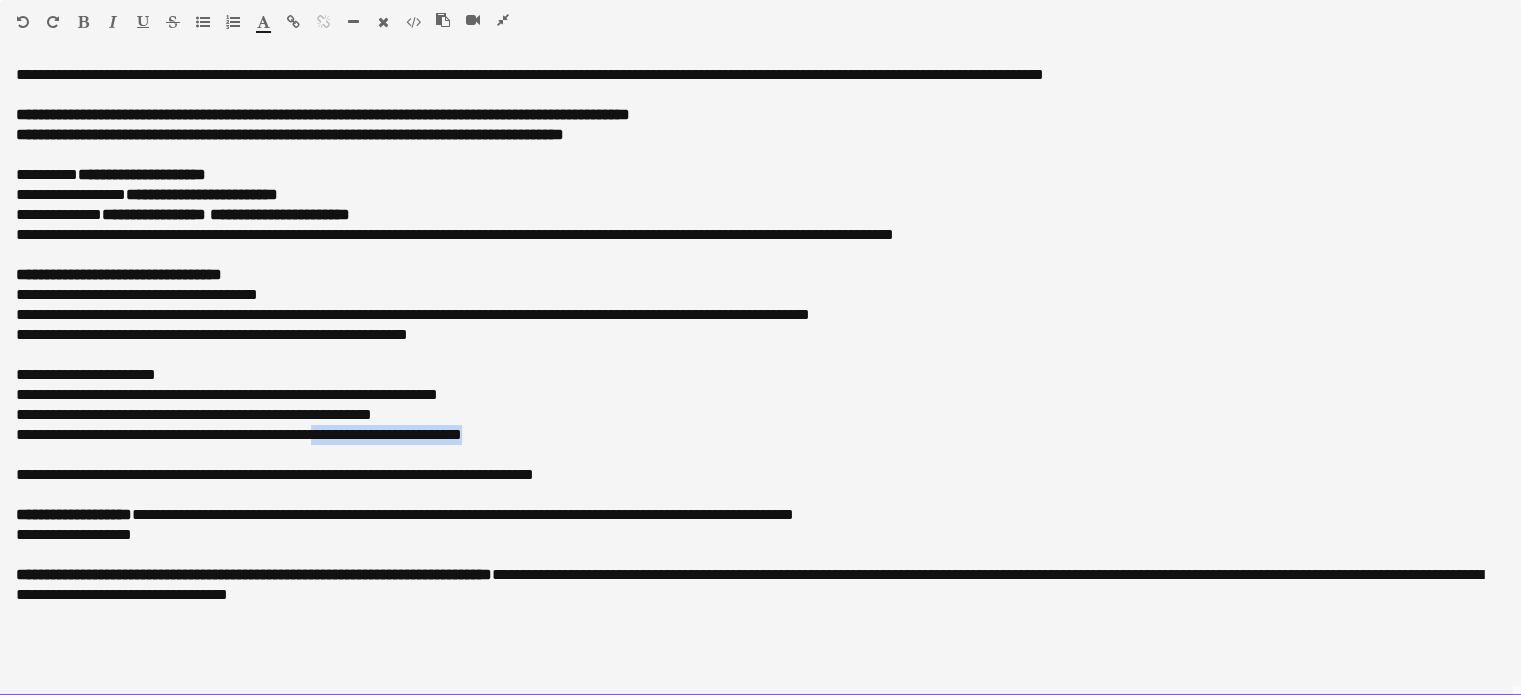 drag, startPoint x: 517, startPoint y: 431, endPoint x: 340, endPoint y: 436, distance: 177.0706 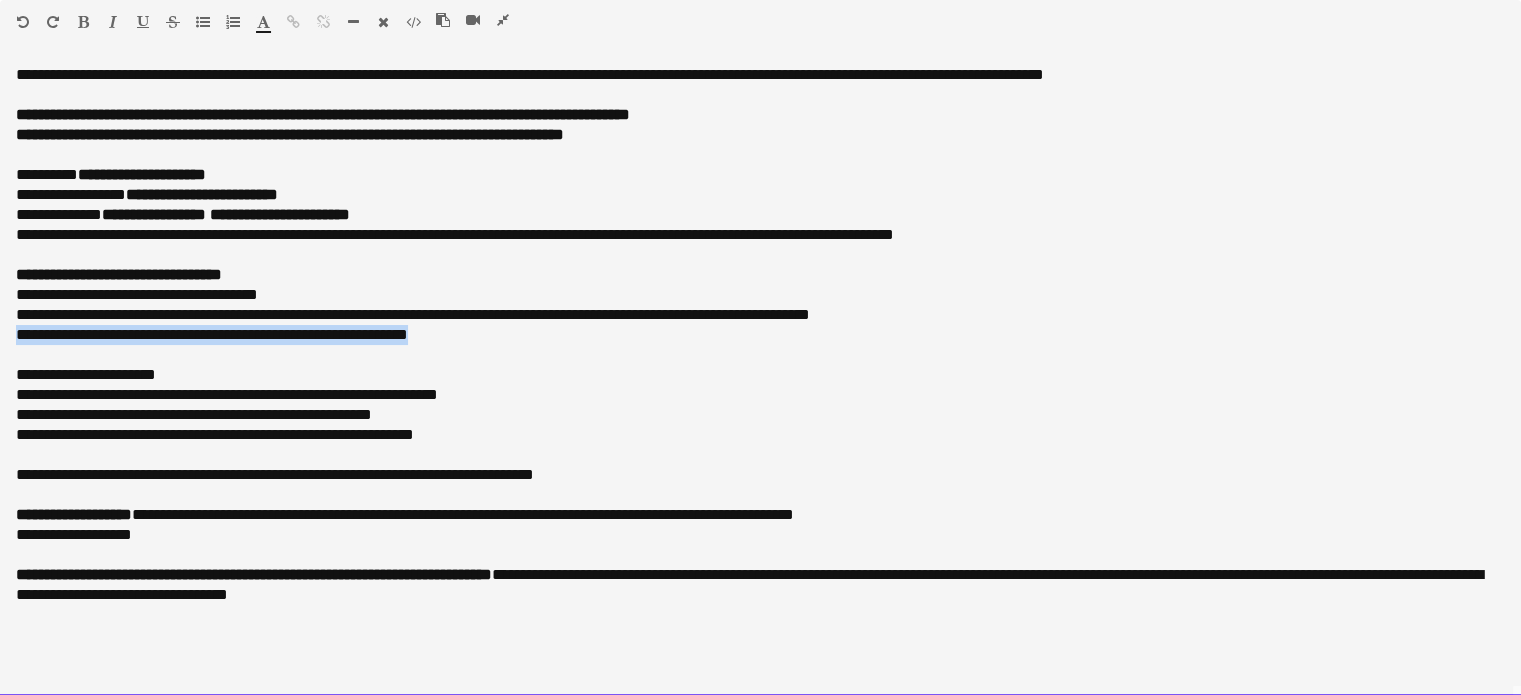 drag, startPoint x: 455, startPoint y: 331, endPoint x: 16, endPoint y: 338, distance: 439.05582 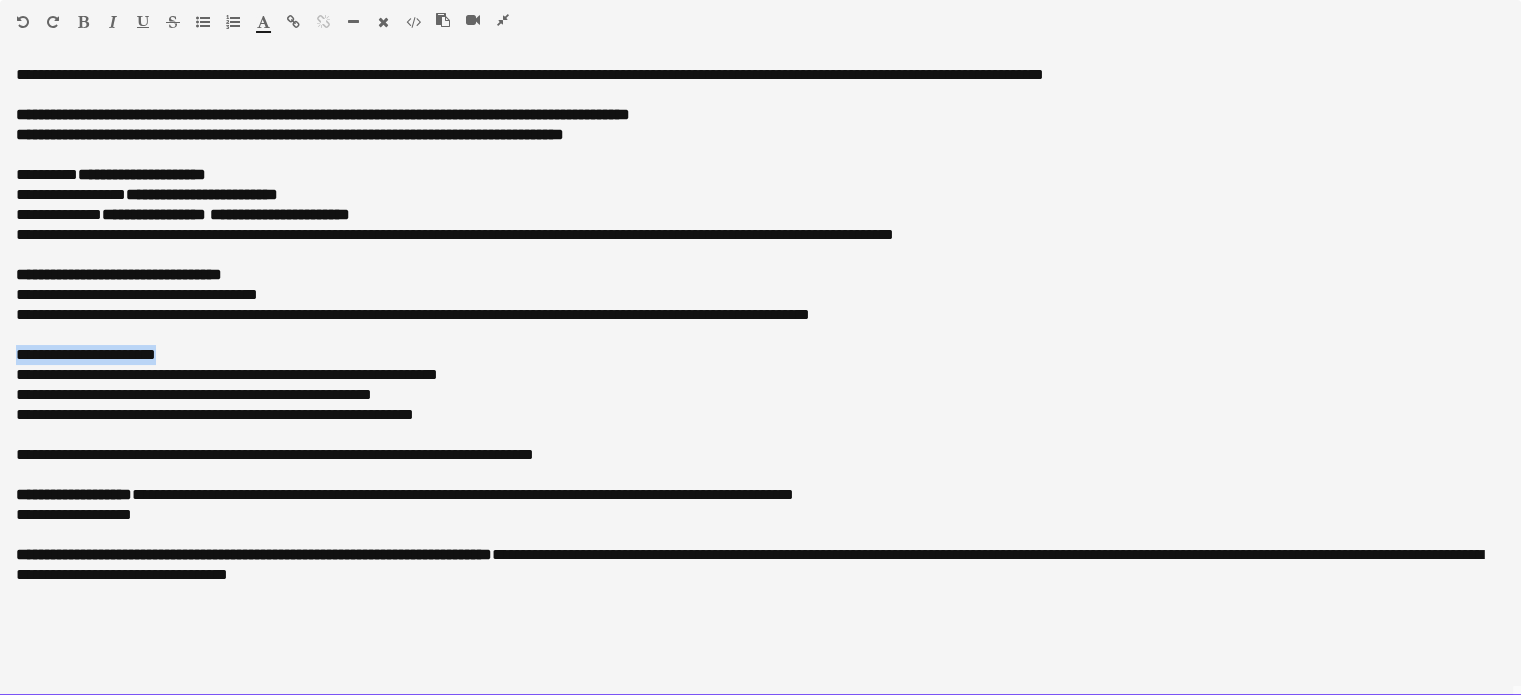 drag, startPoint x: 176, startPoint y: 351, endPoint x: 0, endPoint y: 354, distance: 176.02557 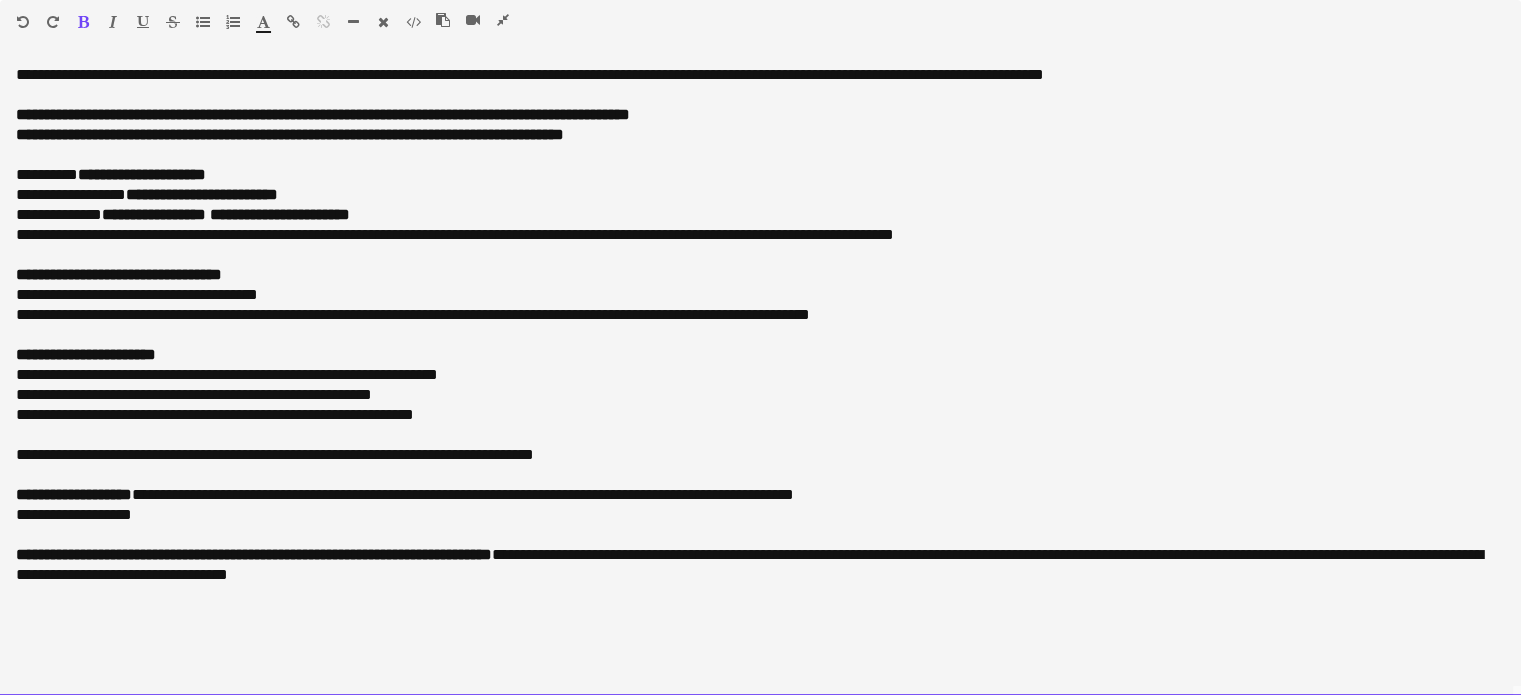 click at bounding box center (760, 335) 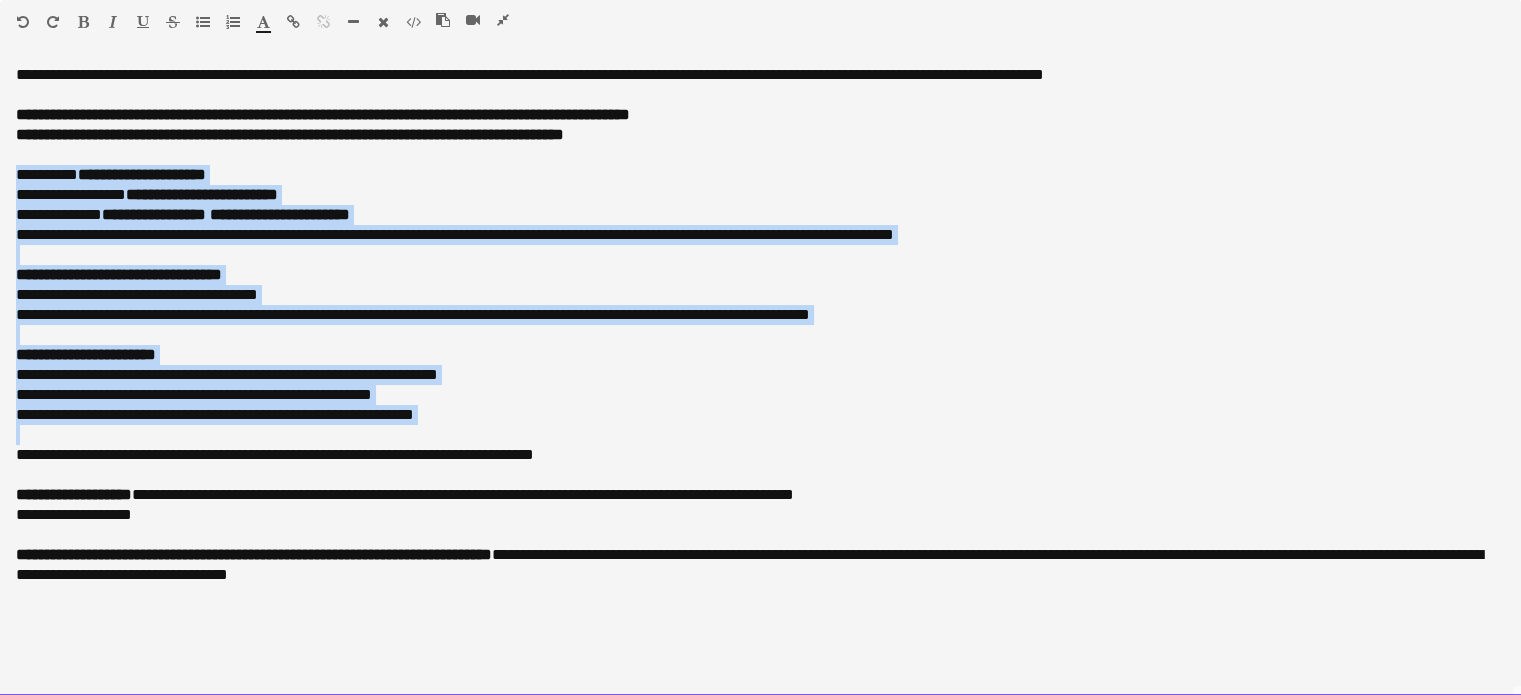 drag, startPoint x: 459, startPoint y: 424, endPoint x: 13, endPoint y: 175, distance: 510.80035 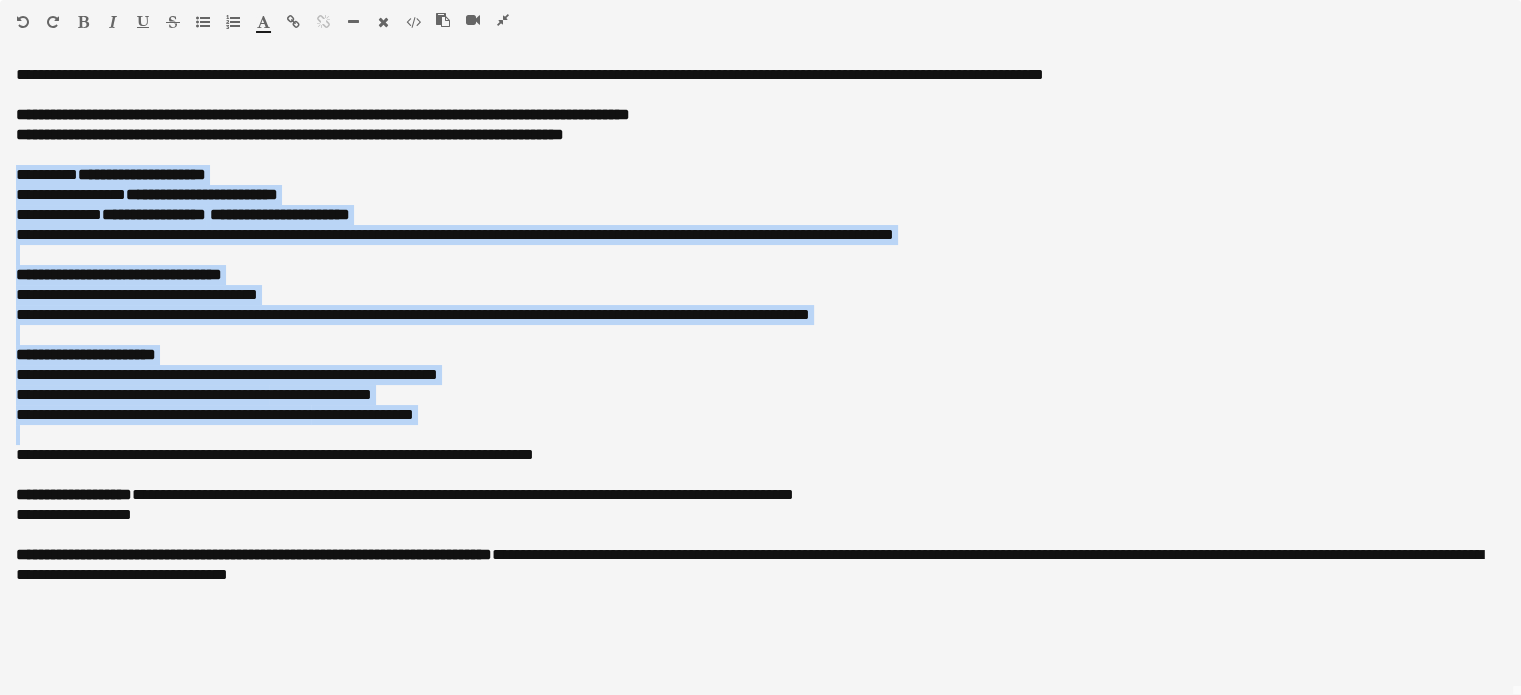 click at bounding box center (503, 20) 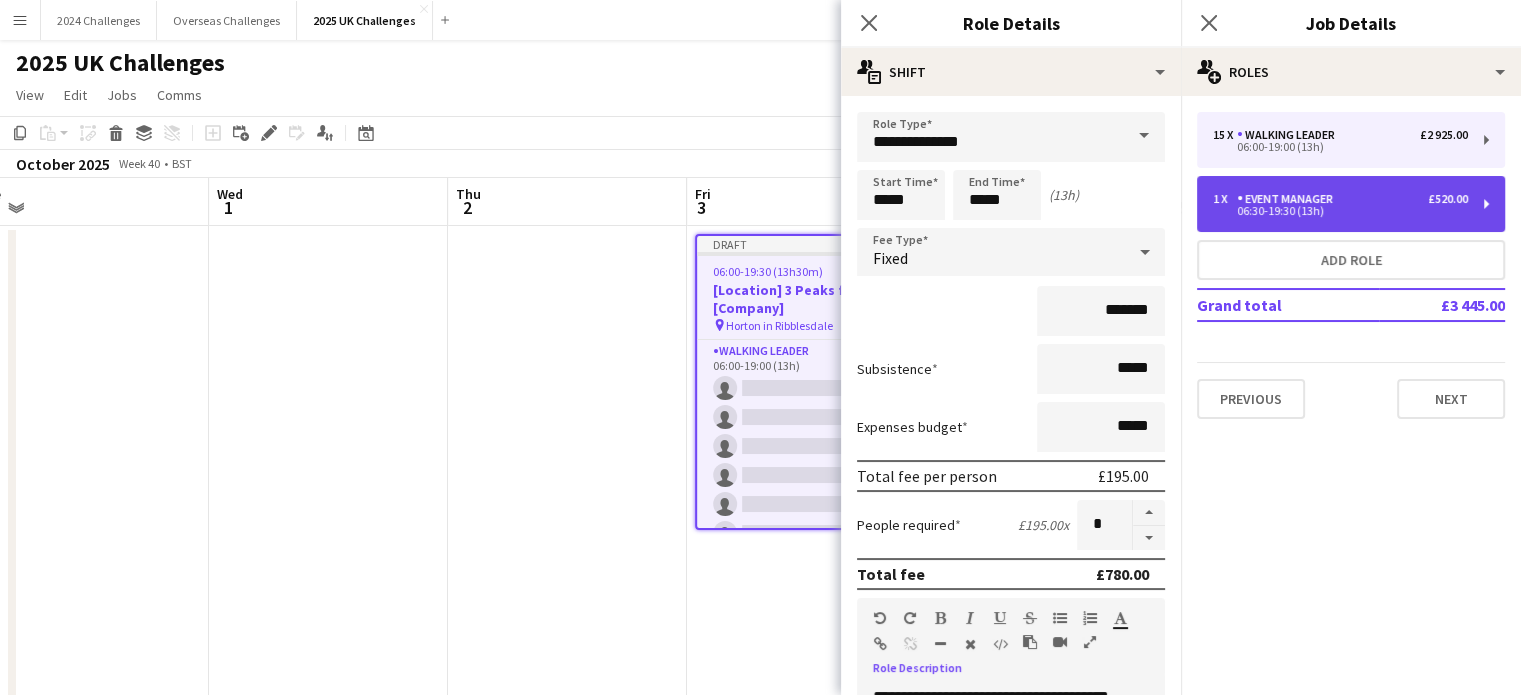 click on "06:30-19:30 (13h)" at bounding box center (1340, 211) 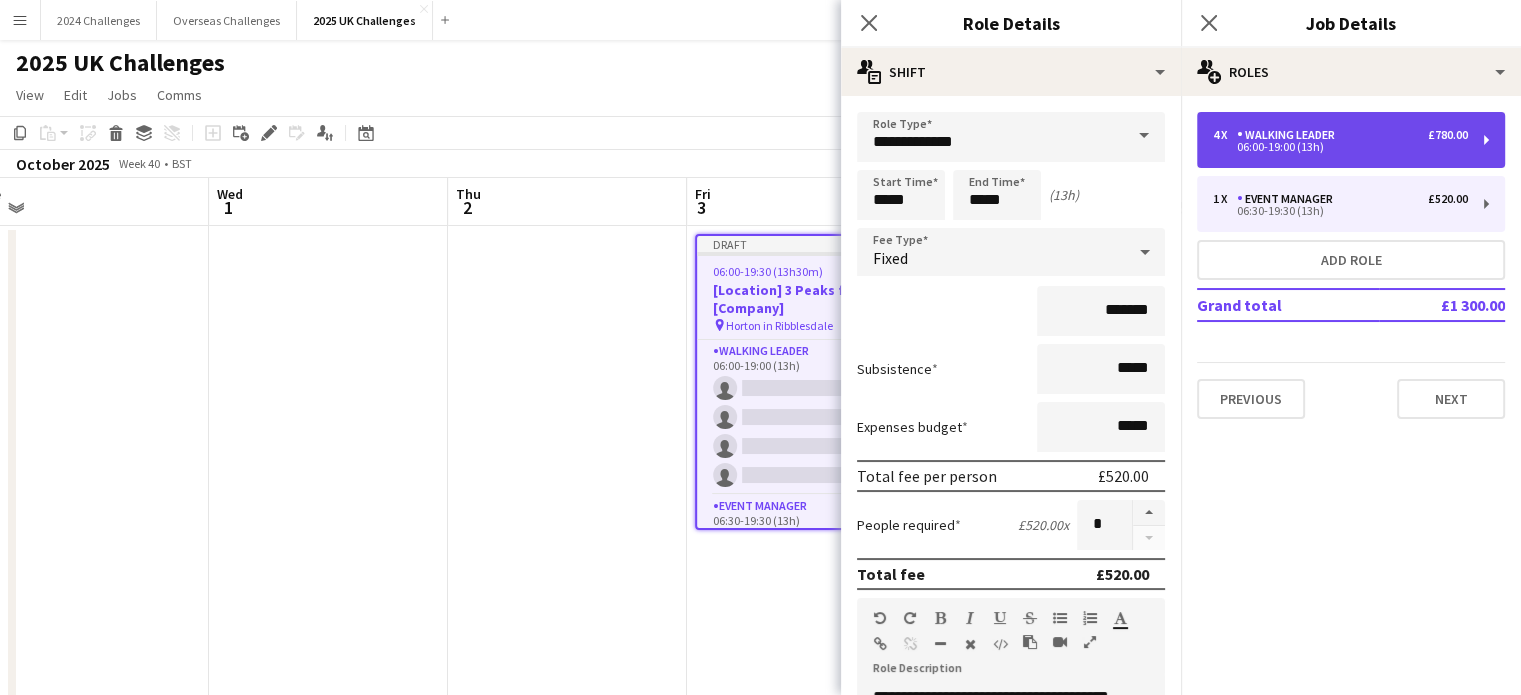 click on "Walking Leader" at bounding box center (1290, 135) 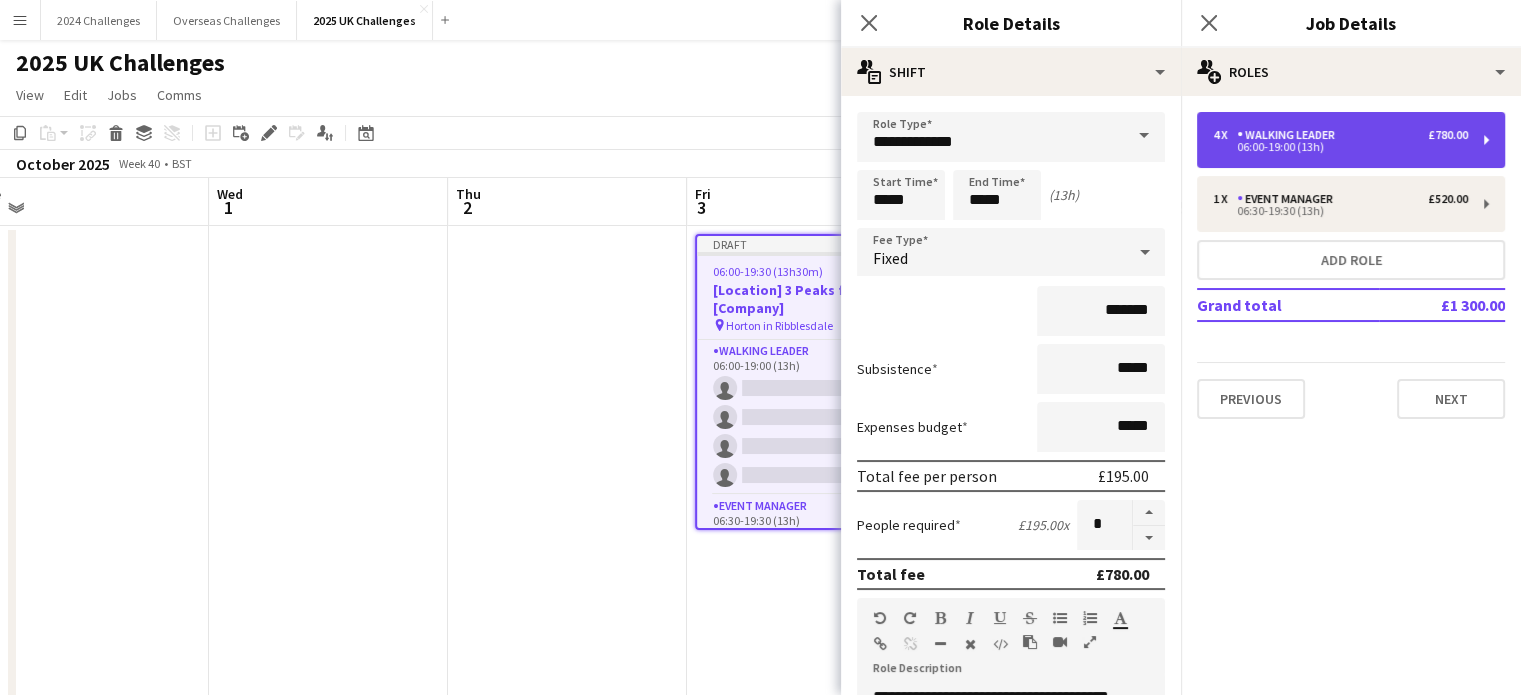 type on "**********" 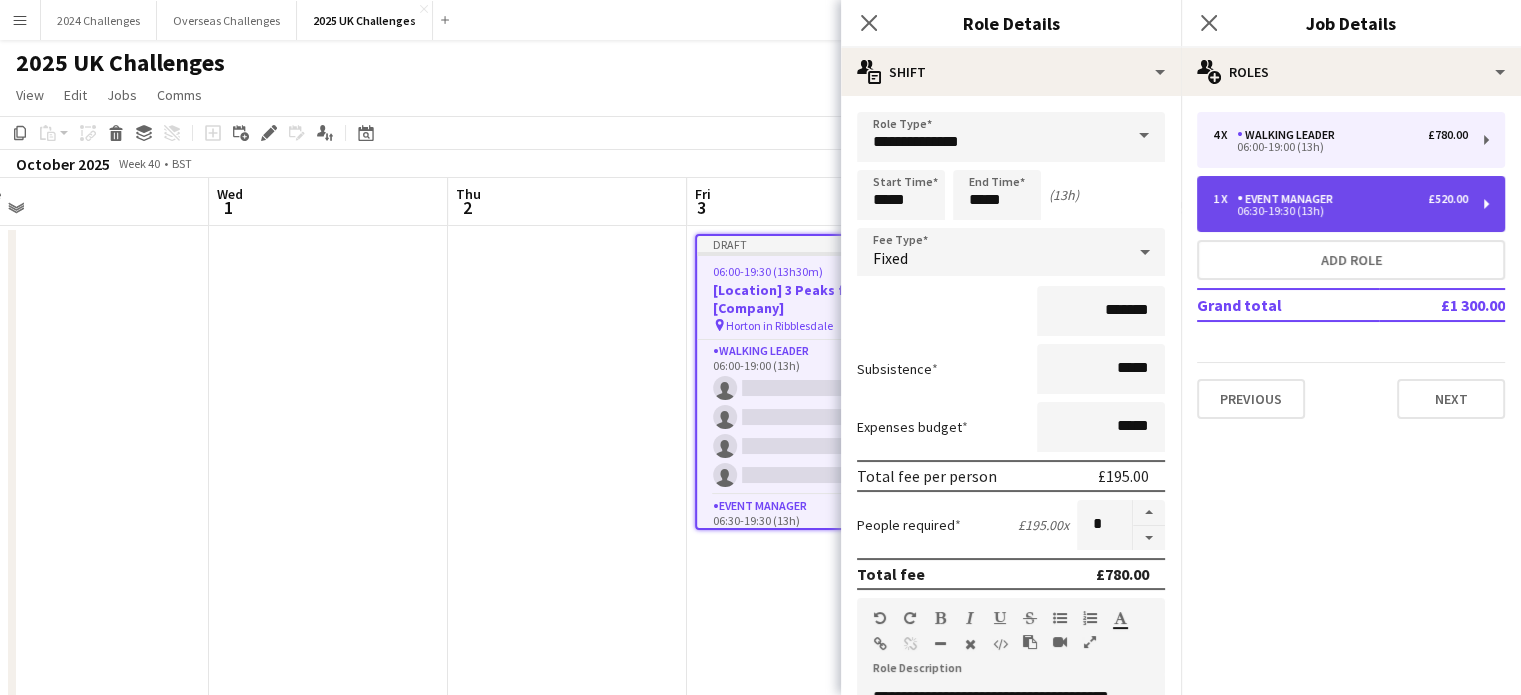 click on "Event Manager" at bounding box center [1289, 199] 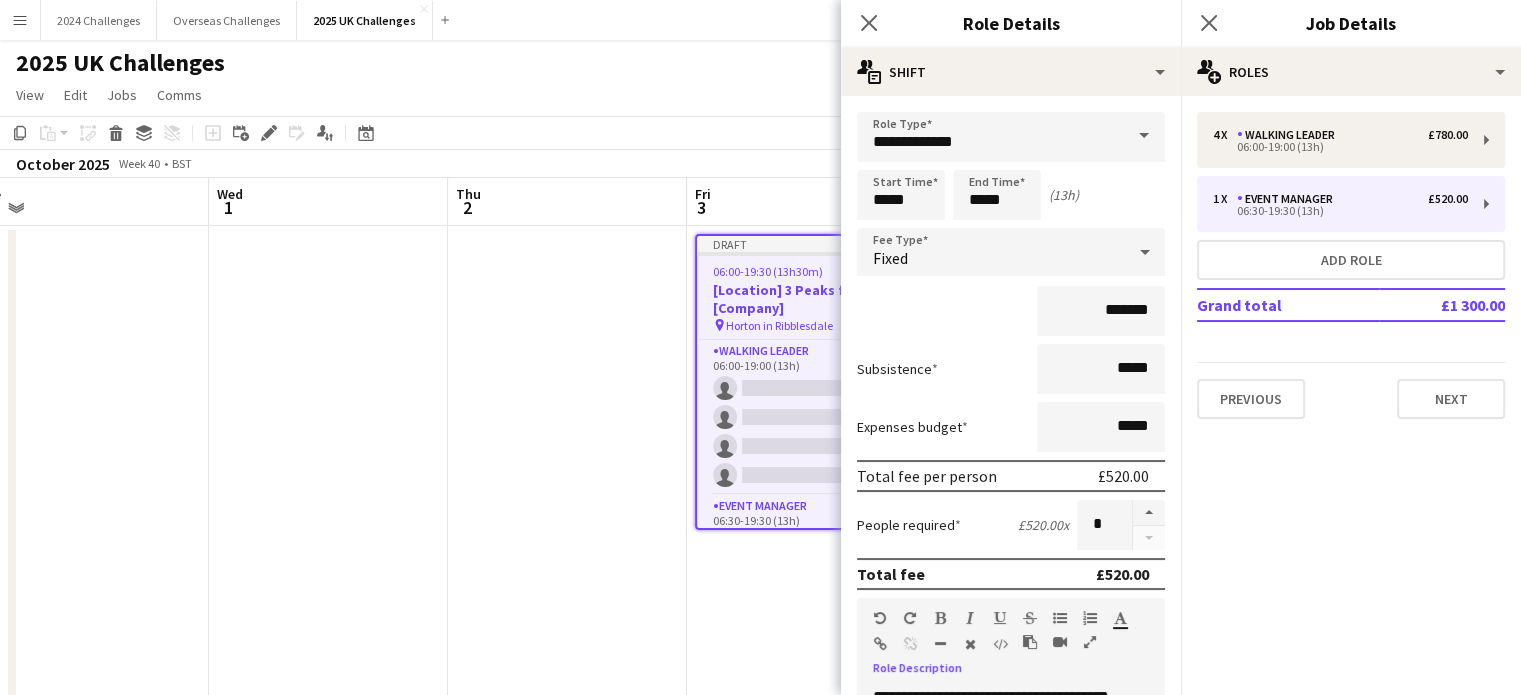 click at bounding box center [1090, 642] 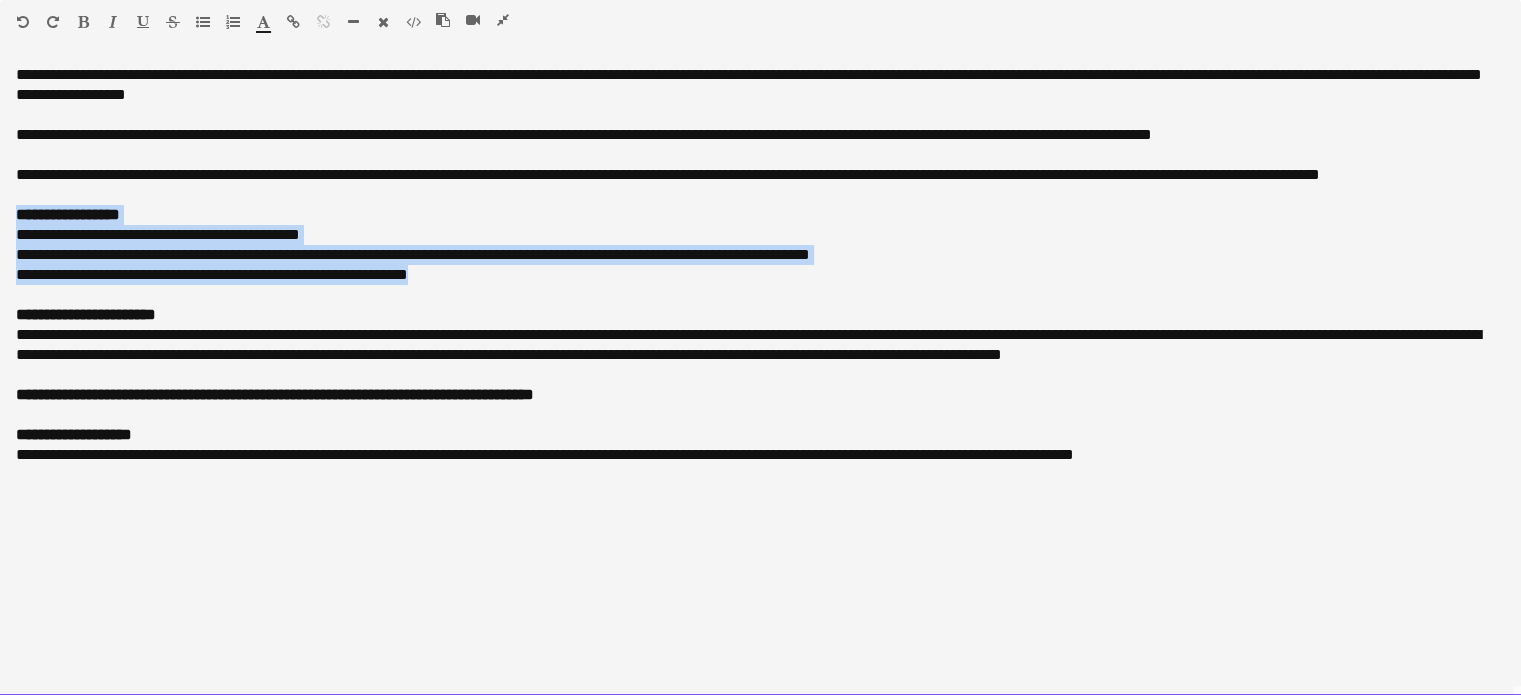 drag, startPoint x: 12, startPoint y: 214, endPoint x: 469, endPoint y: 277, distance: 461.32202 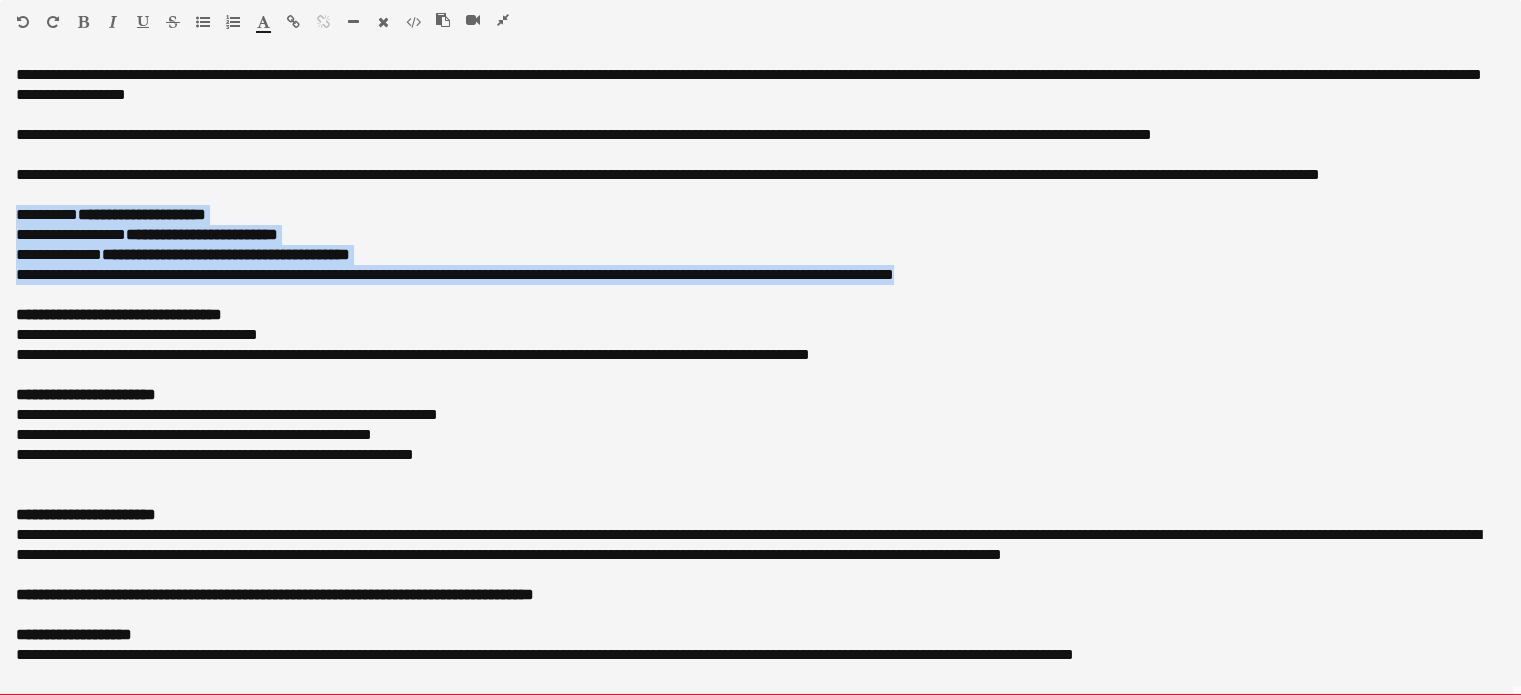 drag, startPoint x: 975, startPoint y: 276, endPoint x: 1, endPoint y: 208, distance: 976.37085 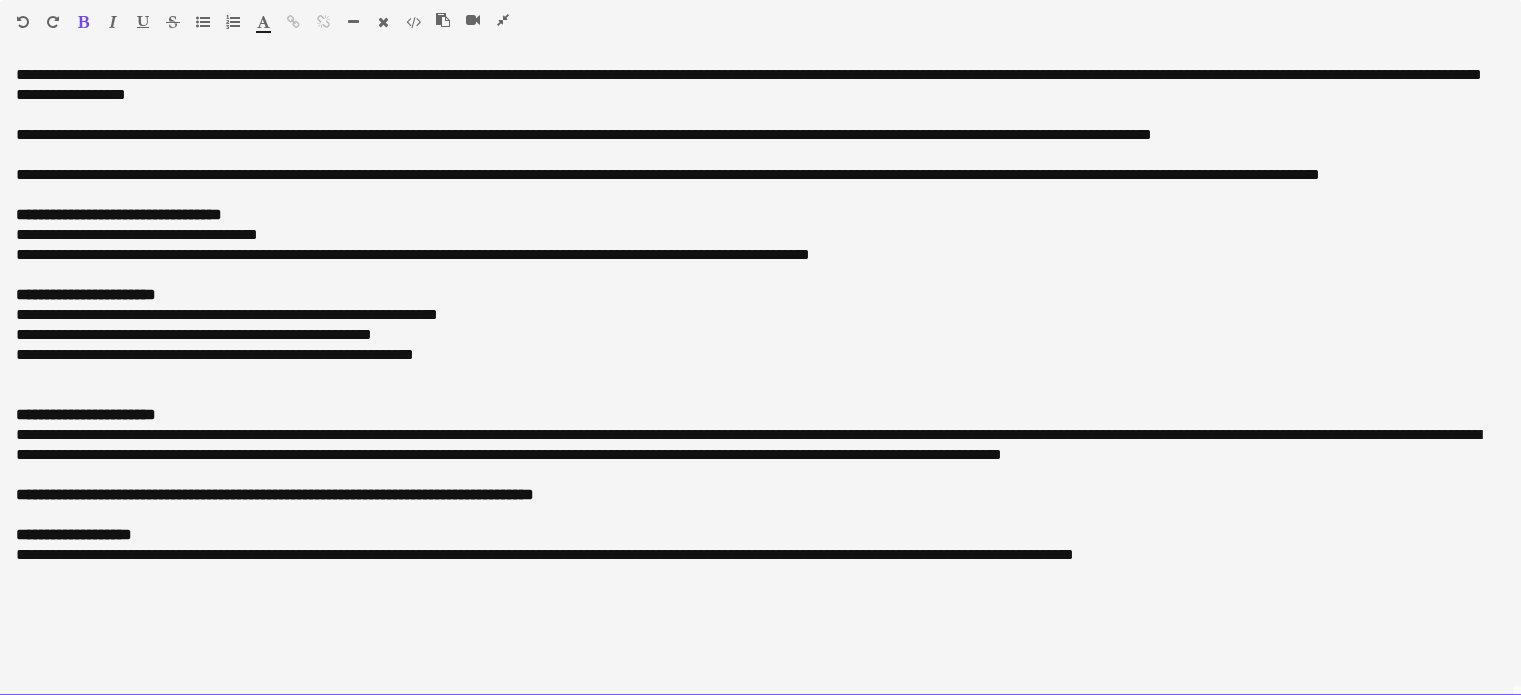 click on "**********" at bounding box center [173, 214] 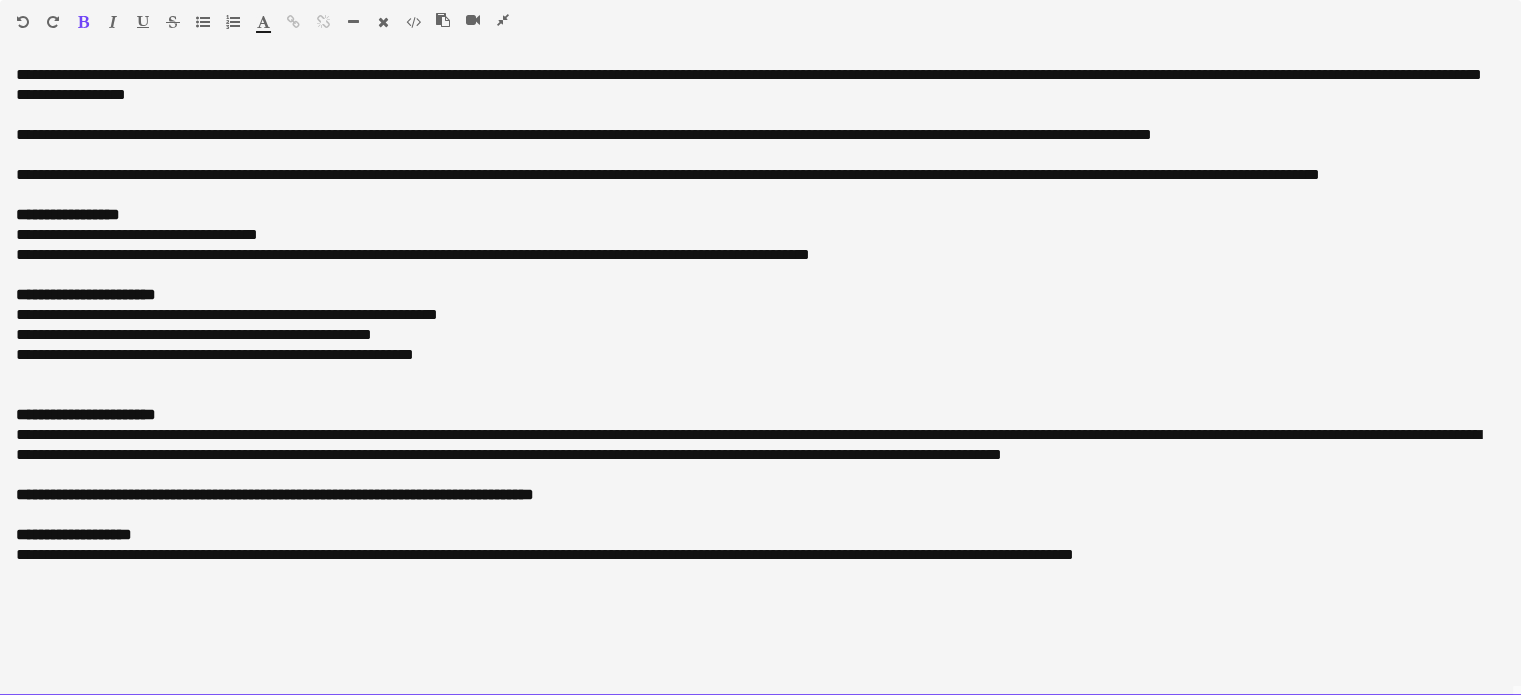 click on "**********" at bounding box center [760, 235] 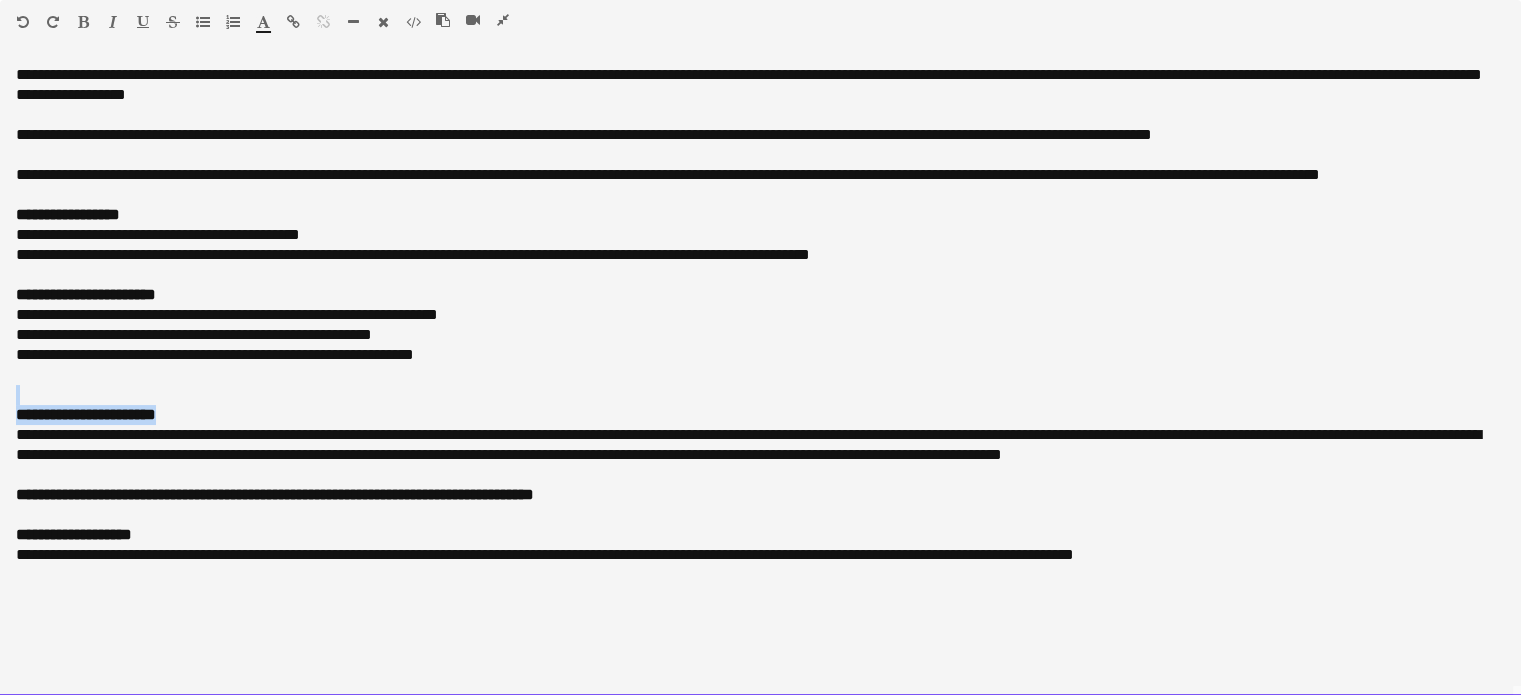 drag, startPoint x: 194, startPoint y: 411, endPoint x: 9, endPoint y: 399, distance: 185.38878 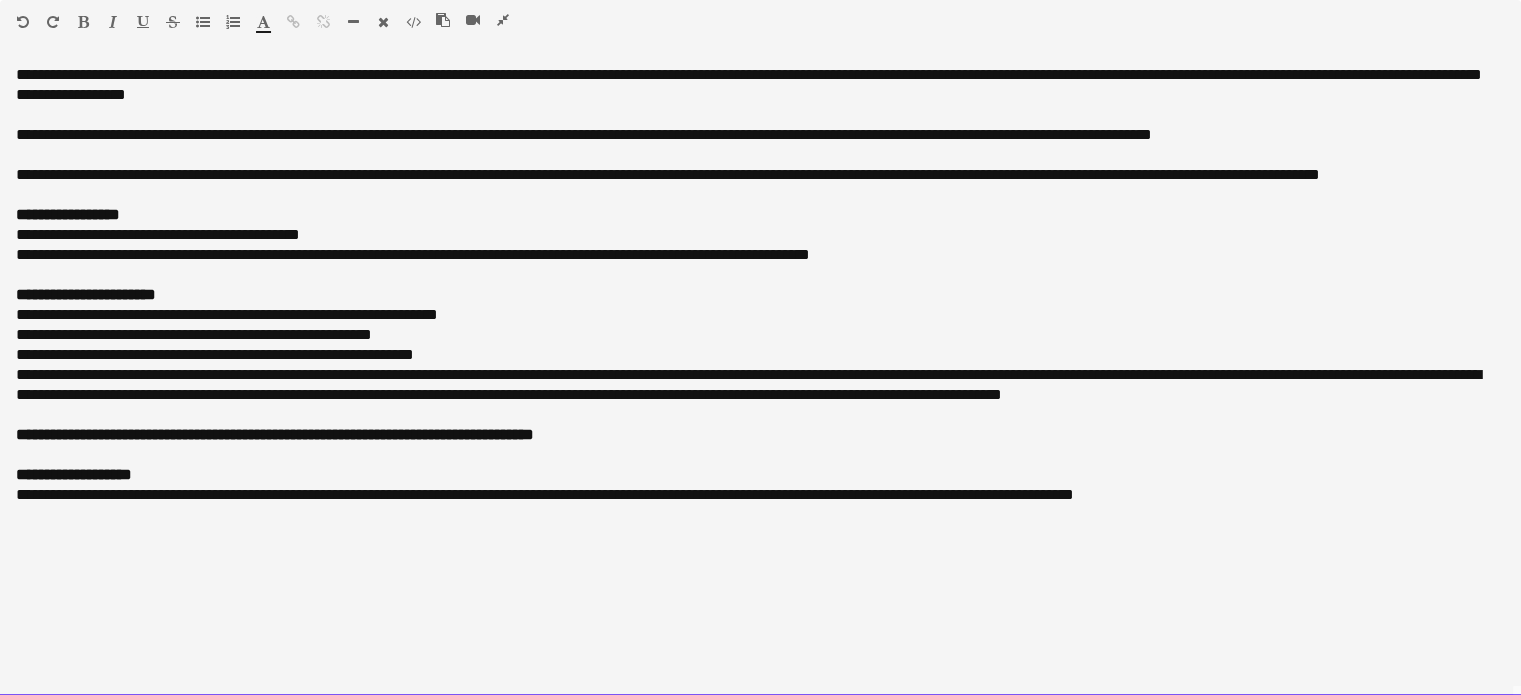 click on "**********" at bounding box center [760, 235] 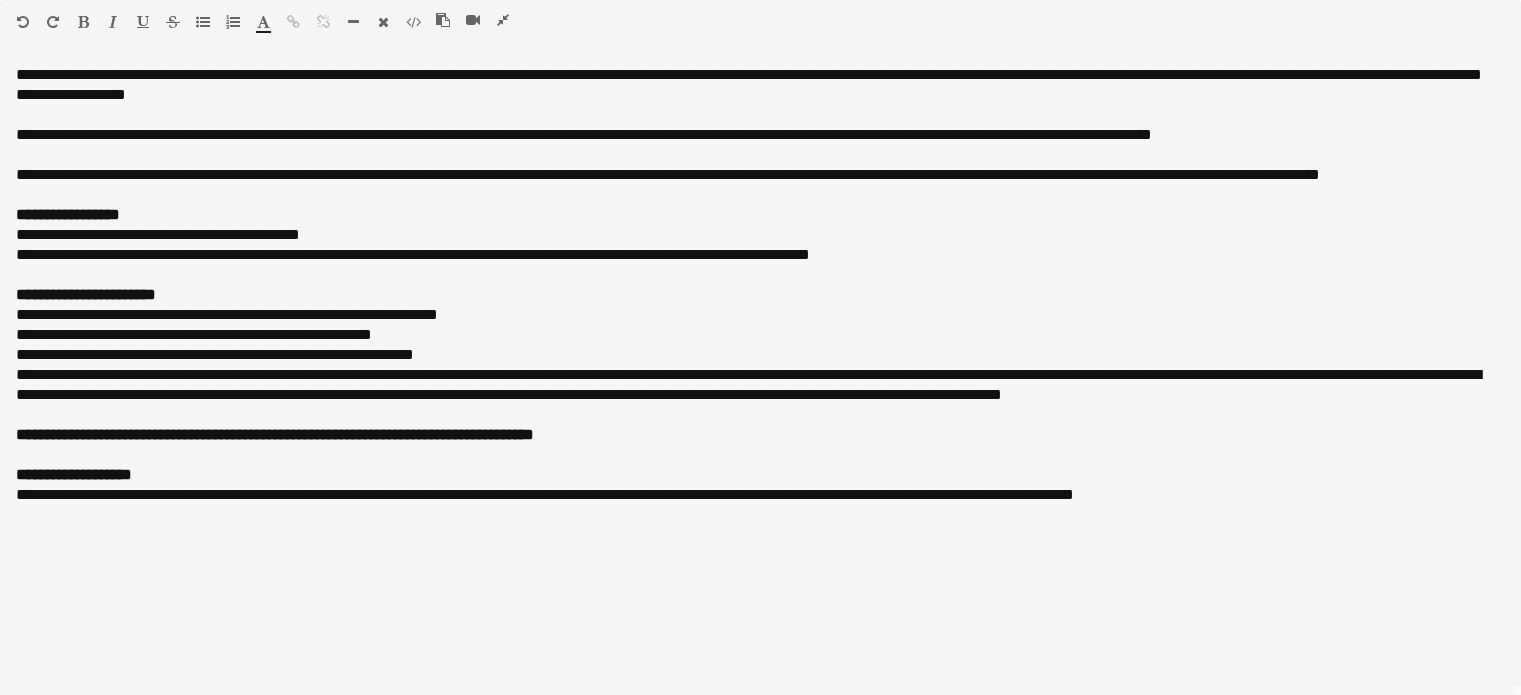 click at bounding box center [503, 20] 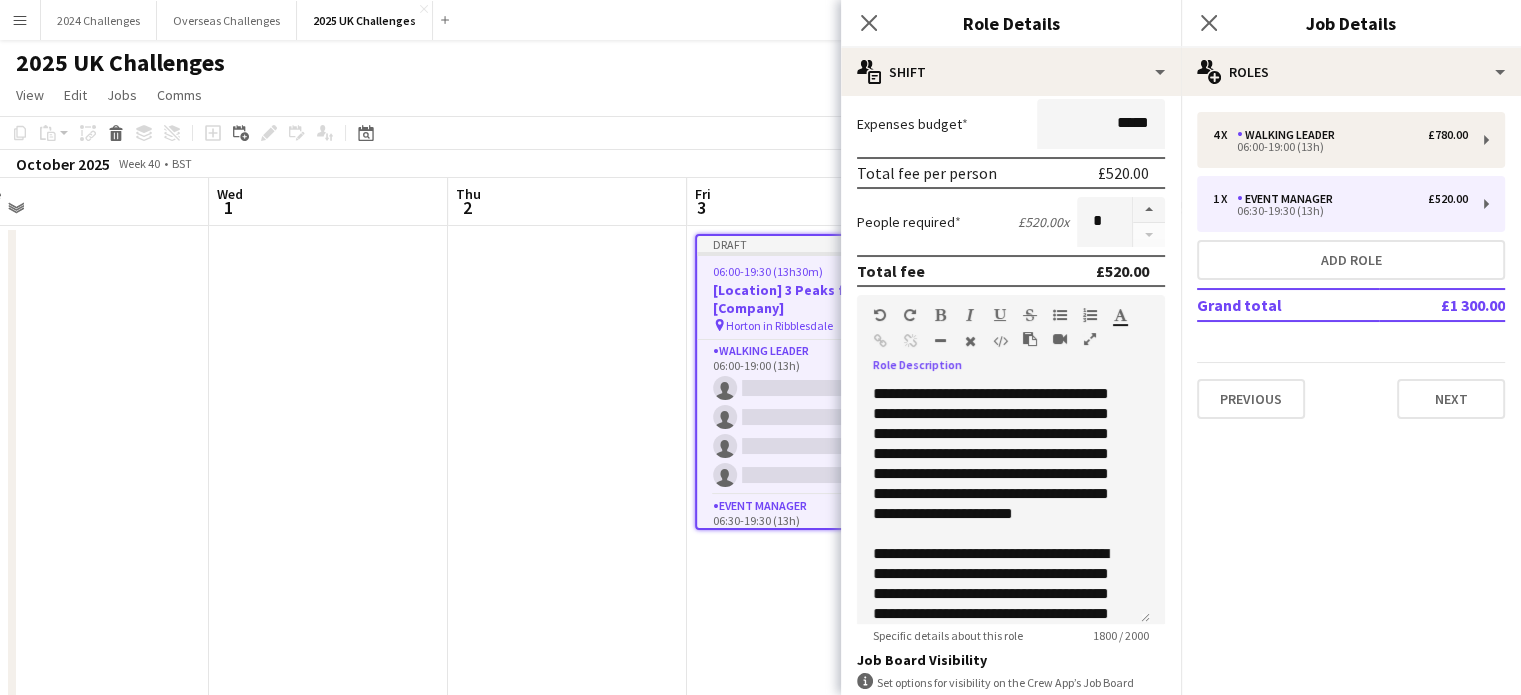 scroll, scrollTop: 400, scrollLeft: 0, axis: vertical 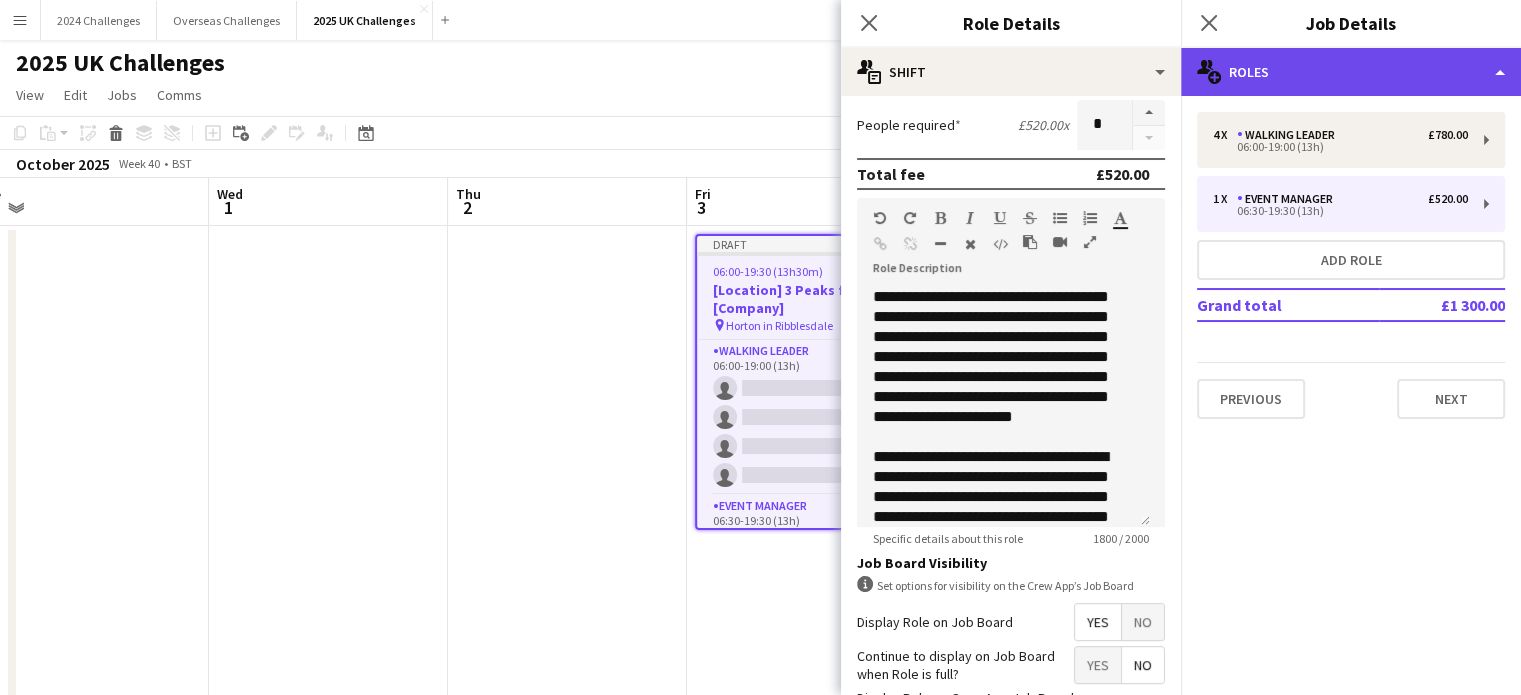 click on "multiple-users-add
Roles" 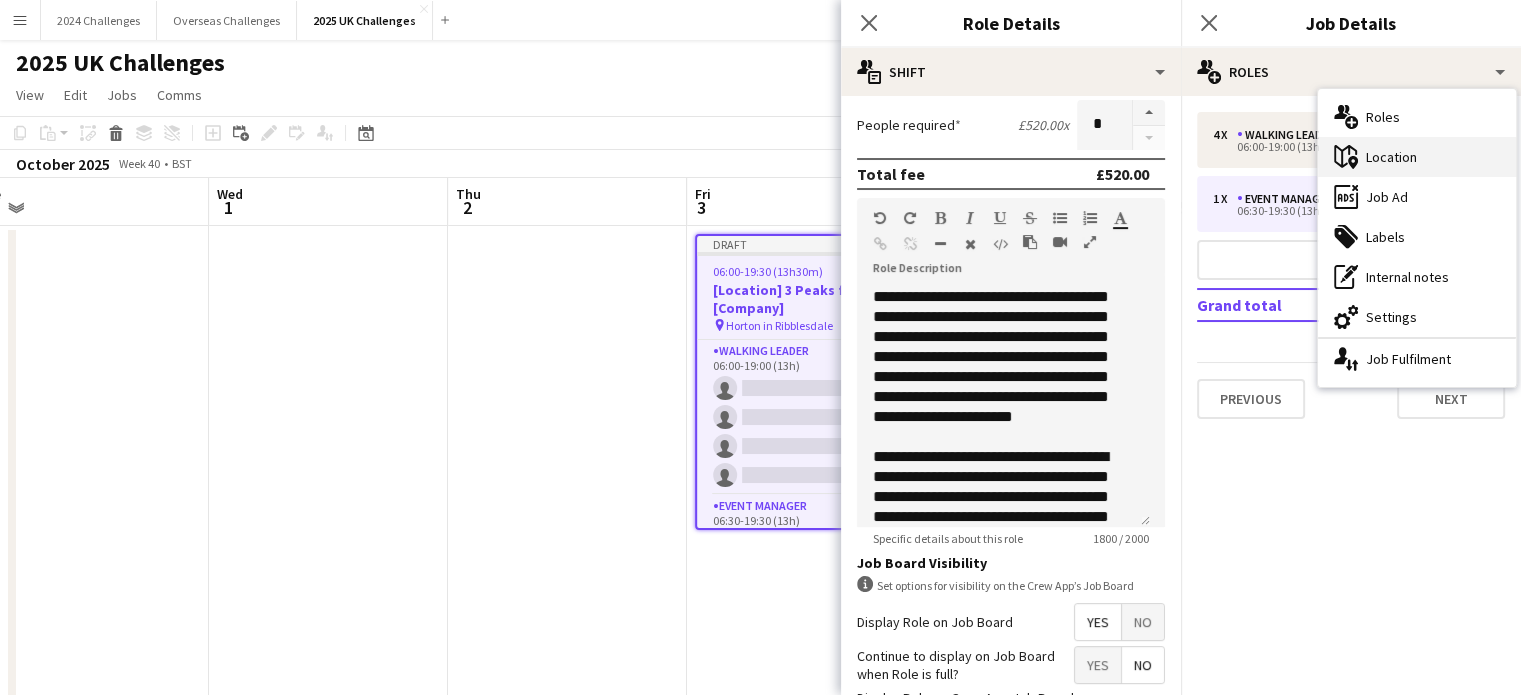 click on "maps-pin-1
Location" at bounding box center [1417, 157] 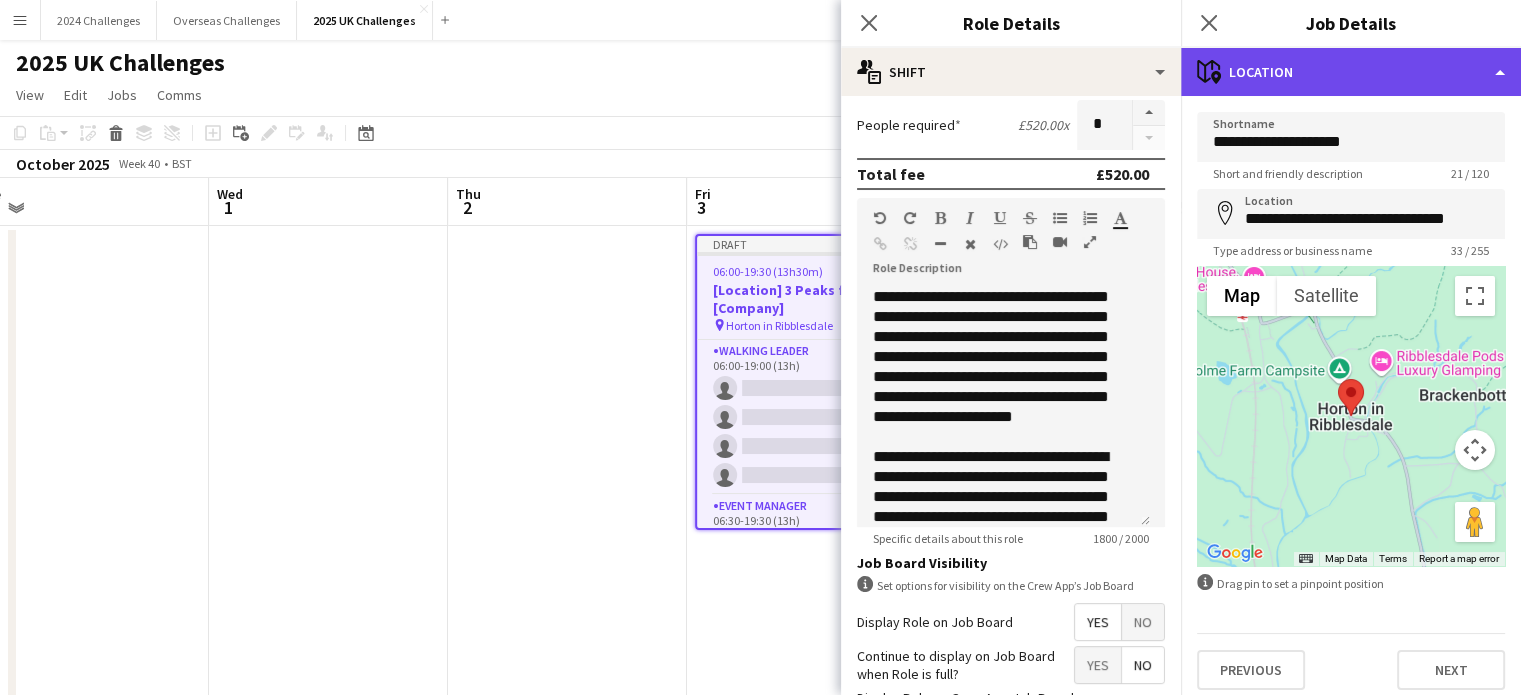 click on "maps-pin-1
Location" 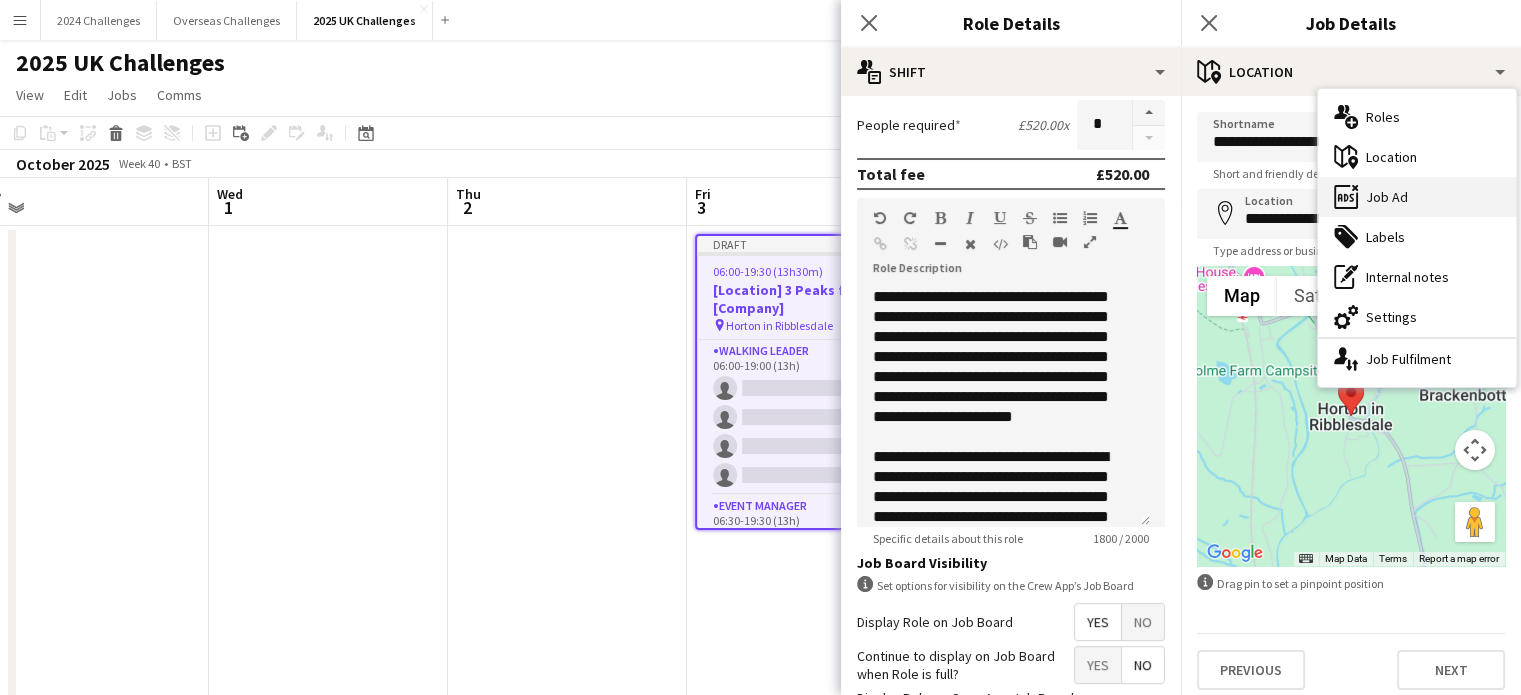 click on "ads-window
Job Ad" at bounding box center (1417, 197) 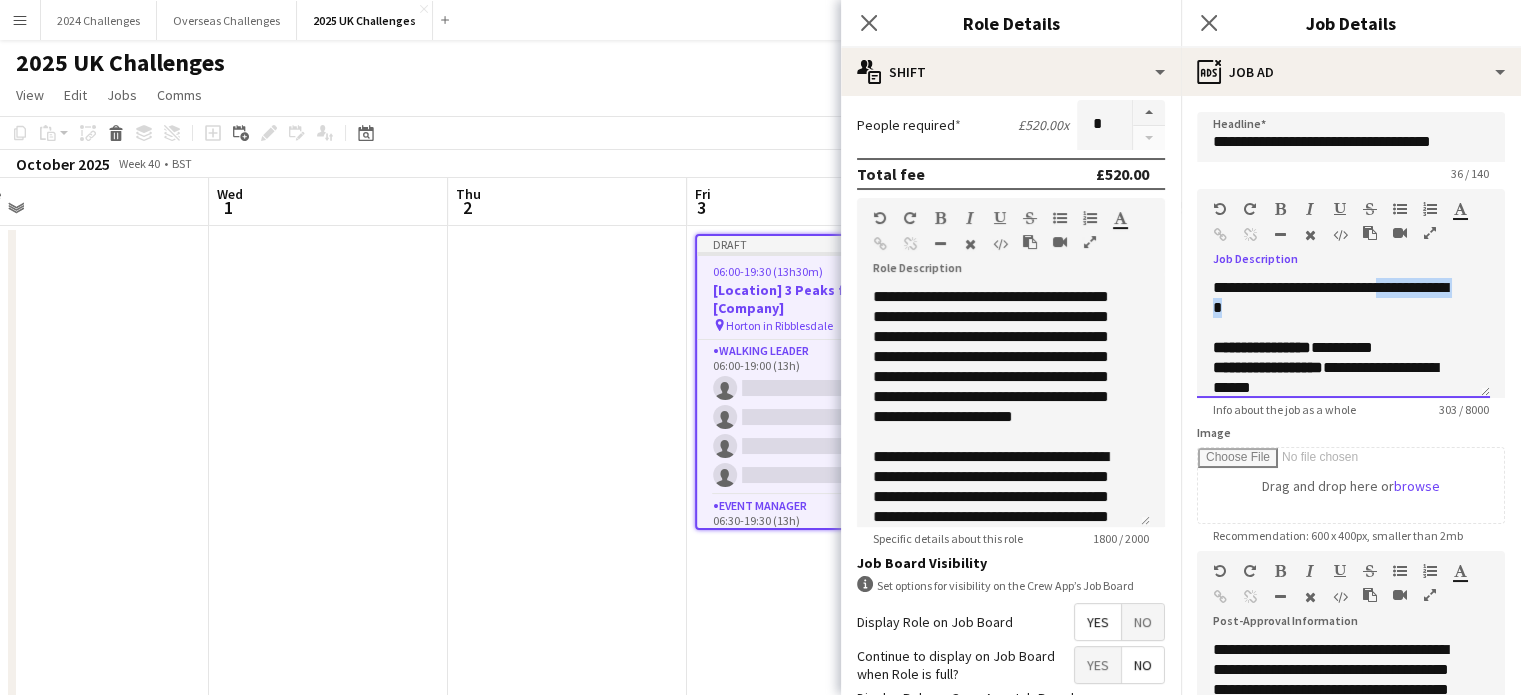 drag, startPoint x: 1385, startPoint y: 303, endPoint x: 1388, endPoint y: 286, distance: 17.262676 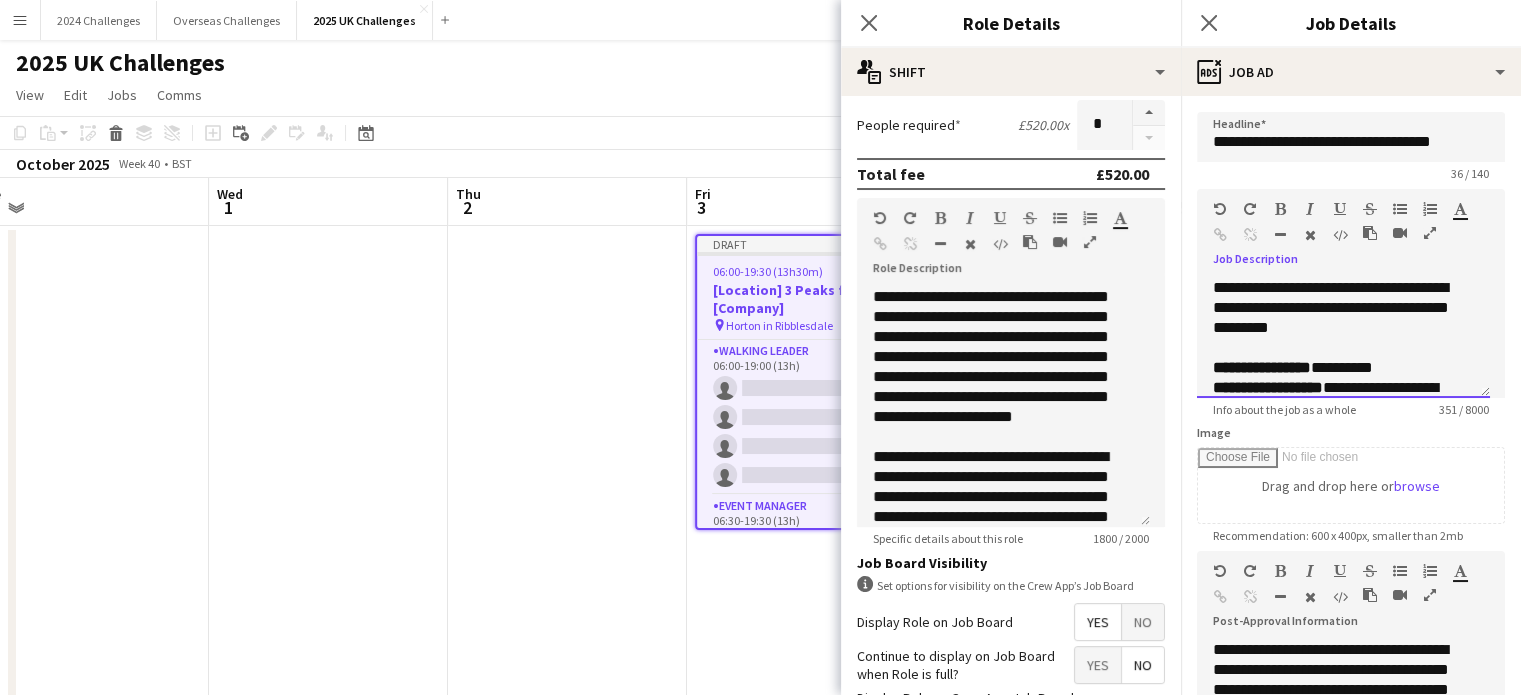 click on "**********" at bounding box center (1336, 308) 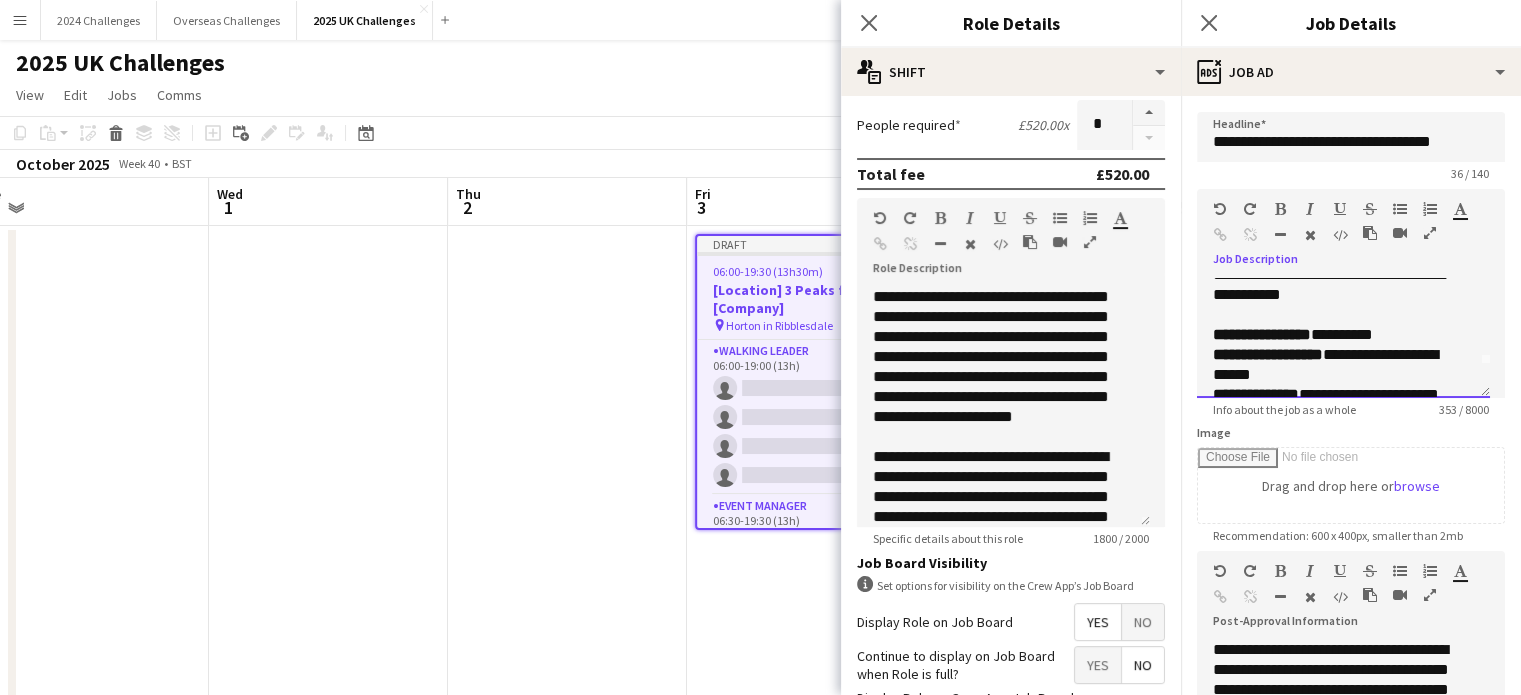 scroll, scrollTop: 0, scrollLeft: 0, axis: both 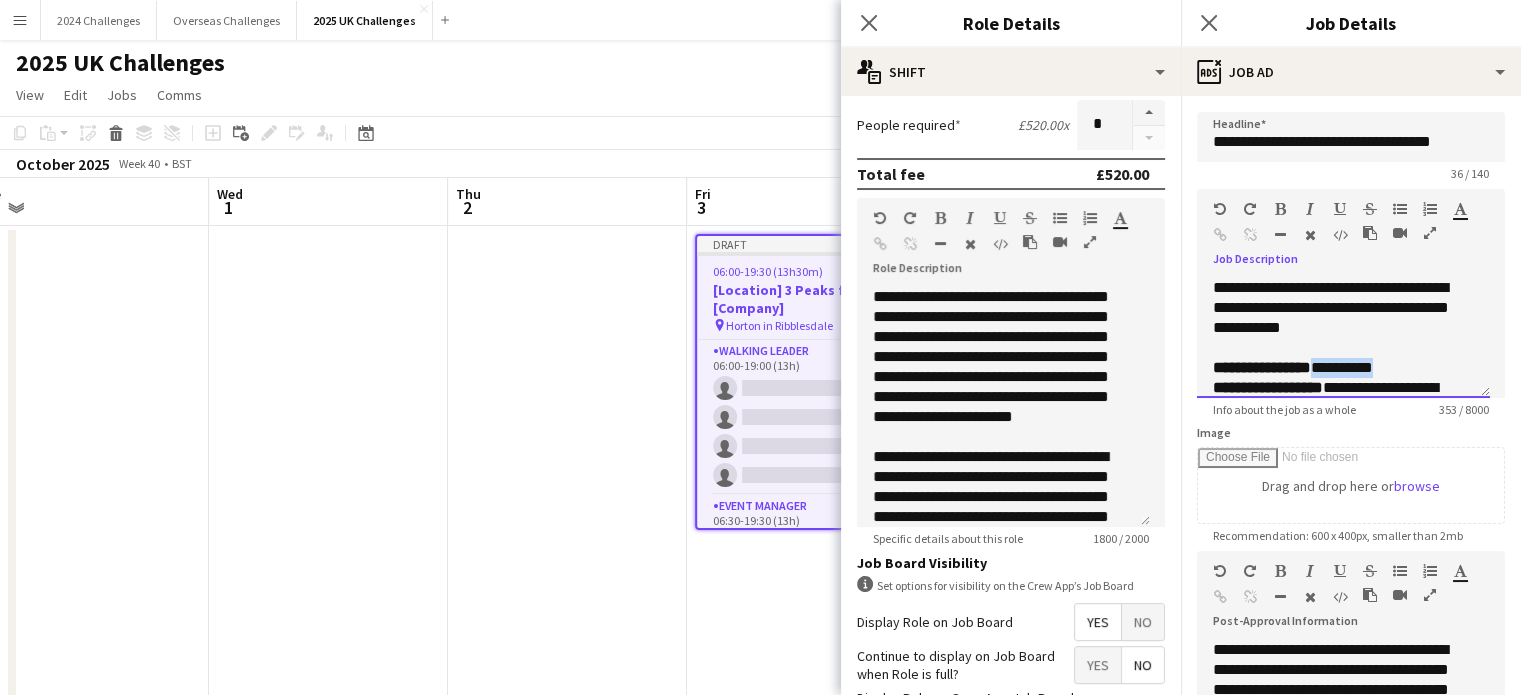 drag, startPoint x: 1407, startPoint y: 363, endPoint x: 1323, endPoint y: 368, distance: 84.14868 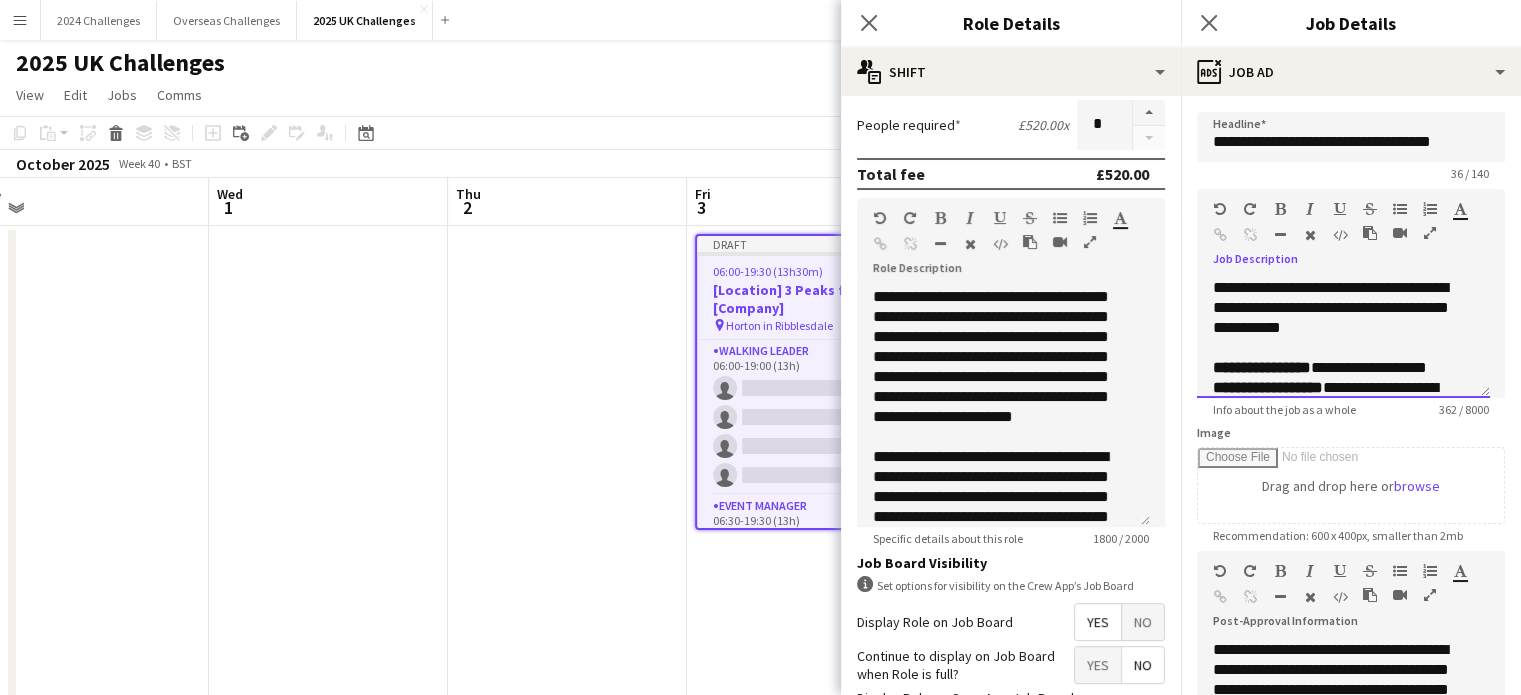 scroll, scrollTop: 2, scrollLeft: 0, axis: vertical 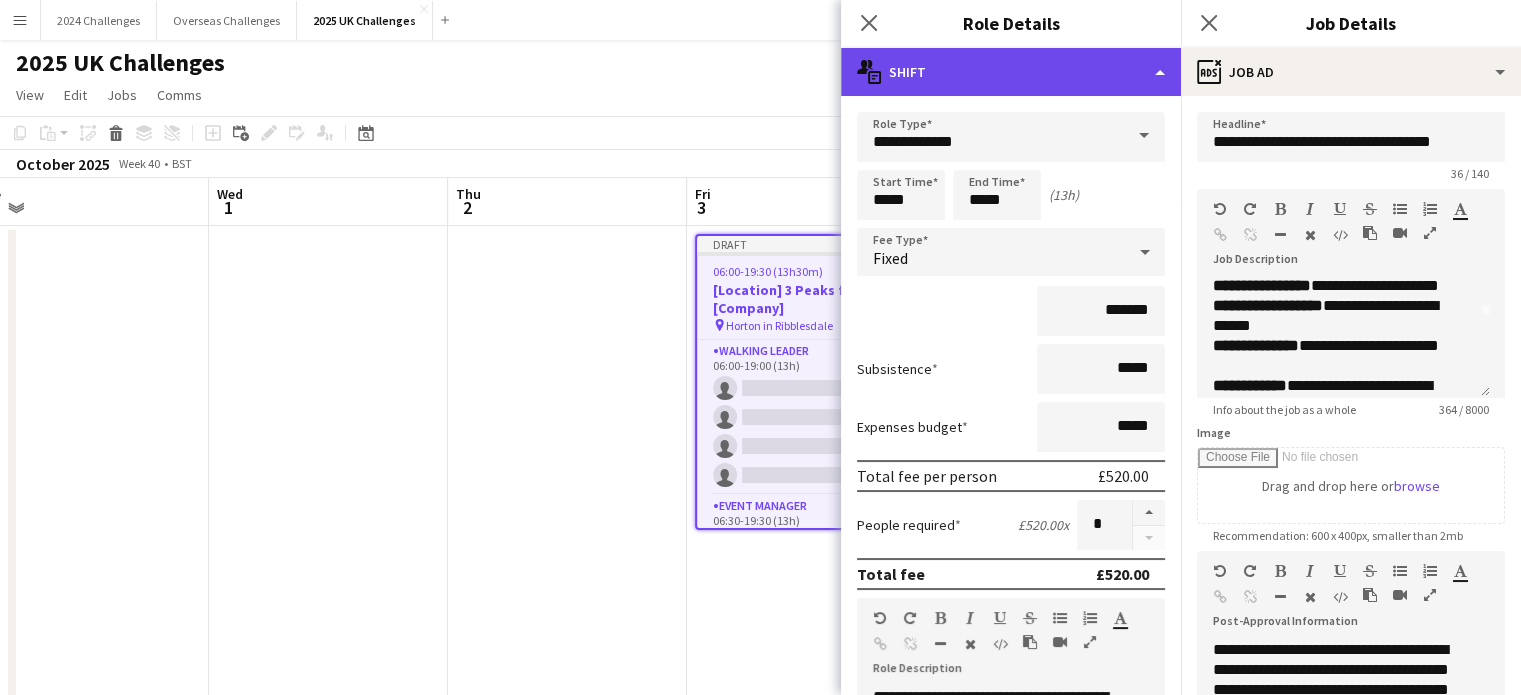 click on "multiple-actions-text
Shift" 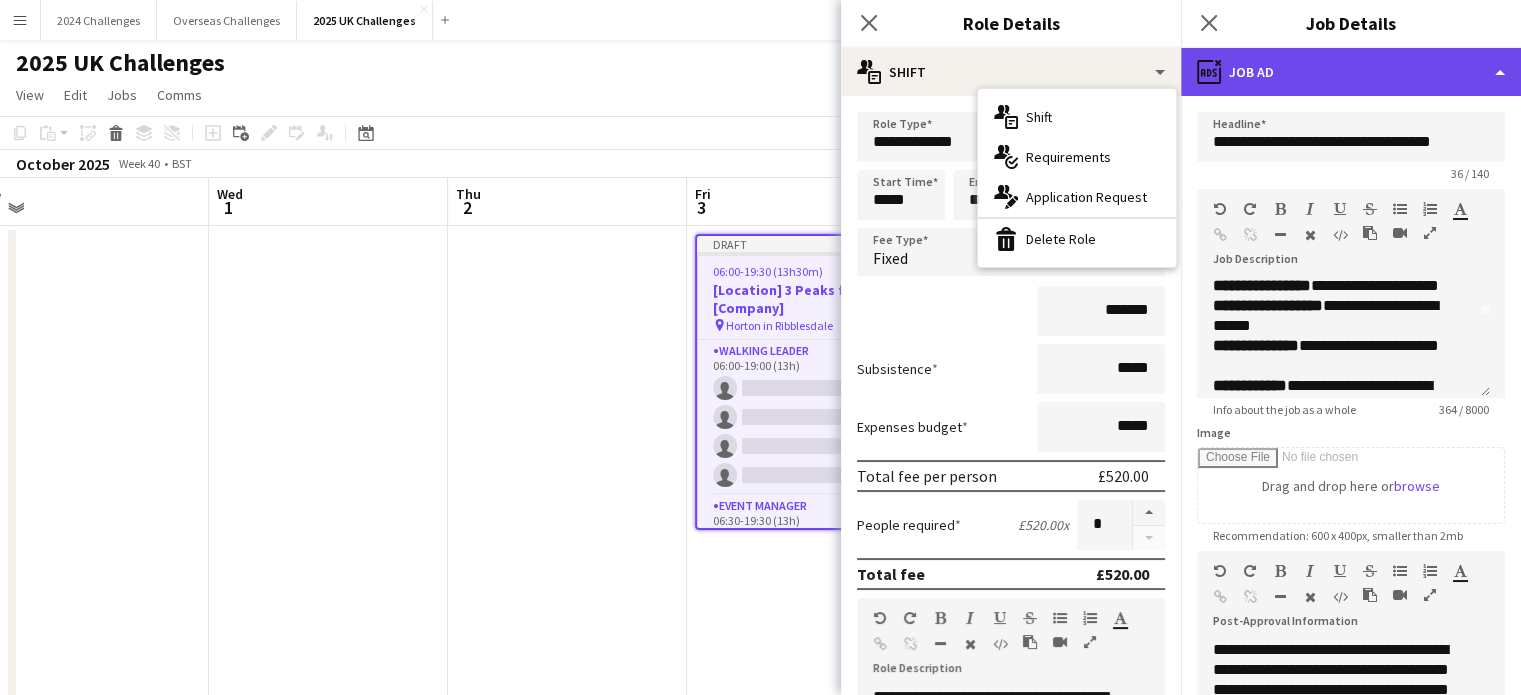 click on "ads-window
Job Ad" 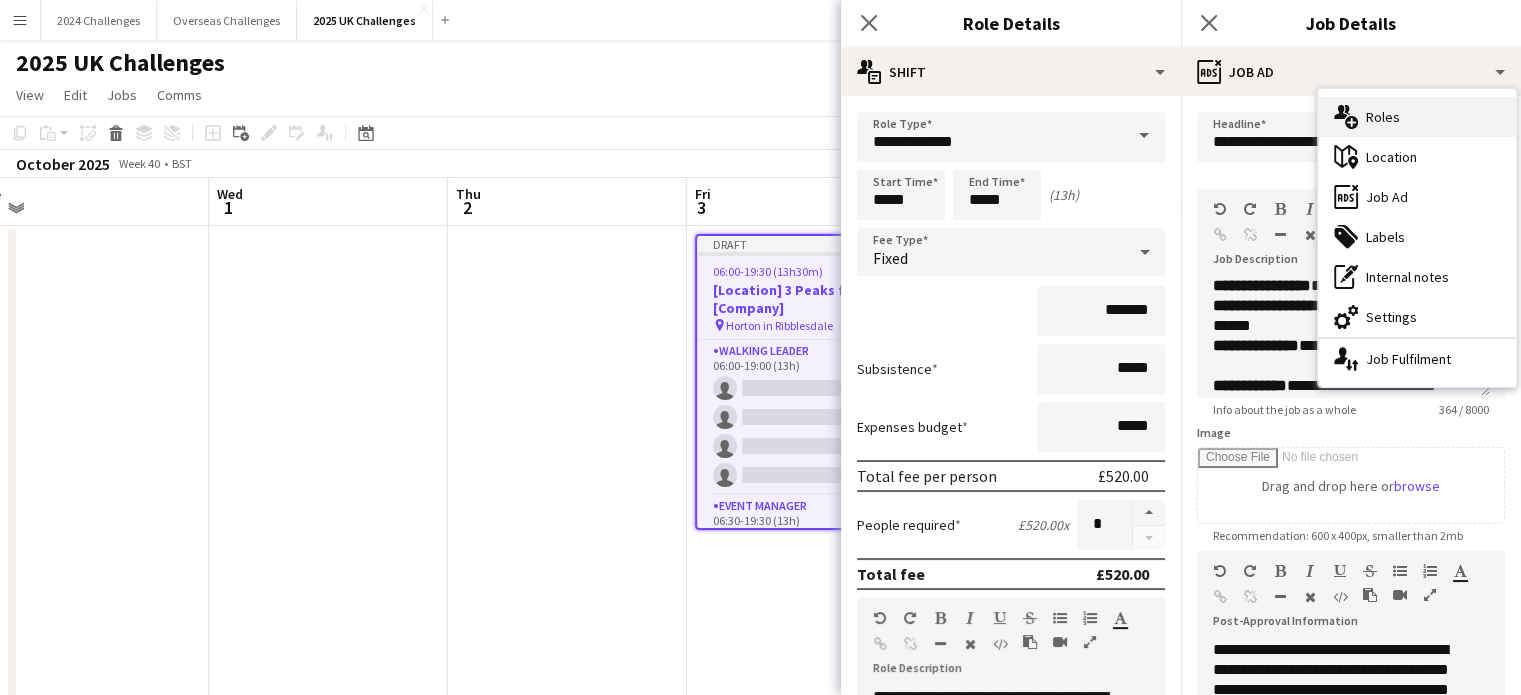 click on "multiple-users-add
Roles" at bounding box center [1417, 117] 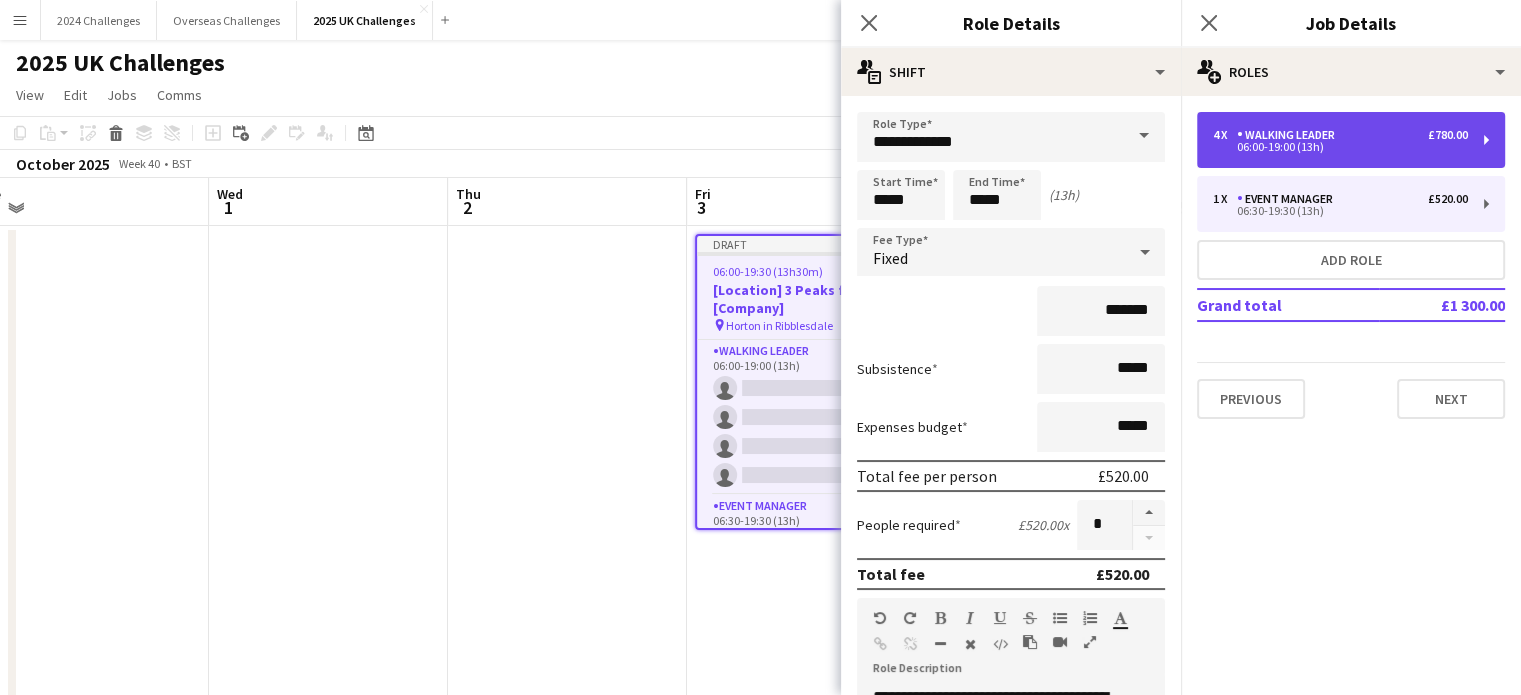 click on "Walking Leader" at bounding box center (1290, 135) 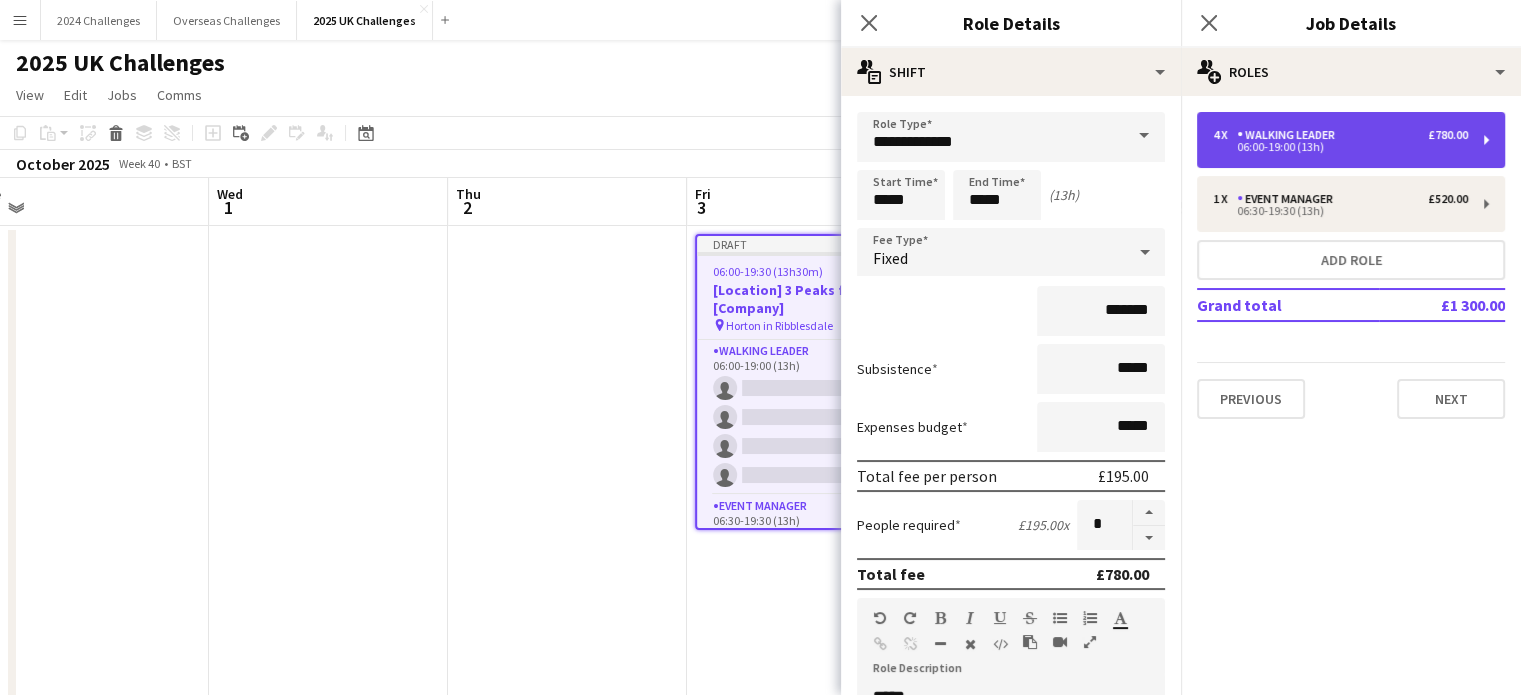 type on "**********" 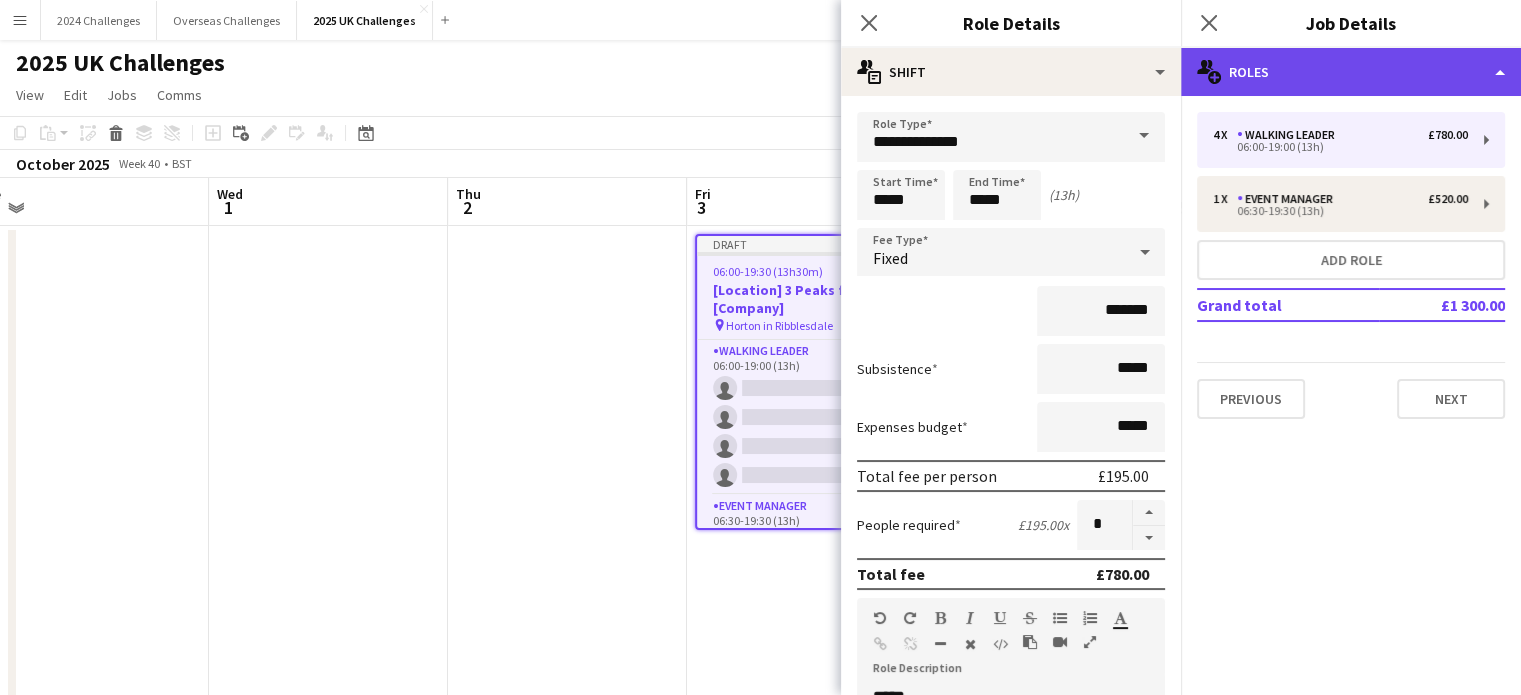 click on "multiple-users-add
Roles" 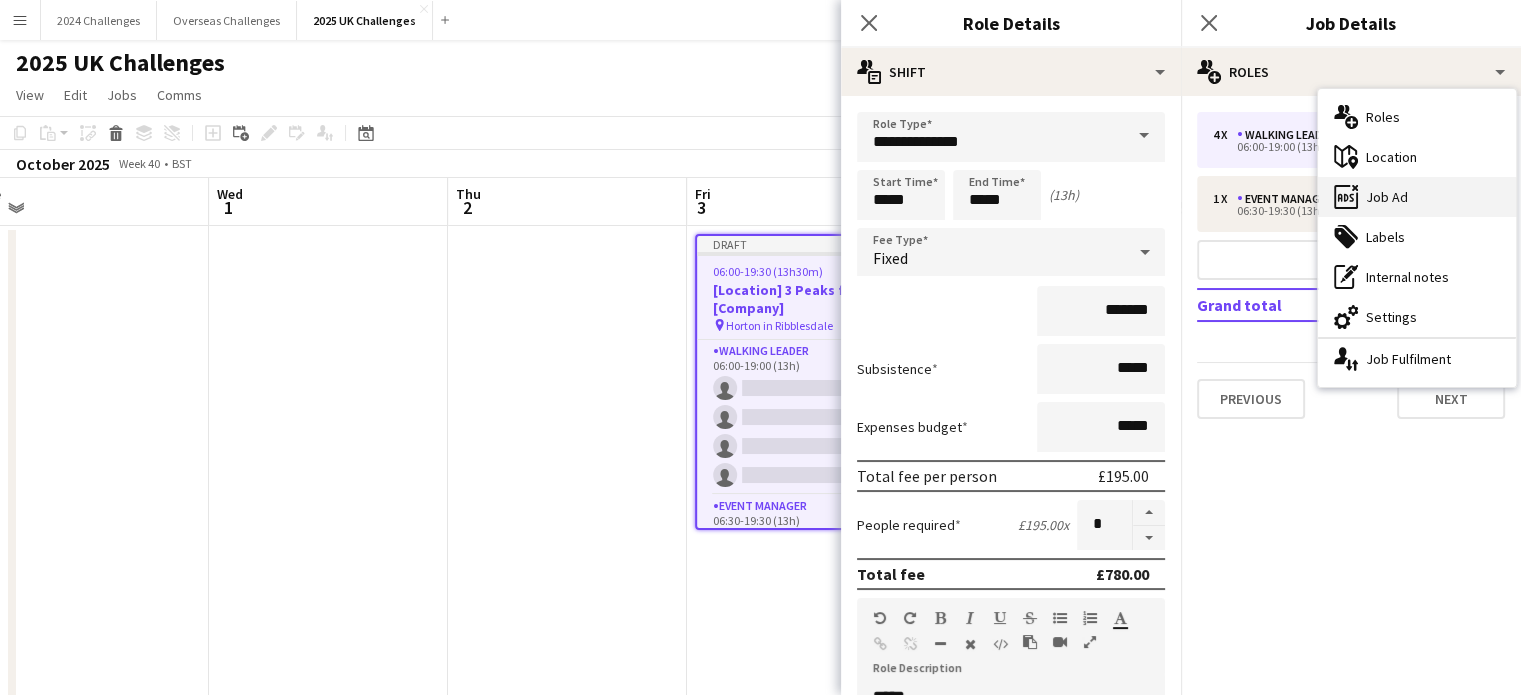 click on "ads-window
Job Ad" at bounding box center [1417, 197] 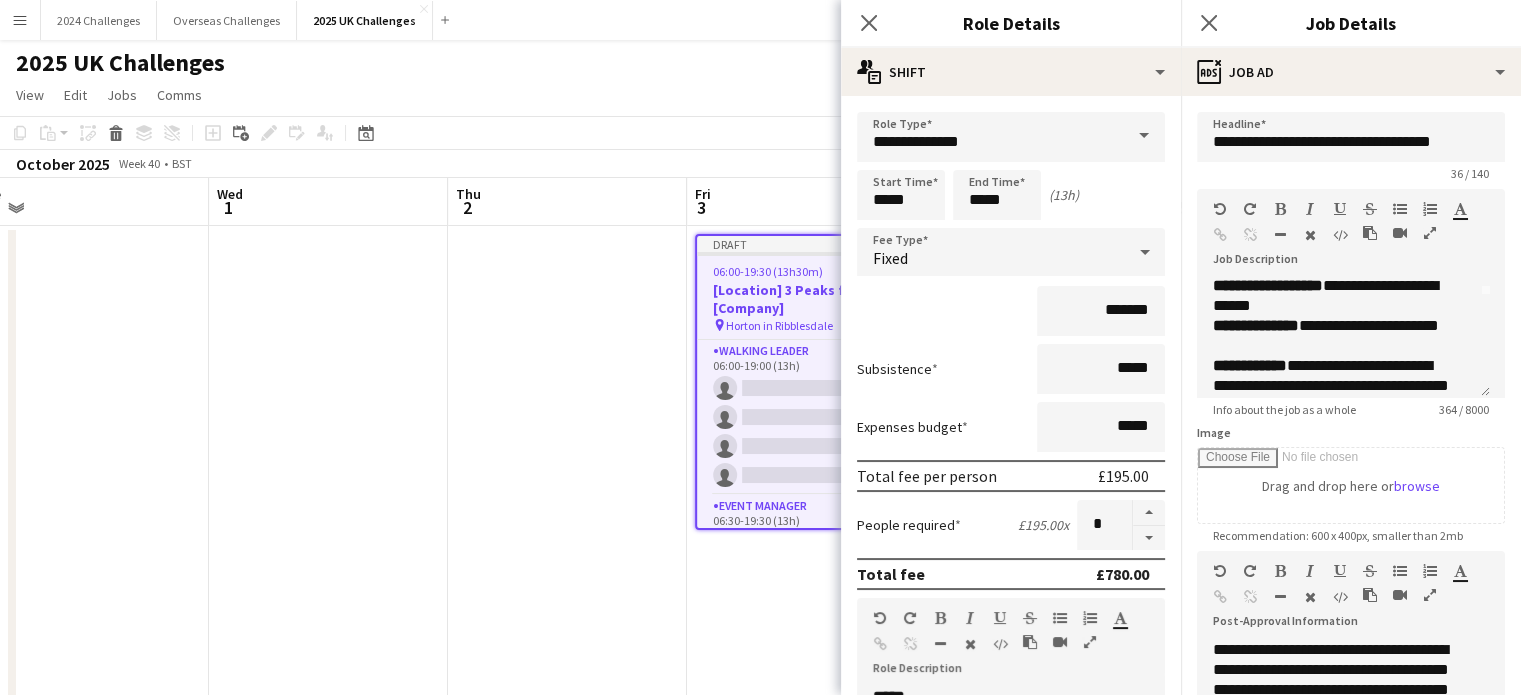 scroll, scrollTop: 82, scrollLeft: 0, axis: vertical 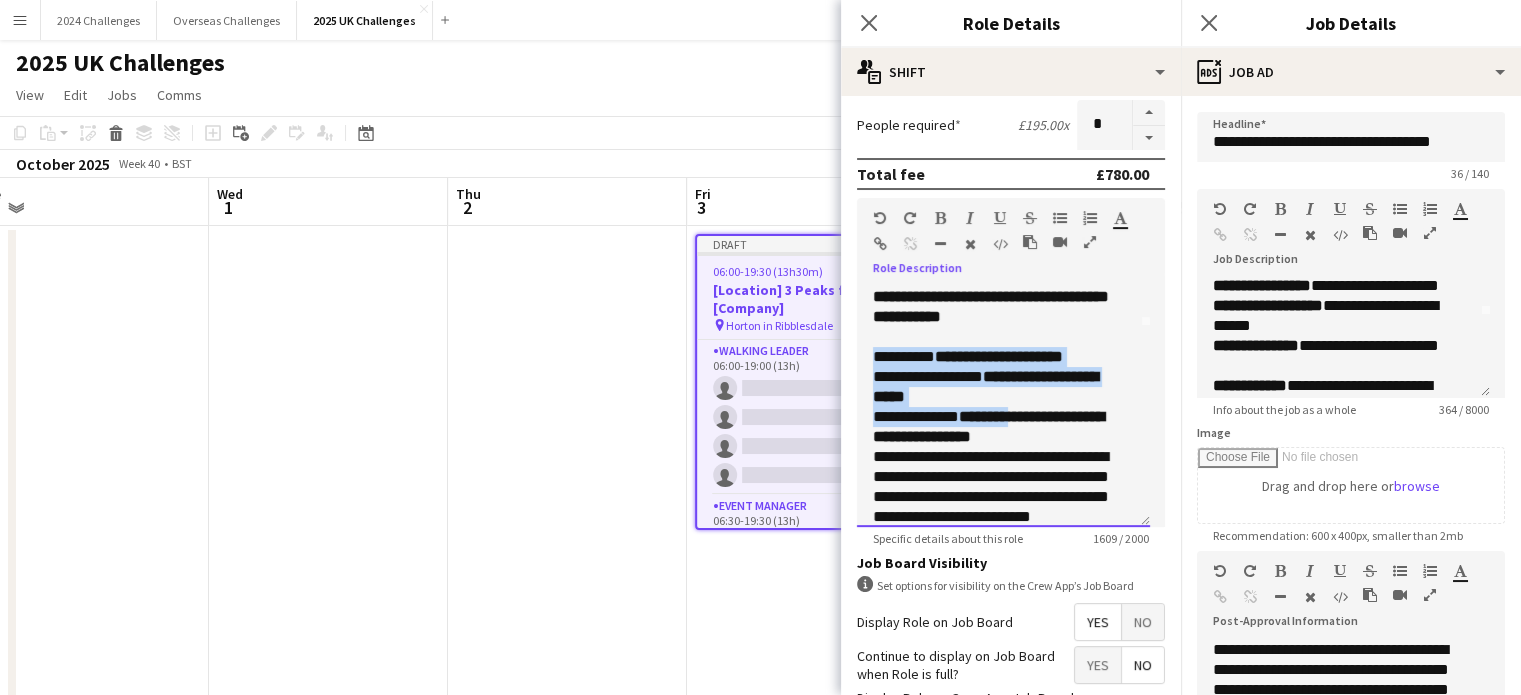 drag, startPoint x: 871, startPoint y: 372, endPoint x: 1017, endPoint y: 426, distance: 155.6663 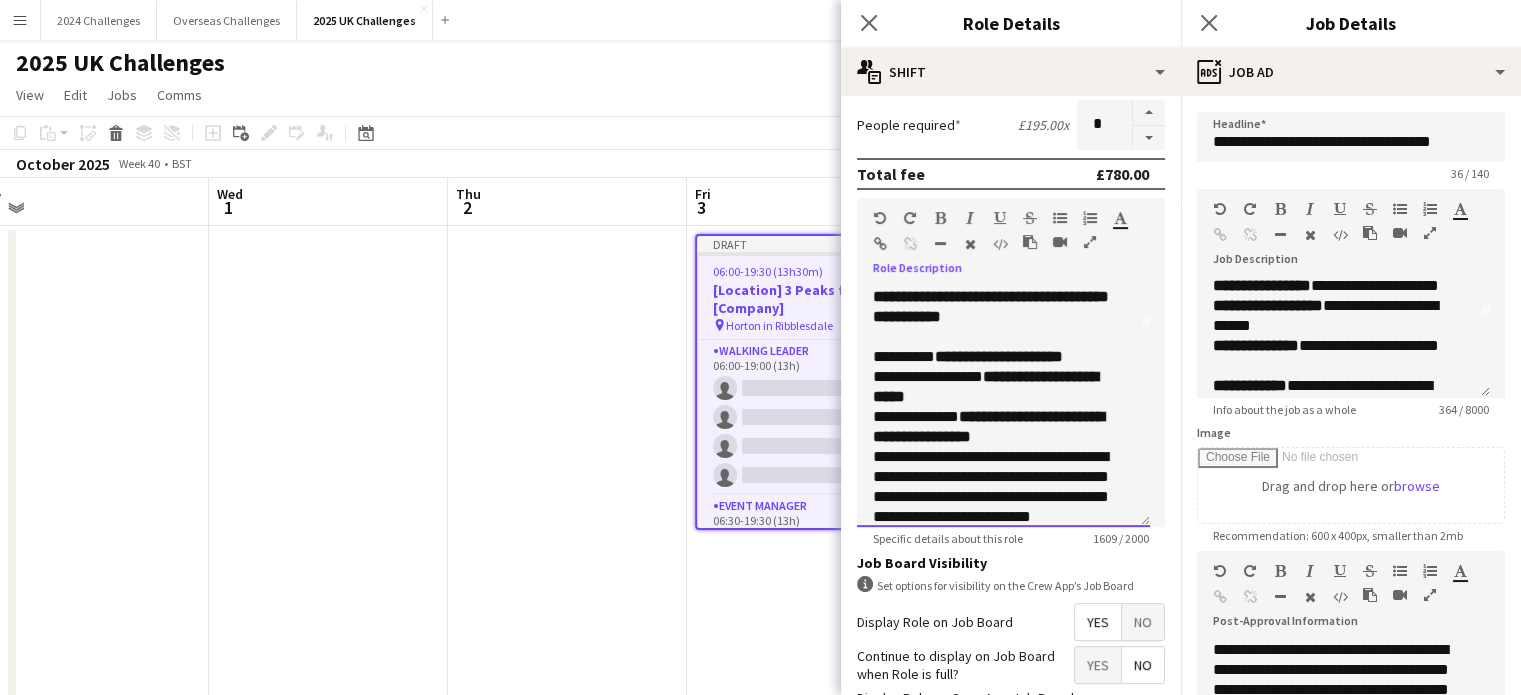 click on "**********" at bounding box center (988, 426) 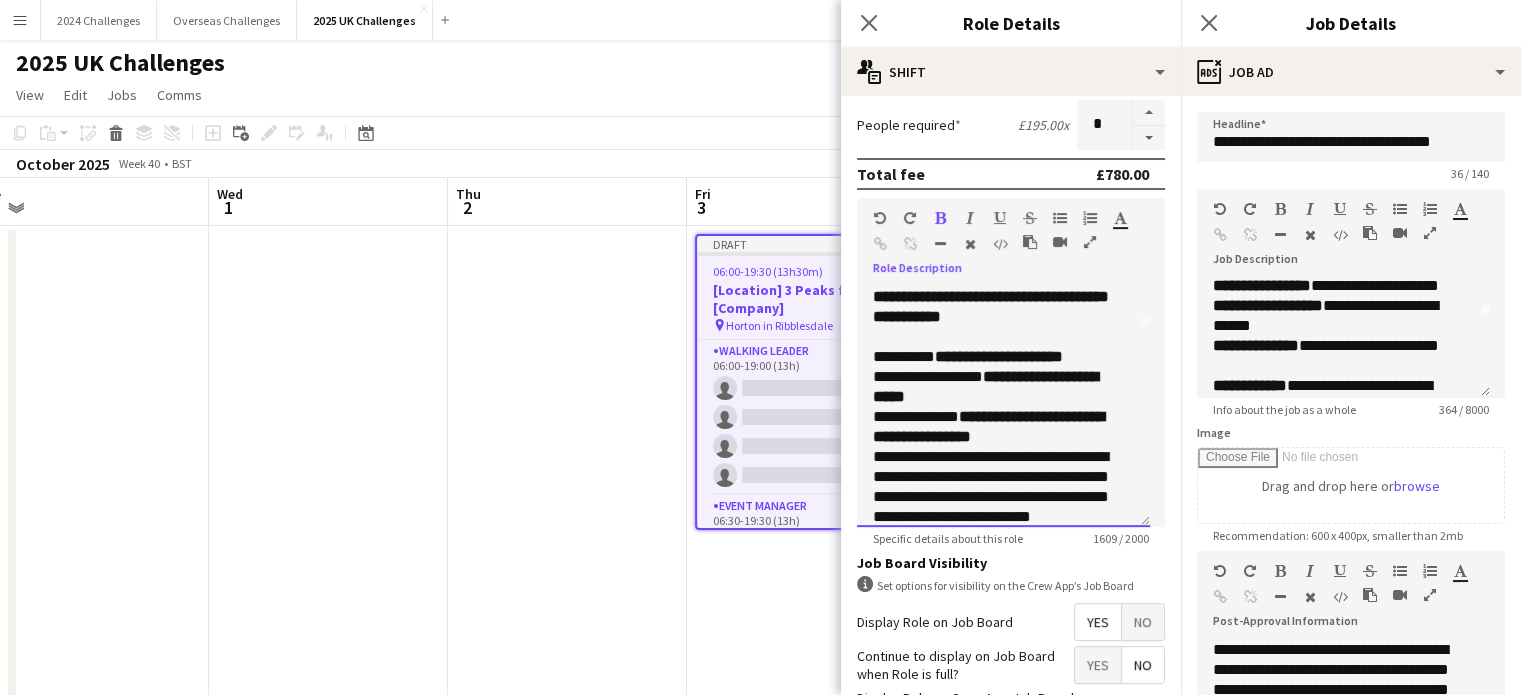 scroll, scrollTop: 300, scrollLeft: 0, axis: vertical 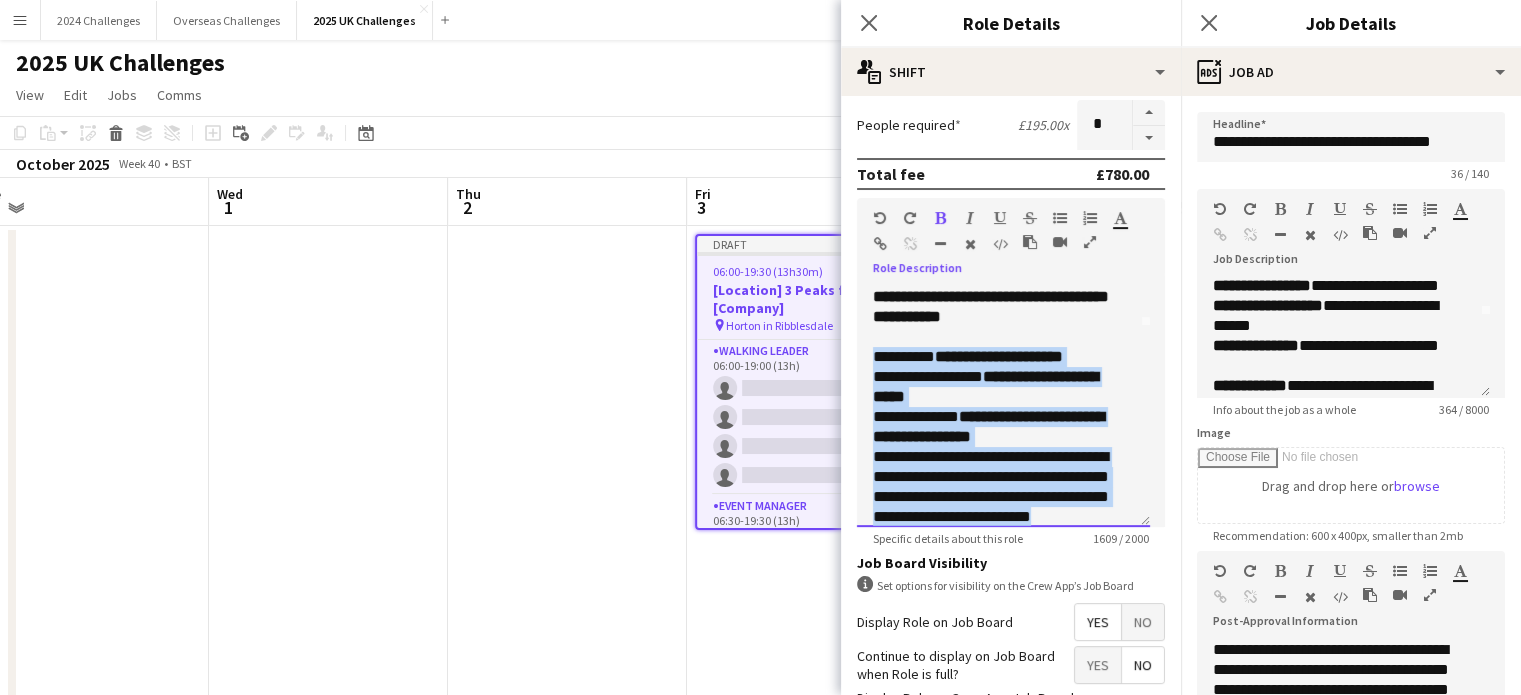 drag, startPoint x: 954, startPoint y: 436, endPoint x: 866, endPoint y: 372, distance: 108.81177 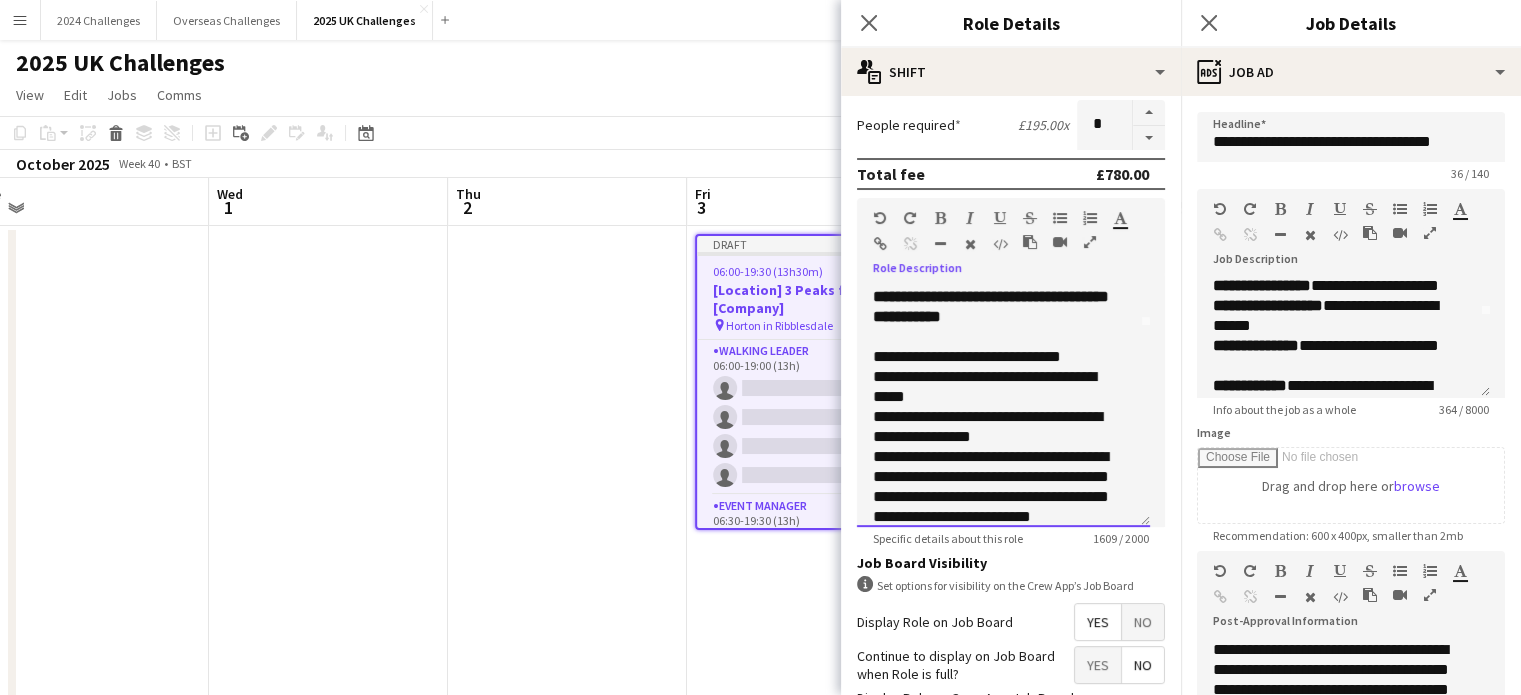 click on "**********" at bounding box center [996, 427] 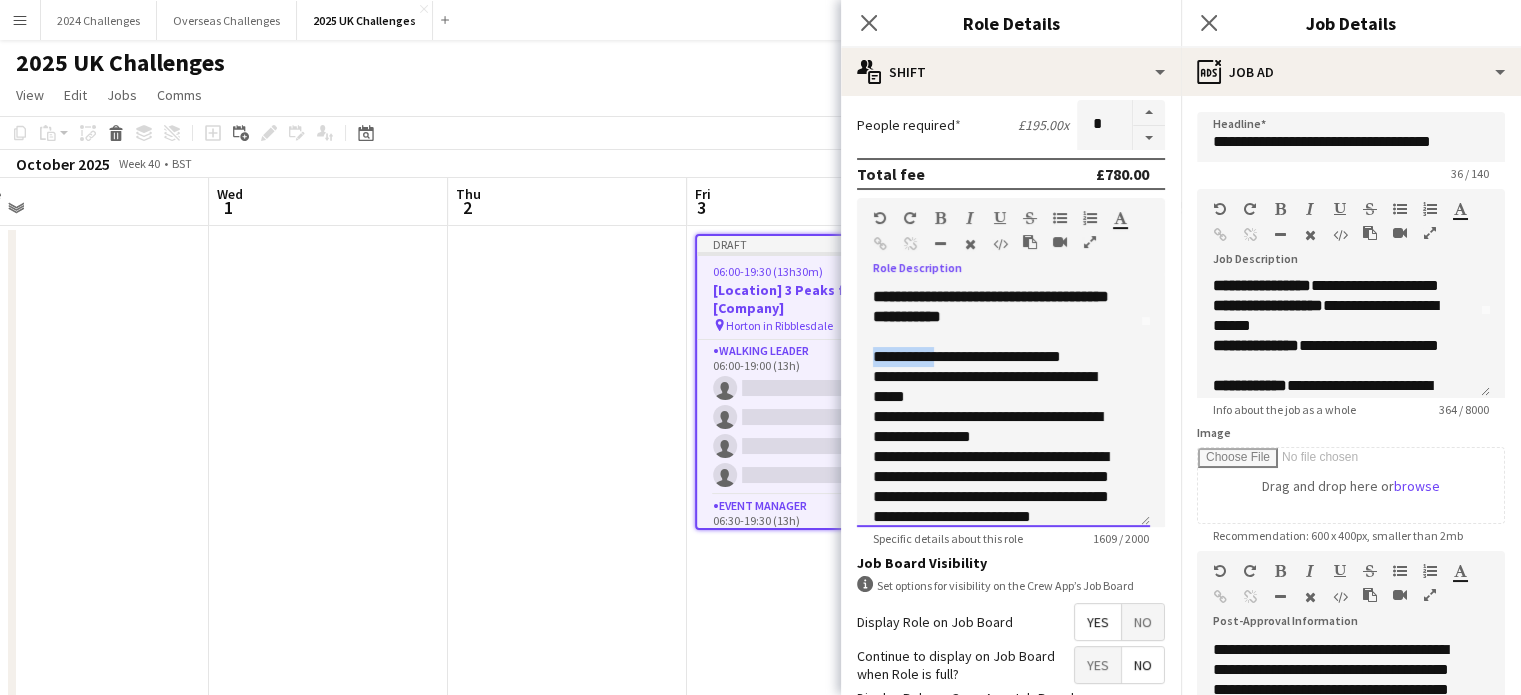 drag, startPoint x: 938, startPoint y: 375, endPoint x: 874, endPoint y: 371, distance: 64.12488 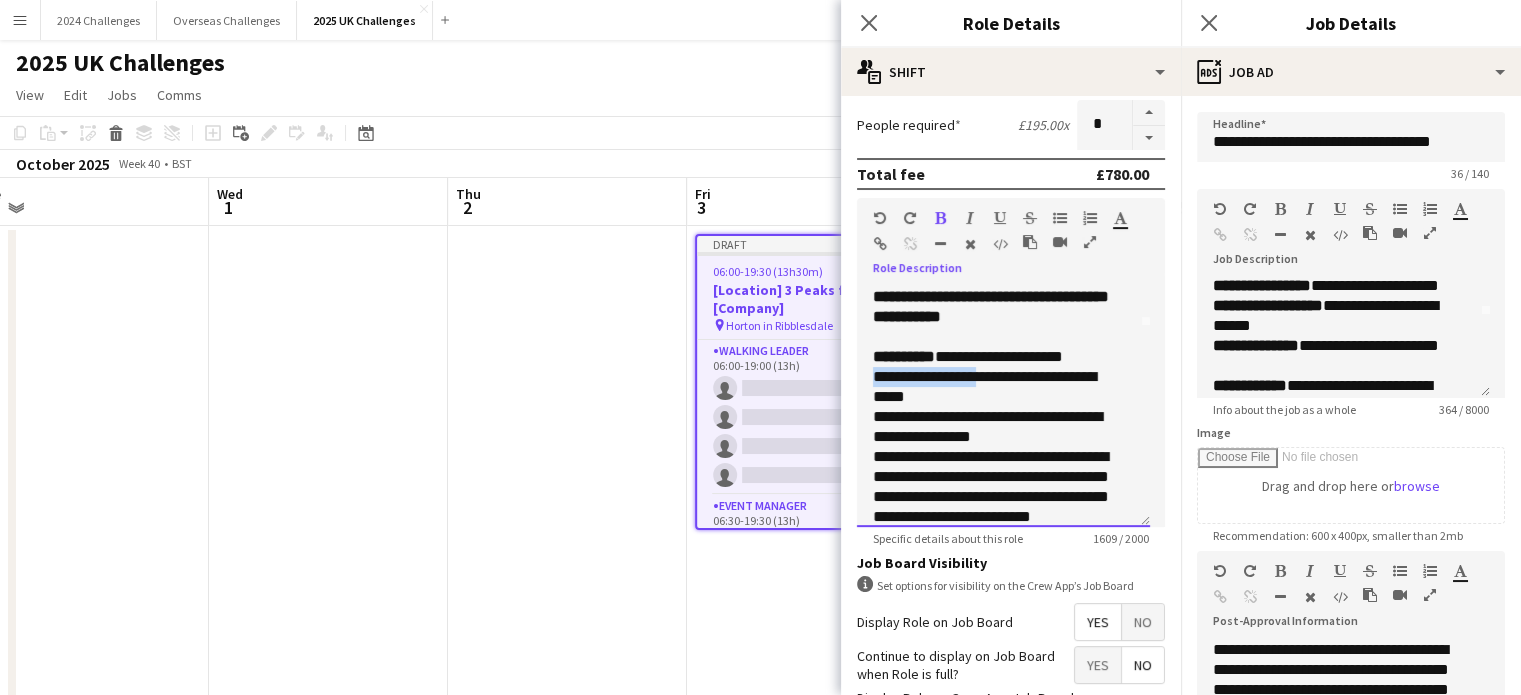 drag, startPoint x: 984, startPoint y: 395, endPoint x: 874, endPoint y: 392, distance: 110.0409 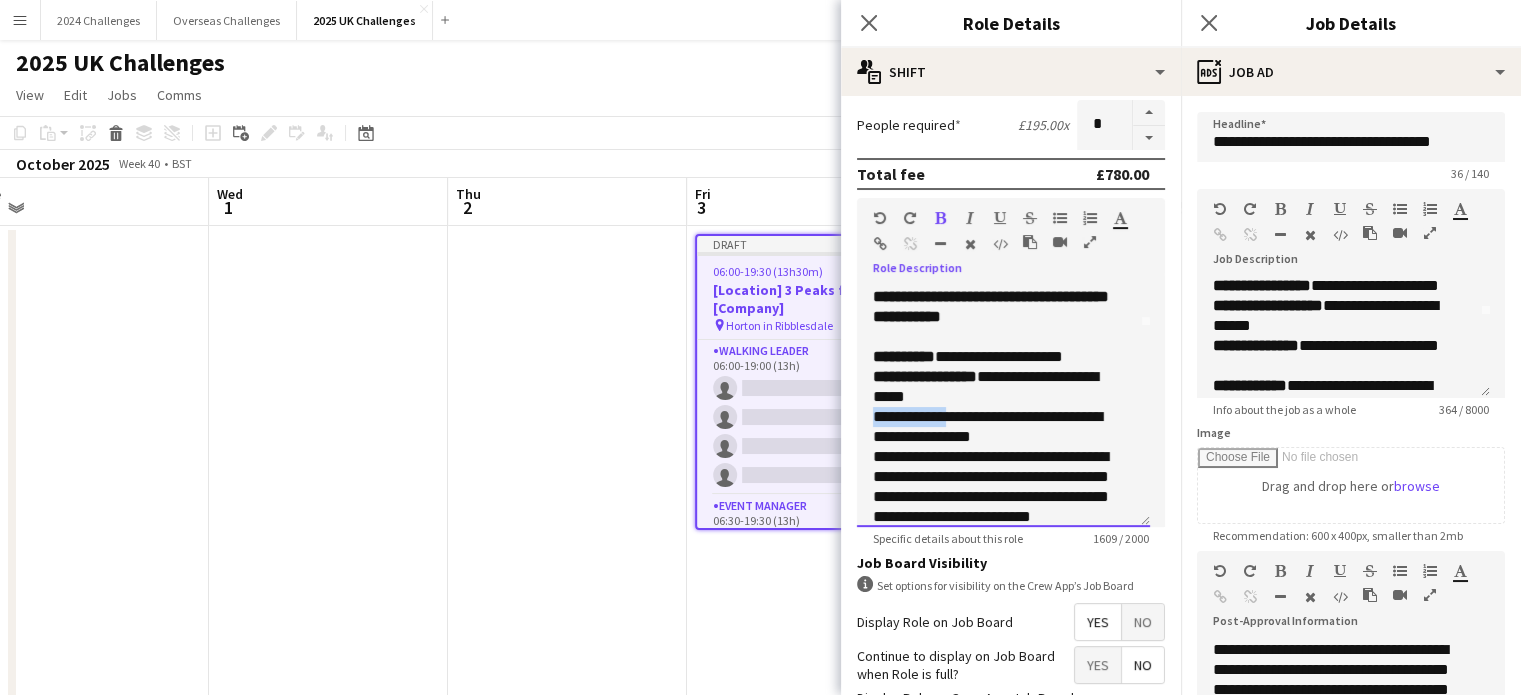 drag, startPoint x: 956, startPoint y: 432, endPoint x: 917, endPoint y: 455, distance: 45.276924 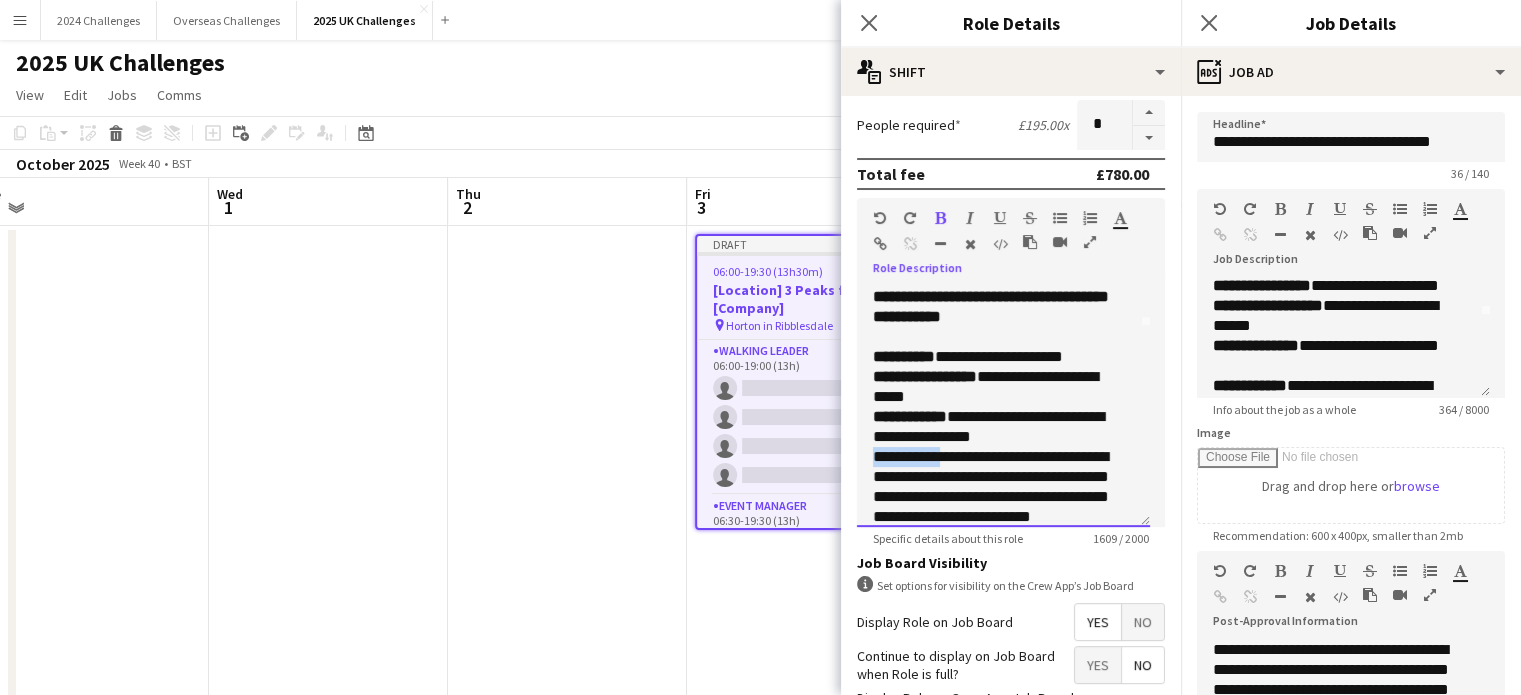 drag, startPoint x: 943, startPoint y: 471, endPoint x: 883, endPoint y: 470, distance: 60.00833 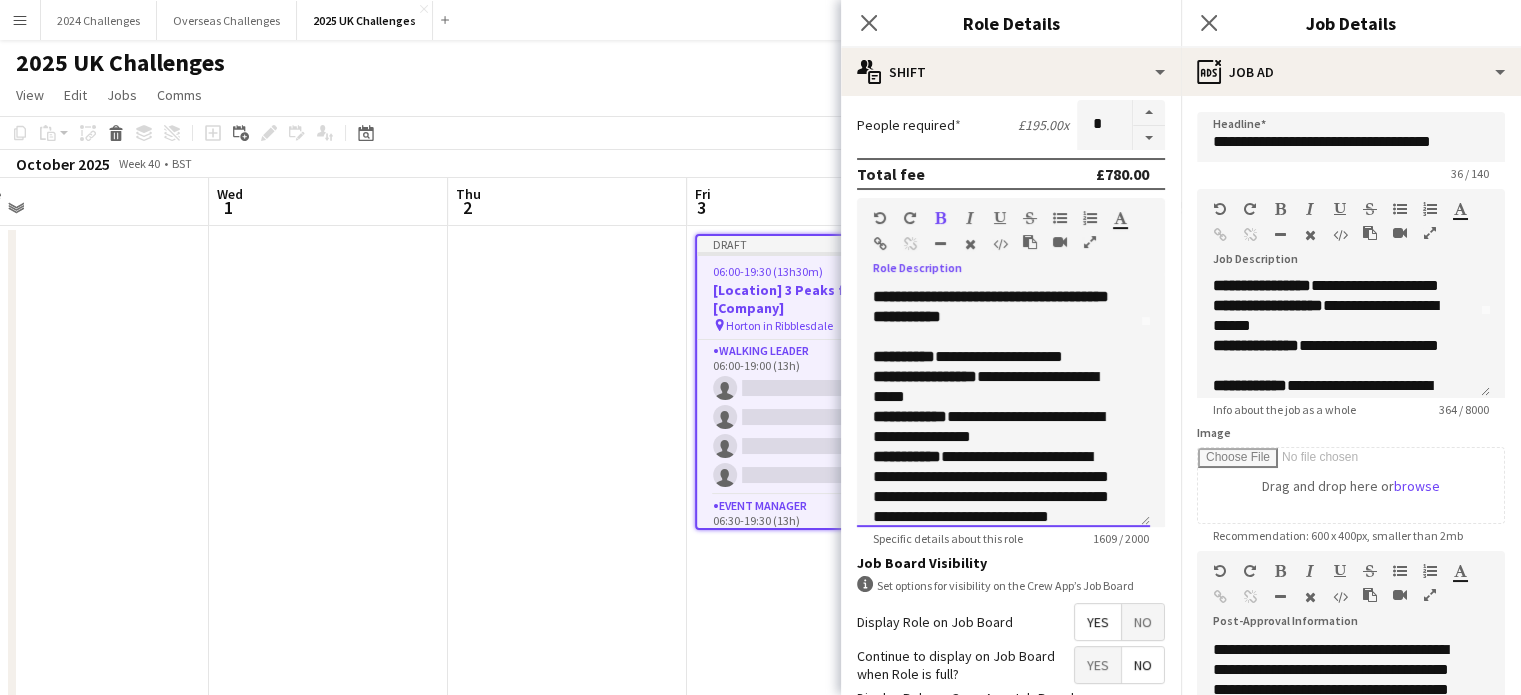 click on "**********" at bounding box center (996, 497) 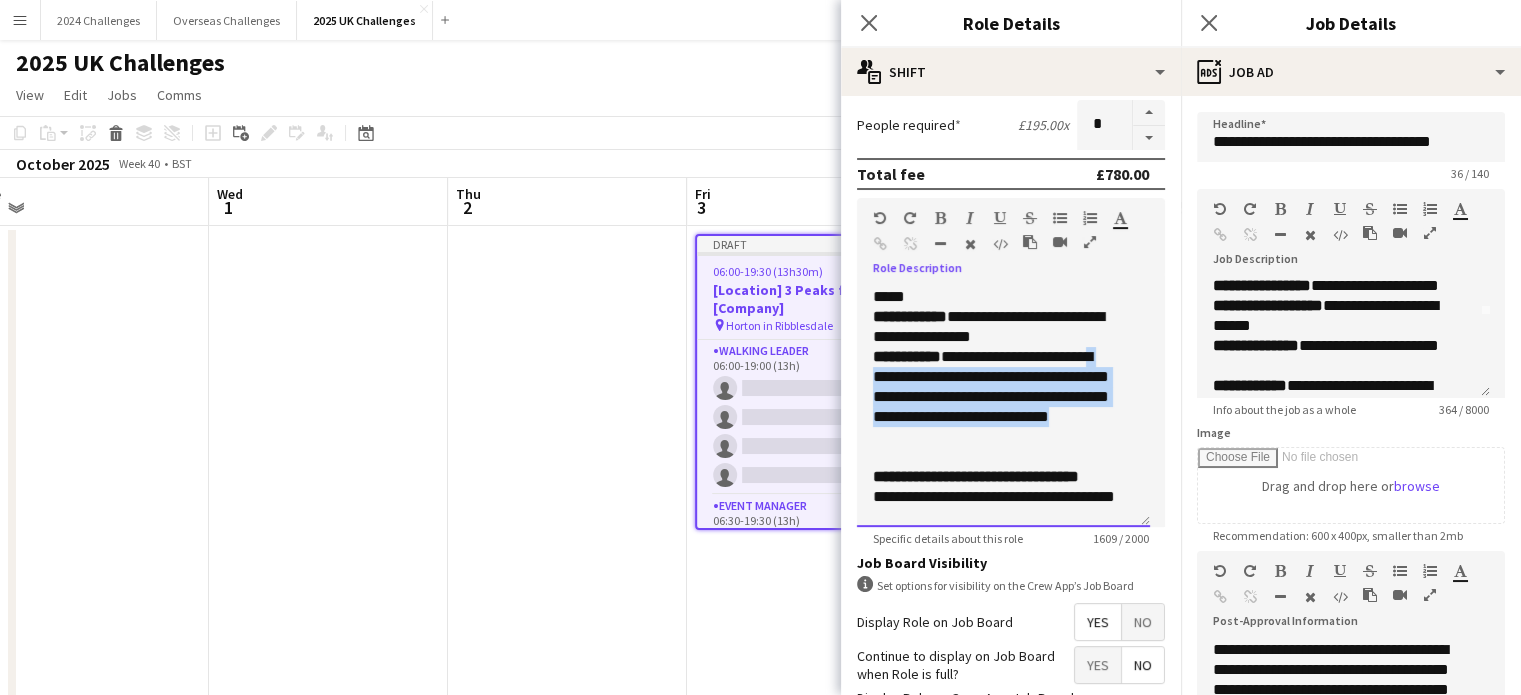 scroll, scrollTop: 200, scrollLeft: 0, axis: vertical 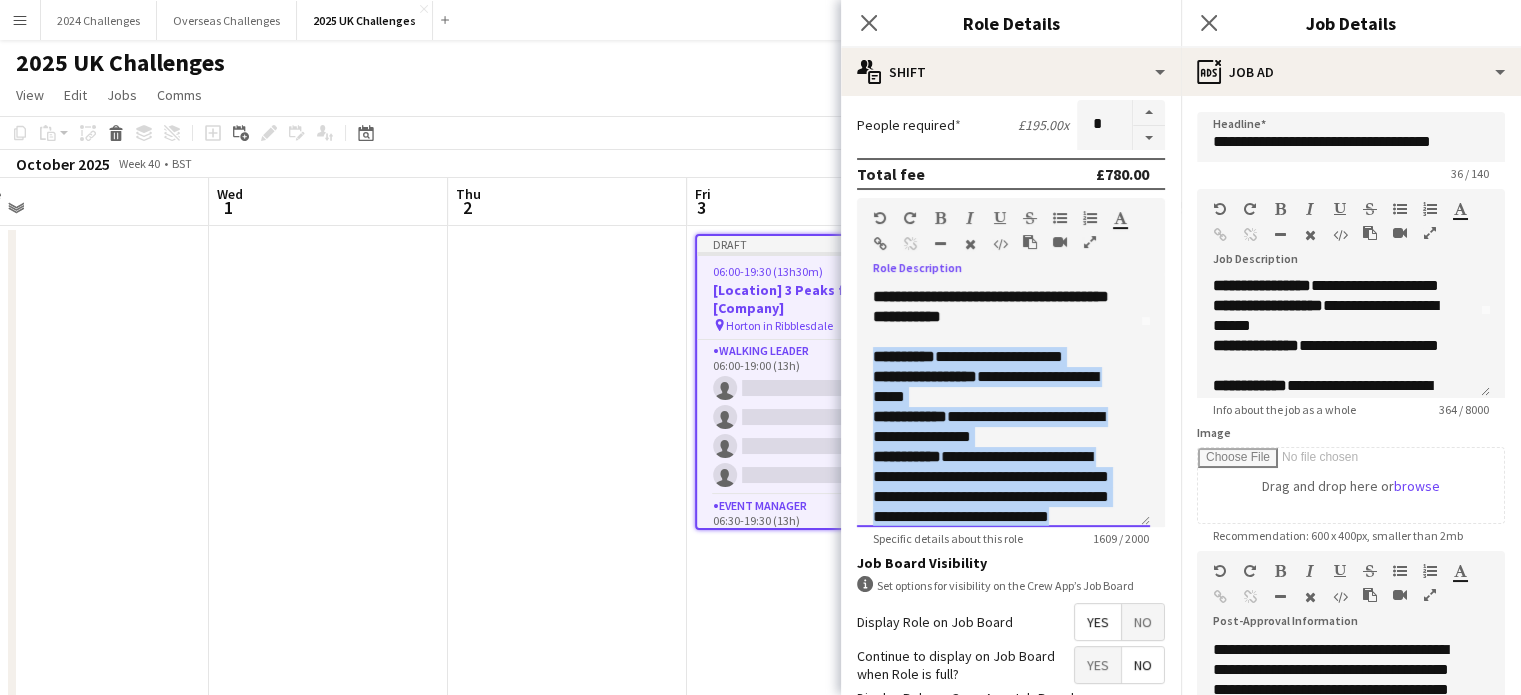 drag, startPoint x: 935, startPoint y: 442, endPoint x: 872, endPoint y: 372, distance: 94.17537 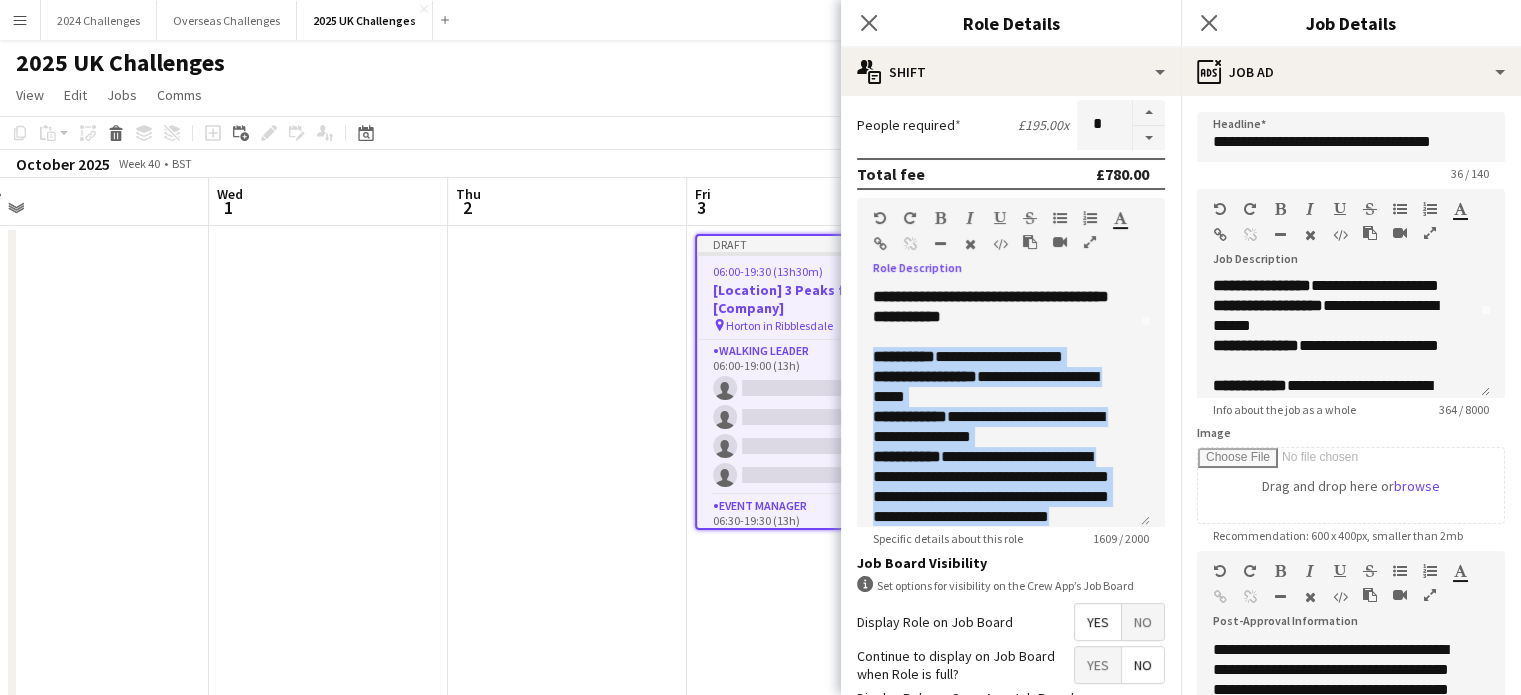 click at bounding box center (1430, 233) 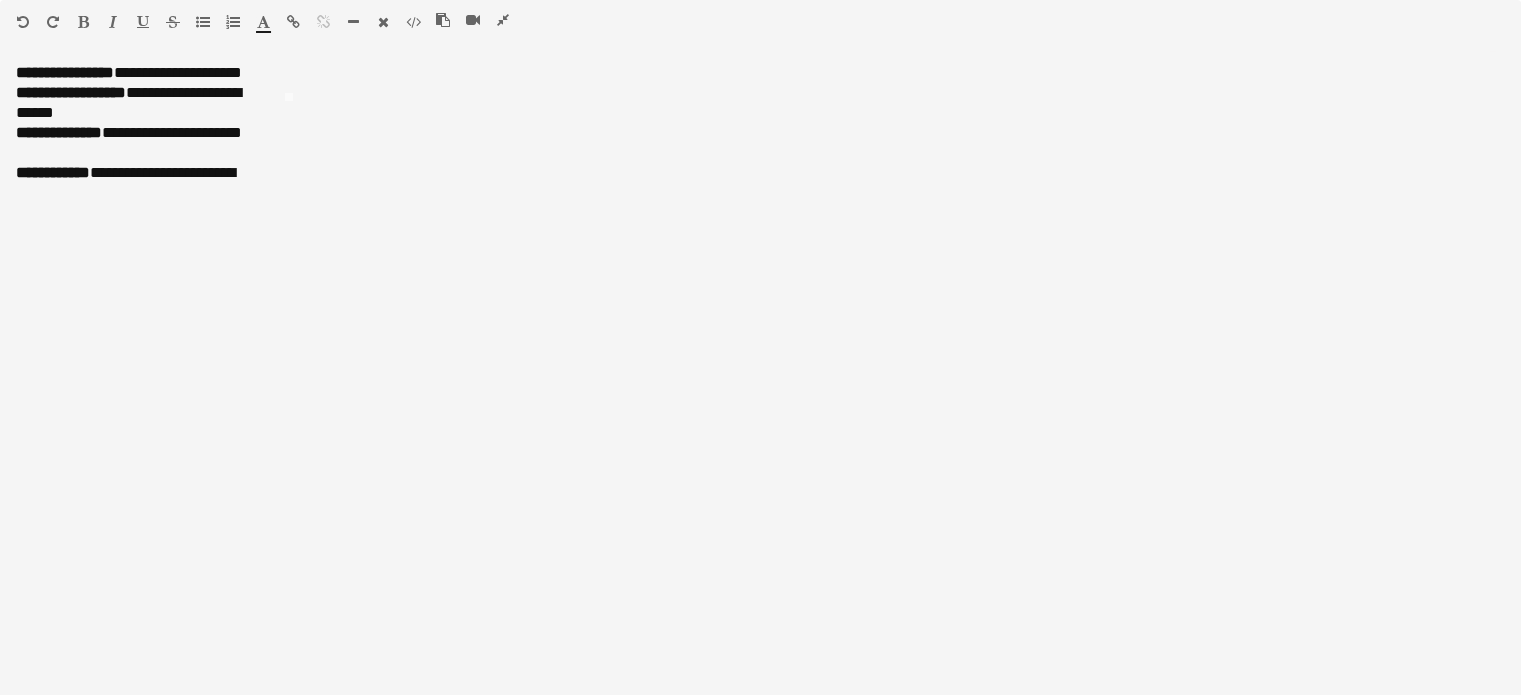 scroll, scrollTop: 0, scrollLeft: 0, axis: both 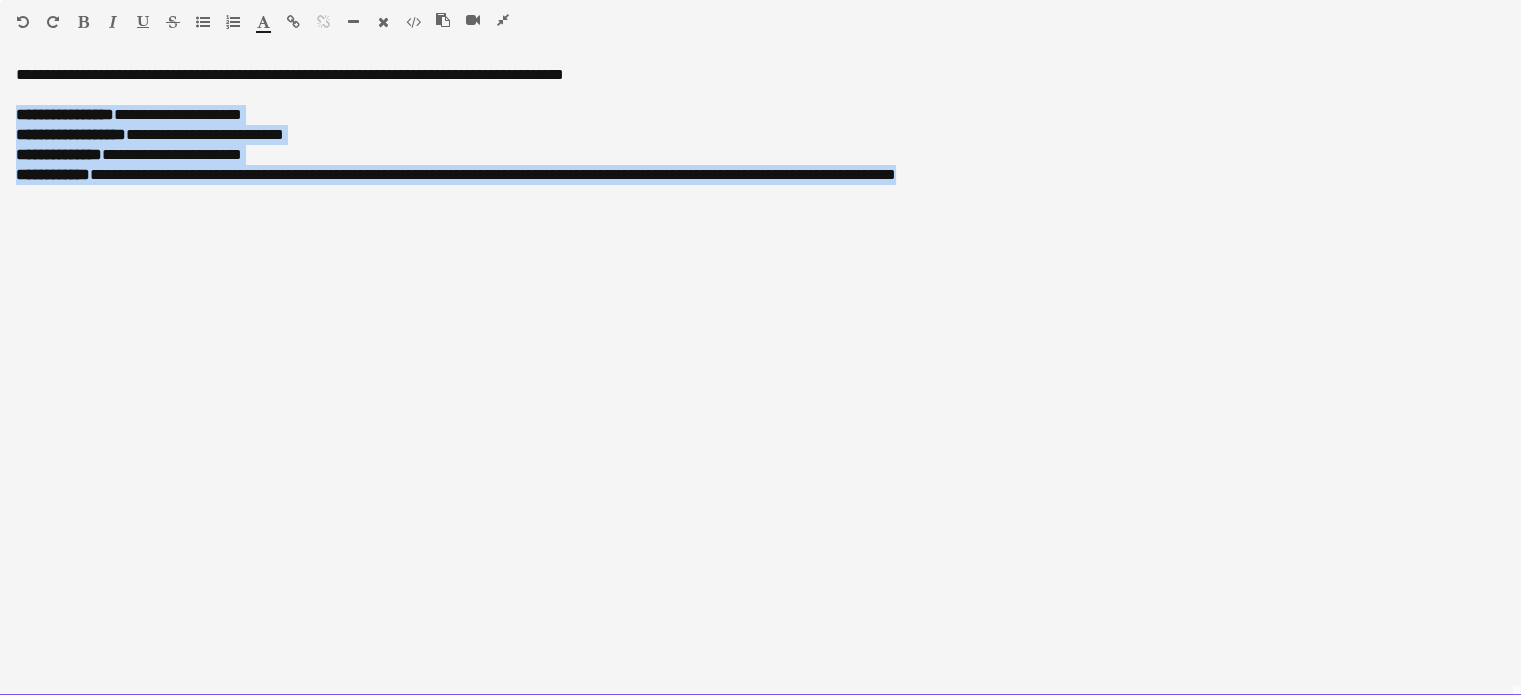 drag, startPoint x: 1000, startPoint y: 175, endPoint x: 11, endPoint y: 119, distance: 990.58417 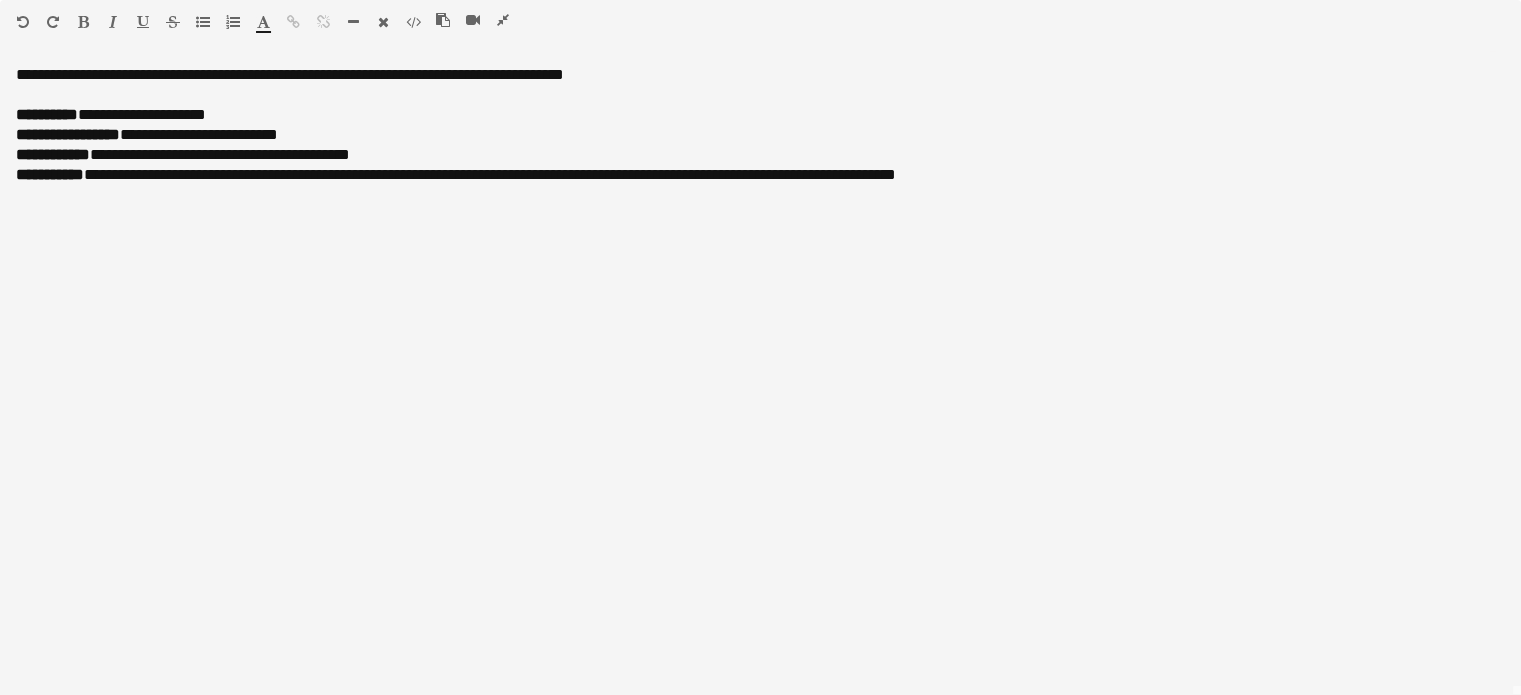 click at bounding box center [503, 20] 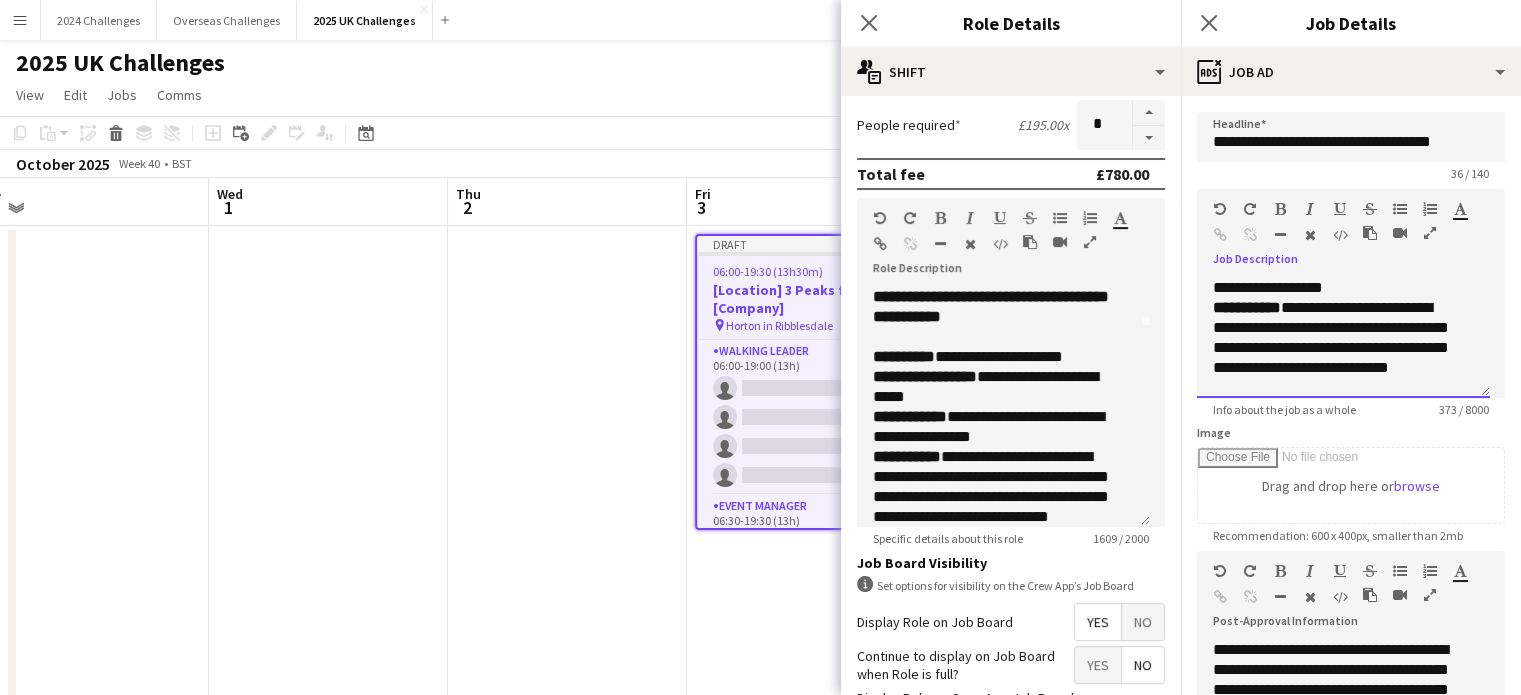 scroll, scrollTop: 176, scrollLeft: 0, axis: vertical 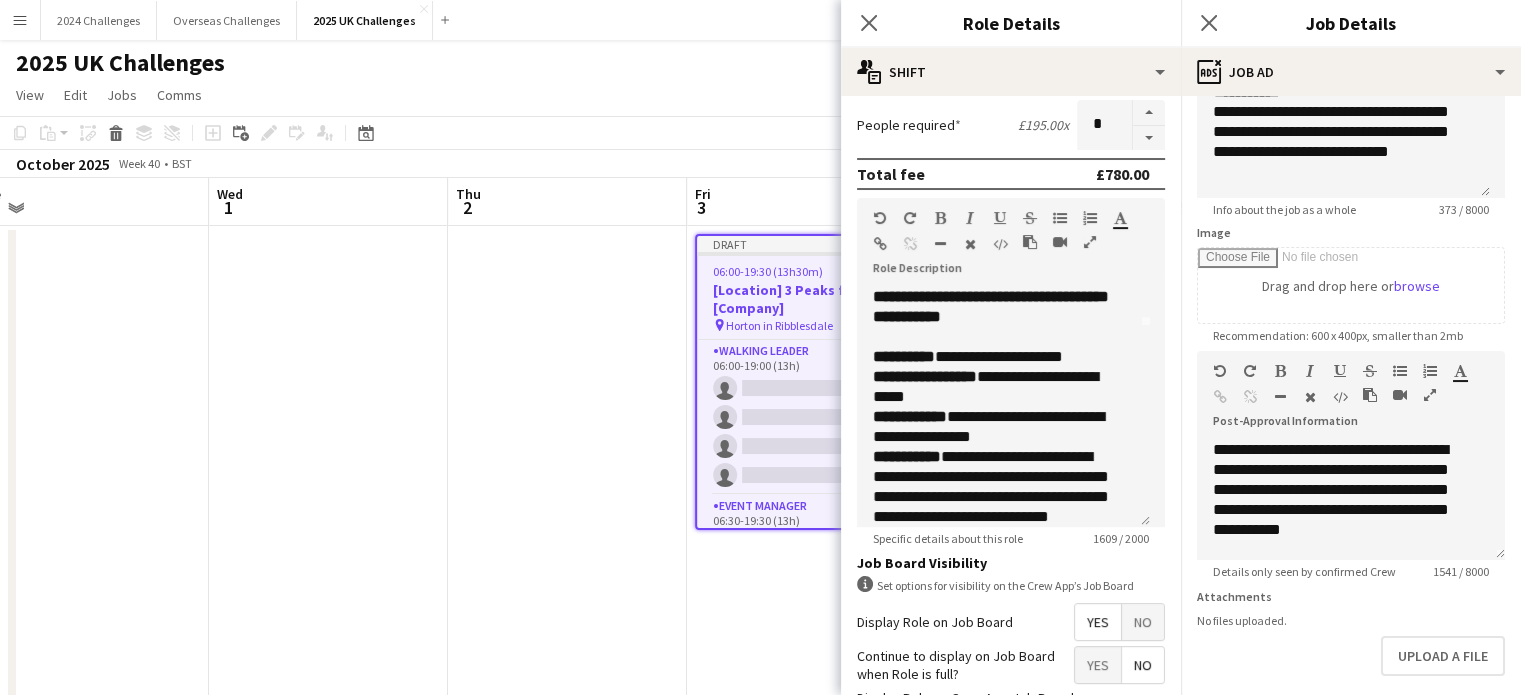 click at bounding box center (1430, 395) 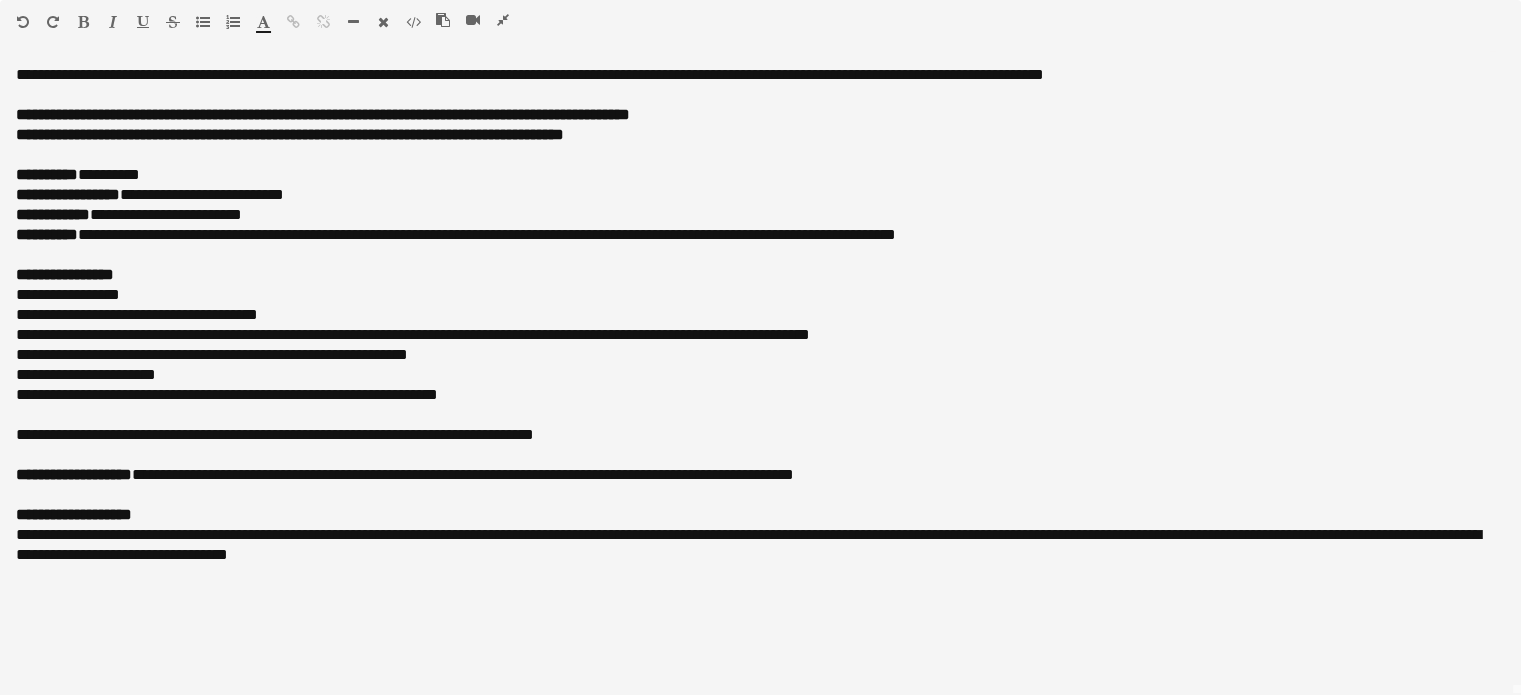 scroll, scrollTop: 16, scrollLeft: 0, axis: vertical 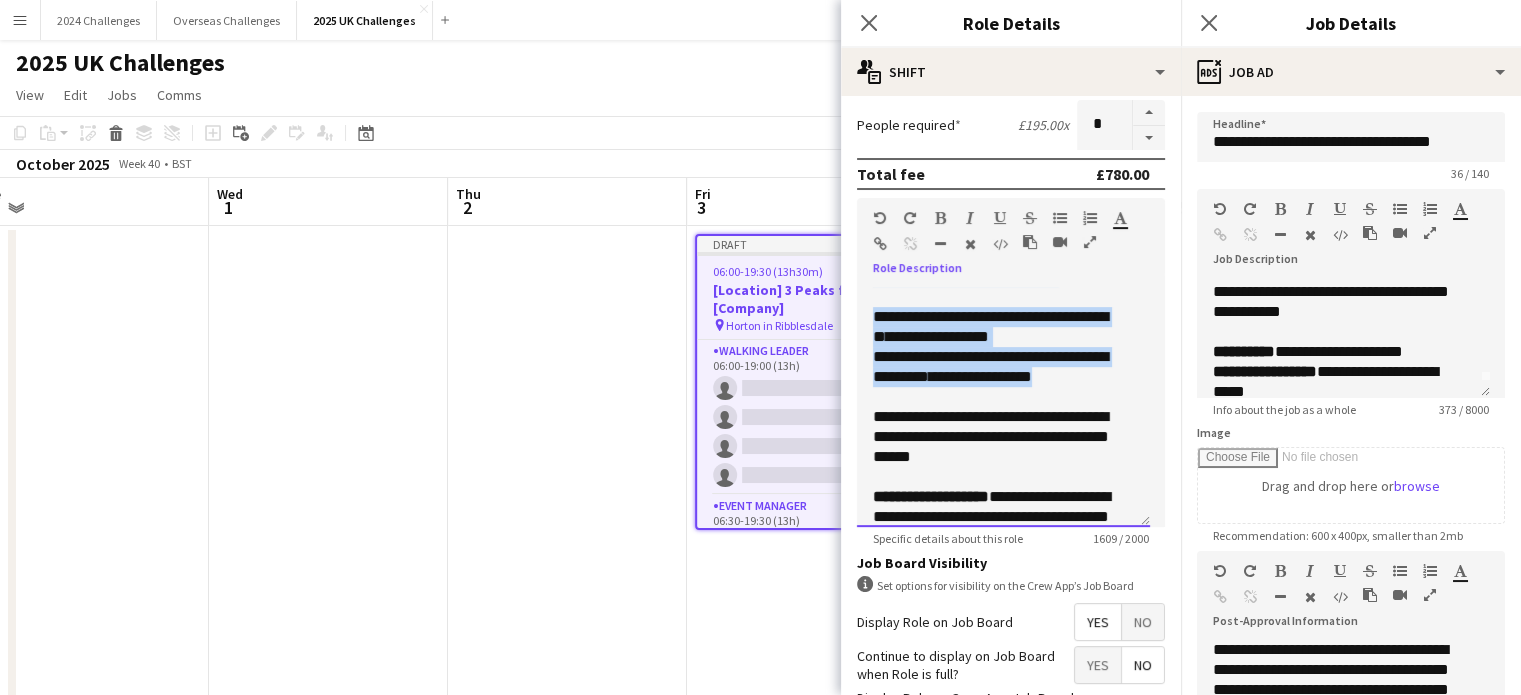 drag, startPoint x: 872, startPoint y: 374, endPoint x: 1084, endPoint y: 415, distance: 215.92822 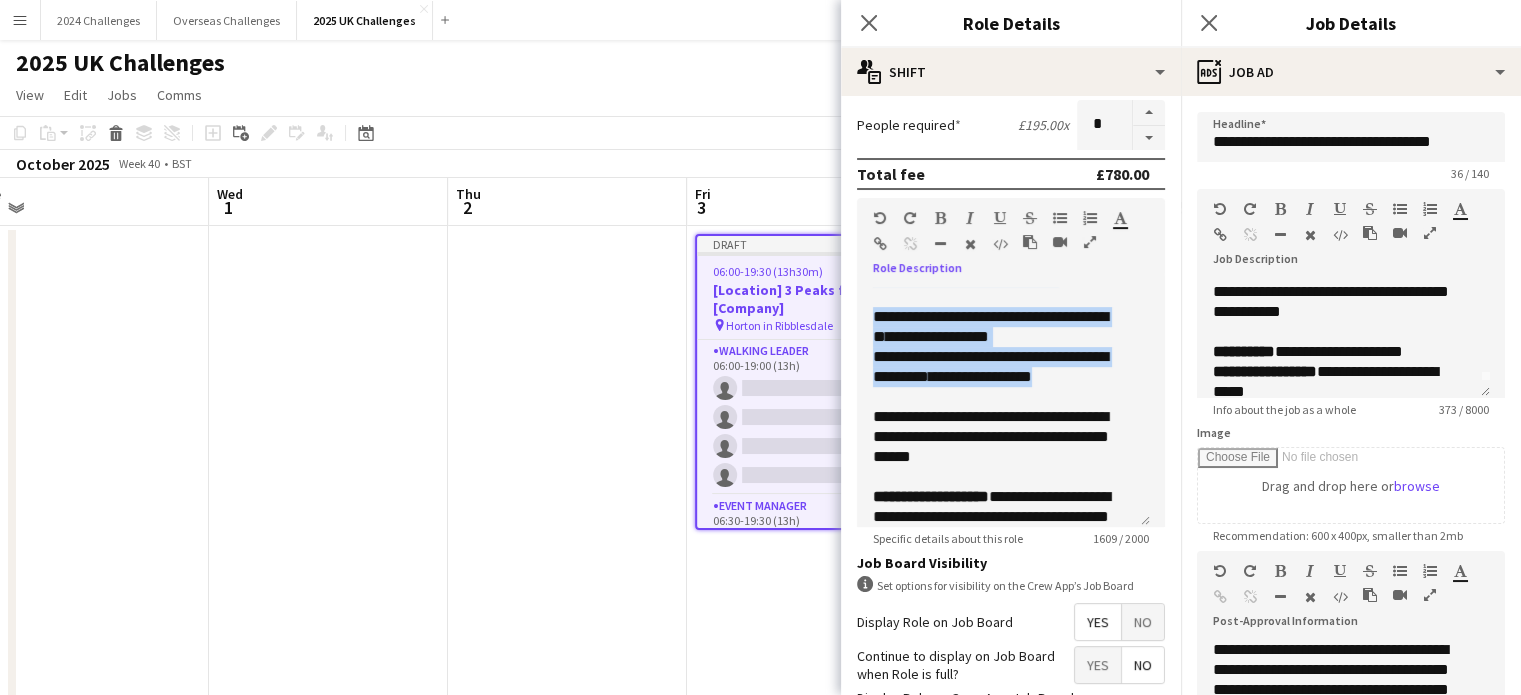 click at bounding box center (1430, 595) 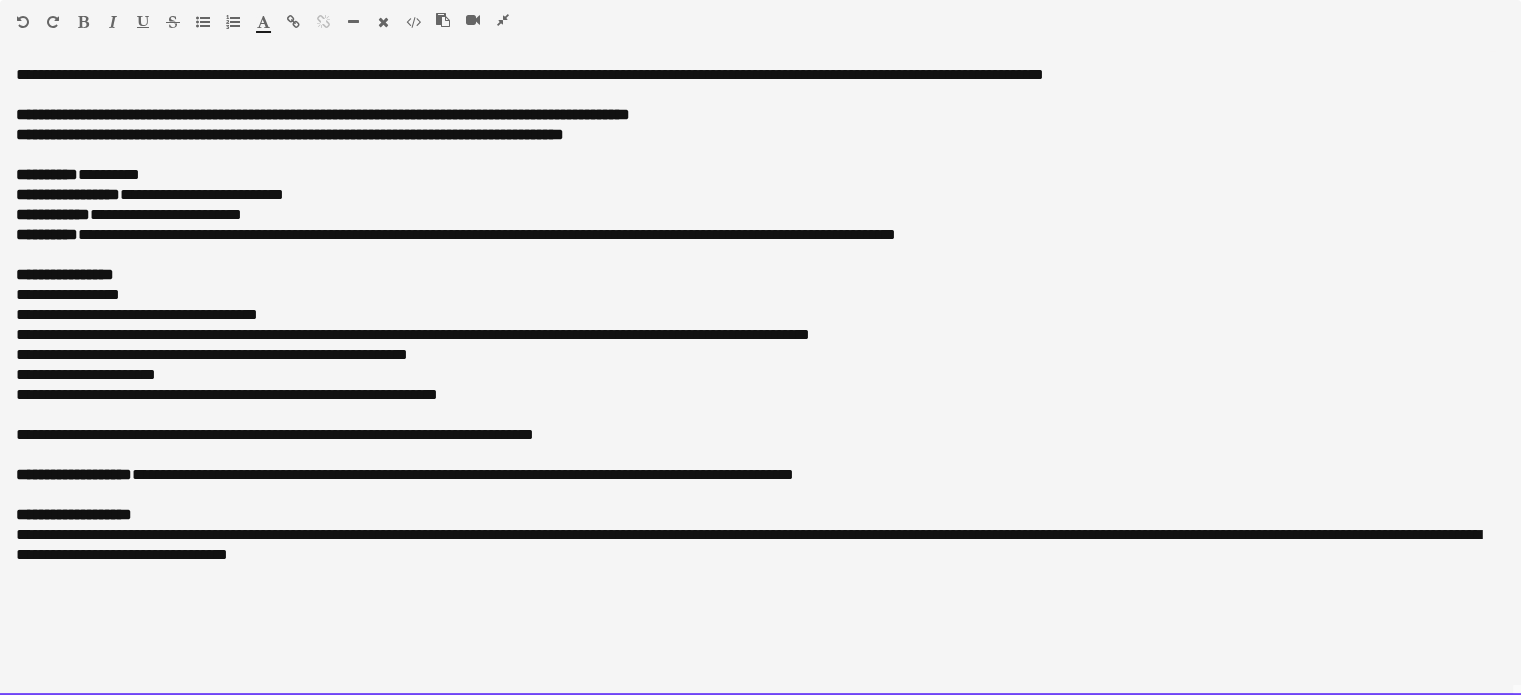 click at bounding box center (760, 155) 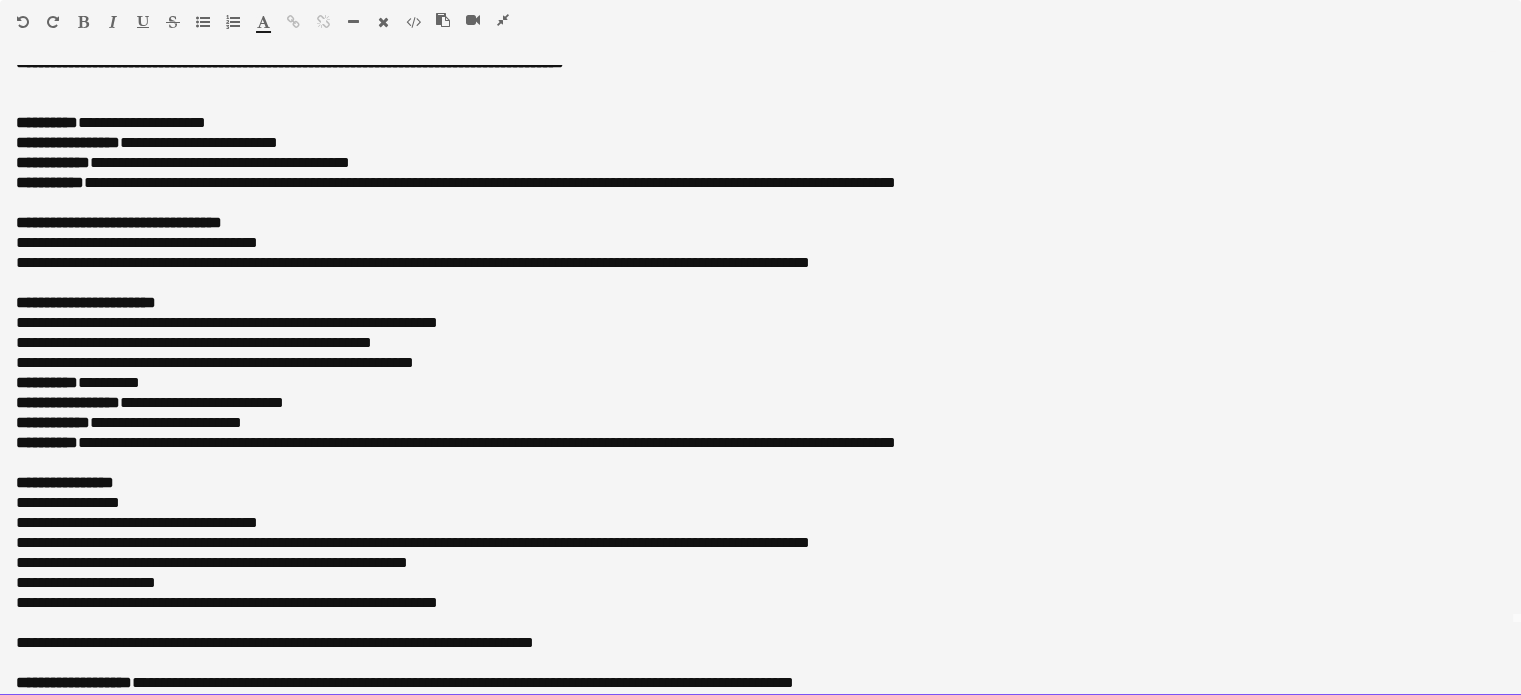 scroll, scrollTop: 100, scrollLeft: 0, axis: vertical 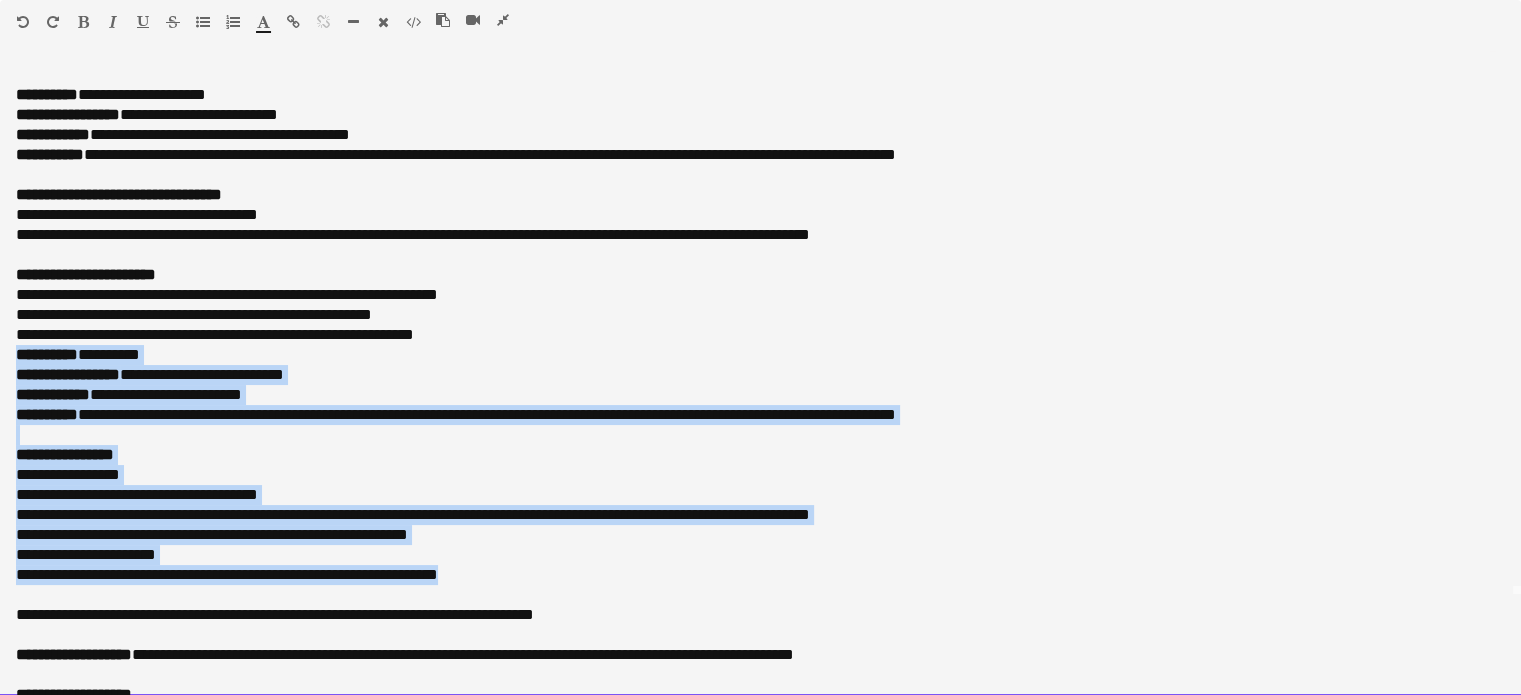 drag, startPoint x: 13, startPoint y: 354, endPoint x: 510, endPoint y: 578, distance: 545.1468 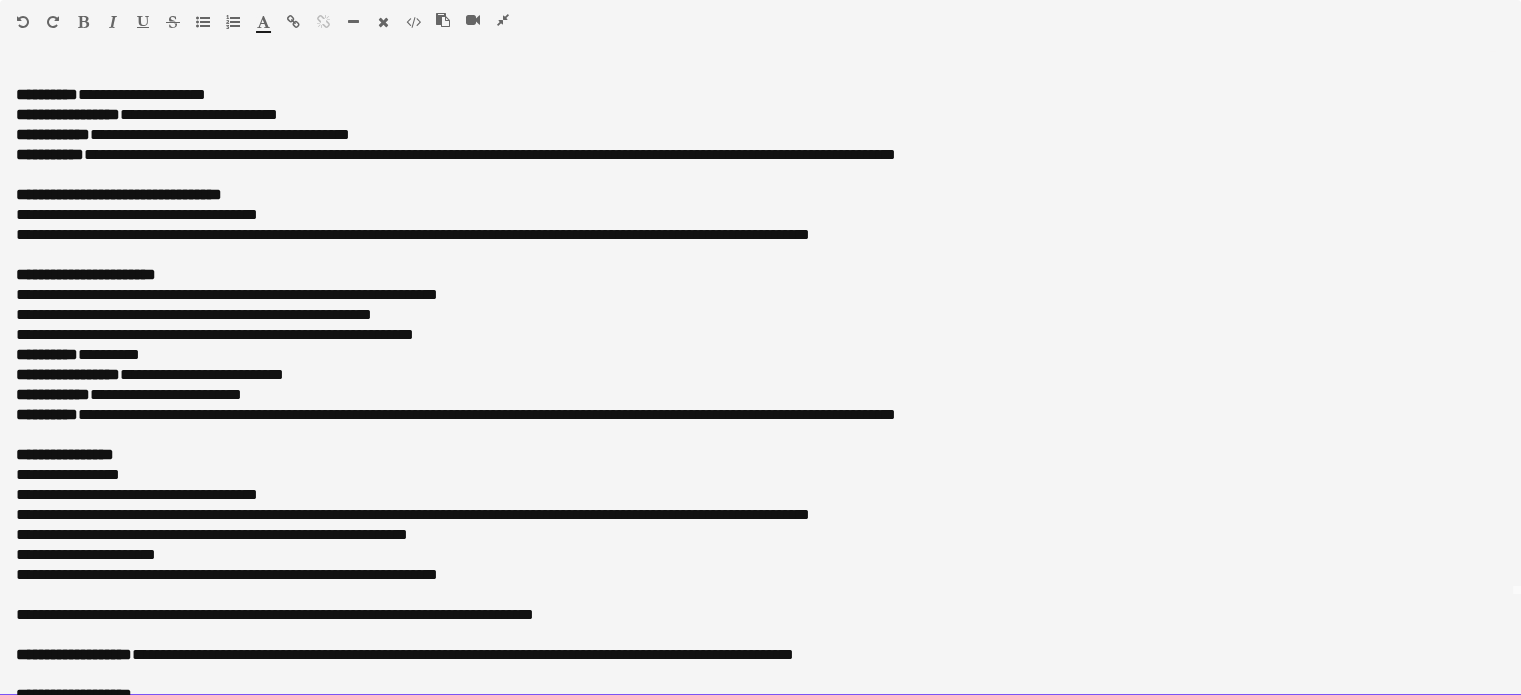 scroll, scrollTop: 0, scrollLeft: 0, axis: both 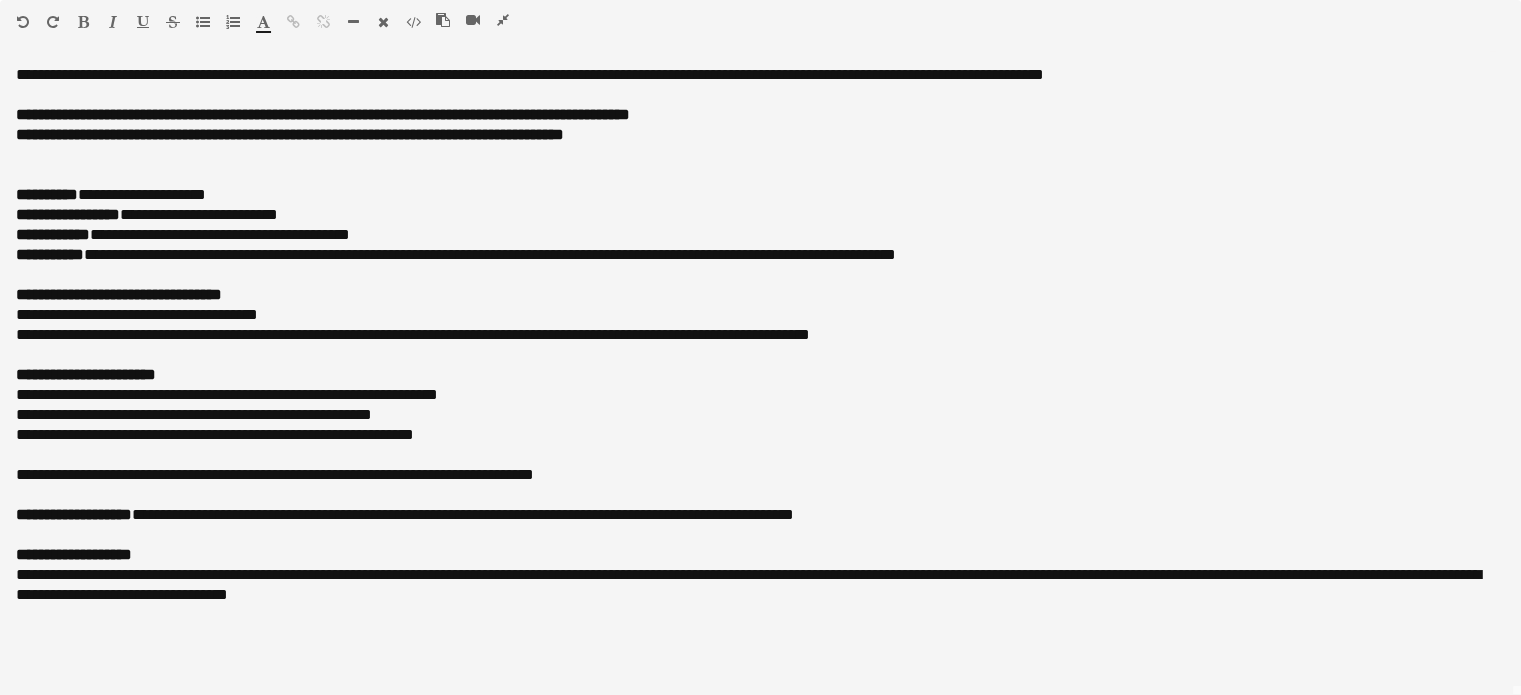 click at bounding box center [503, 20] 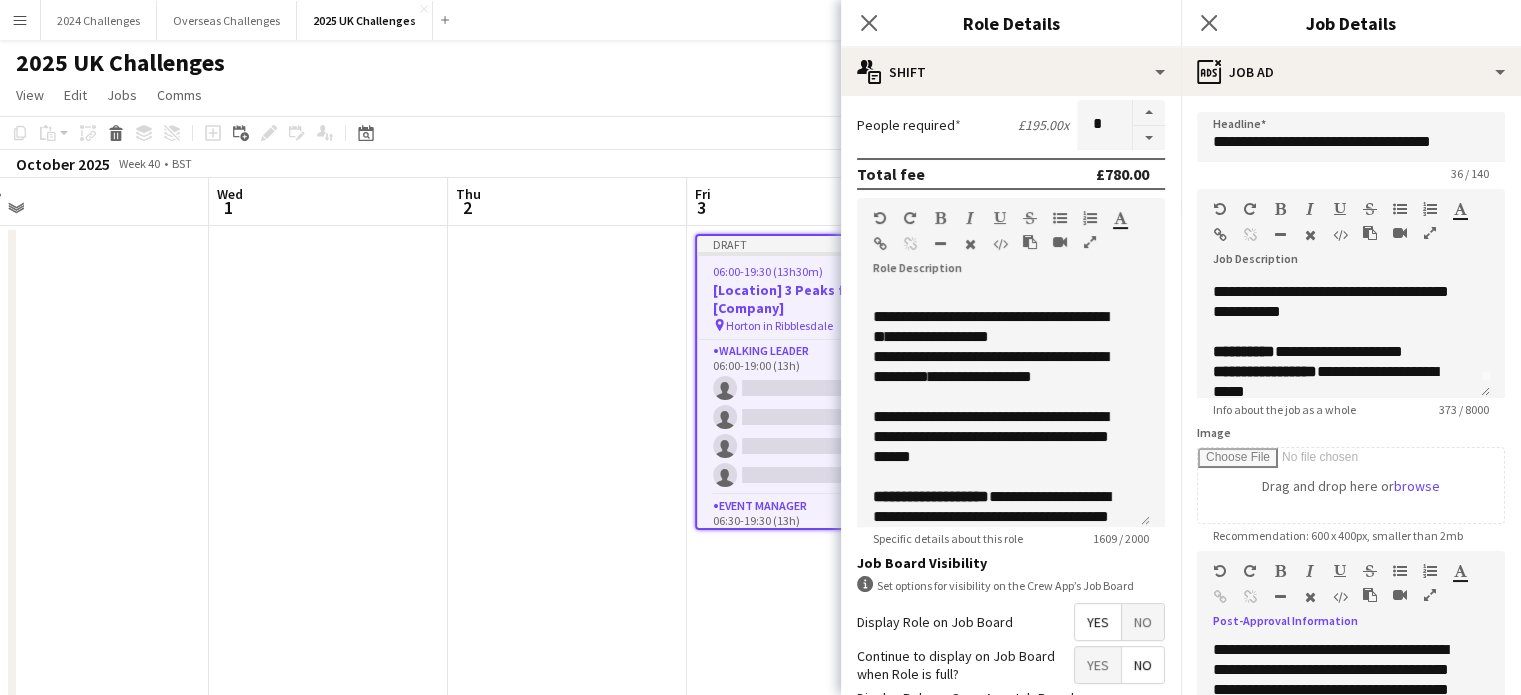 scroll, scrollTop: 306, scrollLeft: 0, axis: vertical 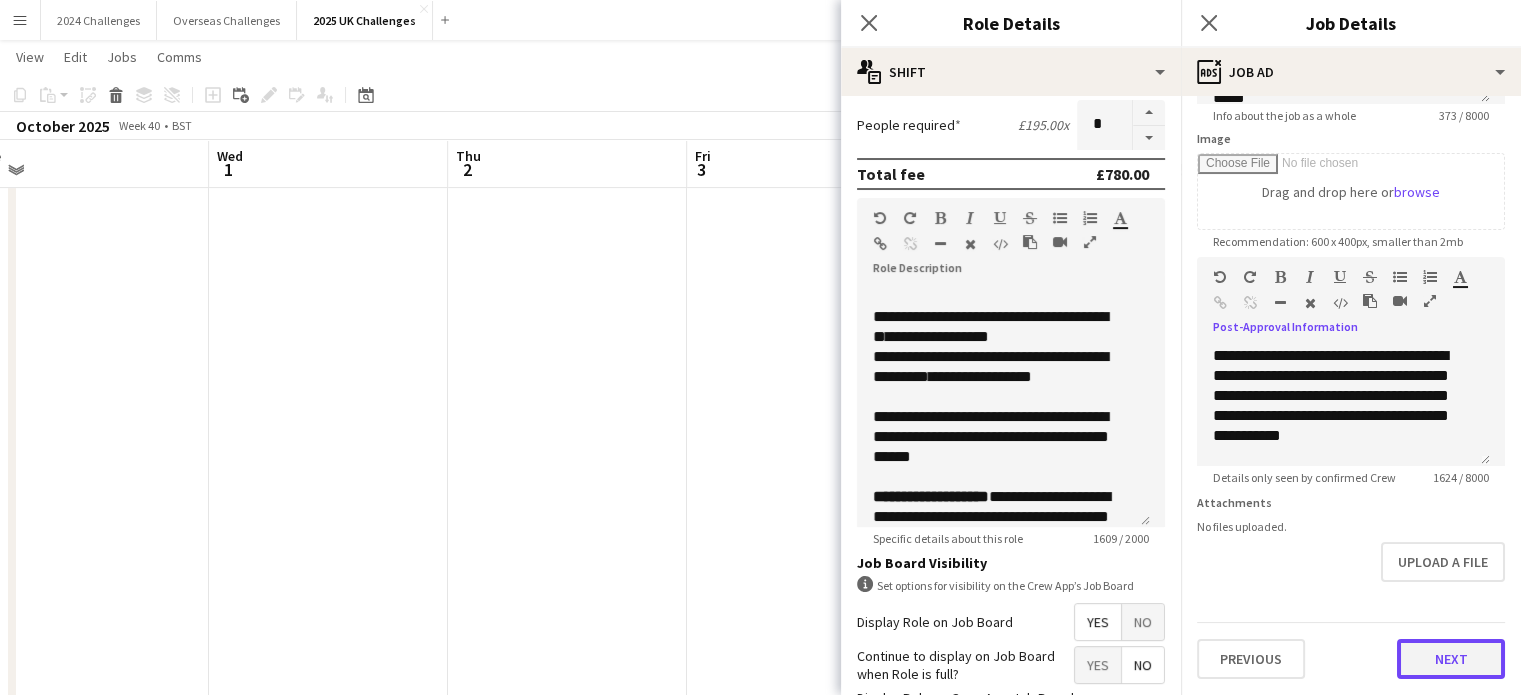 click on "Next" at bounding box center (1451, 659) 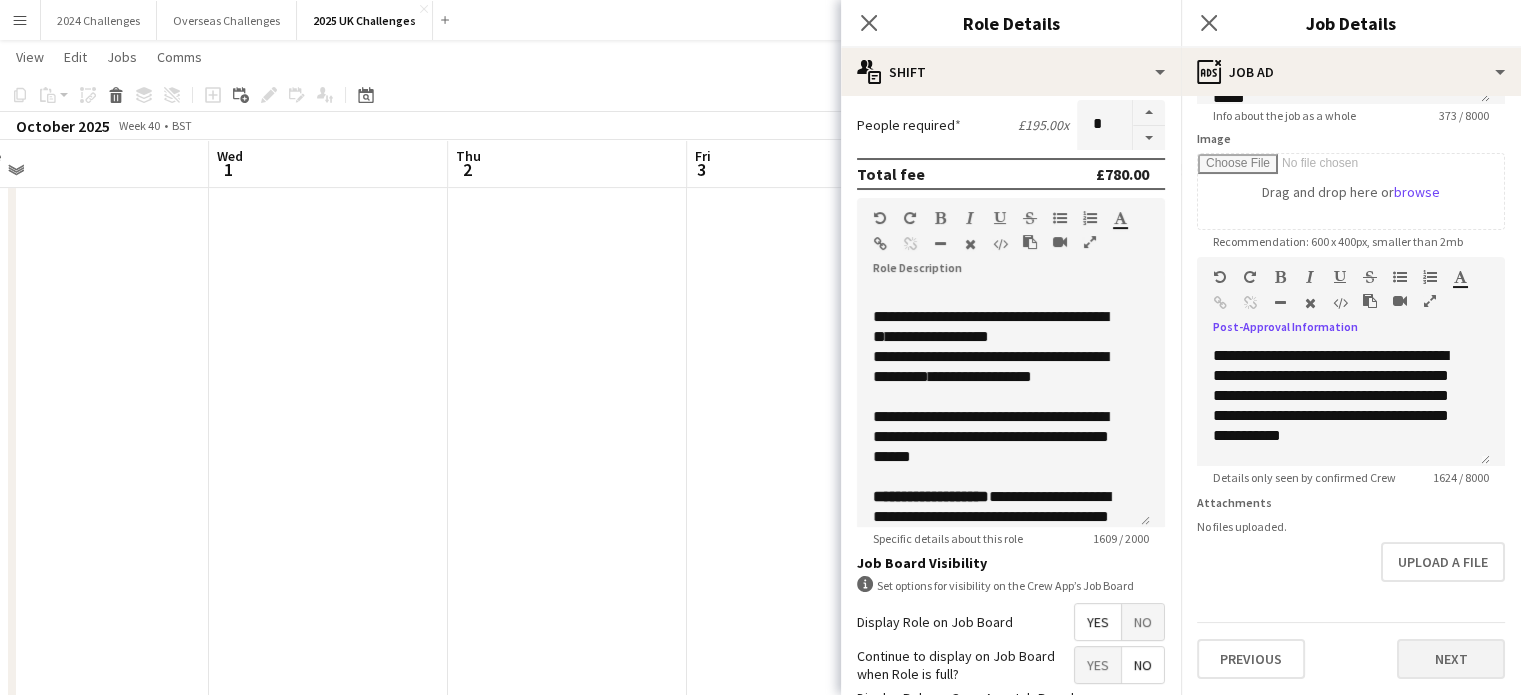 type on "*******" 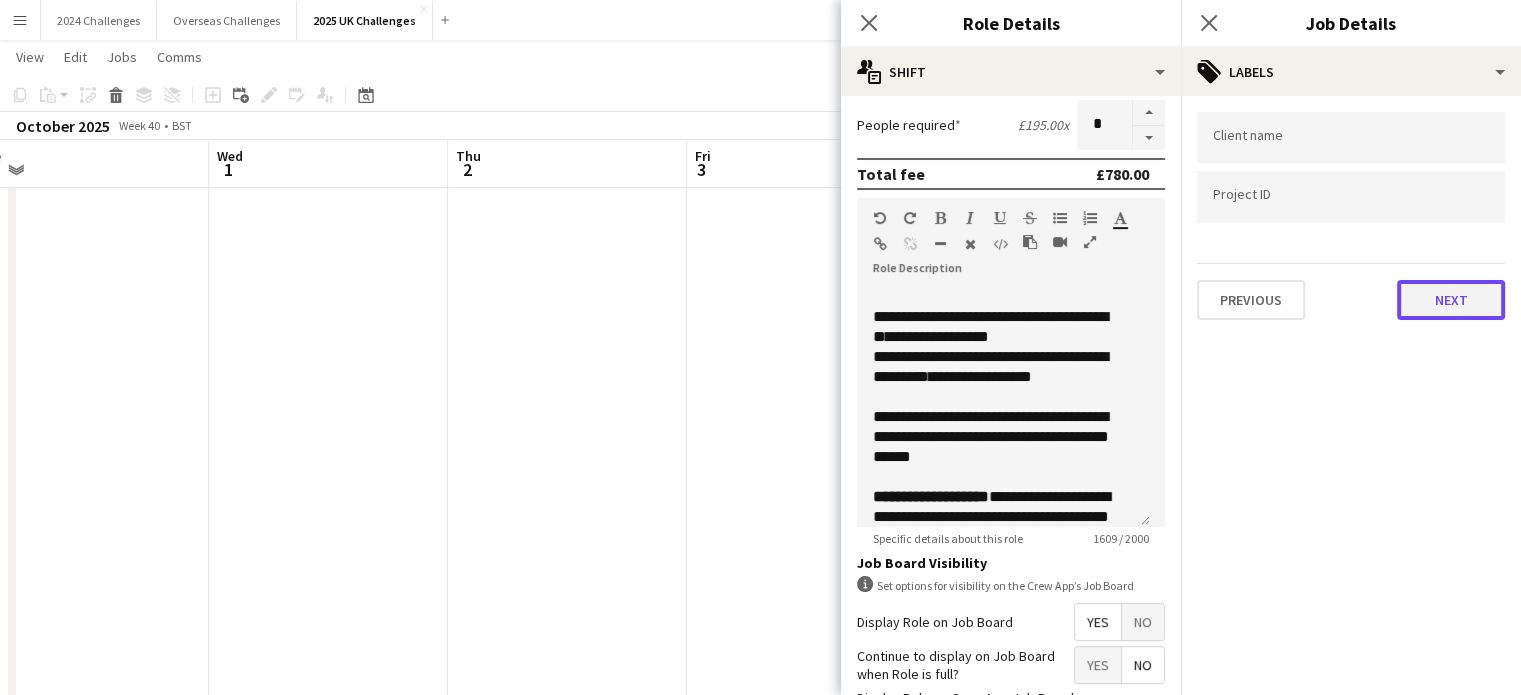 click on "Next" at bounding box center [1451, 300] 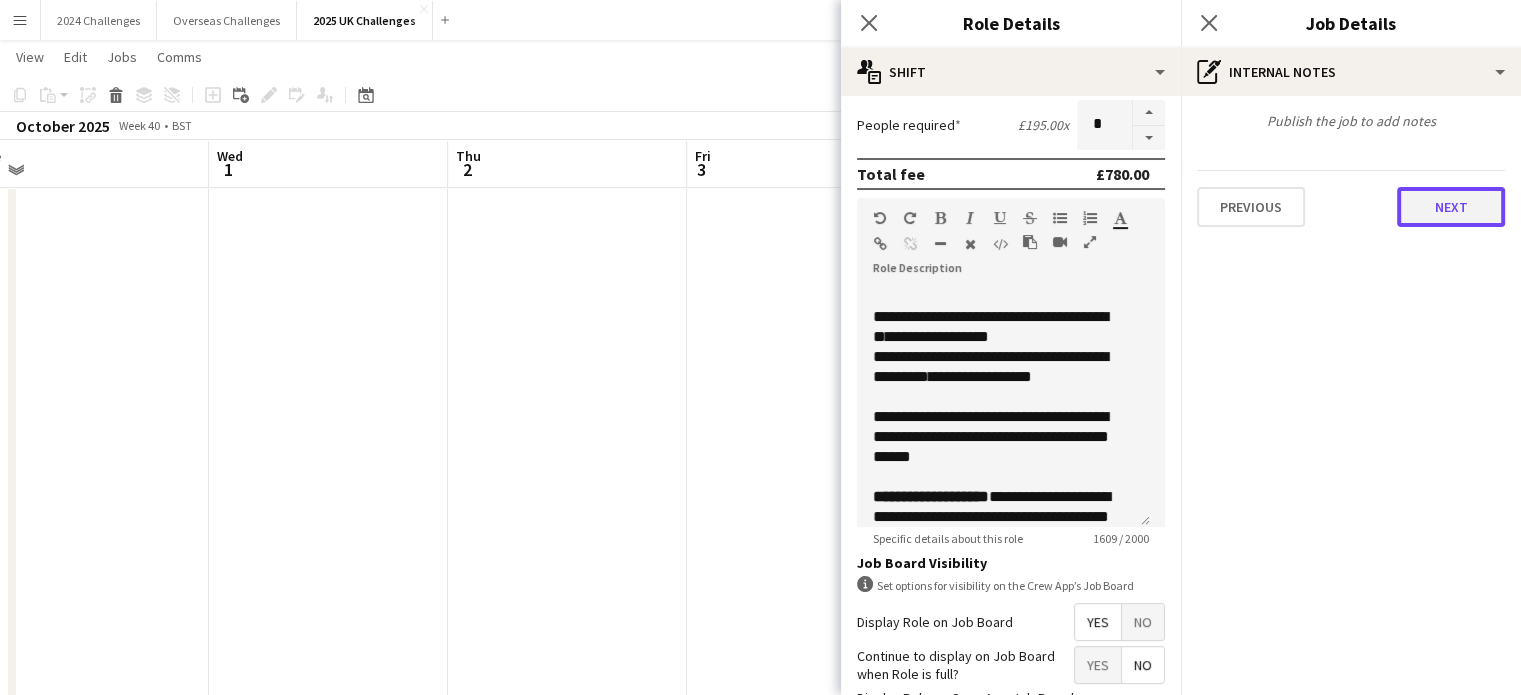 click on "Next" at bounding box center [1451, 207] 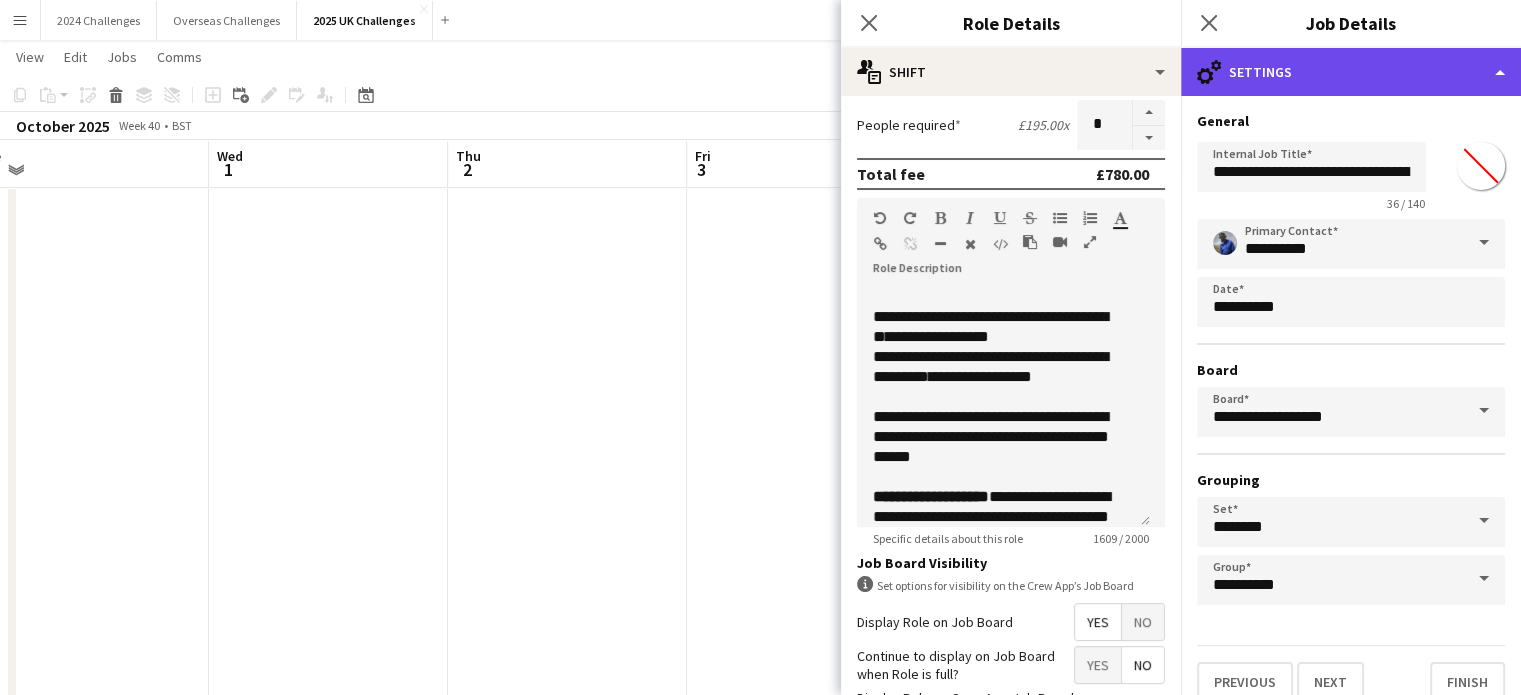 click on "cog-double-3
Settings" 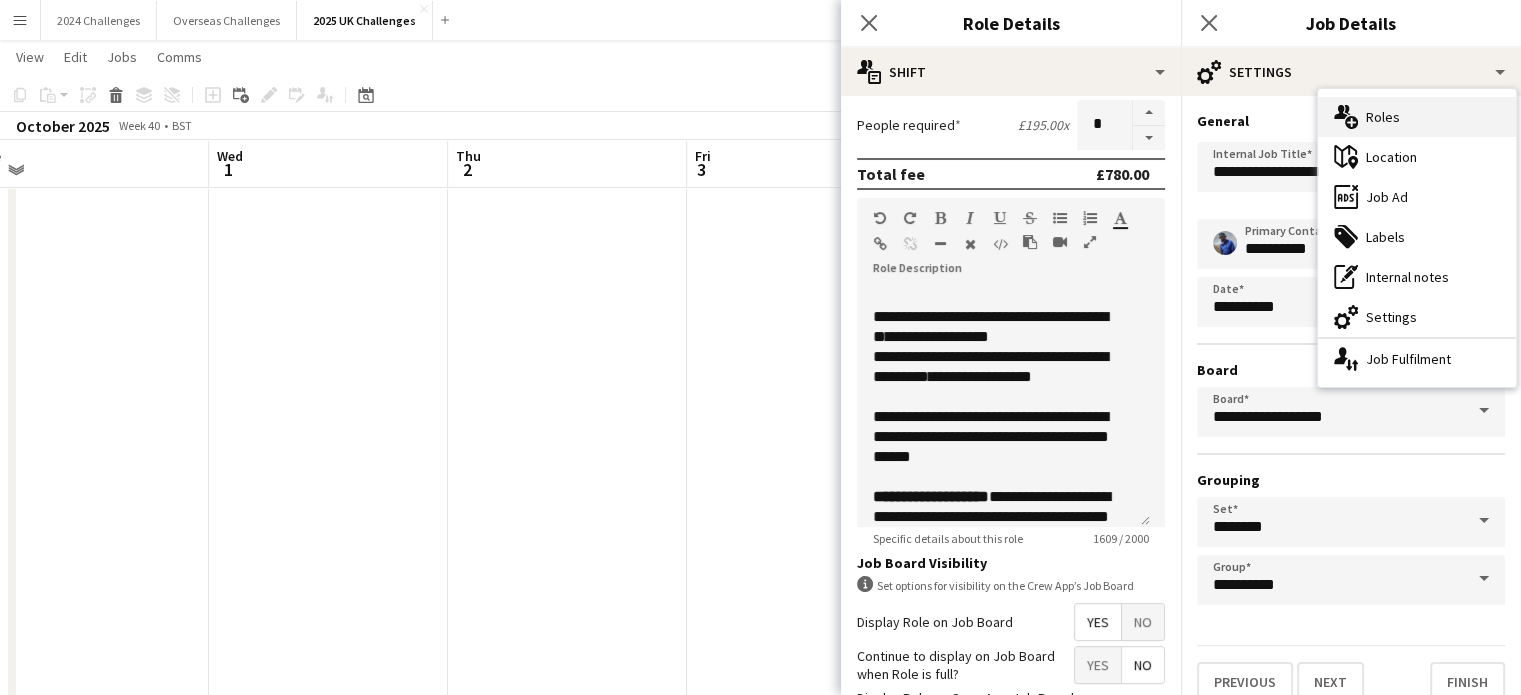 click on "multiple-users-add
Roles" at bounding box center (1417, 117) 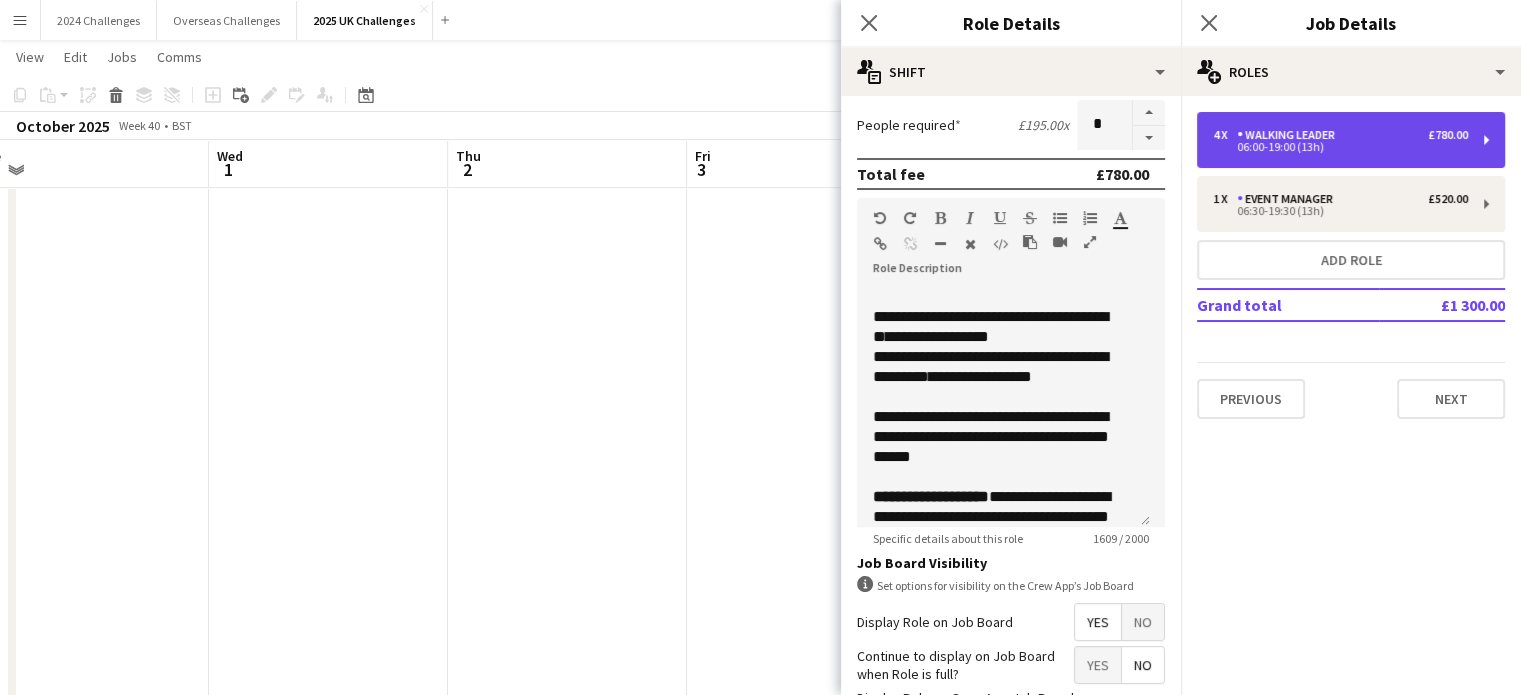 click on "4 x   Walking Leader   £780.00" at bounding box center [1340, 135] 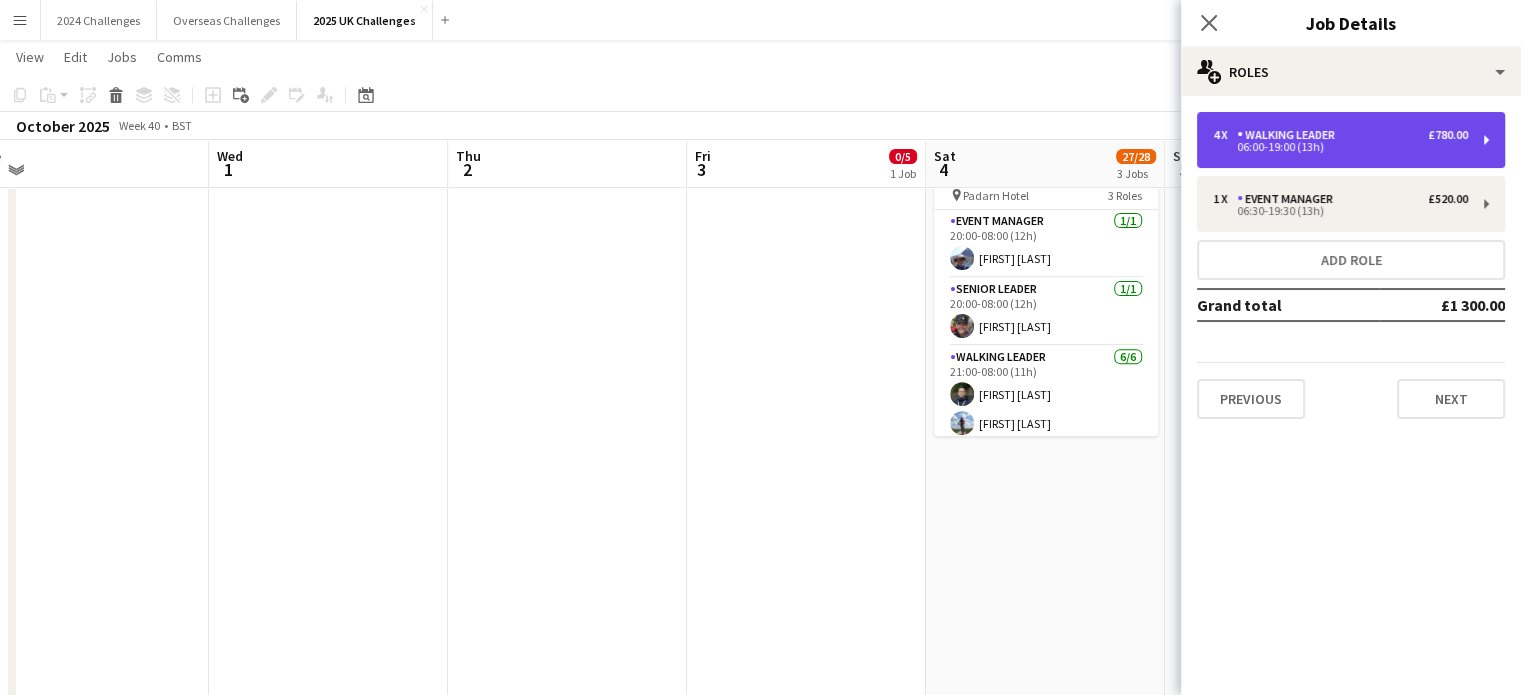 click on "4 x   Walking Leader   £780.00" at bounding box center (1340, 135) 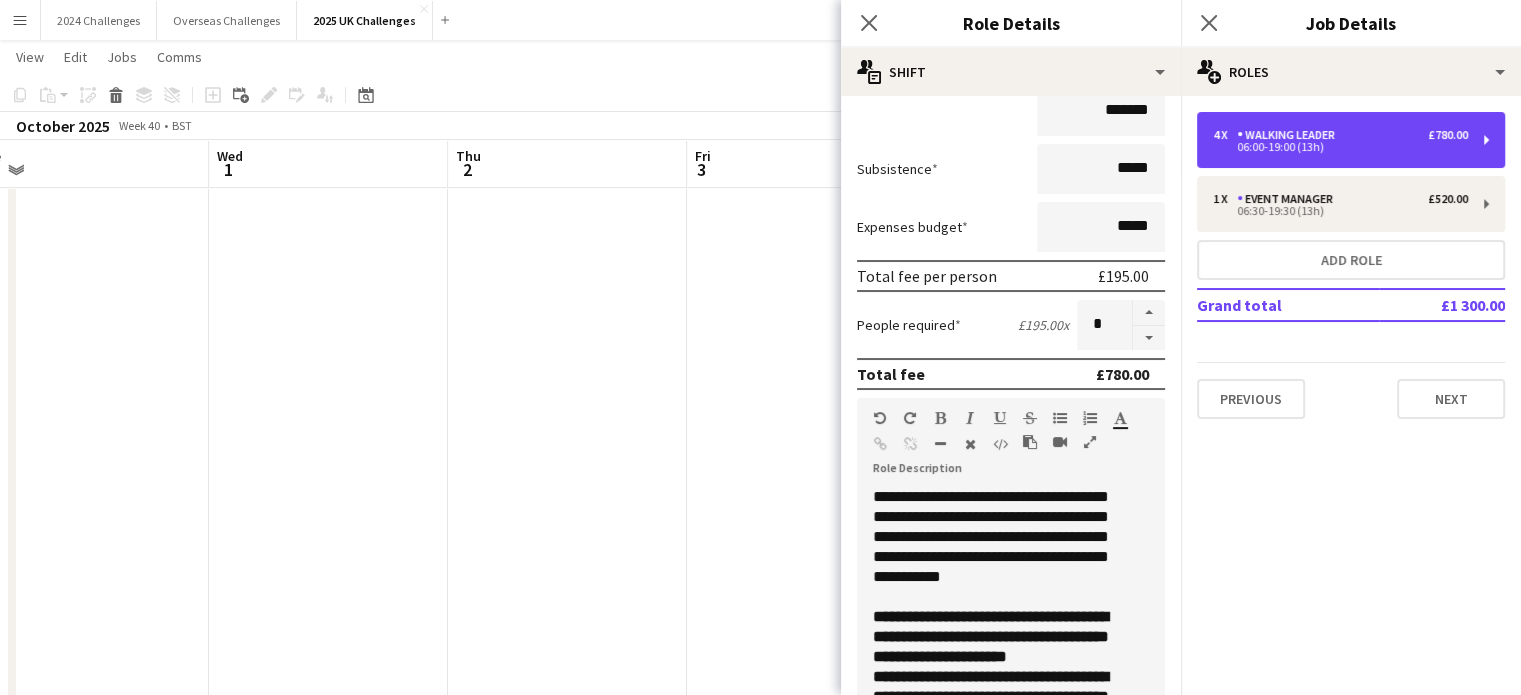 scroll, scrollTop: 0, scrollLeft: 0, axis: both 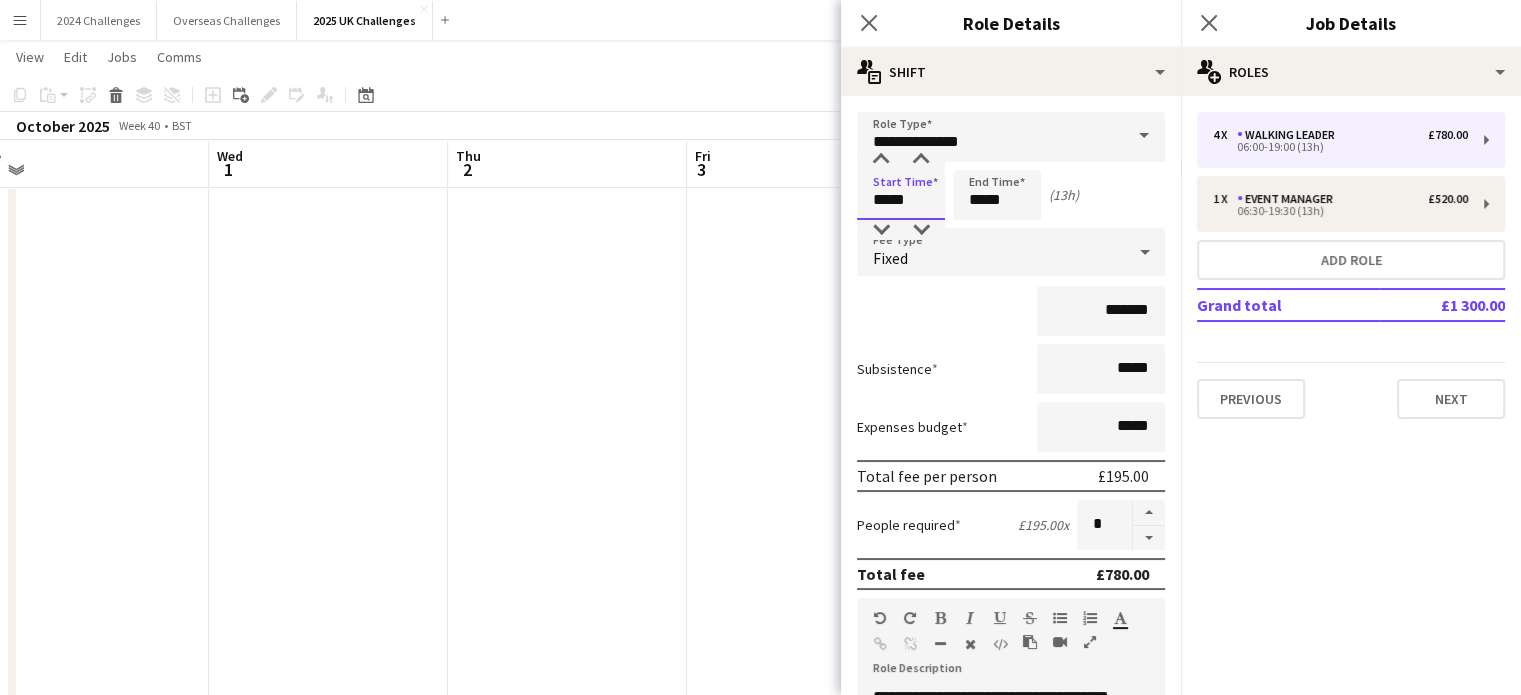 click on "*****" at bounding box center (901, 195) 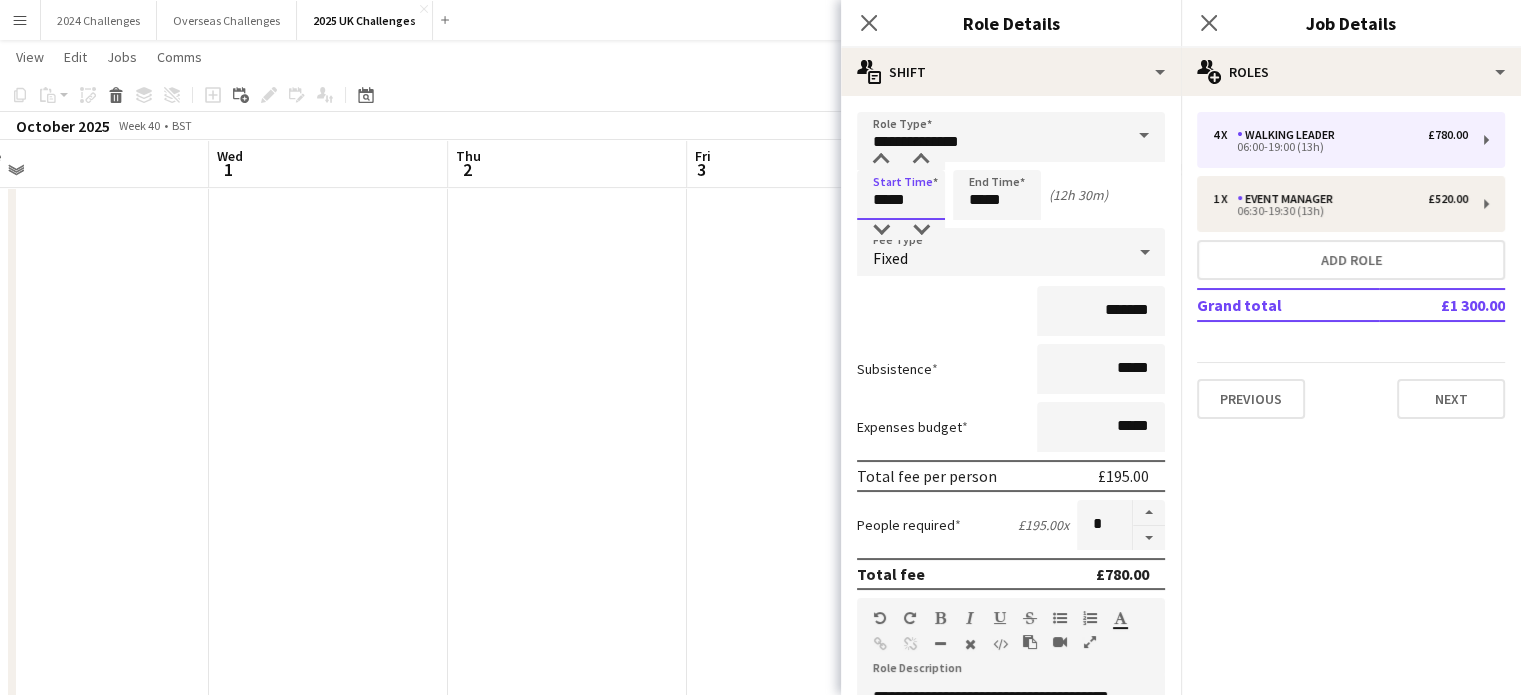 type on "*****" 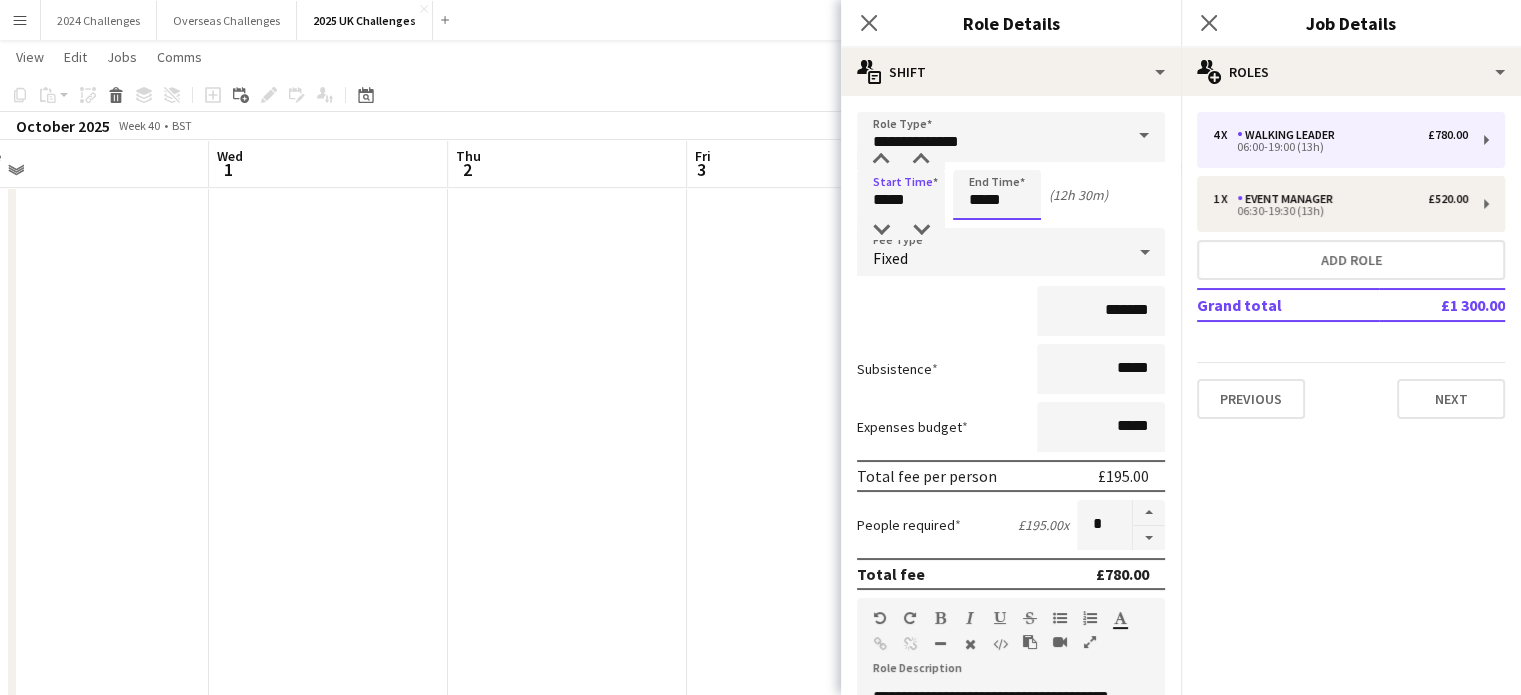 click on "*****" at bounding box center (997, 195) 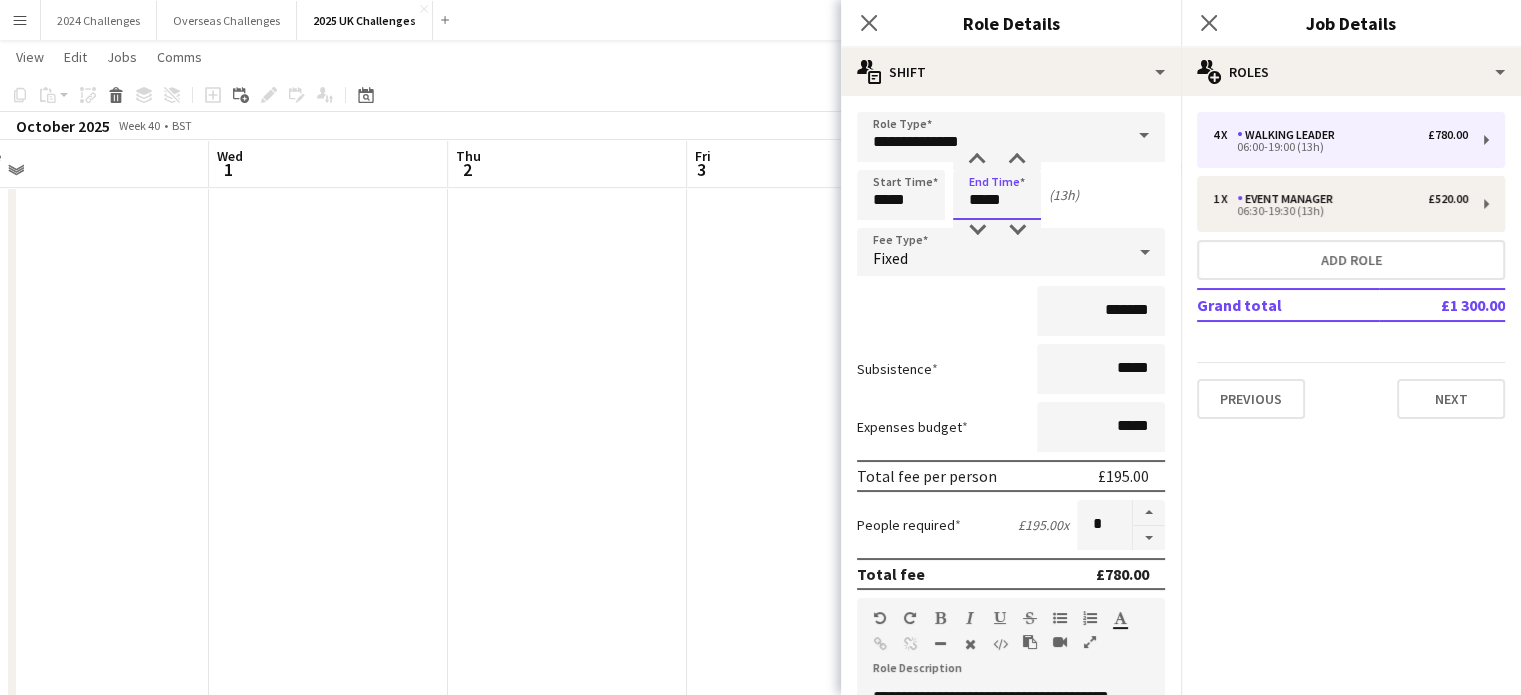 type on "*****" 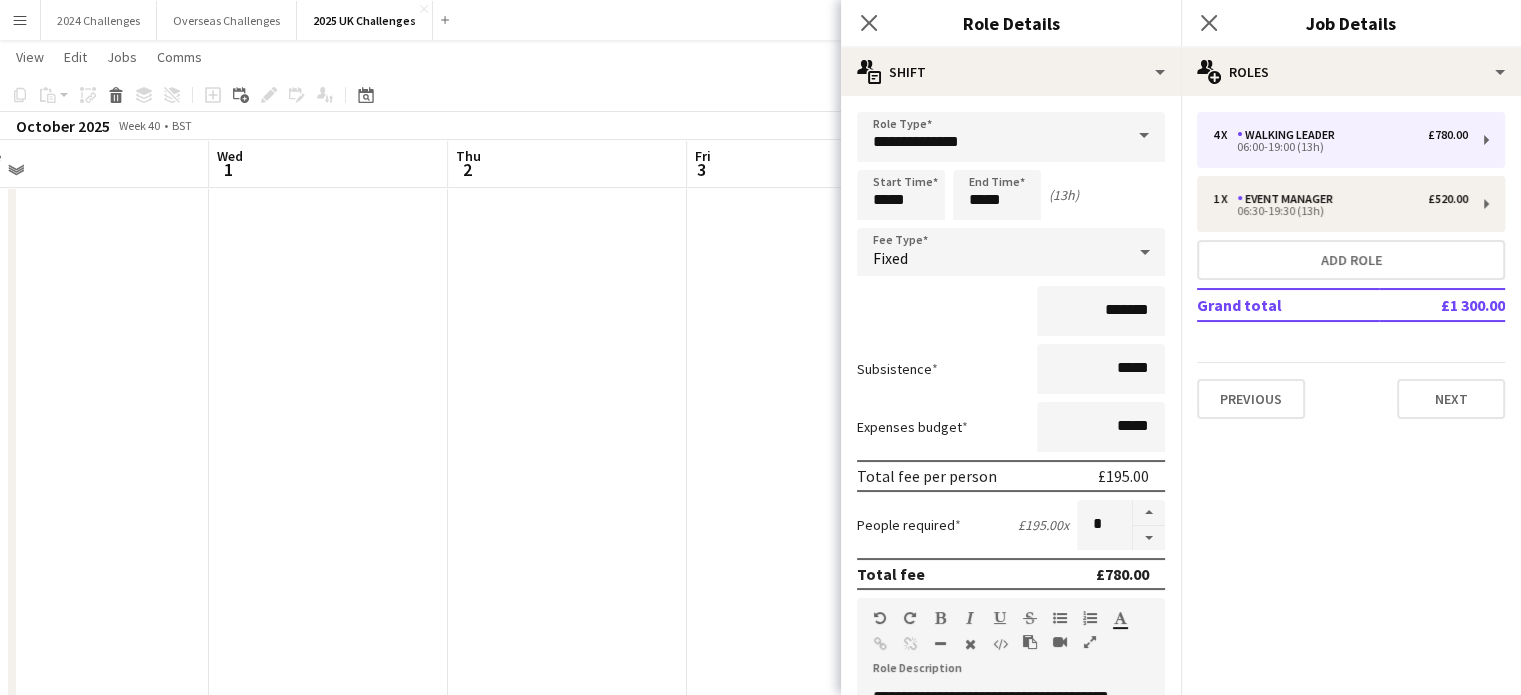 click on "*******" at bounding box center (1011, 311) 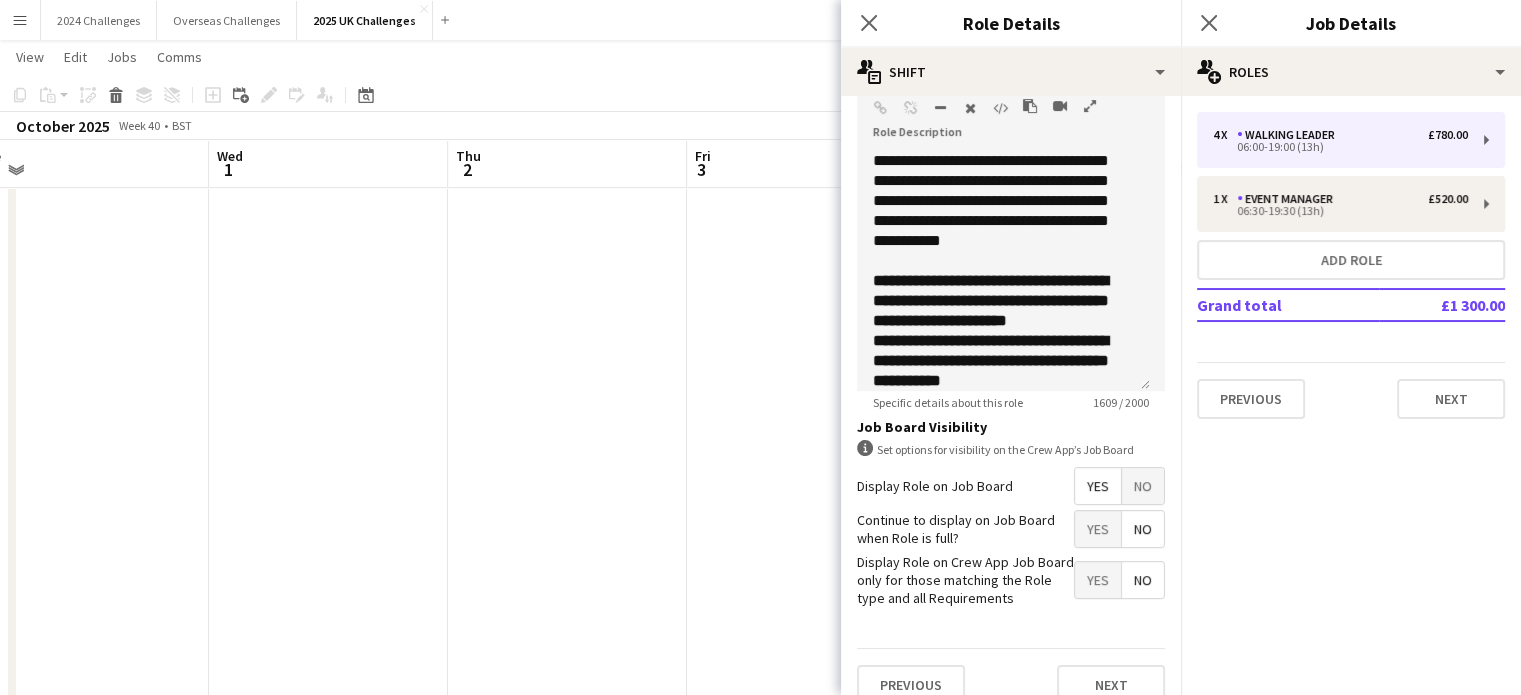 scroll, scrollTop: 556, scrollLeft: 0, axis: vertical 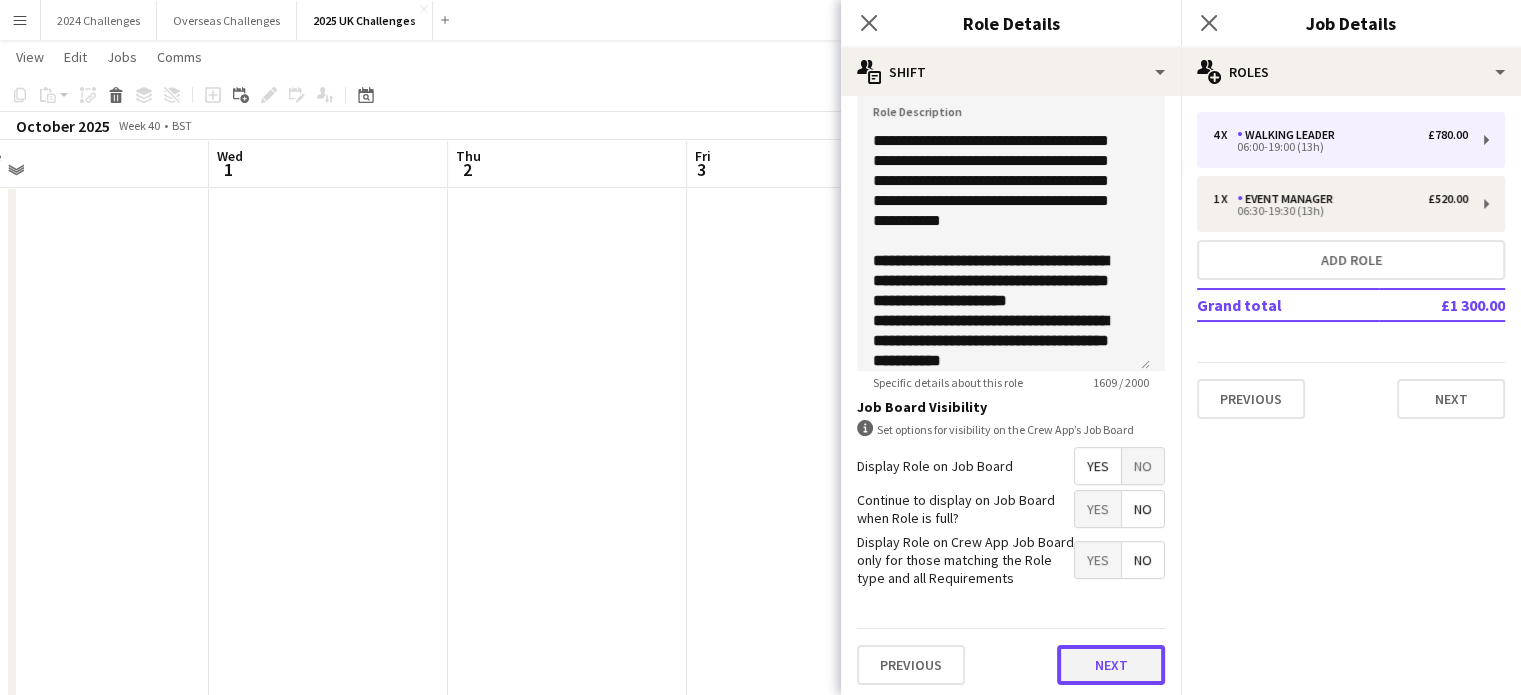click on "Next" at bounding box center [1111, 665] 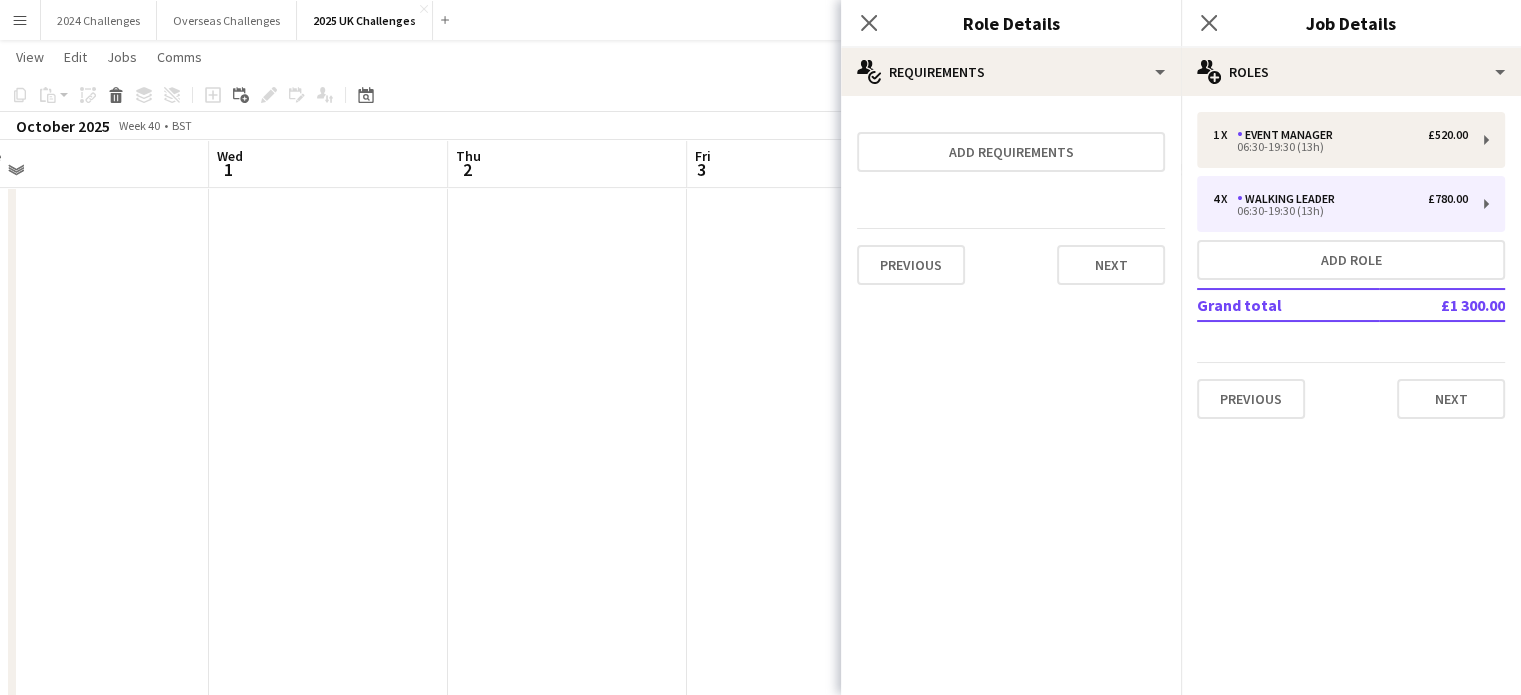 scroll, scrollTop: 0, scrollLeft: 0, axis: both 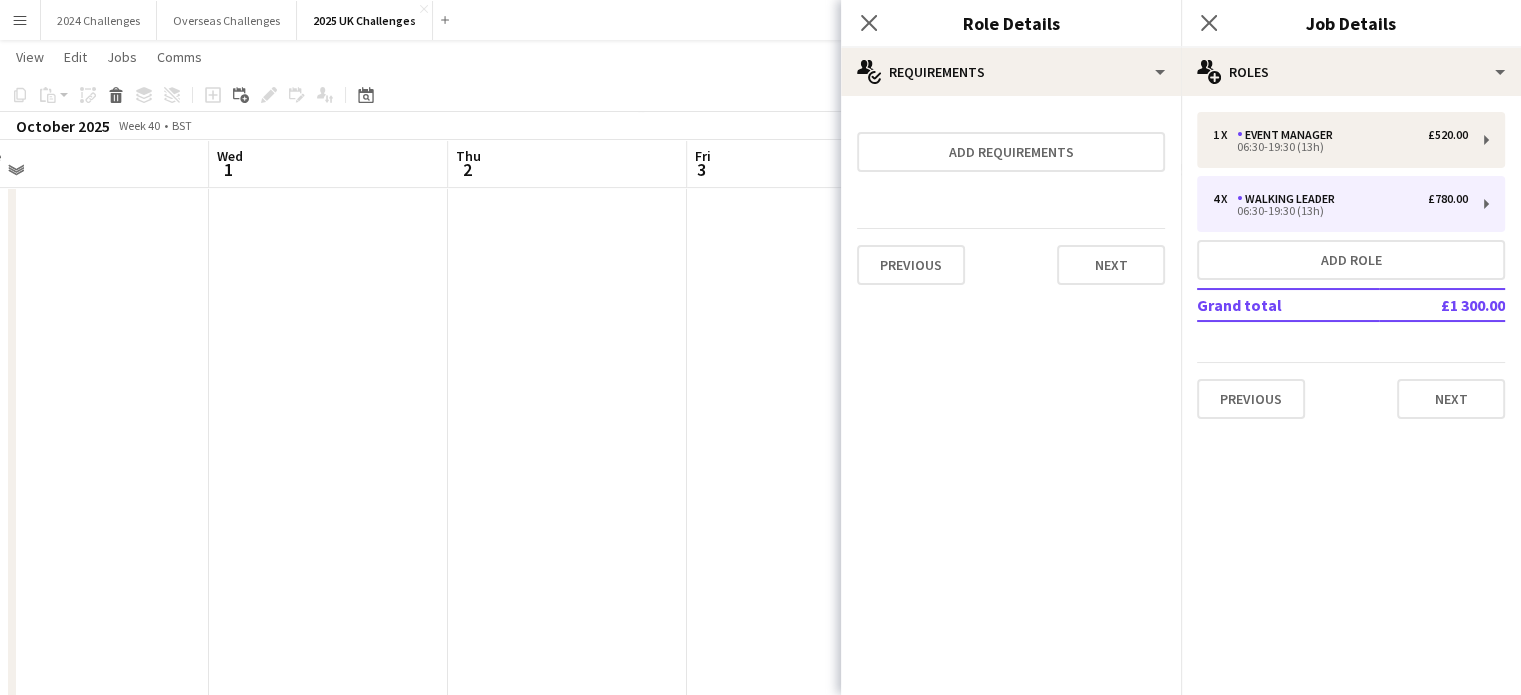 click on "pencil3
General details   1 x   Event Manager   £520.00   06:30-19:30 (13h)   4 x   Walking Leader   £780.00   06:30-19:30 (13h)   Add role   Grand total   £1 300.00   Previous   Next" 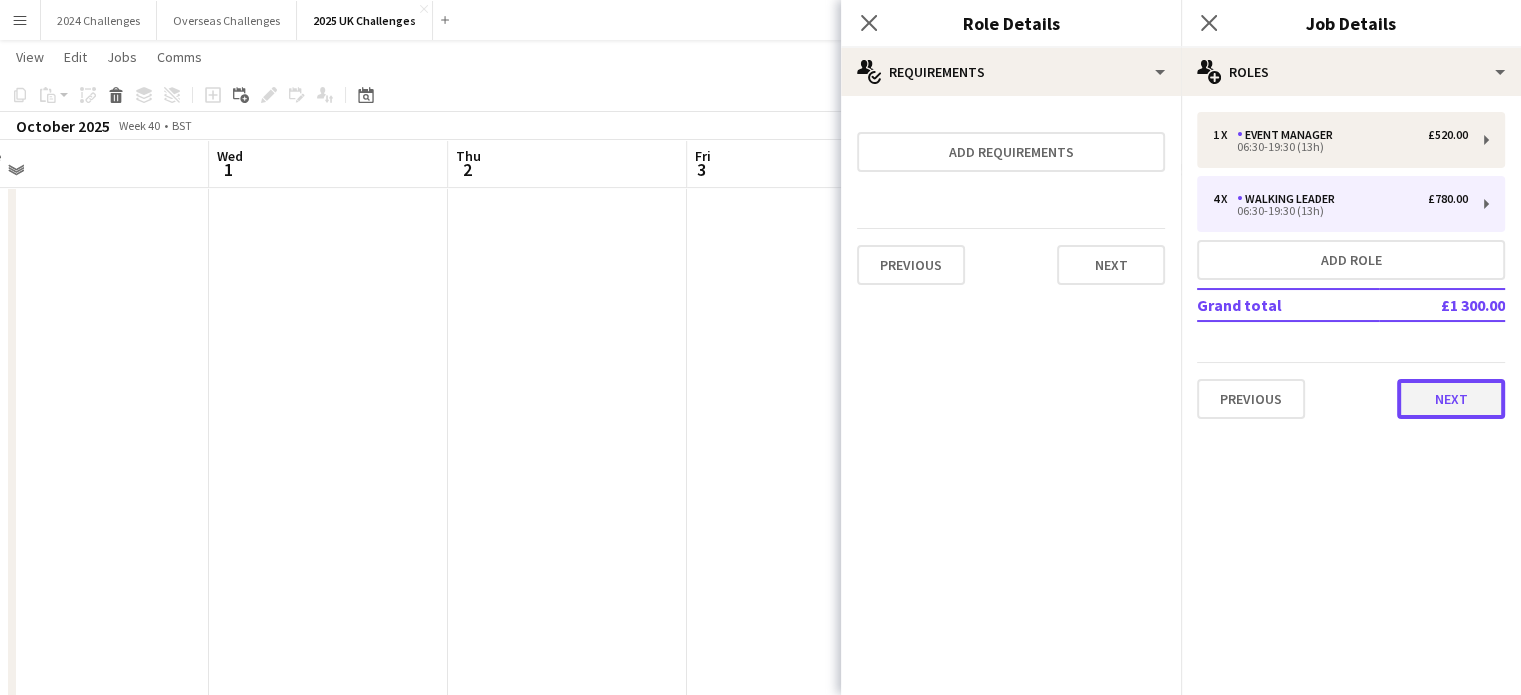 click on "Next" at bounding box center (1451, 399) 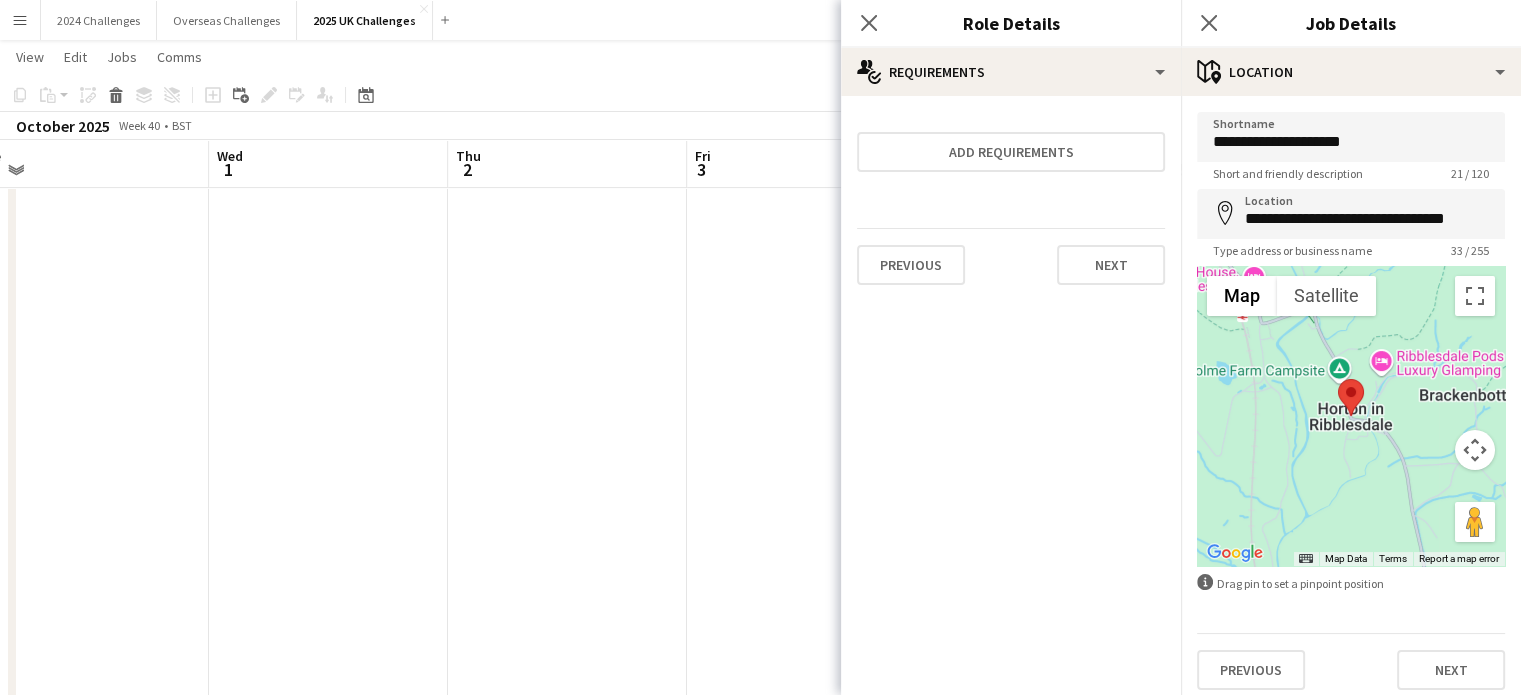 click on "View  Day view expanded Day view collapsed Month view Date picker Jump to today Expand Linked Jobs Collapse Linked Jobs  Edit  Copy Ctrl+C  Paste  Without Crew Ctrl+V With Crew Ctrl+Shift+V Paste as linked job  Group  Group Ungroup  Jobs  New Job Edit Job Delete Job New Linked Job Edit Linked Jobs Job fulfilment Promote Role Copy Role URL  Comms  Notify confirmed crew Create chat" 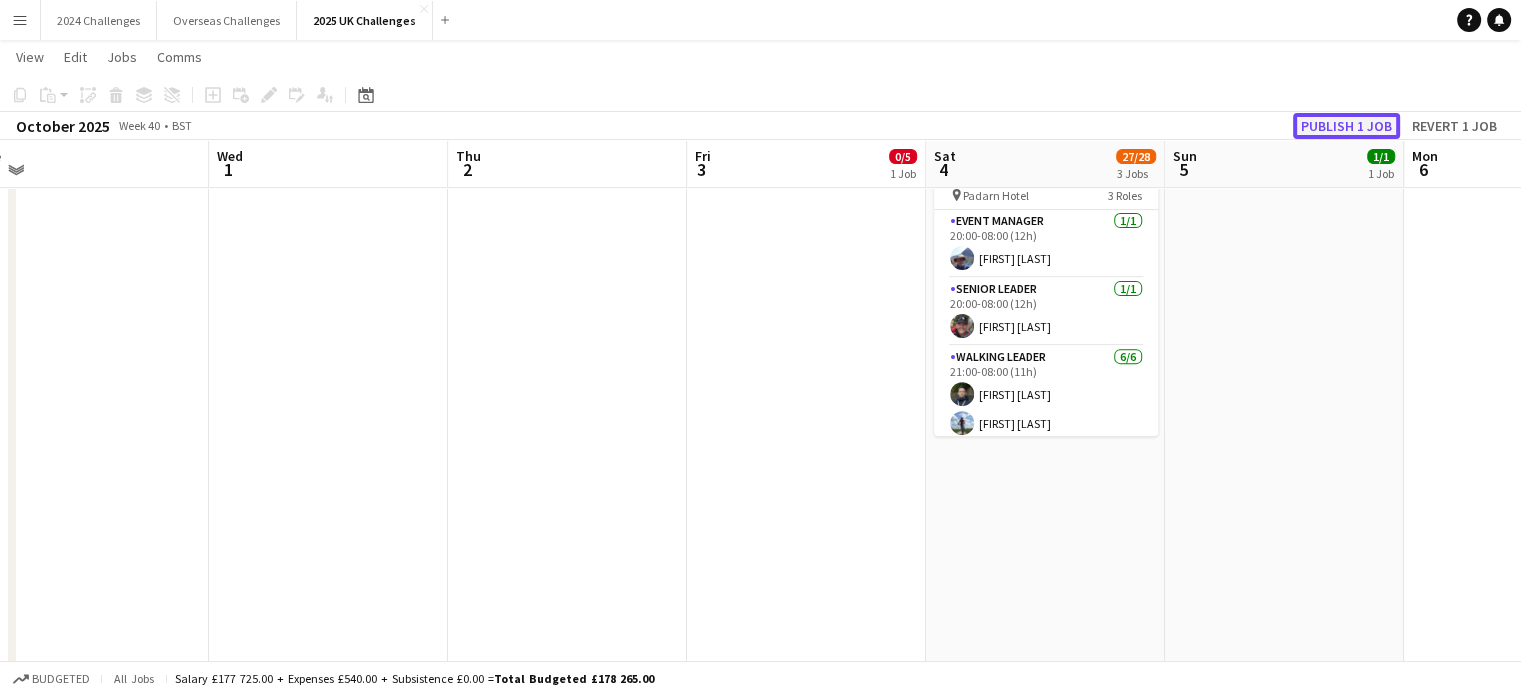 click on "Publish 1 job" 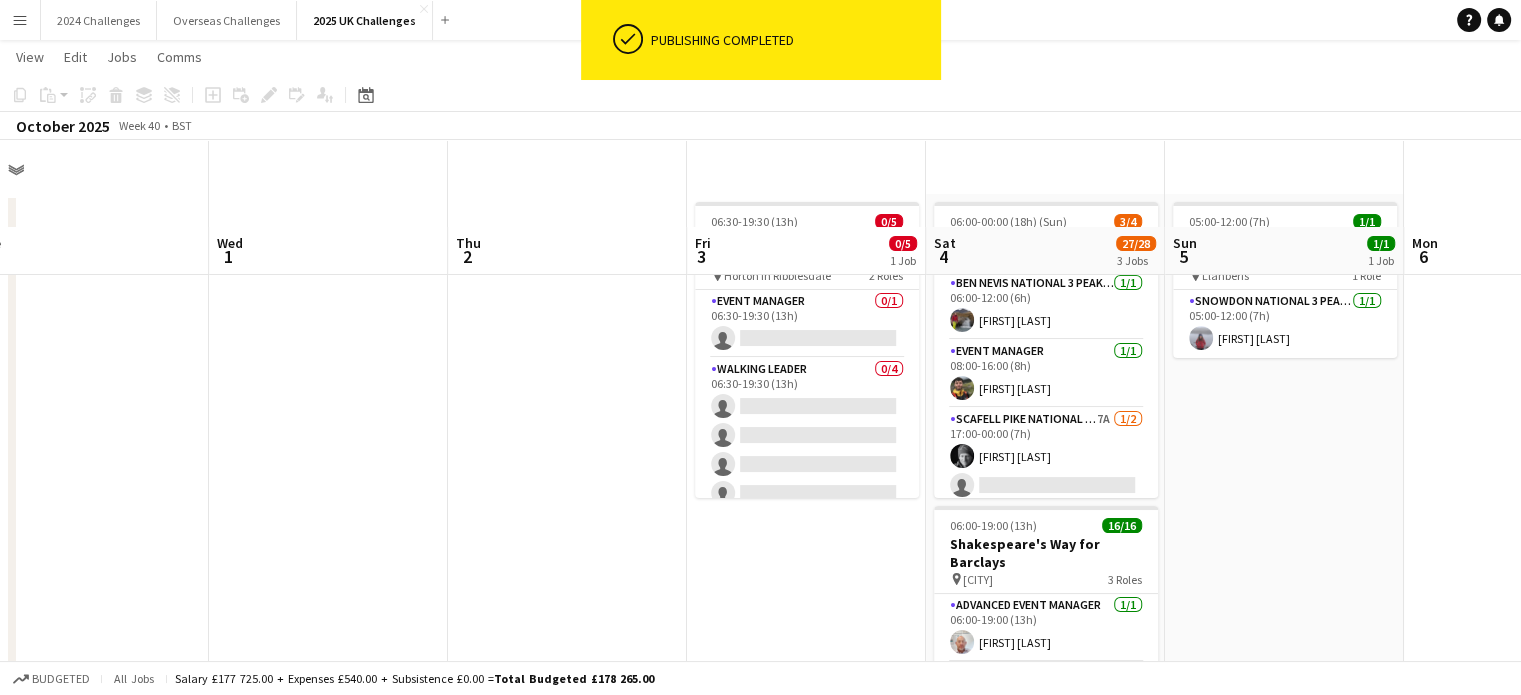 scroll, scrollTop: 0, scrollLeft: 0, axis: both 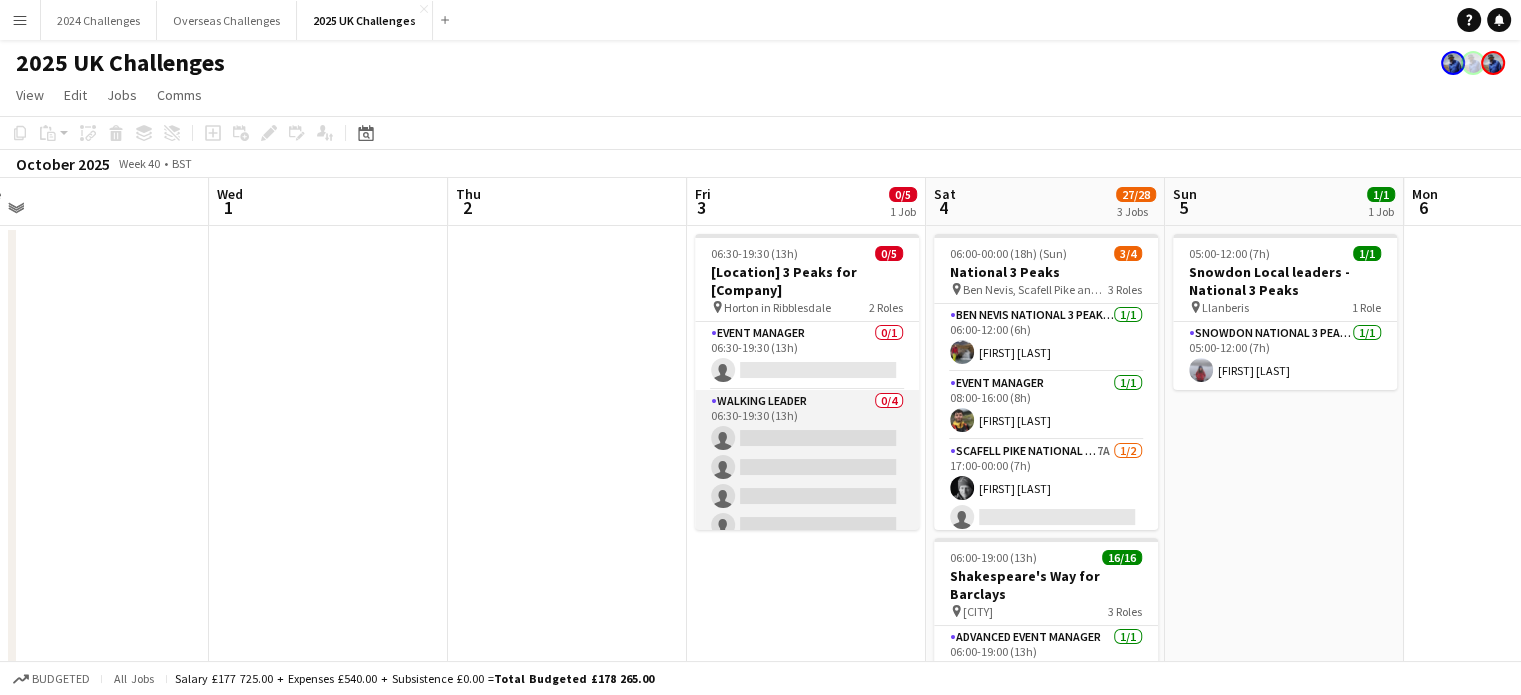 click on "Walking Leader   0/4   06:30-19:30 (13h)
single-neutral-actions
single-neutral-actions
single-neutral-actions
single-neutral-actions" at bounding box center [807, 467] 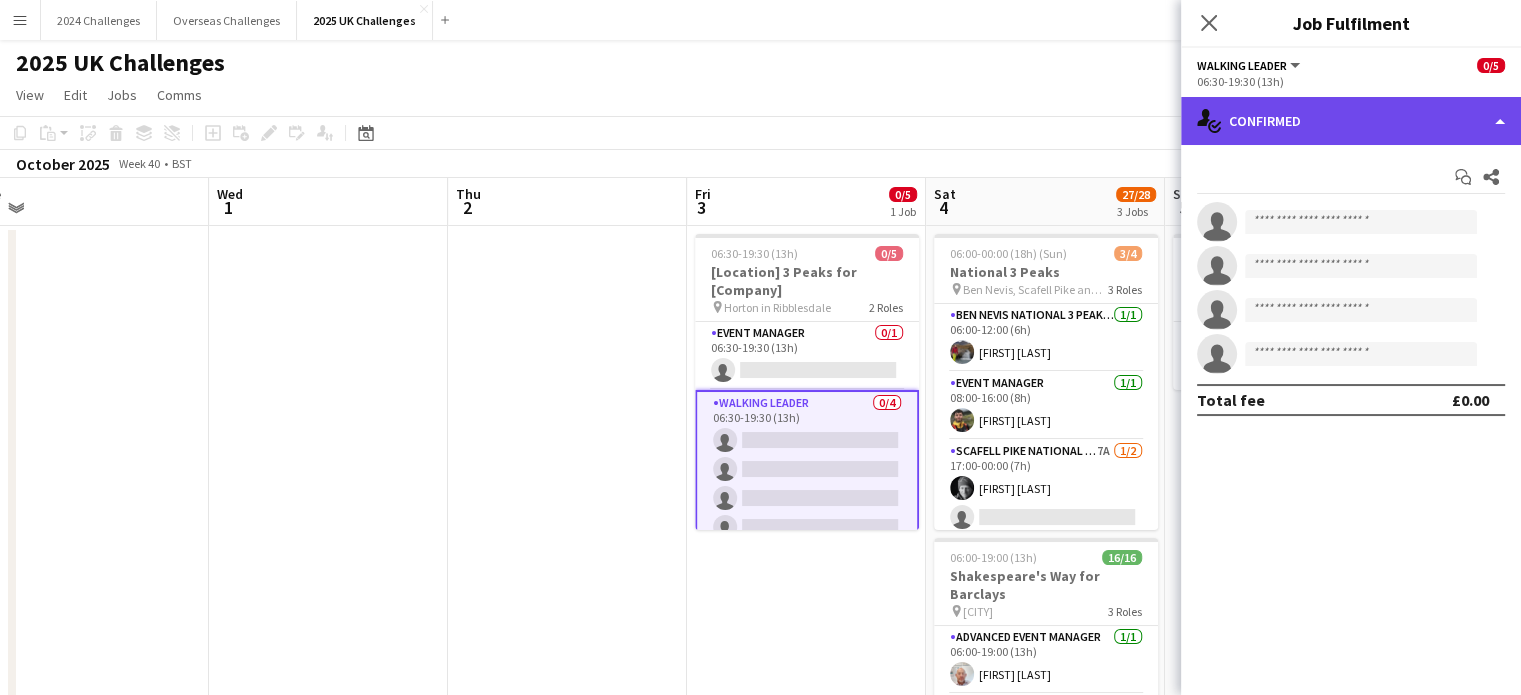 click on "single-neutral-actions-check-2
Confirmed" 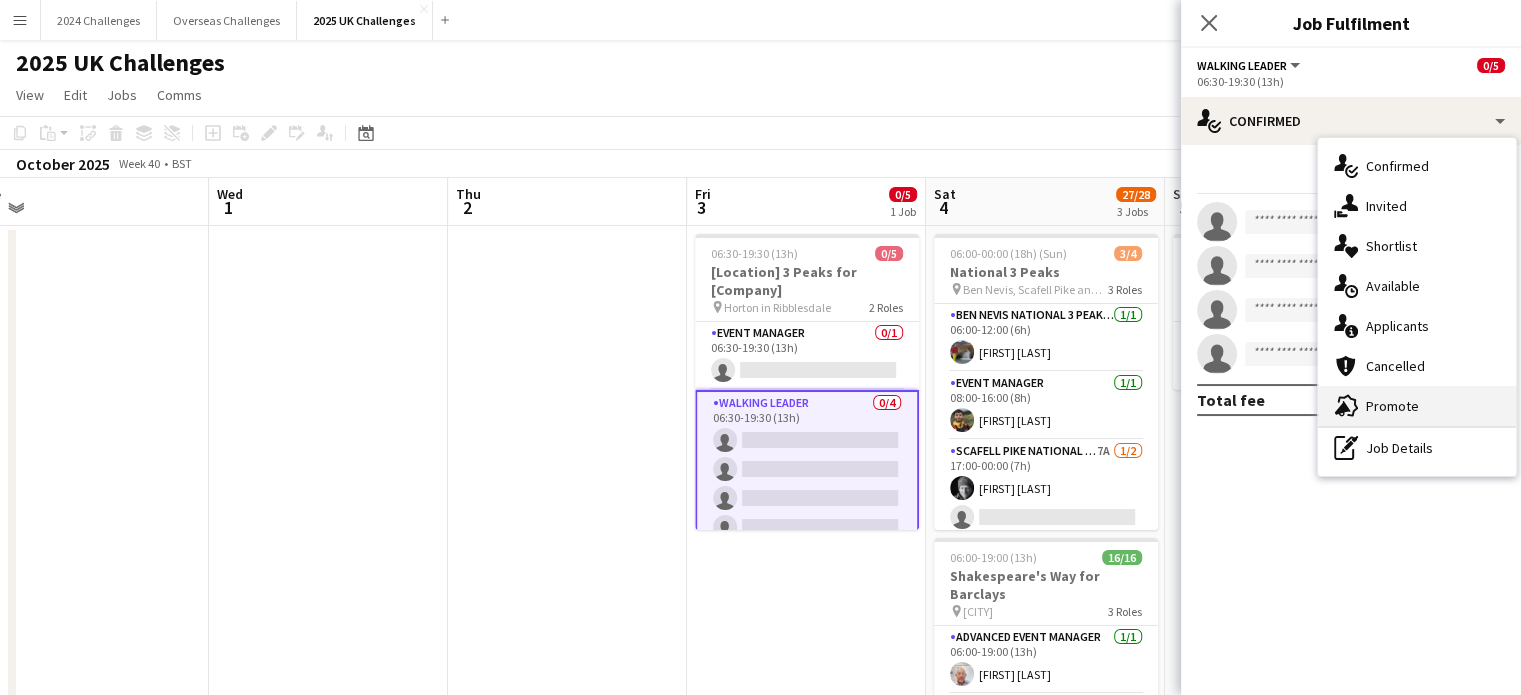 click on "advertising-megaphone
Promote" at bounding box center (1417, 406) 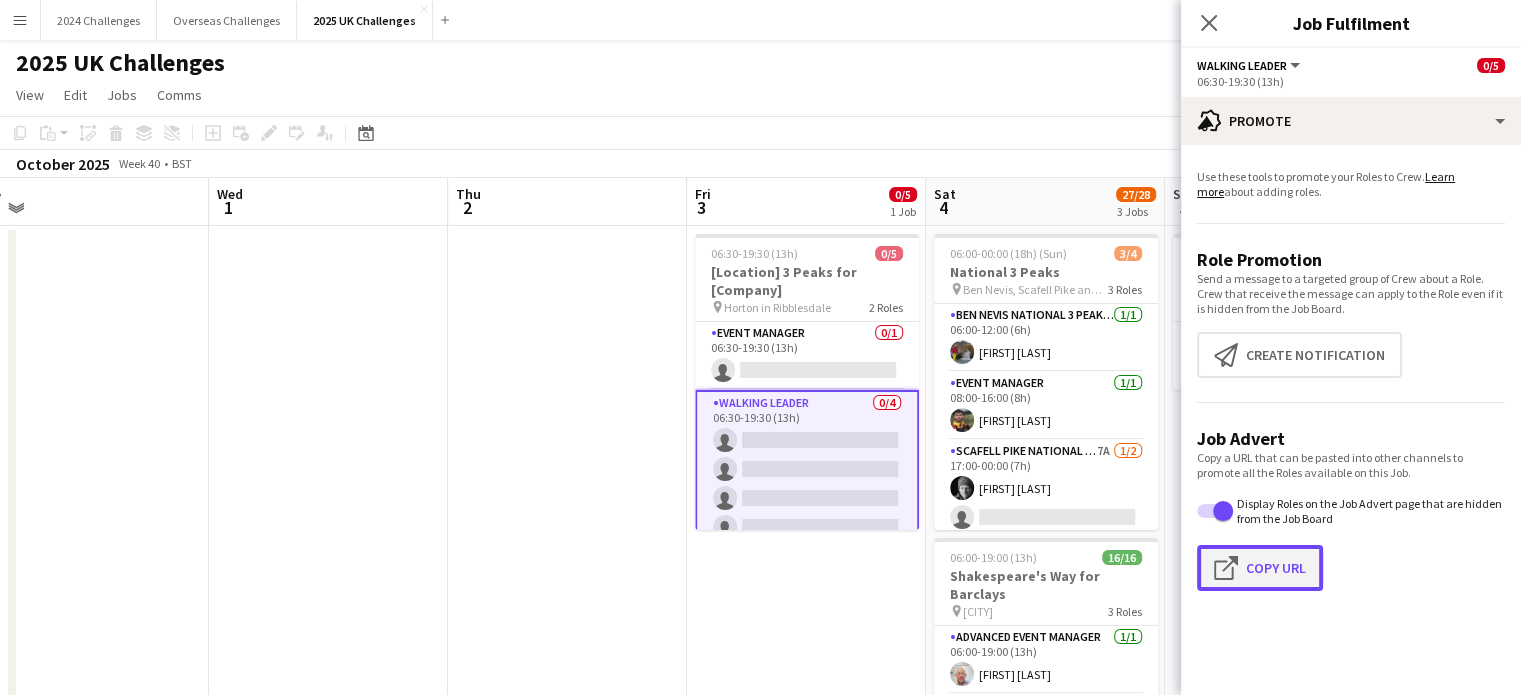 click on "Click to copy URL
Copy Url" at bounding box center [1260, 568] 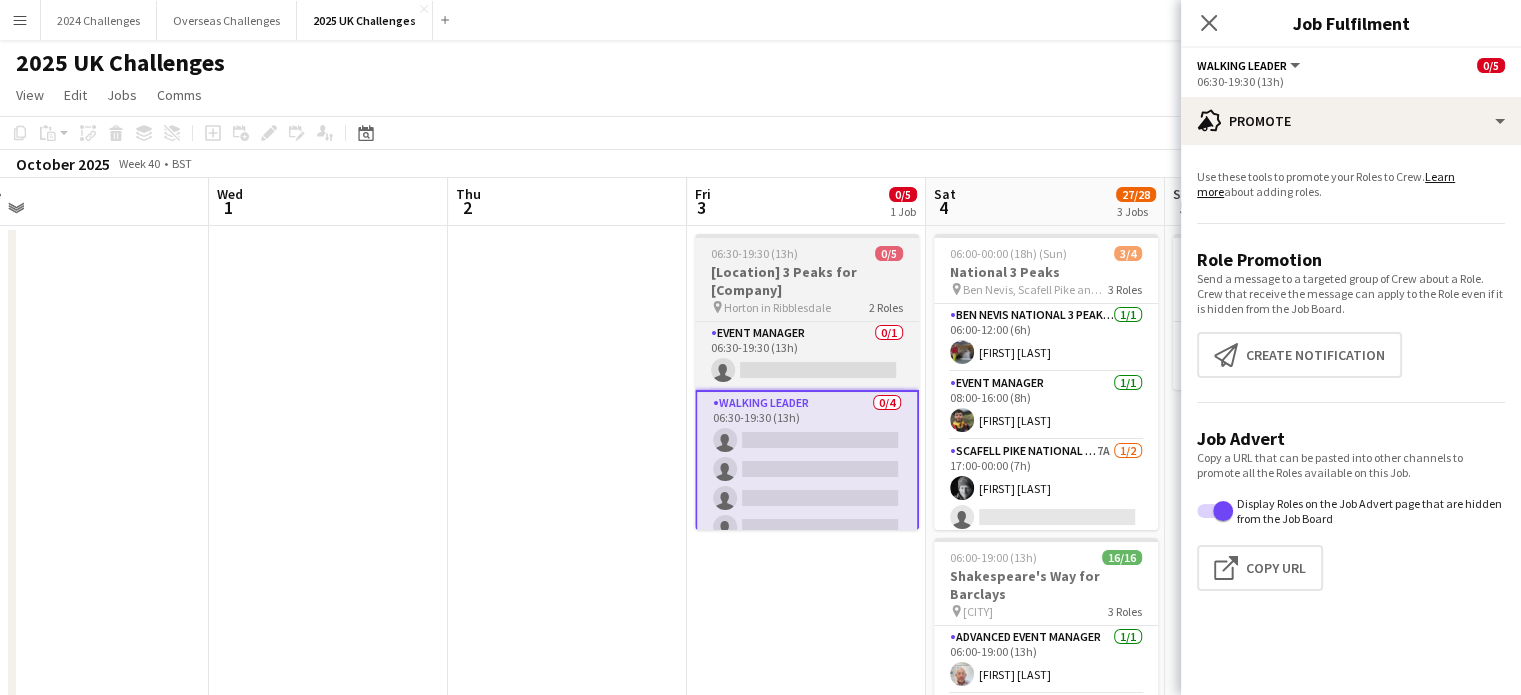 click on "[Location] 3 Peaks for [Company]" at bounding box center (807, 281) 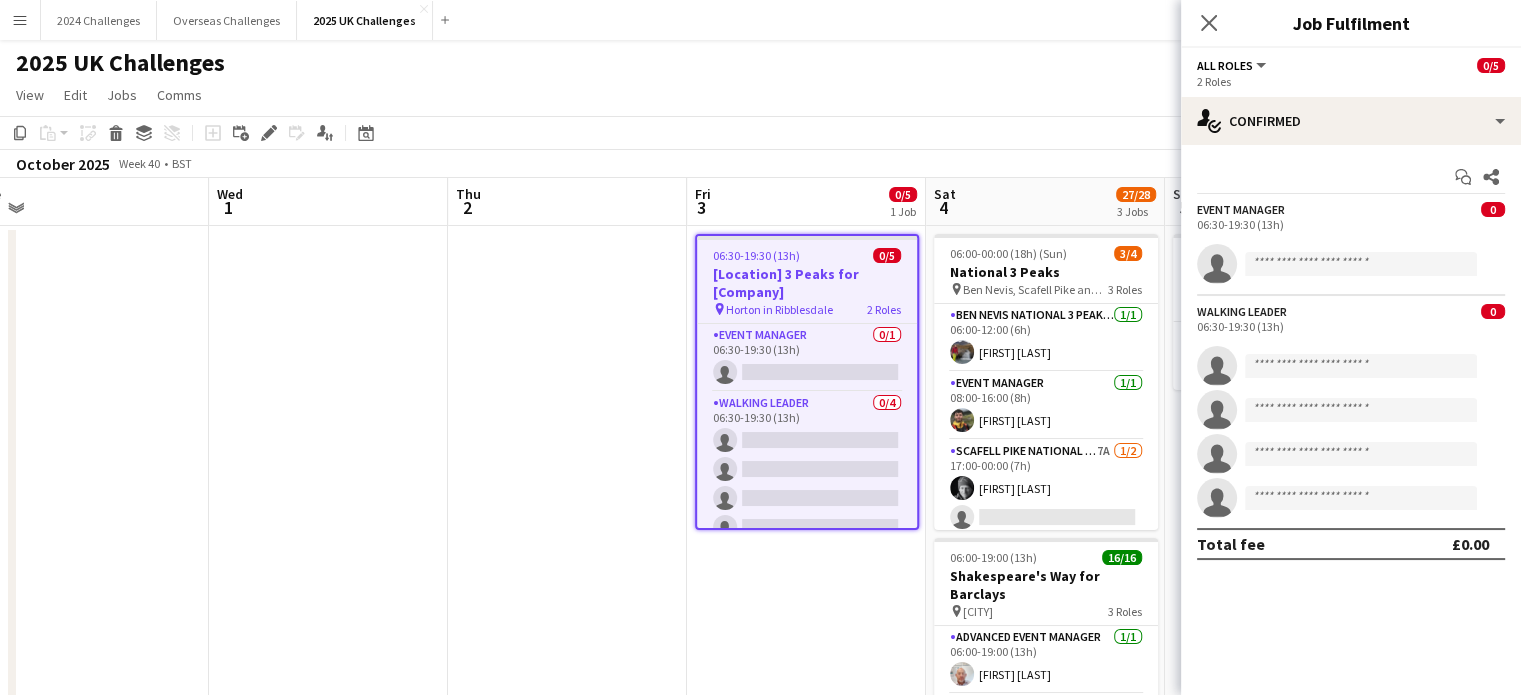 click on "View  Day view expanded Day view collapsed Month view Date picker Jump to today Expand Linked Jobs Collapse Linked Jobs  Edit  Copy Ctrl+C  Paste  Without Crew Ctrl+V With Crew Ctrl+Shift+V Paste as linked job  Group  Group Ungroup  Jobs  New Job Edit Job Delete Job New Linked Job Edit Linked Jobs Job fulfilment Promote Role Copy Role URL  Comms  Notify confirmed crew Create chat" 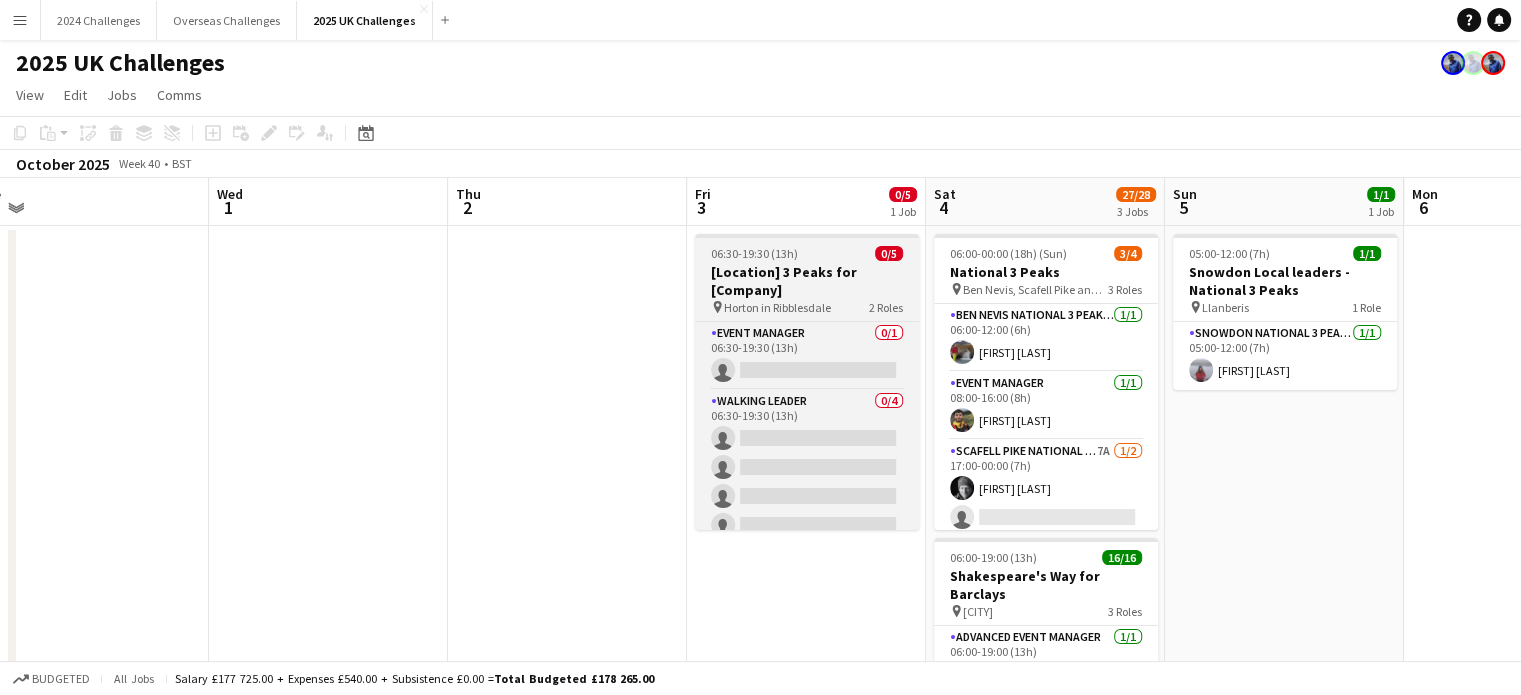 click on "06:30-19:30 (13h)" at bounding box center [754, 253] 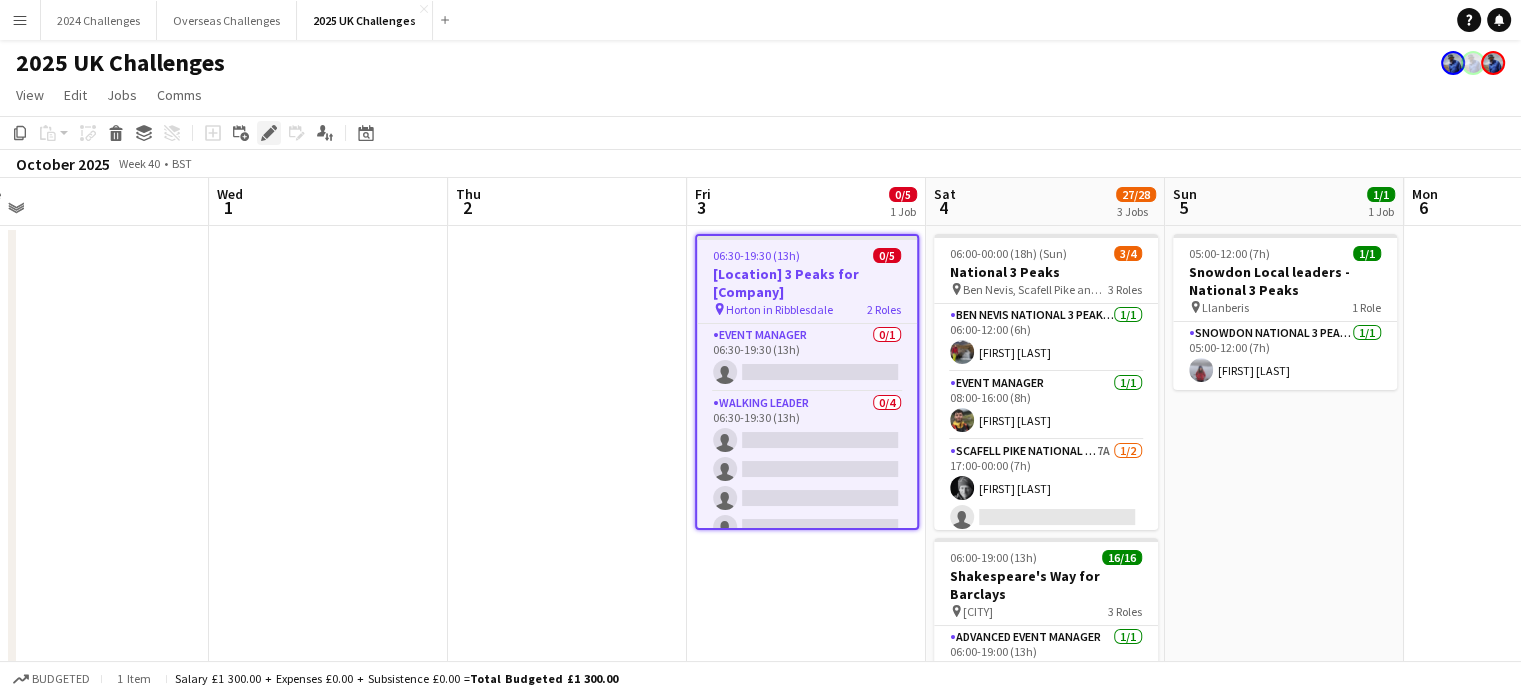 click on "Edit" 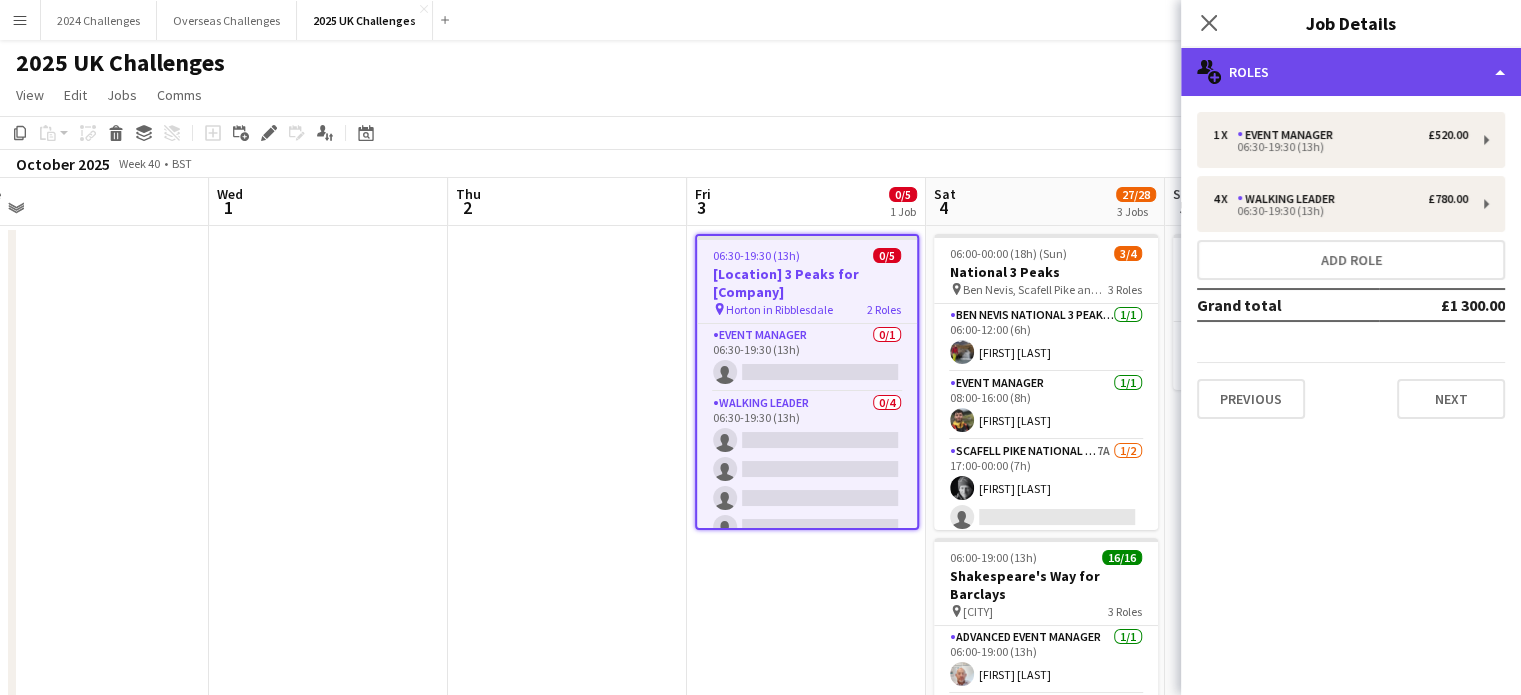 click on "multiple-users-add
Roles" 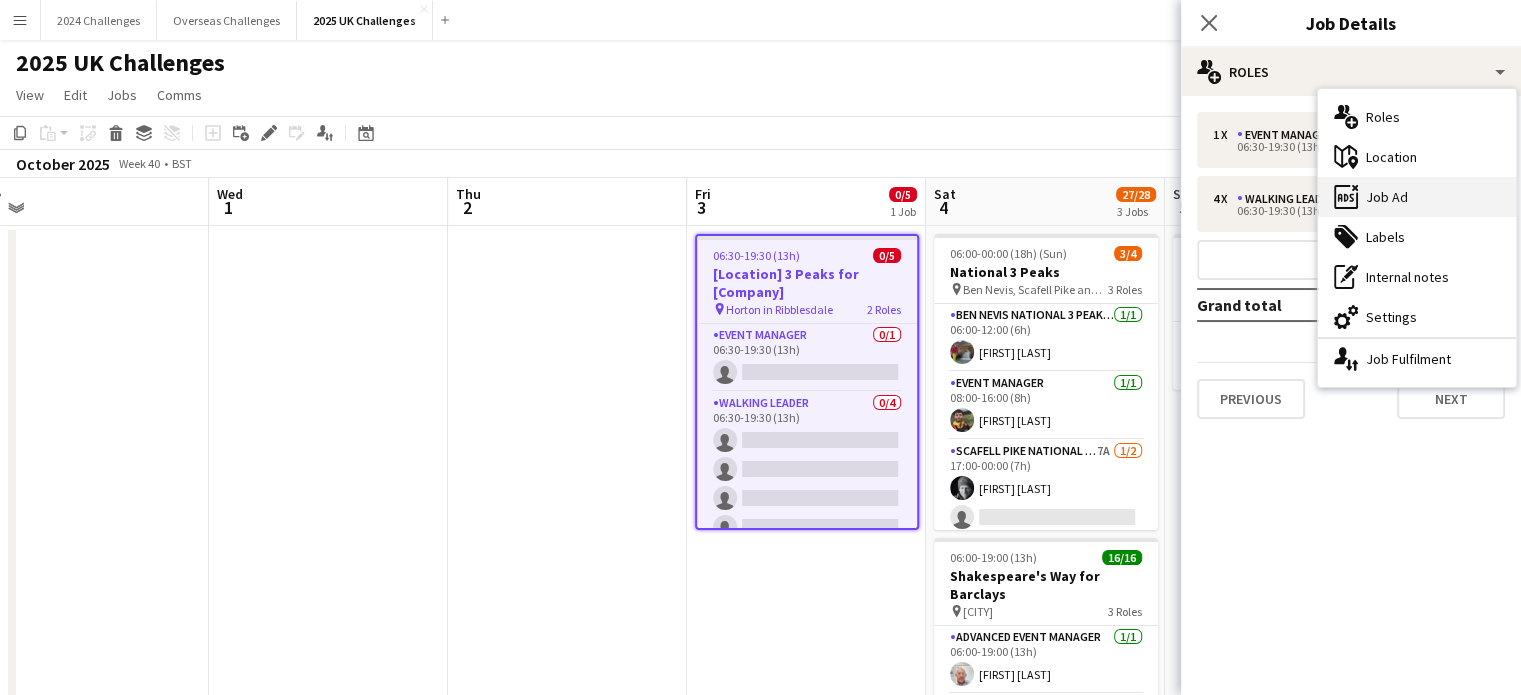 click on "ads-window
Job Ad" at bounding box center [1417, 197] 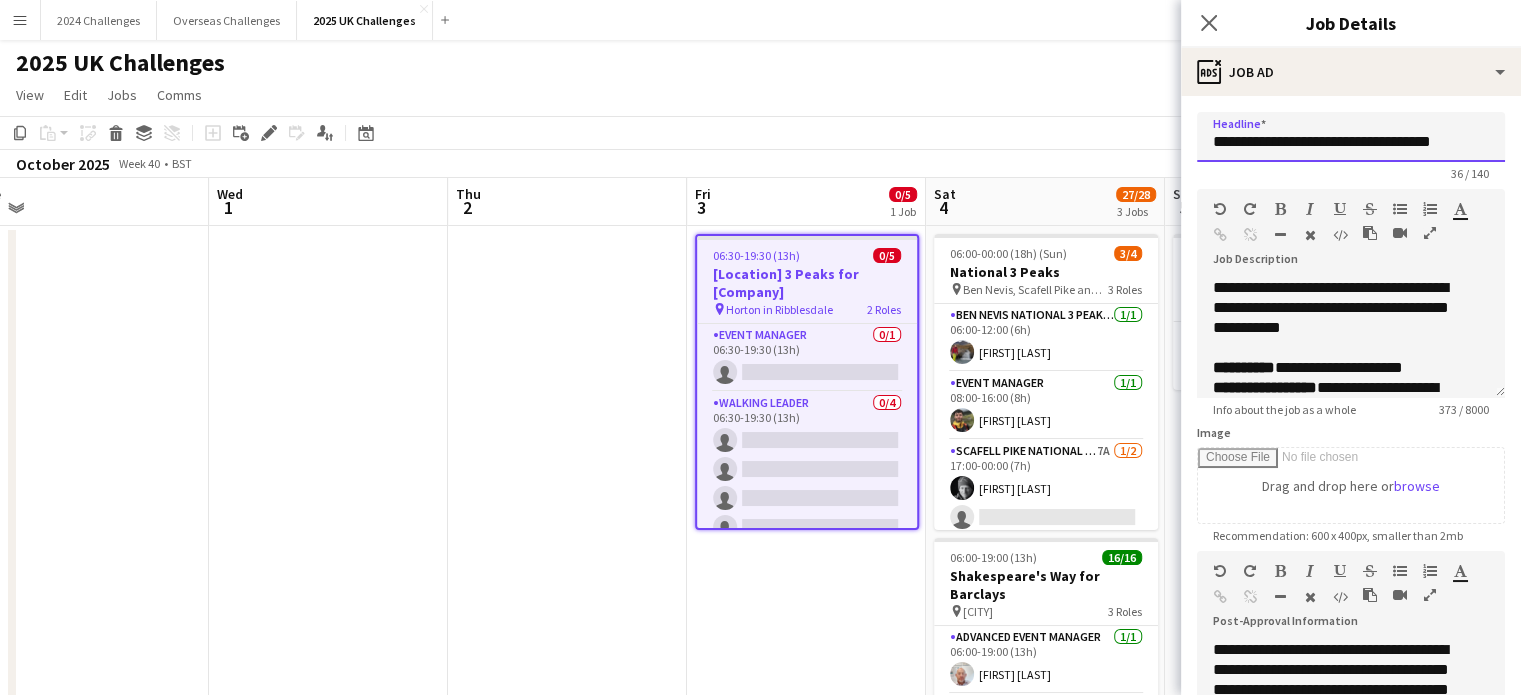 click on "**********" at bounding box center [1351, 137] 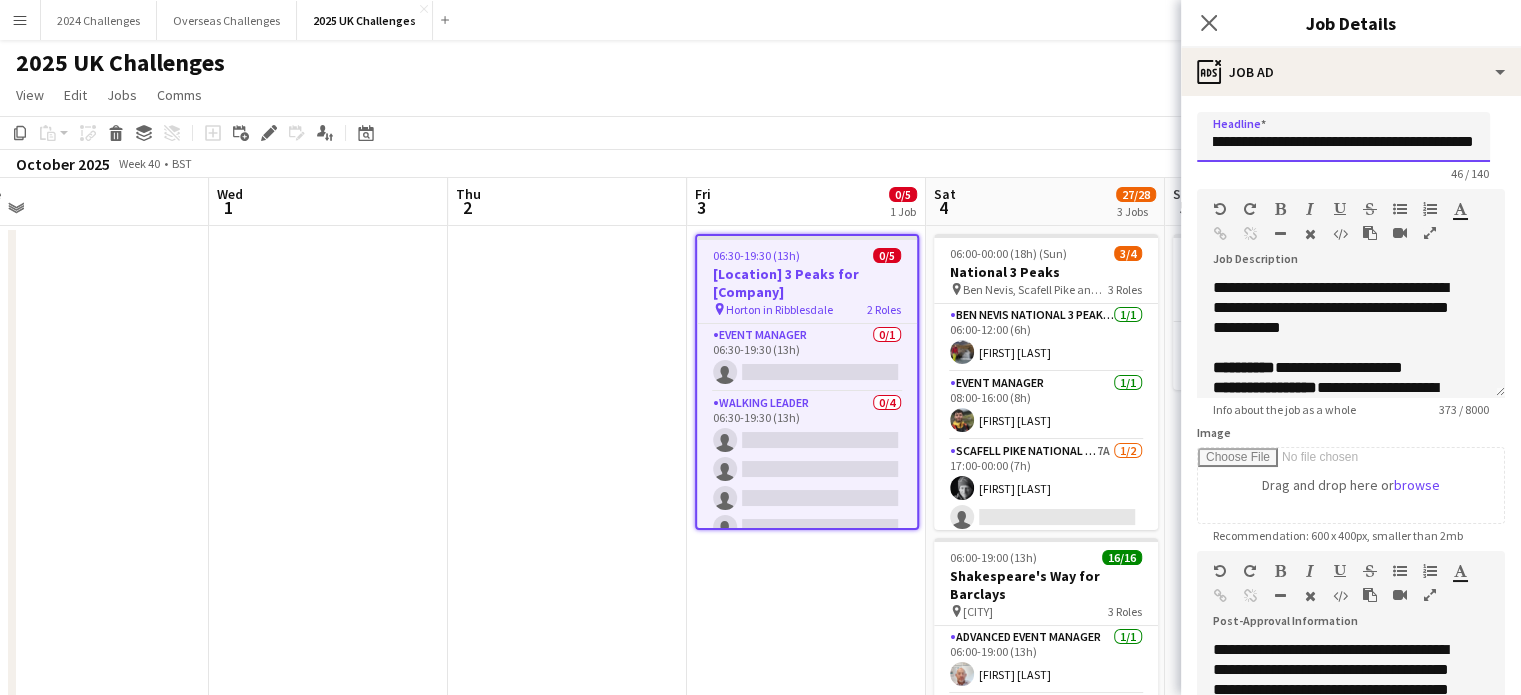scroll, scrollTop: 0, scrollLeft: 24, axis: horizontal 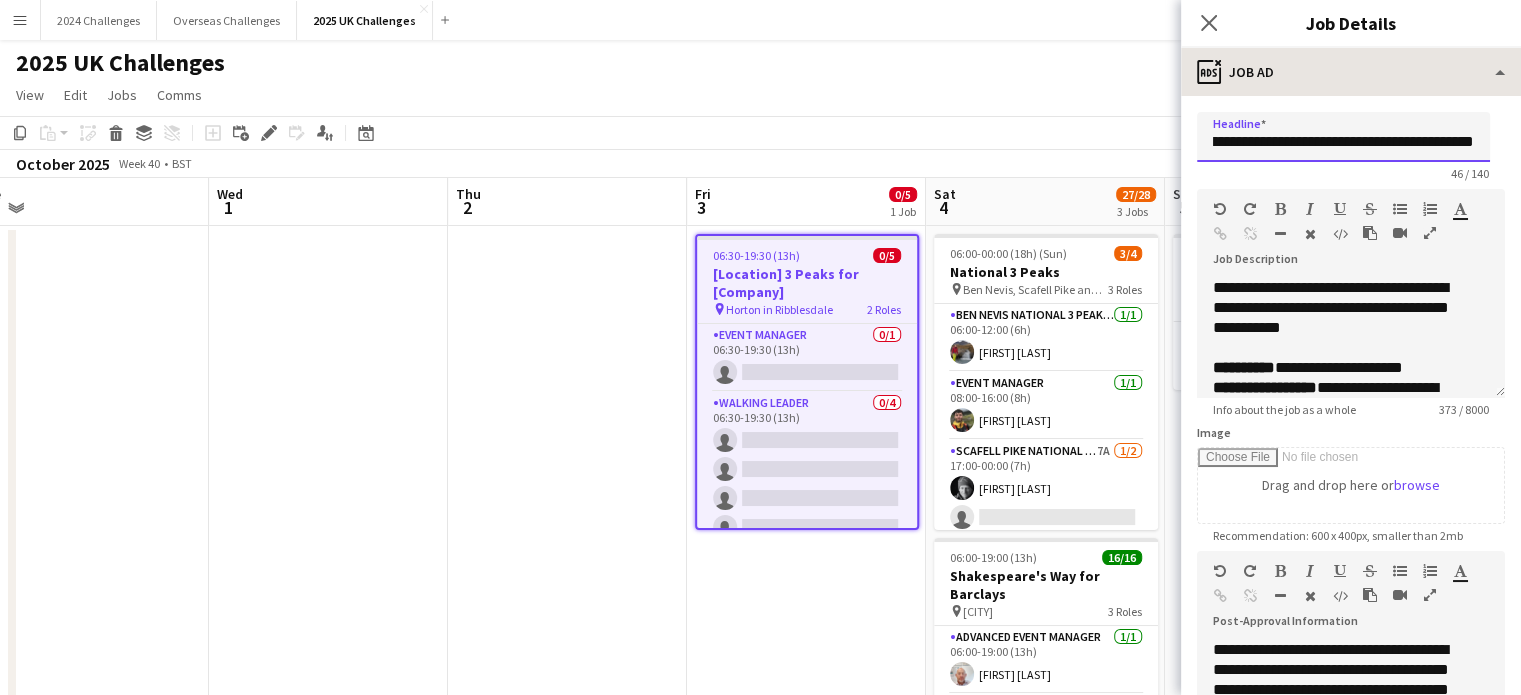 type on "**********" 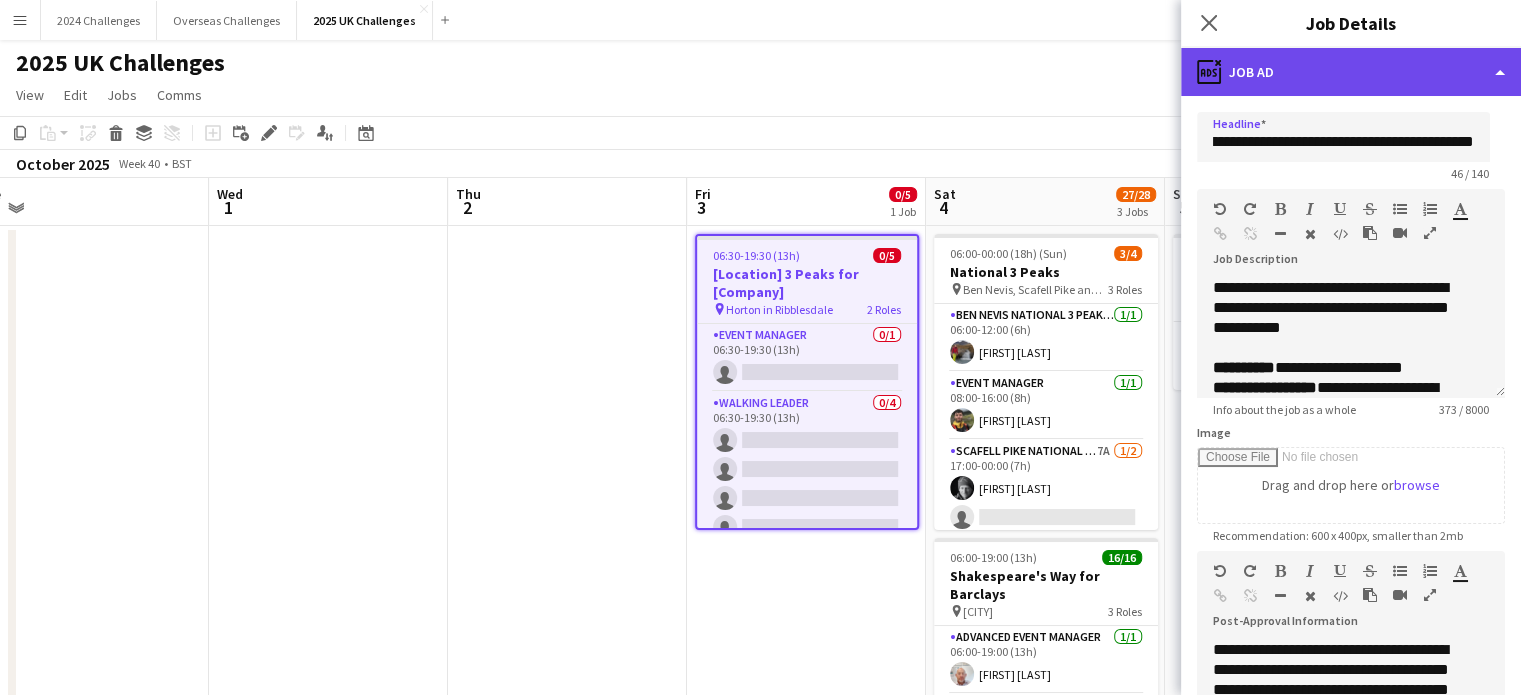 click on "ads-window
Job Ad" 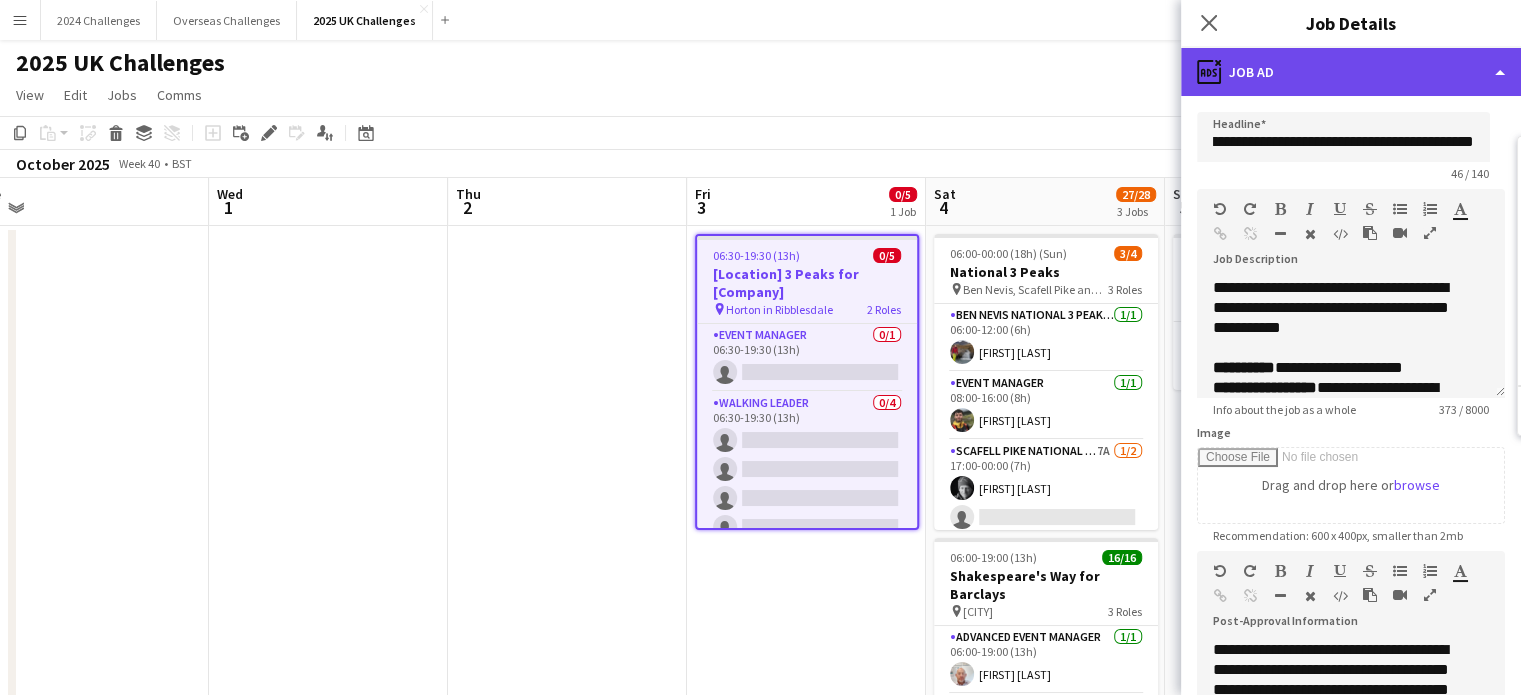 scroll, scrollTop: 0, scrollLeft: 0, axis: both 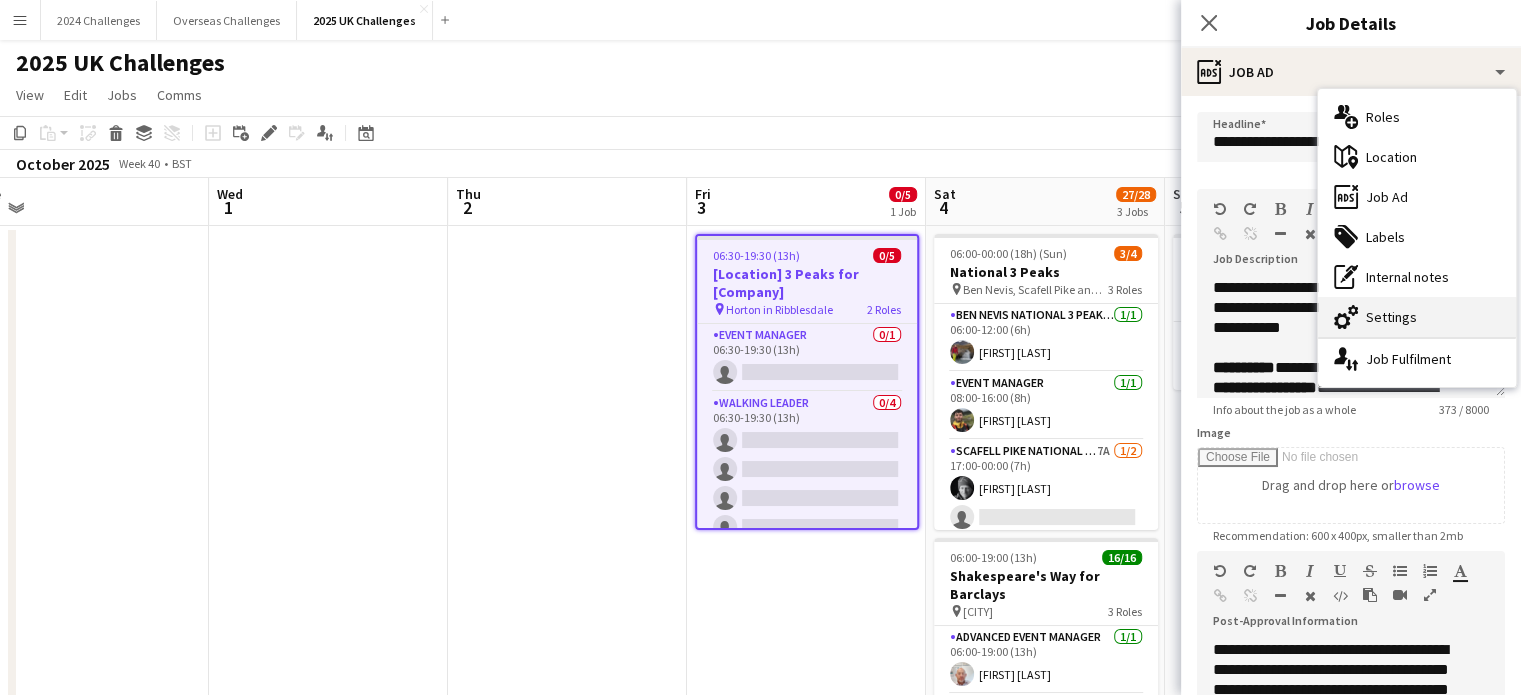click on "cog-double-3
Settings" at bounding box center [1417, 317] 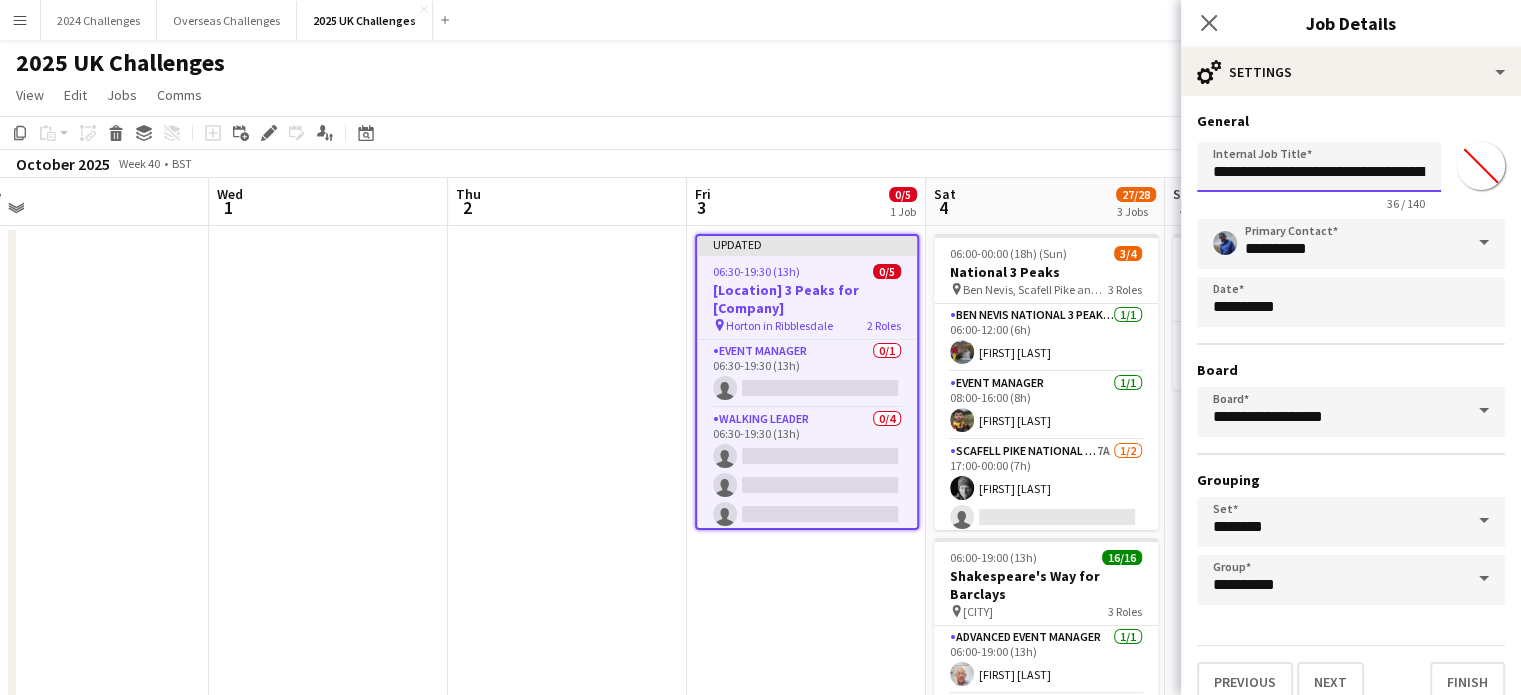 scroll, scrollTop: 0, scrollLeft: 50, axis: horizontal 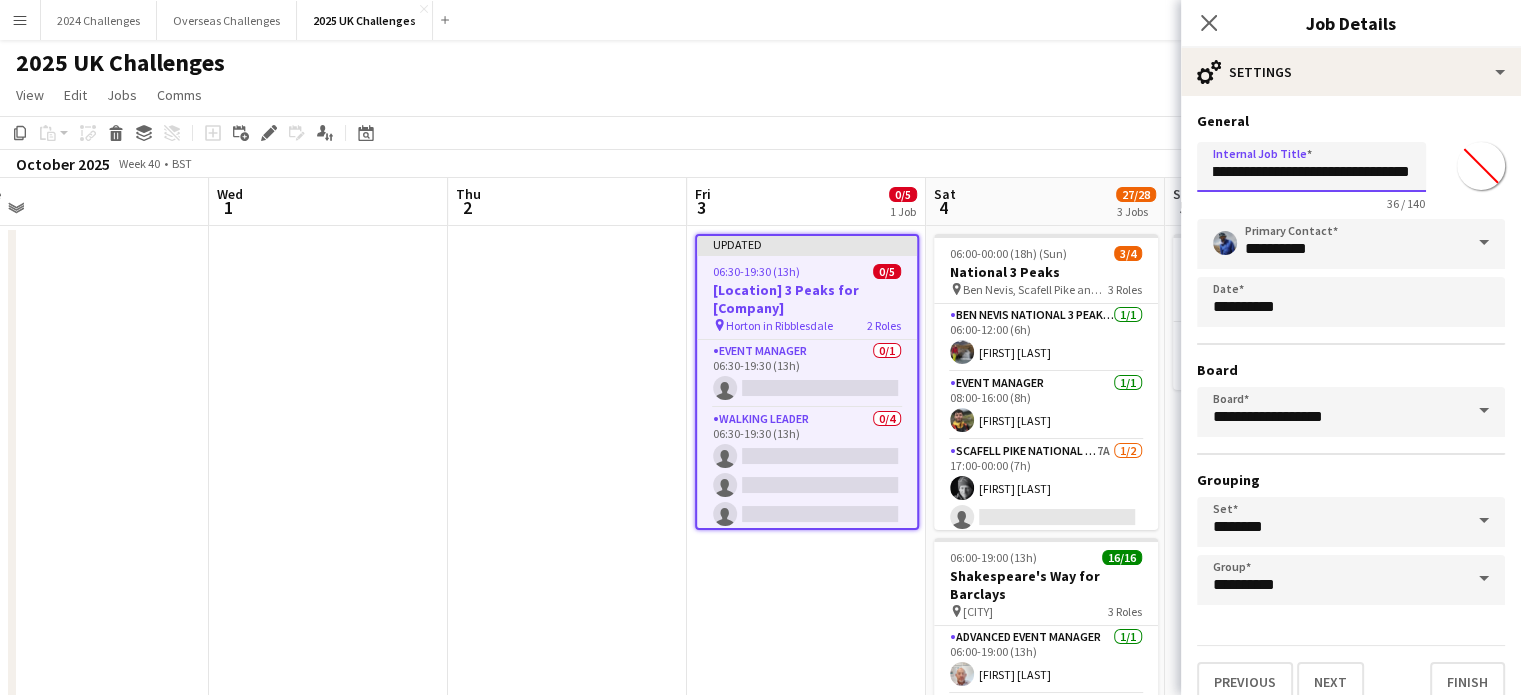 drag, startPoint x: 1392, startPoint y: 174, endPoint x: 1476, endPoint y: 175, distance: 84.00595 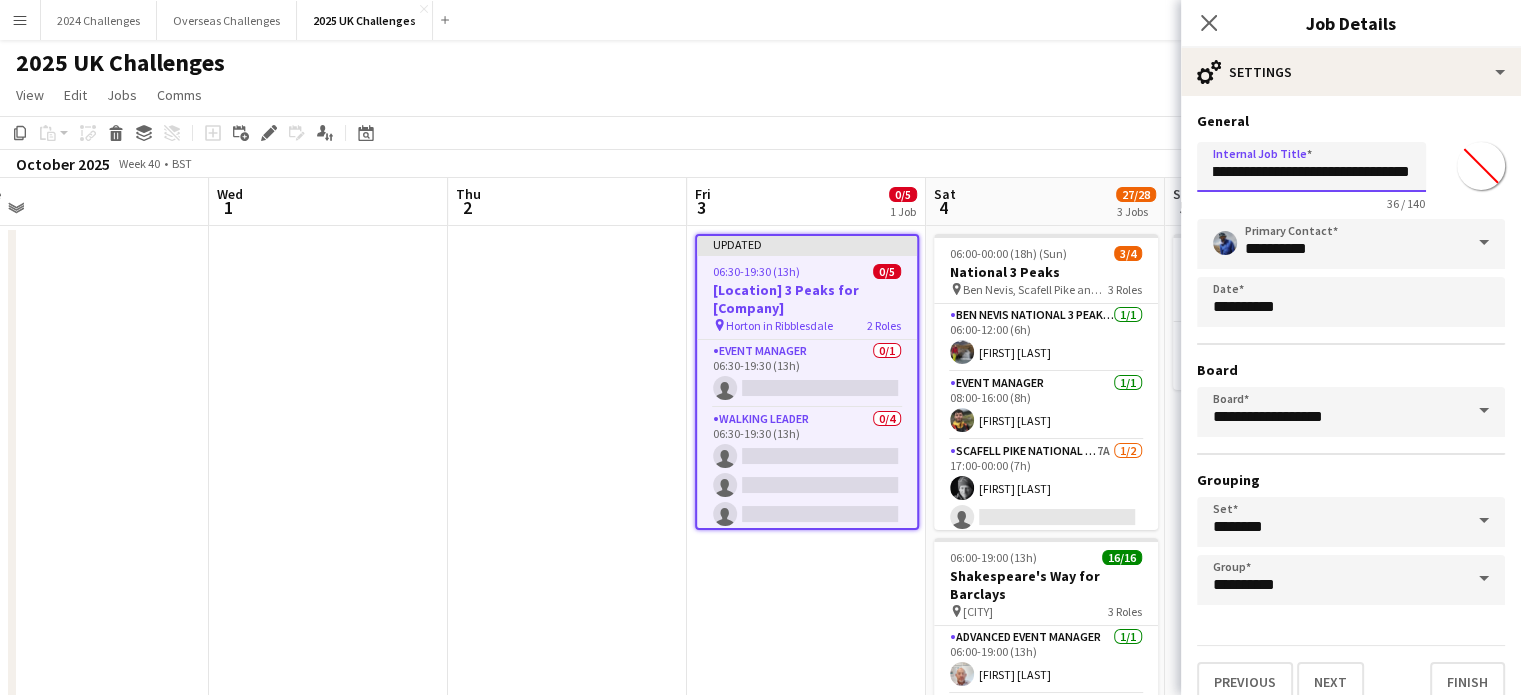 click on "**********" at bounding box center [1351, 172] 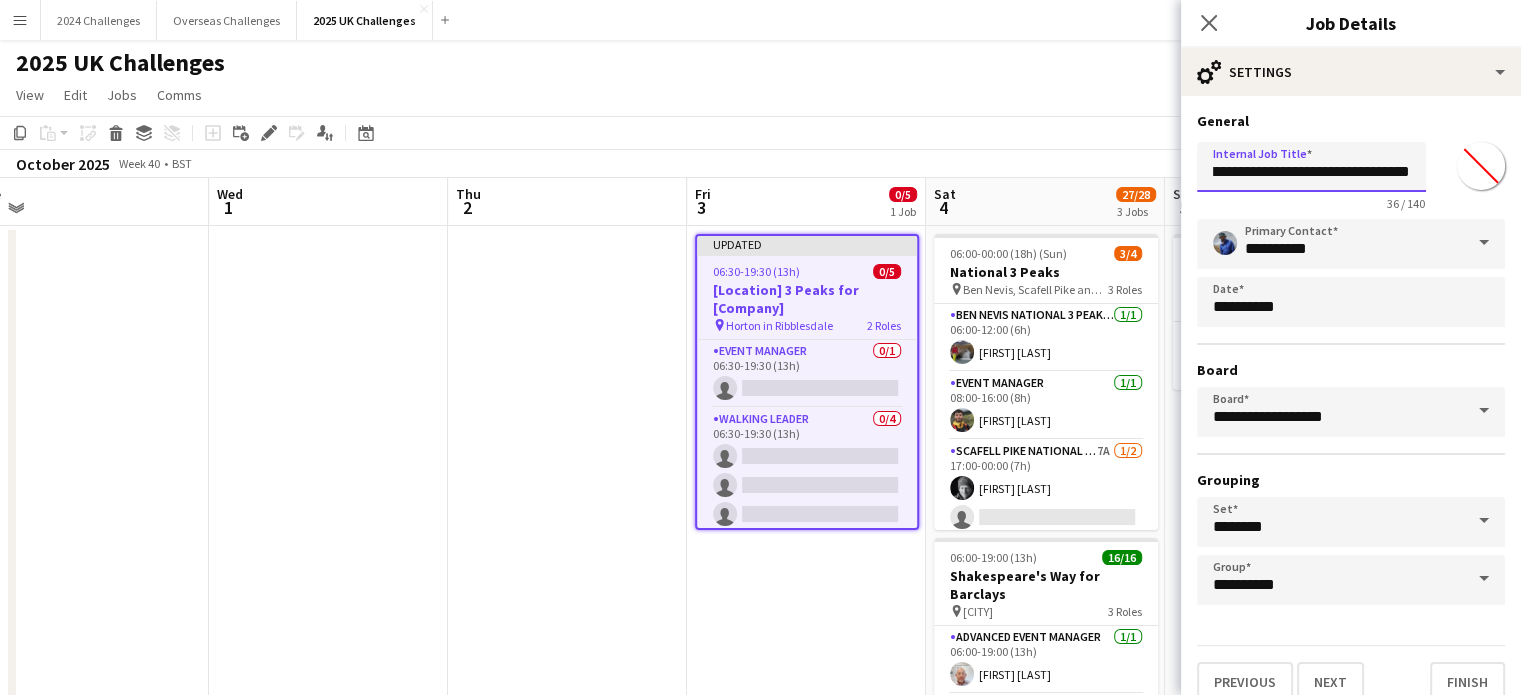 click on "**********" at bounding box center (1311, 167) 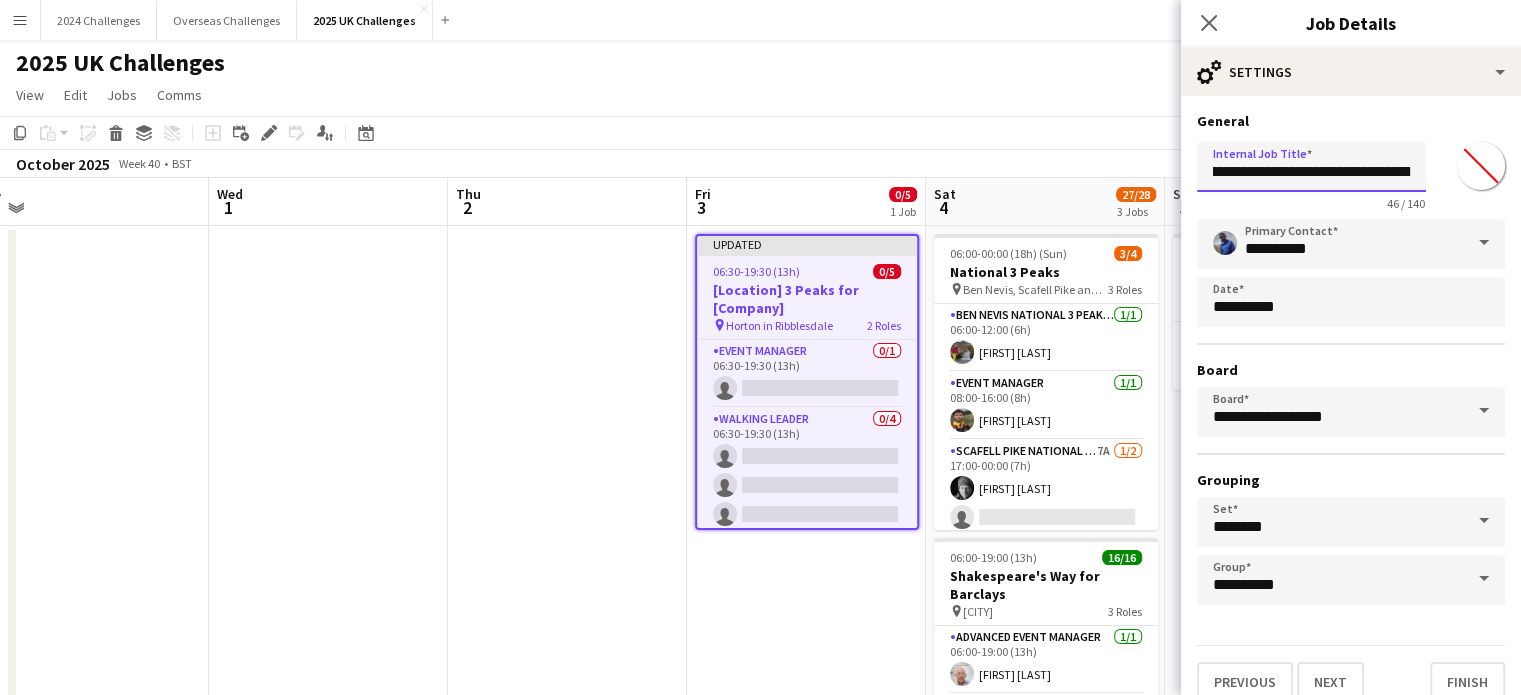 scroll, scrollTop: 0, scrollLeft: 88, axis: horizontal 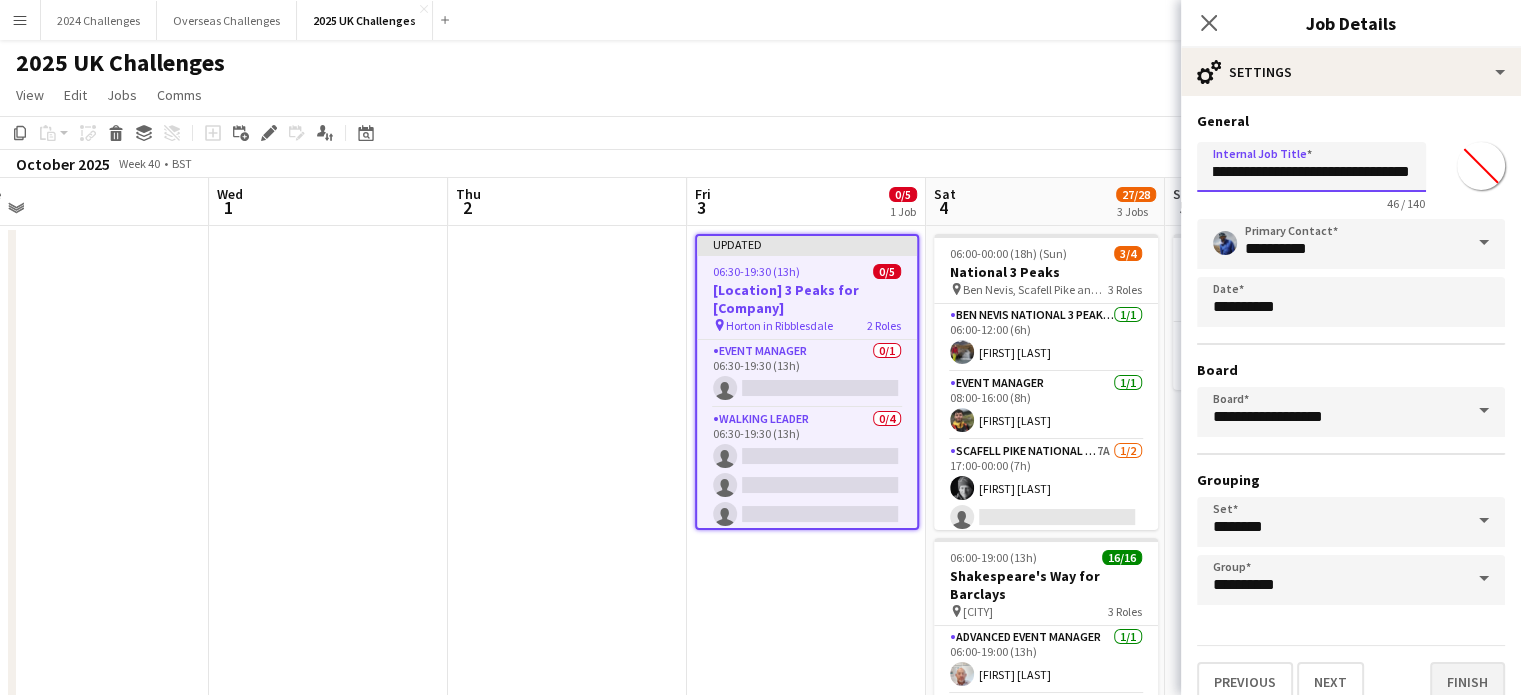 type on "**********" 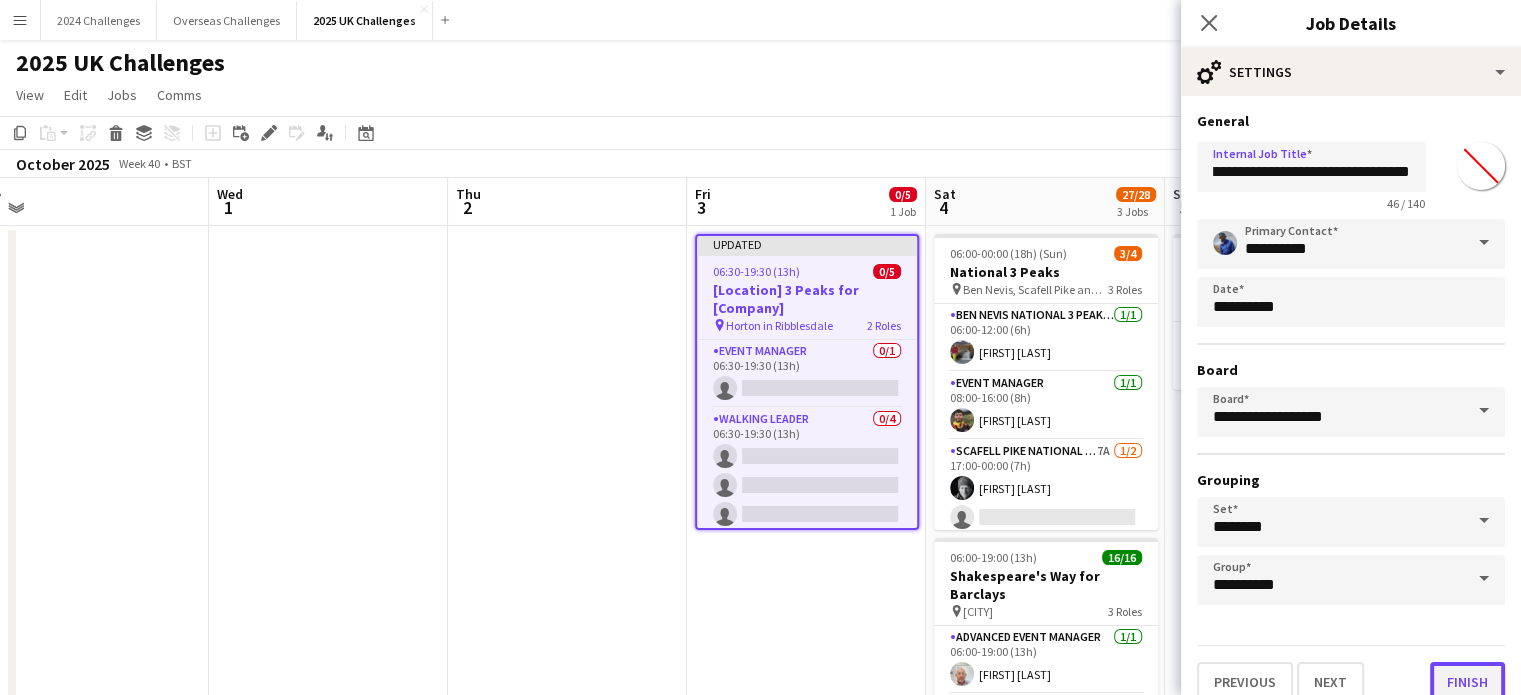 click on "Finish" at bounding box center (1467, 682) 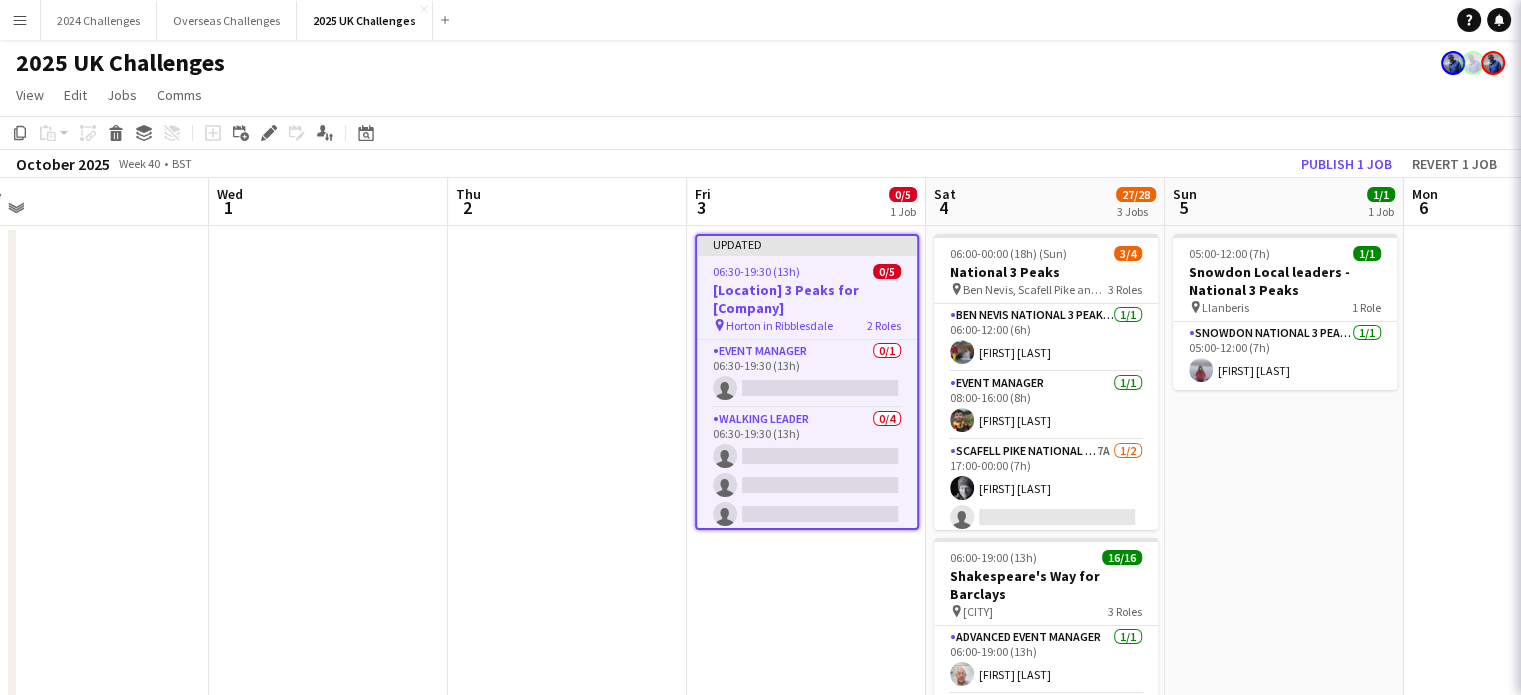 scroll, scrollTop: 0, scrollLeft: 0, axis: both 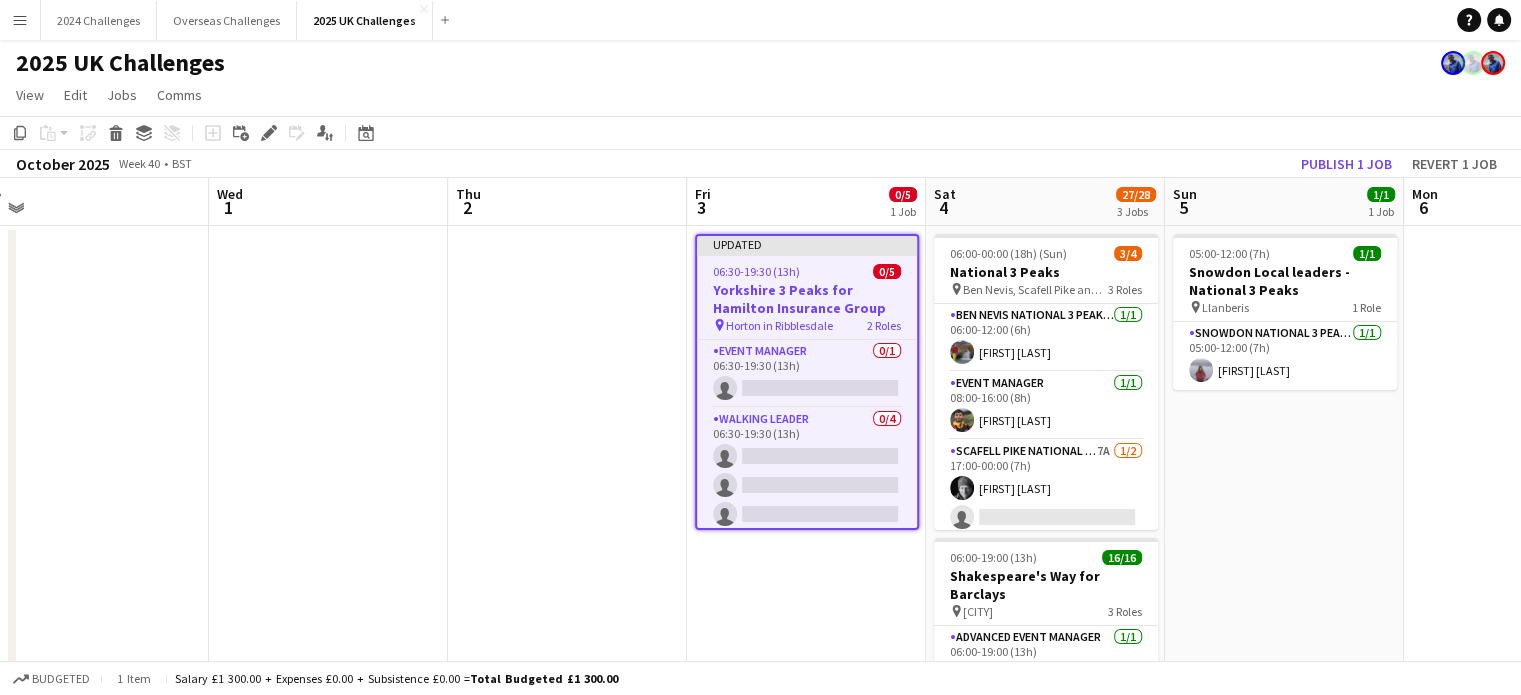 click on "Yorkshire 3 Peaks for Hamilton Insurance Group" at bounding box center [807, 299] 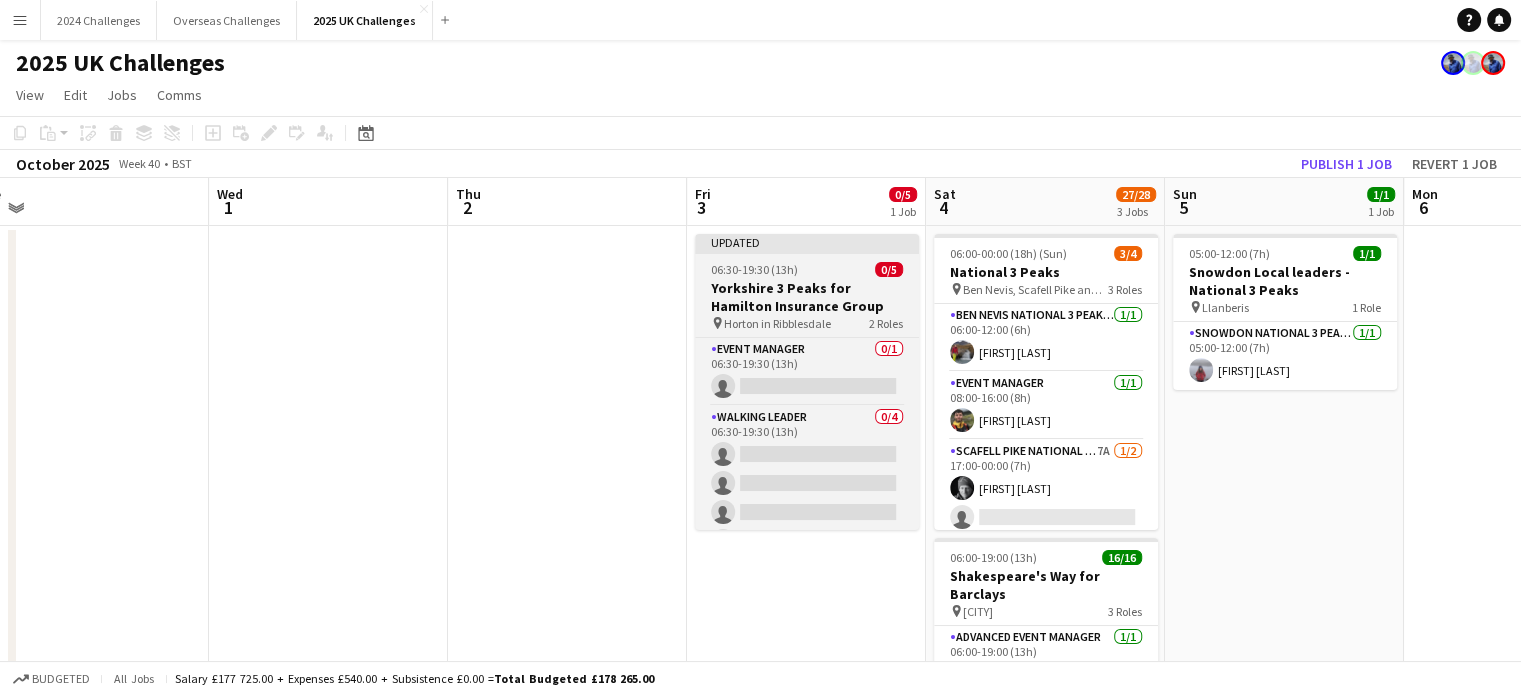 click on "Yorkshire 3 Peaks for Hamilton Insurance Group" at bounding box center (807, 297) 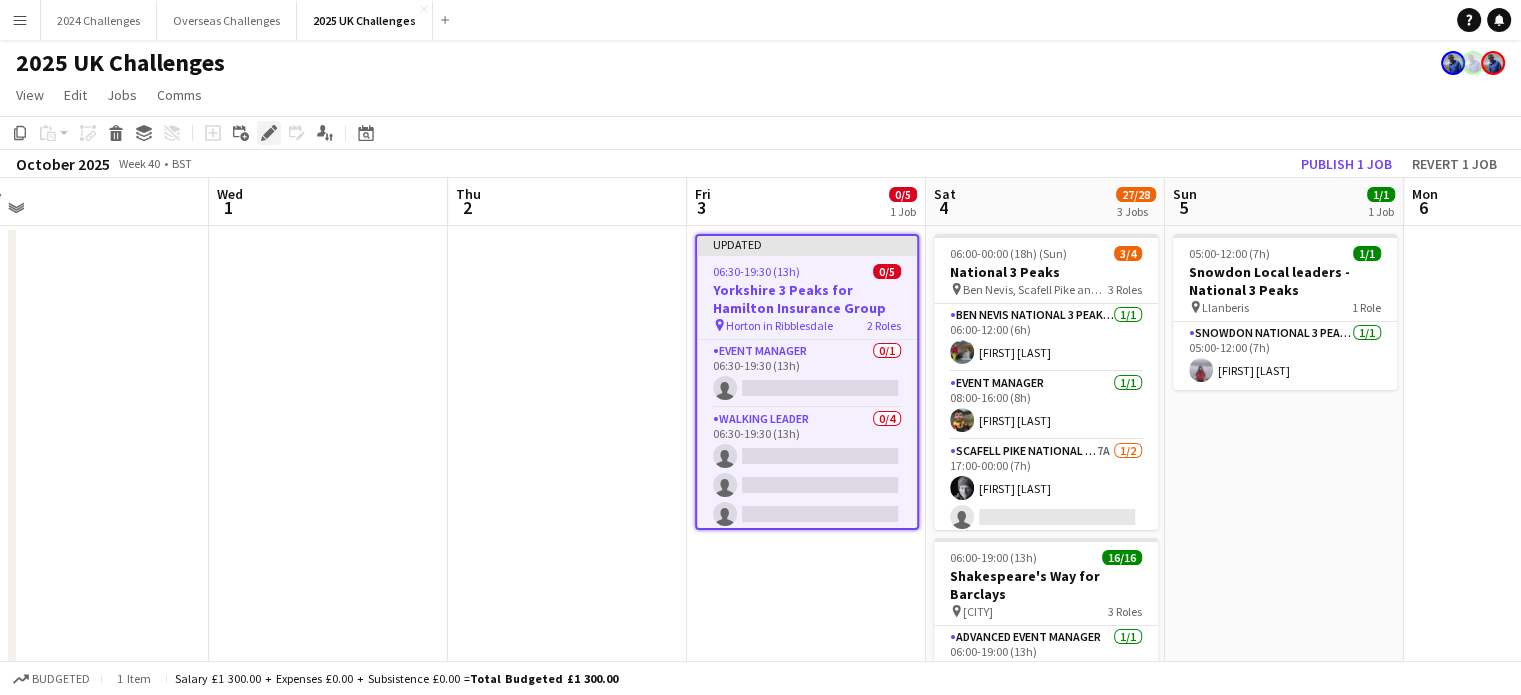 click 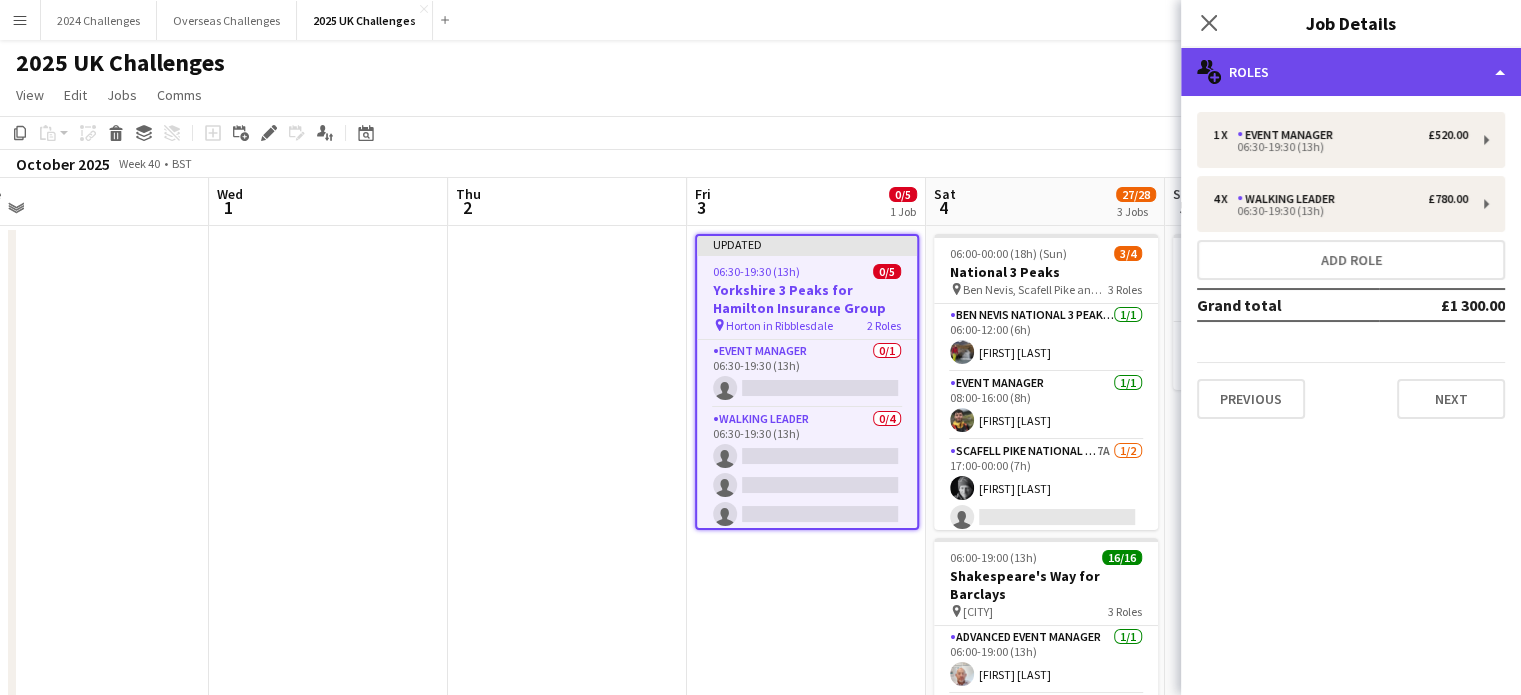 click on "multiple-users-add
Roles" 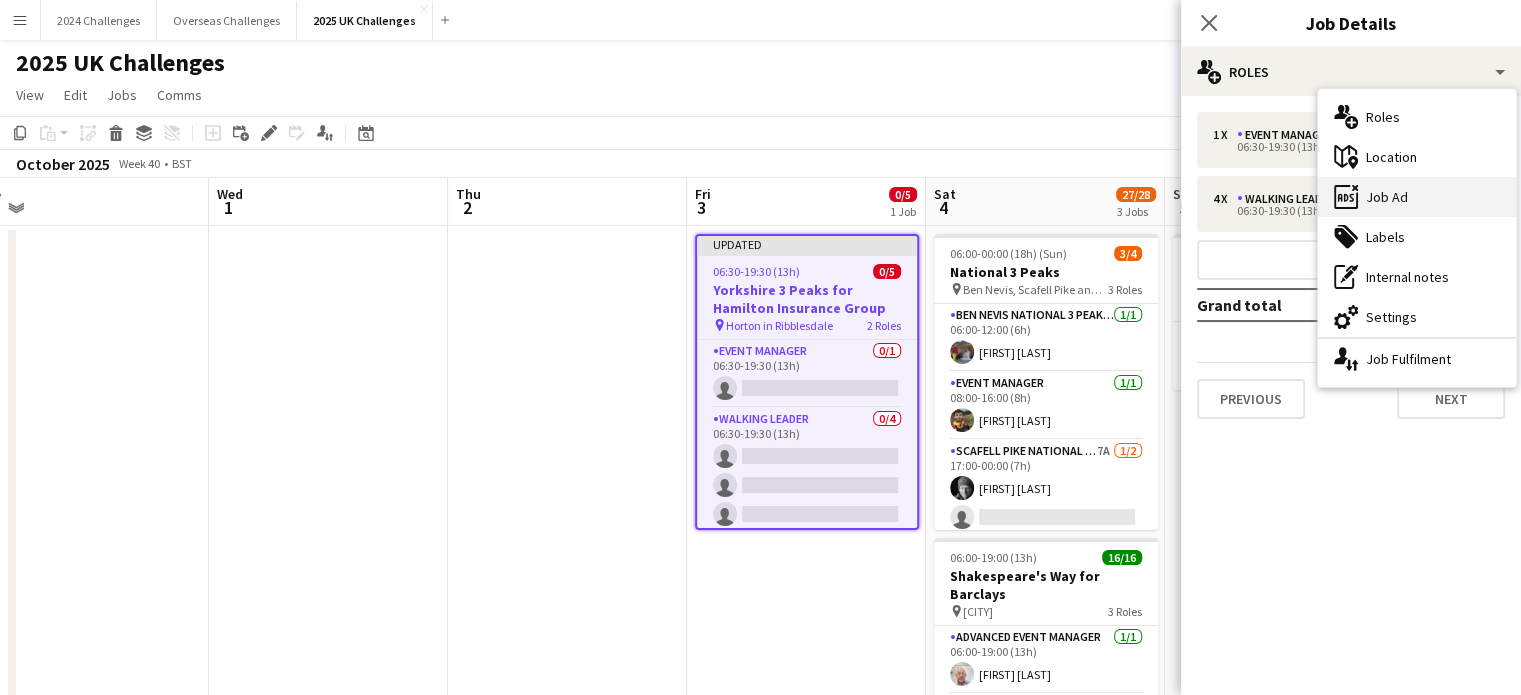 click on "ads-window
Job Ad" at bounding box center (1417, 197) 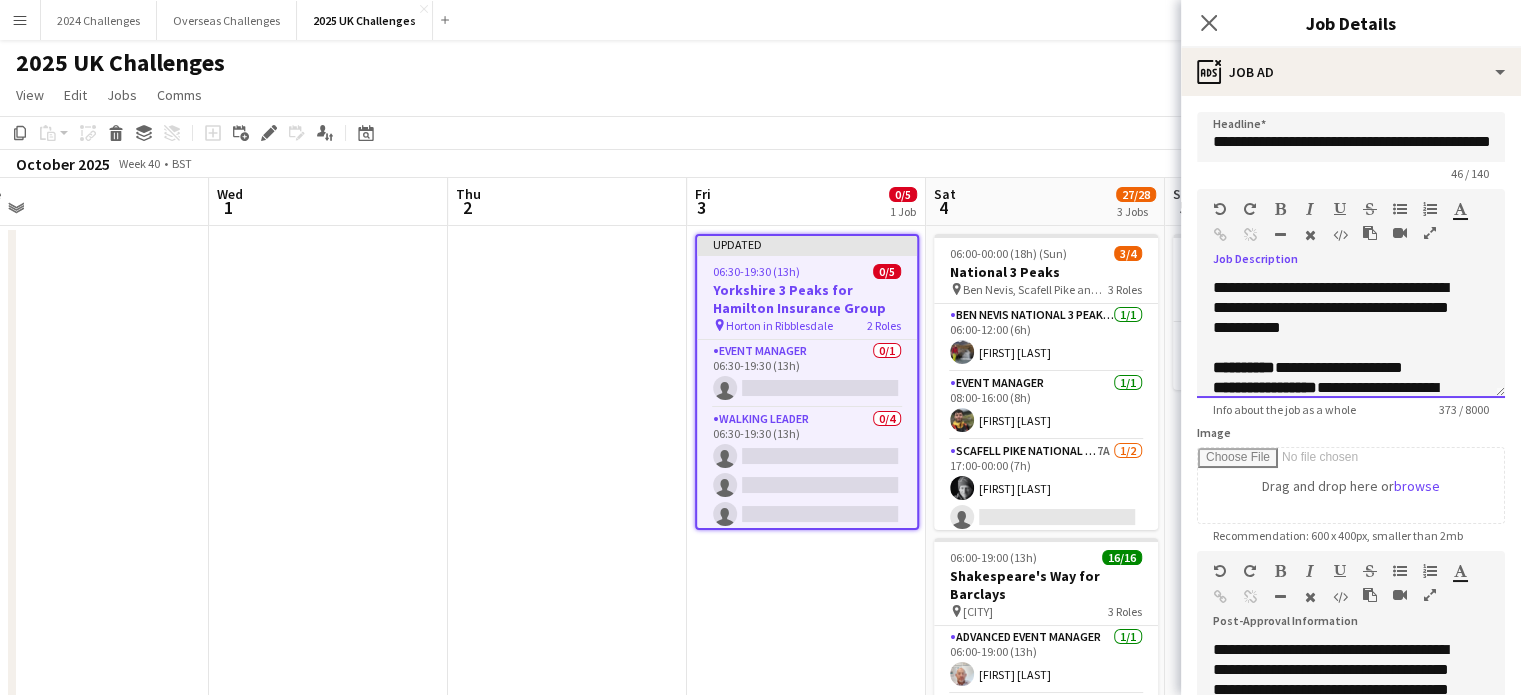 click on "**********" at bounding box center (1336, 308) 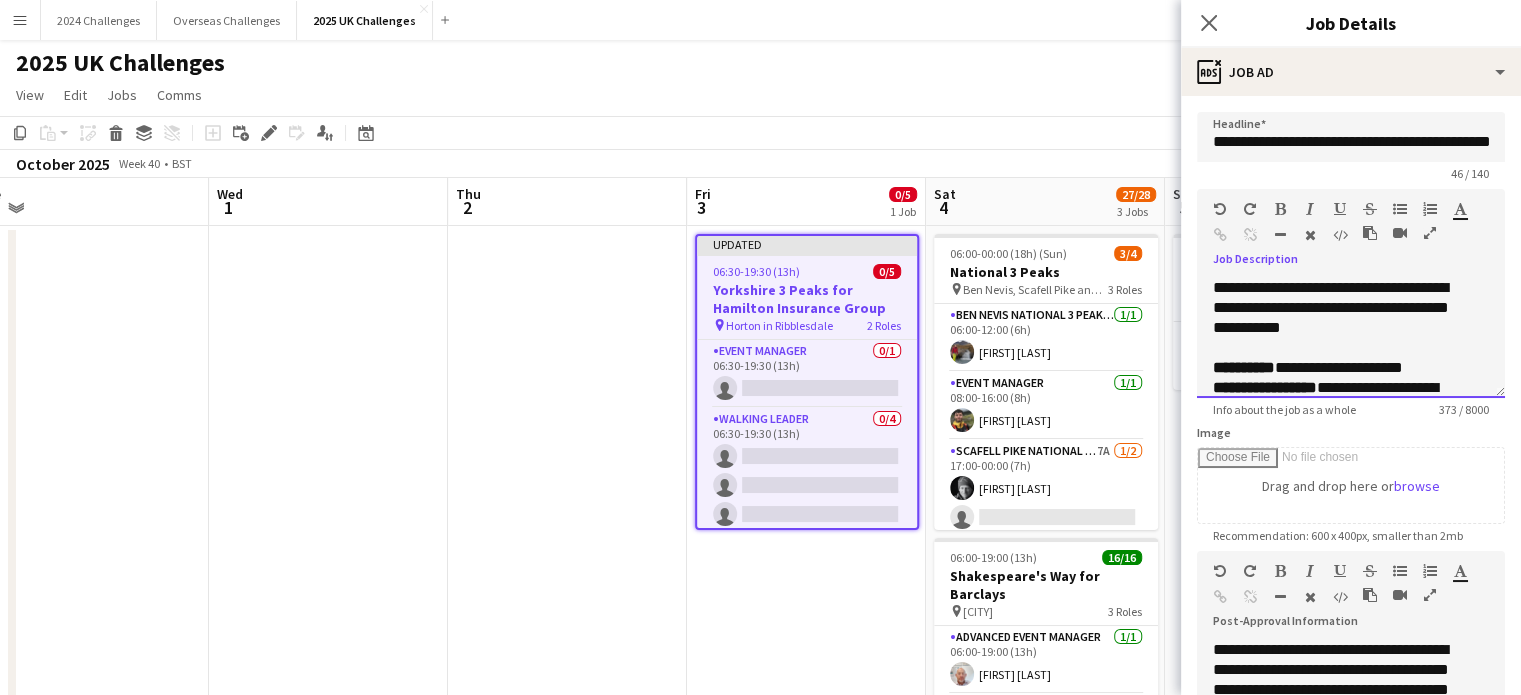 type 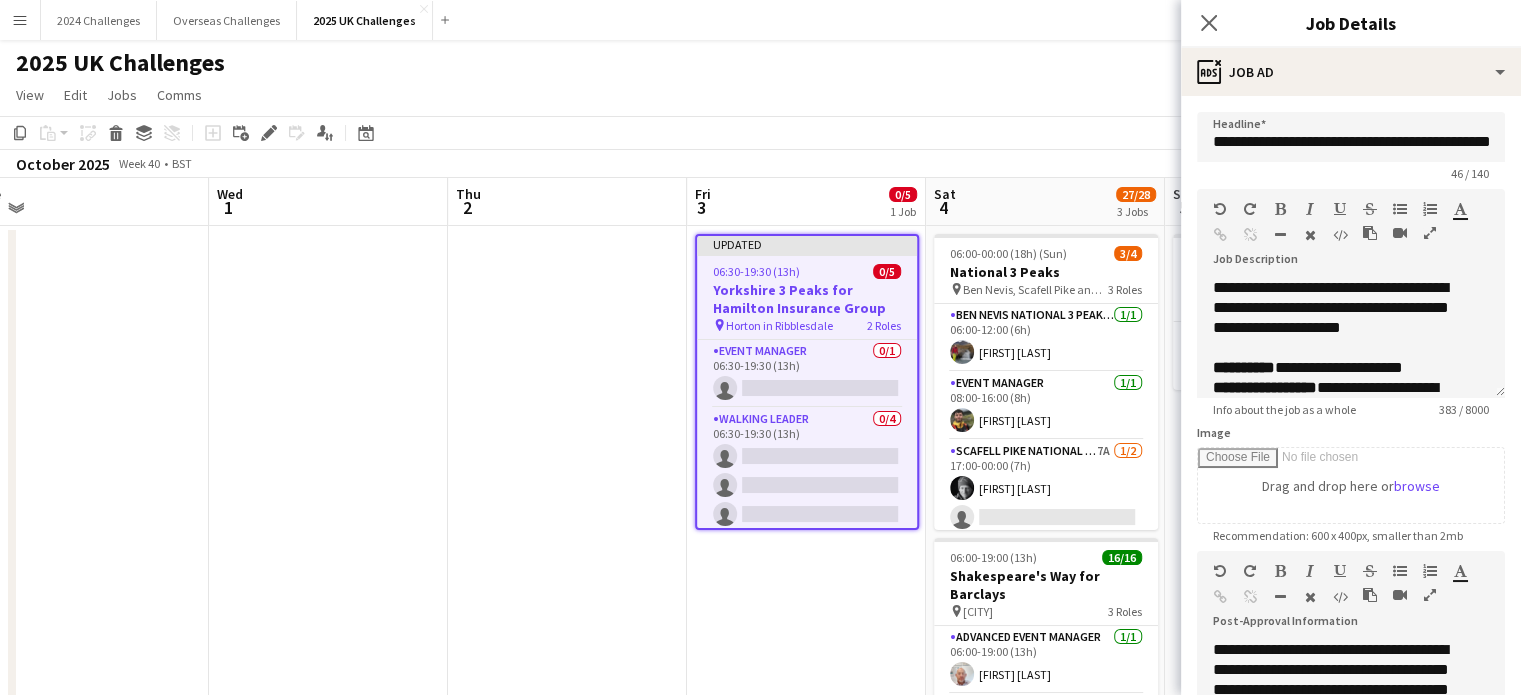 click on "View  Day view expanded Day view collapsed Month view Date picker Jump to today Expand Linked Jobs Collapse Linked Jobs  Edit  Copy Ctrl+C  Paste  Without Crew Ctrl+V With Crew Ctrl+Shift+V Paste as linked job  Group  Group Ungroup  Jobs  New Job Edit Job Delete Job New Linked Job Edit Linked Jobs Job fulfilment Promote Role Copy Role URL  Comms  Notify confirmed crew Create chat" 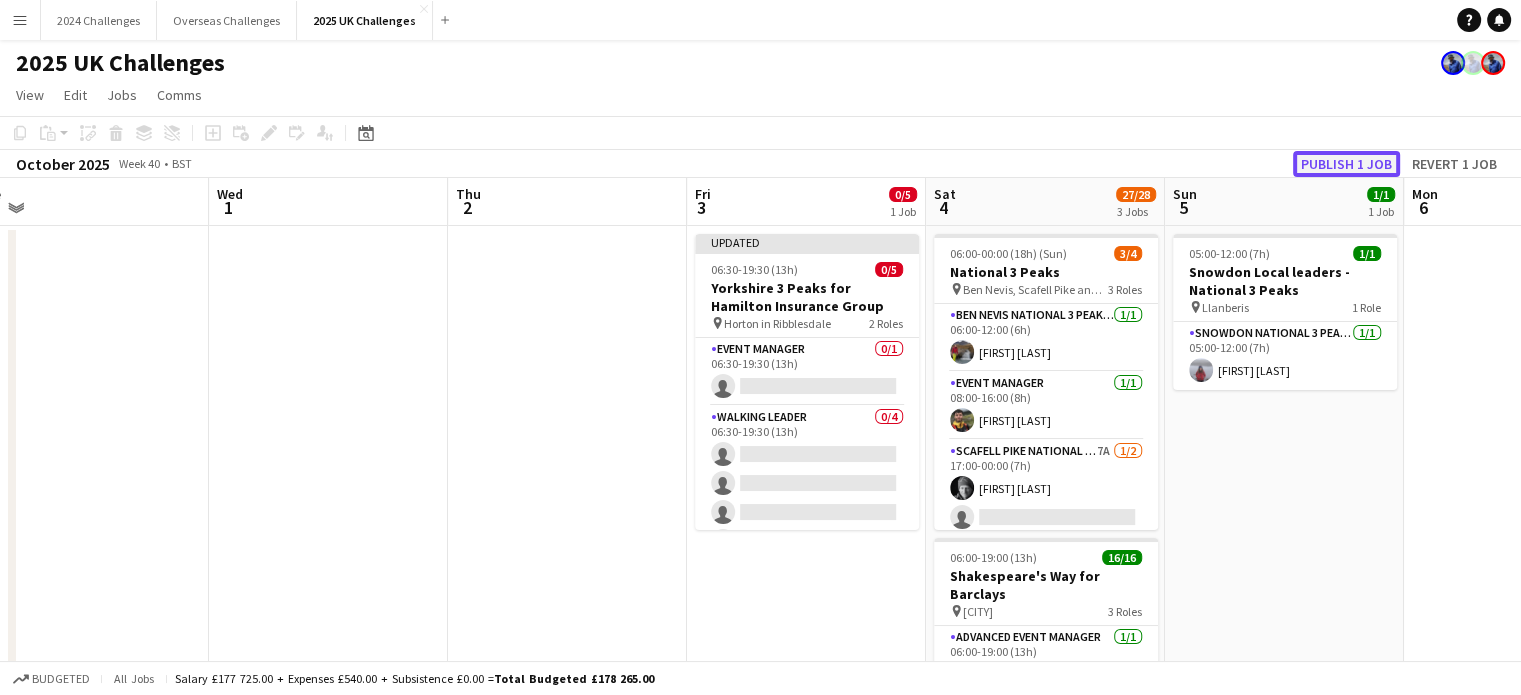 click on "Publish 1 job" 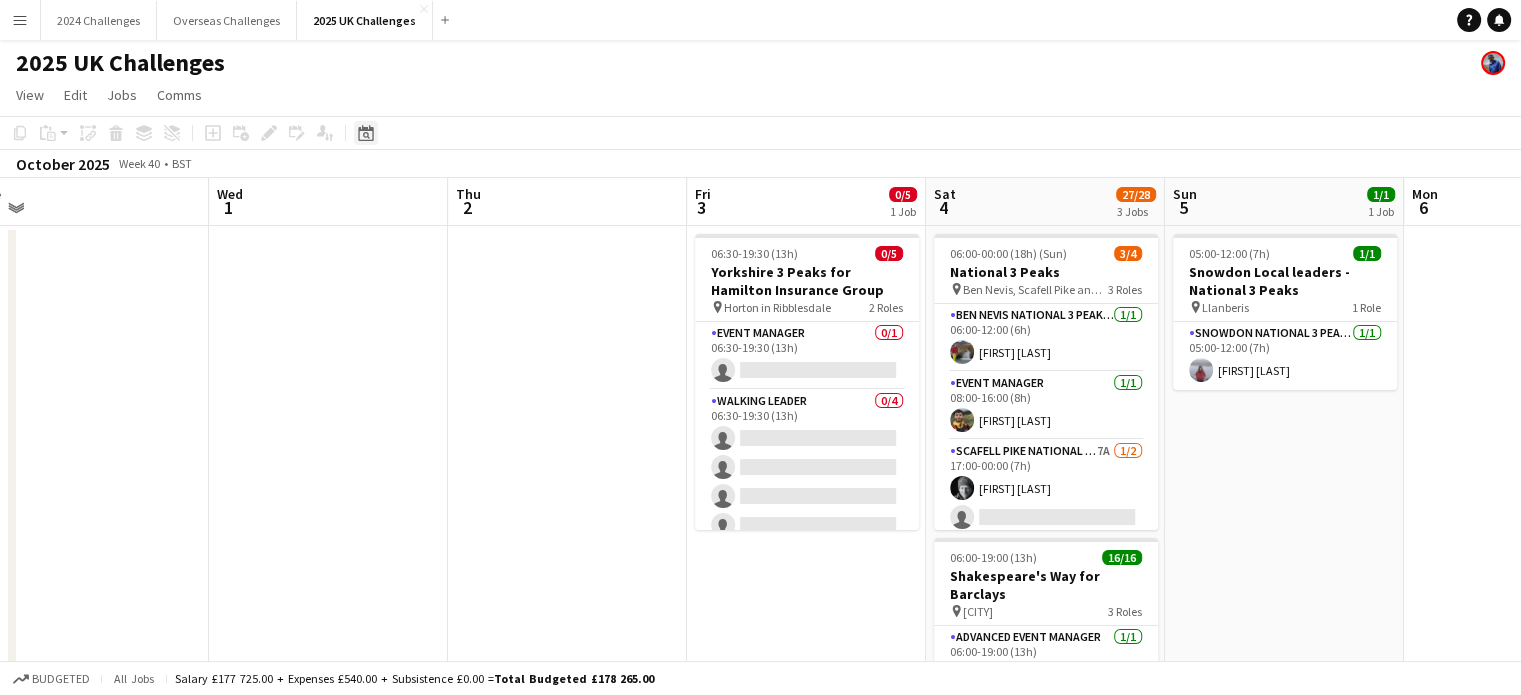 click on "Date picker" 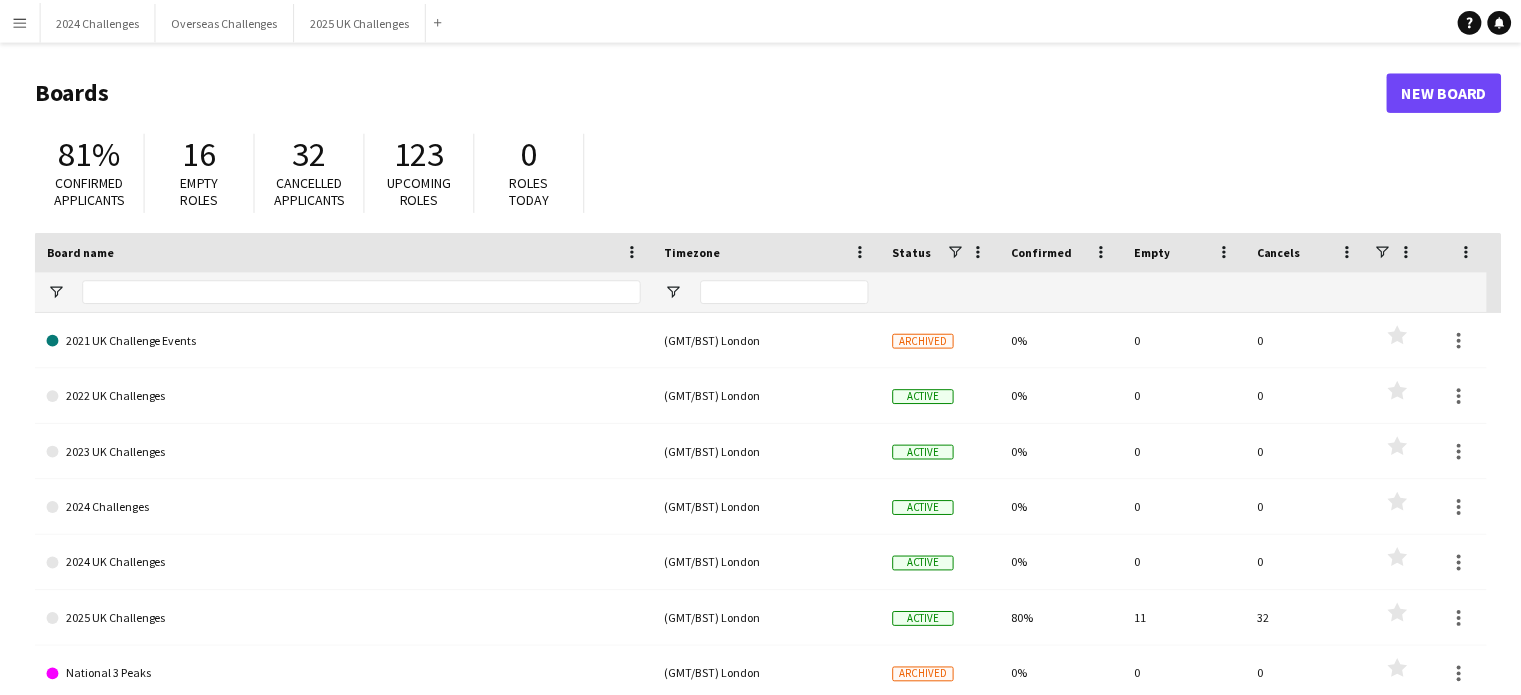 scroll, scrollTop: 0, scrollLeft: 0, axis: both 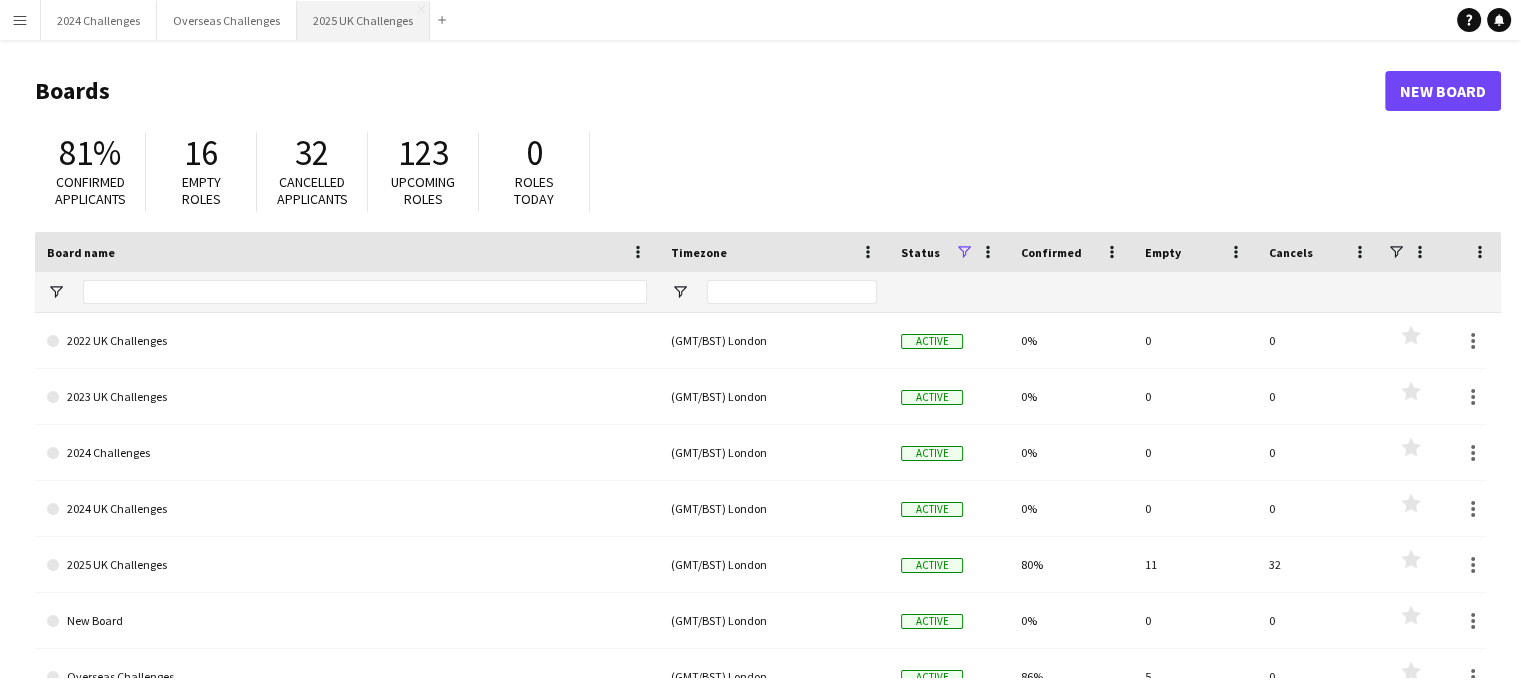 click on "2025 UK Challenges
Close" at bounding box center [363, 20] 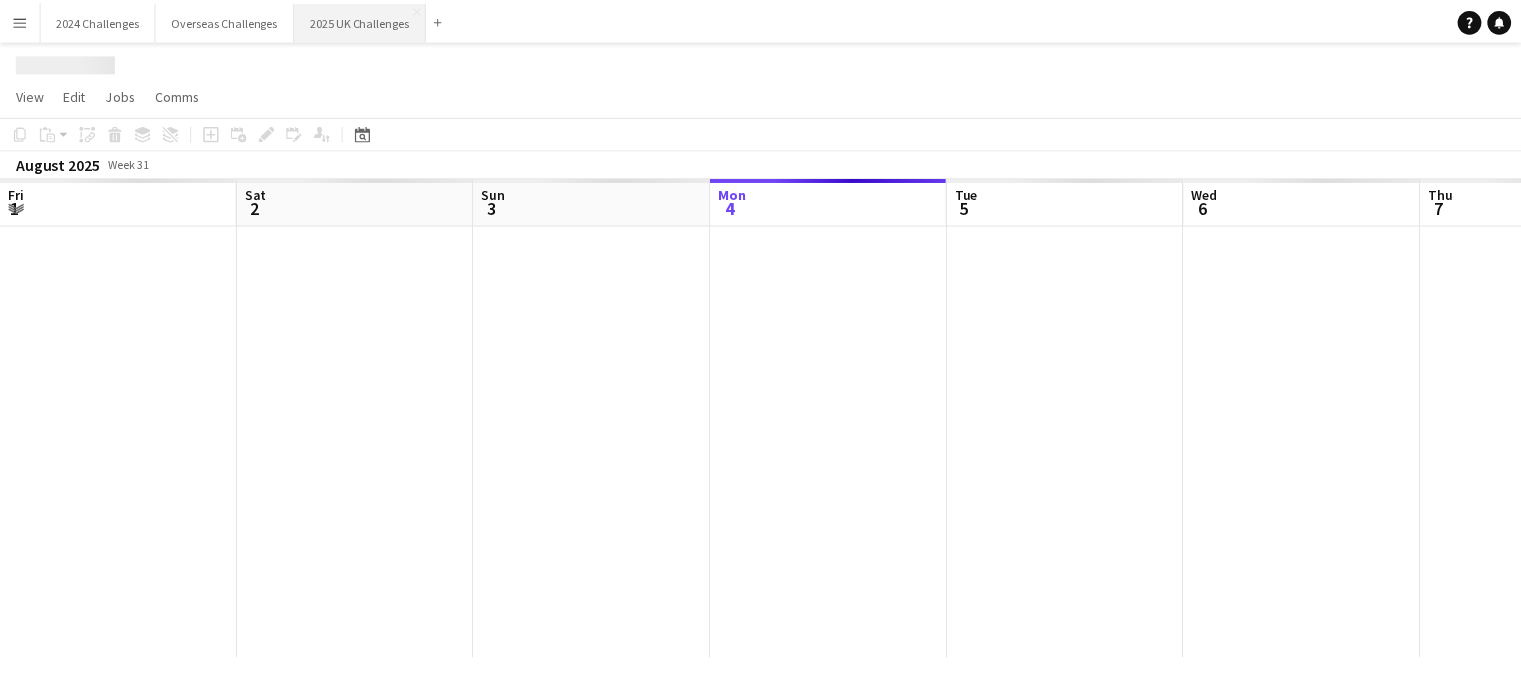 scroll, scrollTop: 0, scrollLeft: 478, axis: horizontal 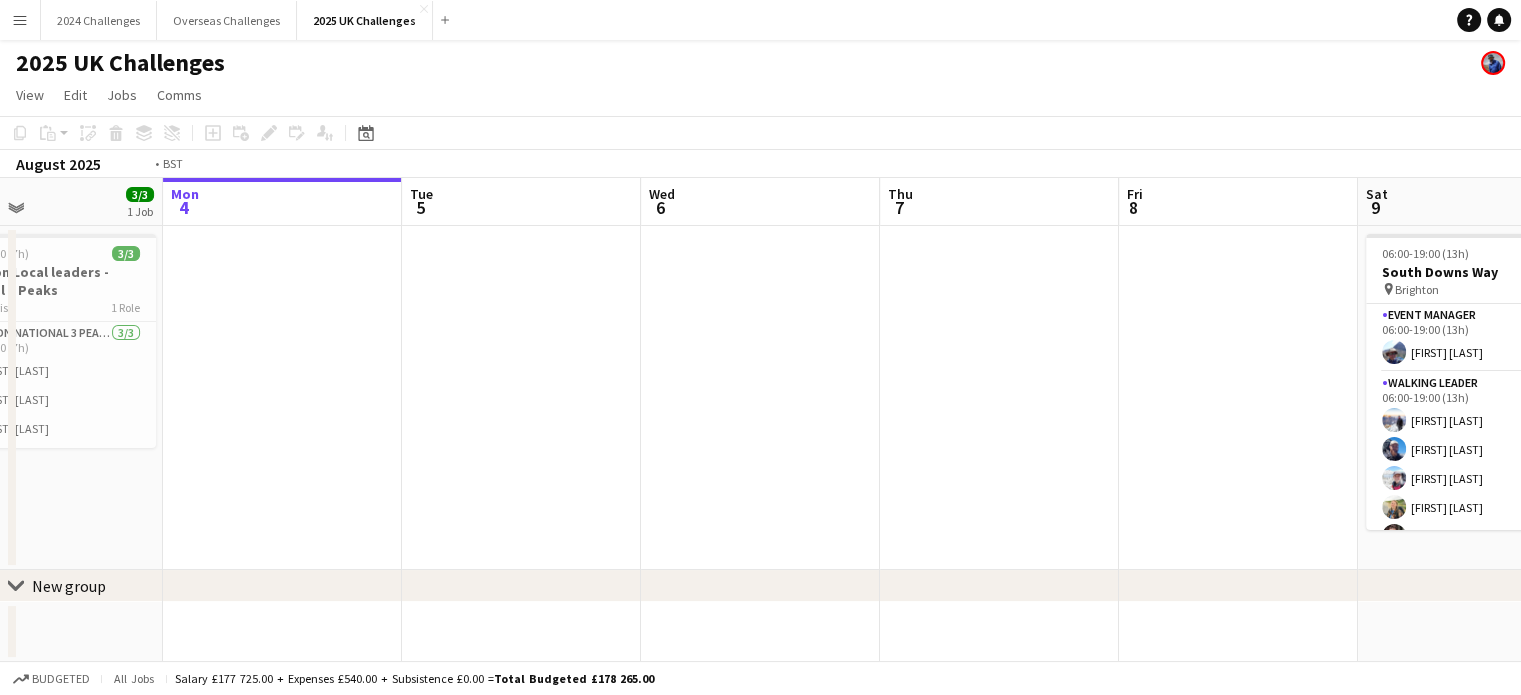 drag, startPoint x: 1036, startPoint y: 319, endPoint x: 95, endPoint y: 353, distance: 941.614 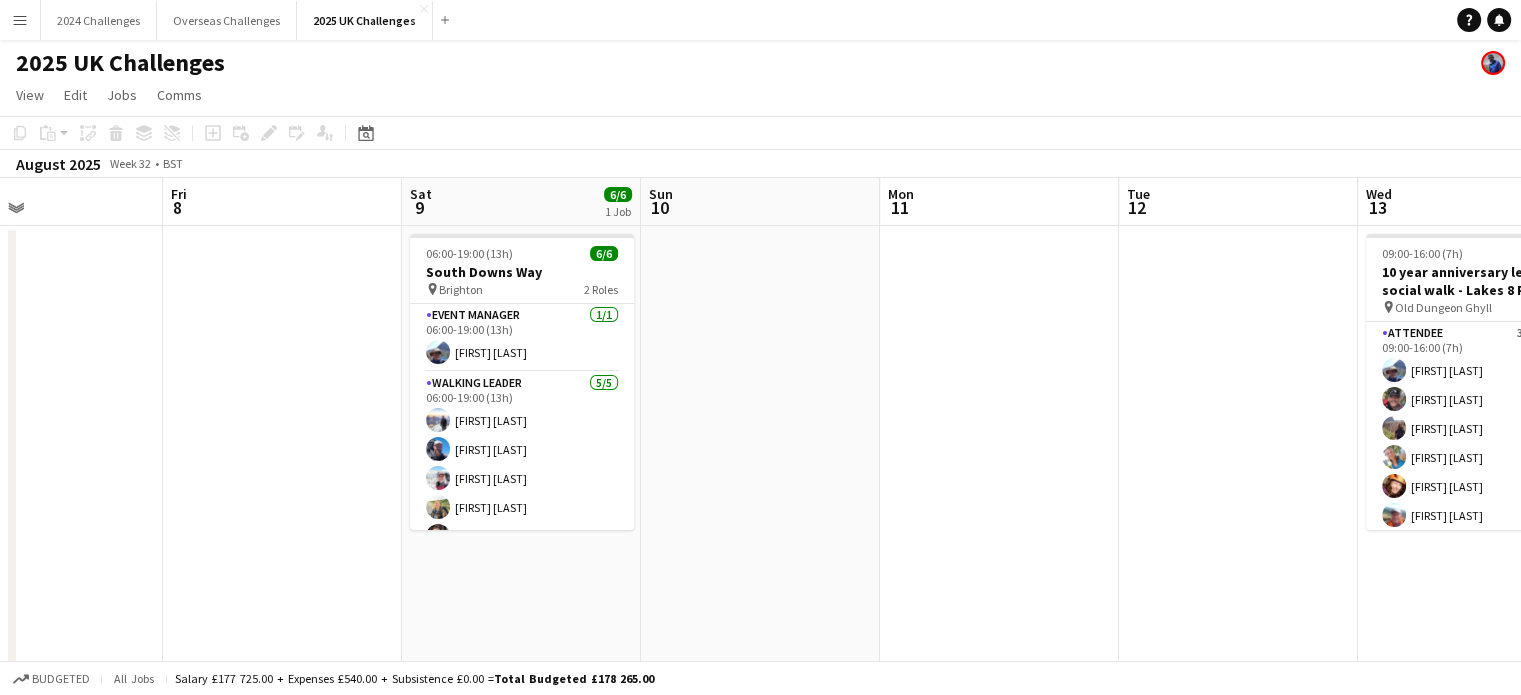 scroll, scrollTop: 0, scrollLeft: 555, axis: horizontal 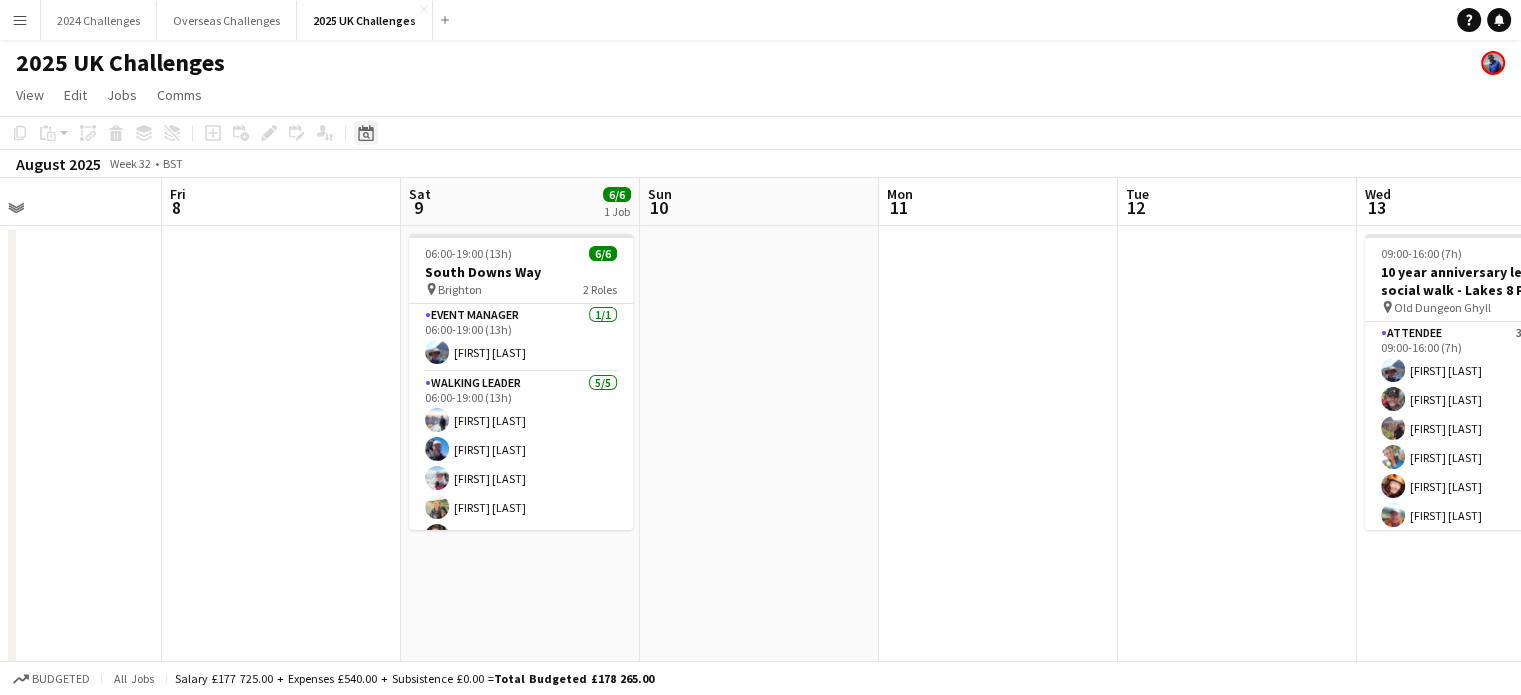 click on "Date picker" 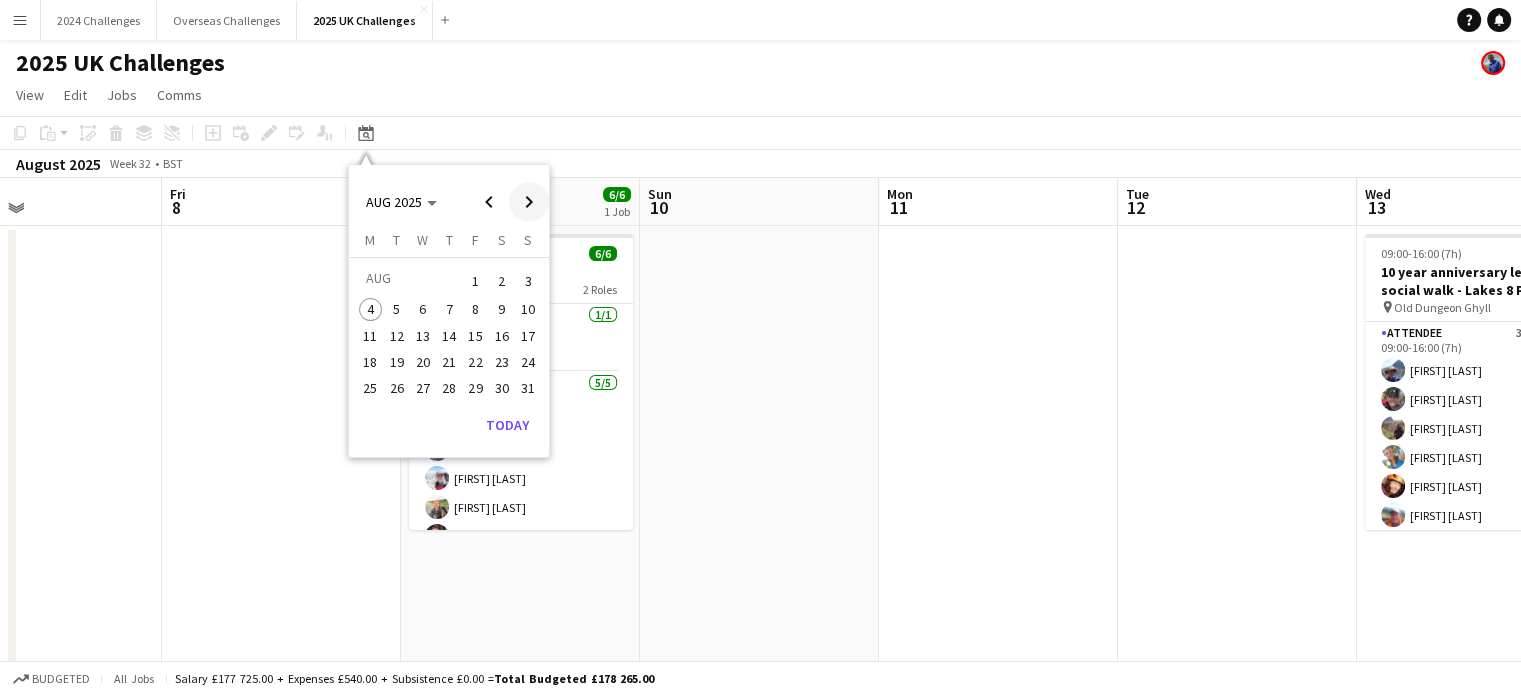 click at bounding box center (529, 202) 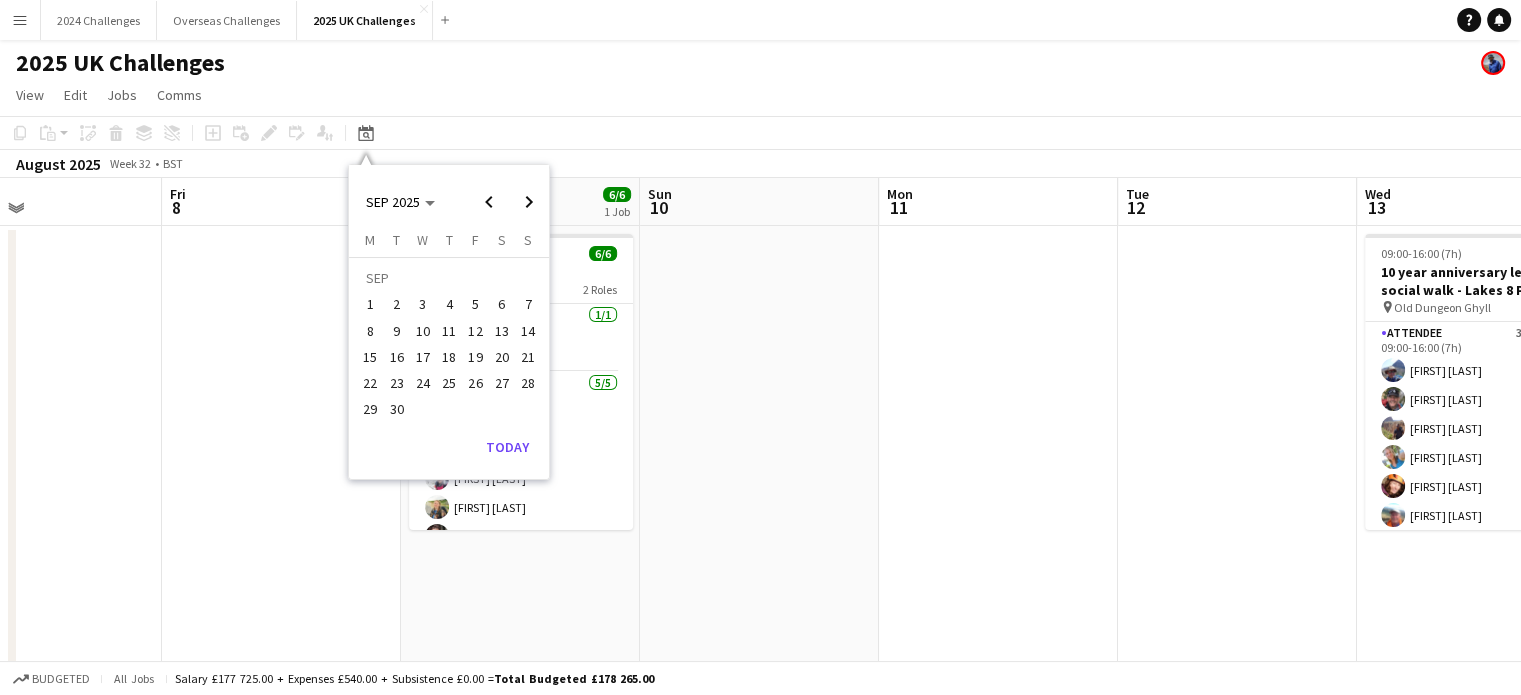 click on "12" at bounding box center (476, 331) 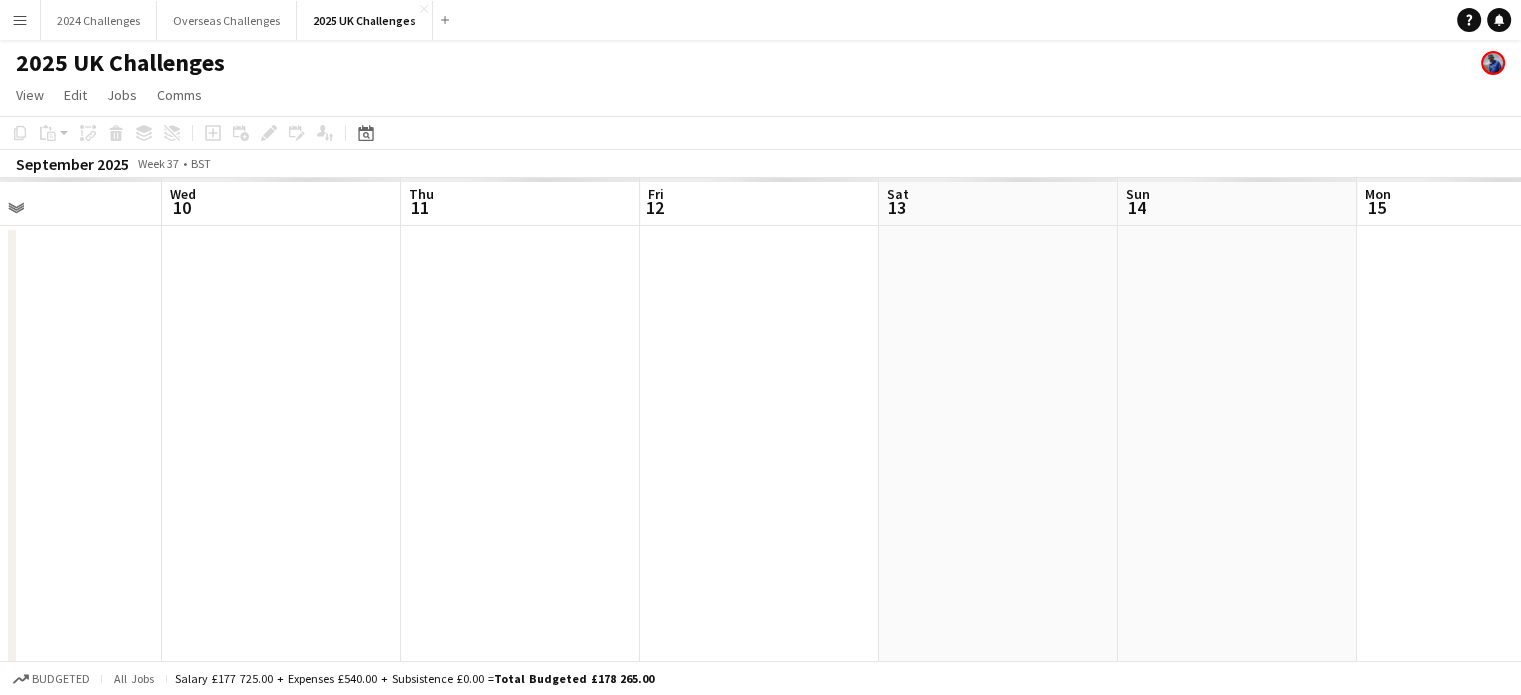 scroll, scrollTop: 0, scrollLeft: 688, axis: horizontal 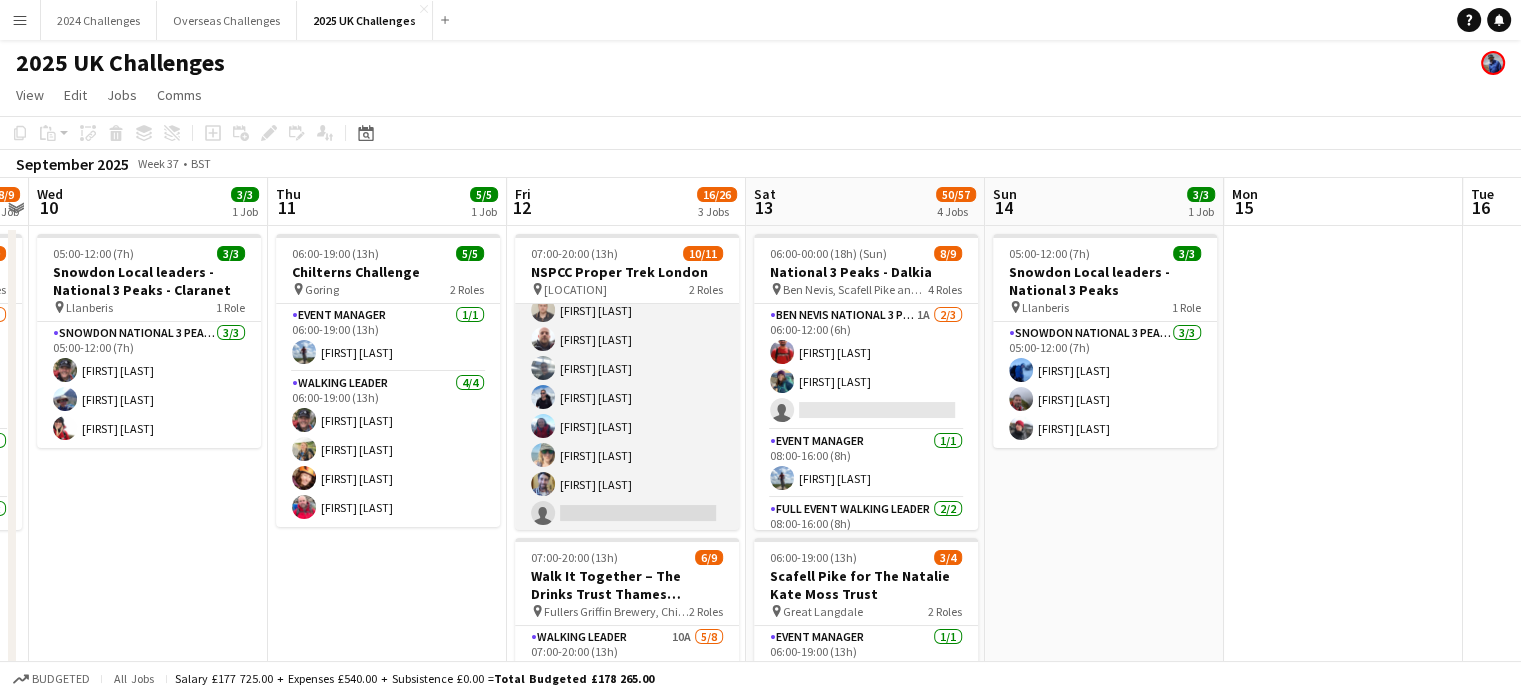 click on "Walking Leader   4A   9/10   07:00-20:00 (13h)
Jonathan Reid Martin Clarke George Surtees Ben Dawson Jamie Rustom Jerry Gillham Matilda Fuller Jenn Phillips Jacob Temple
single-neutral-actions" at bounding box center (627, 368) 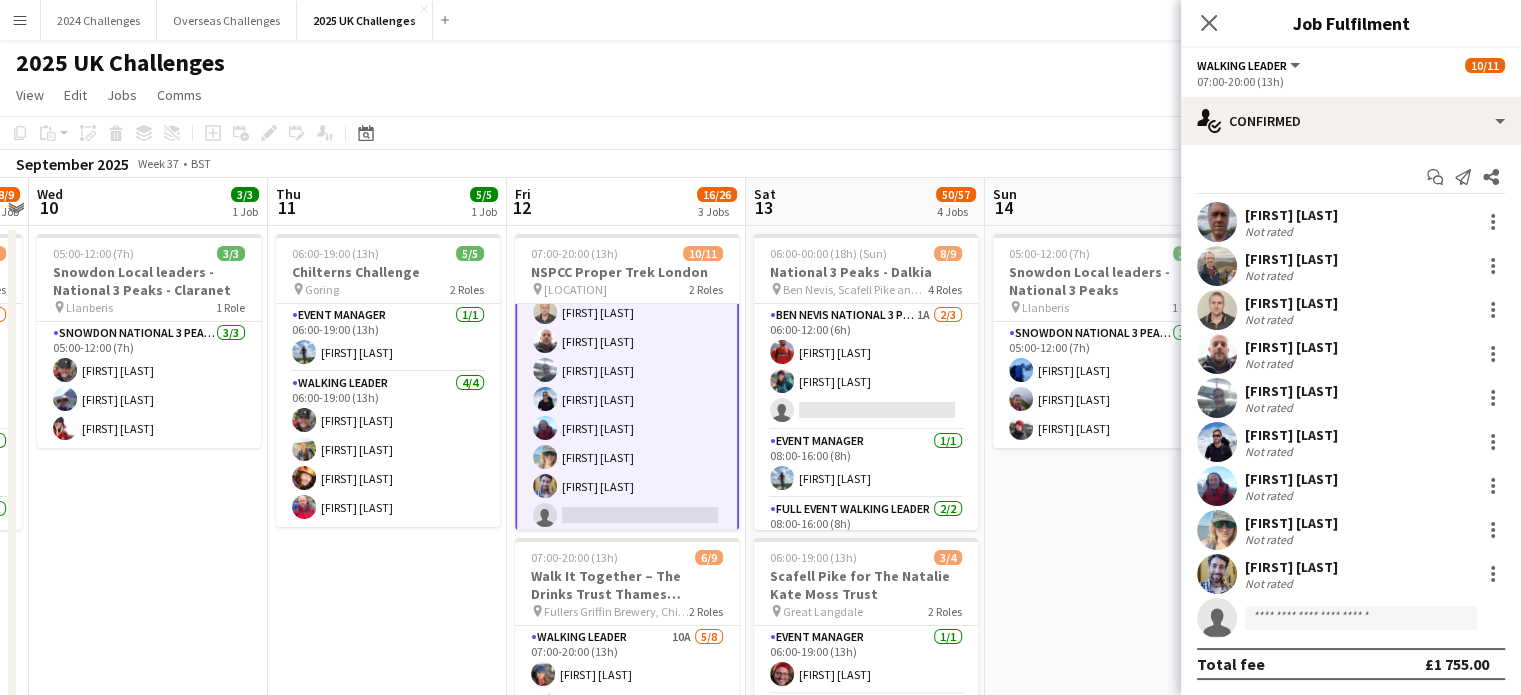scroll, scrollTop: 101, scrollLeft: 0, axis: vertical 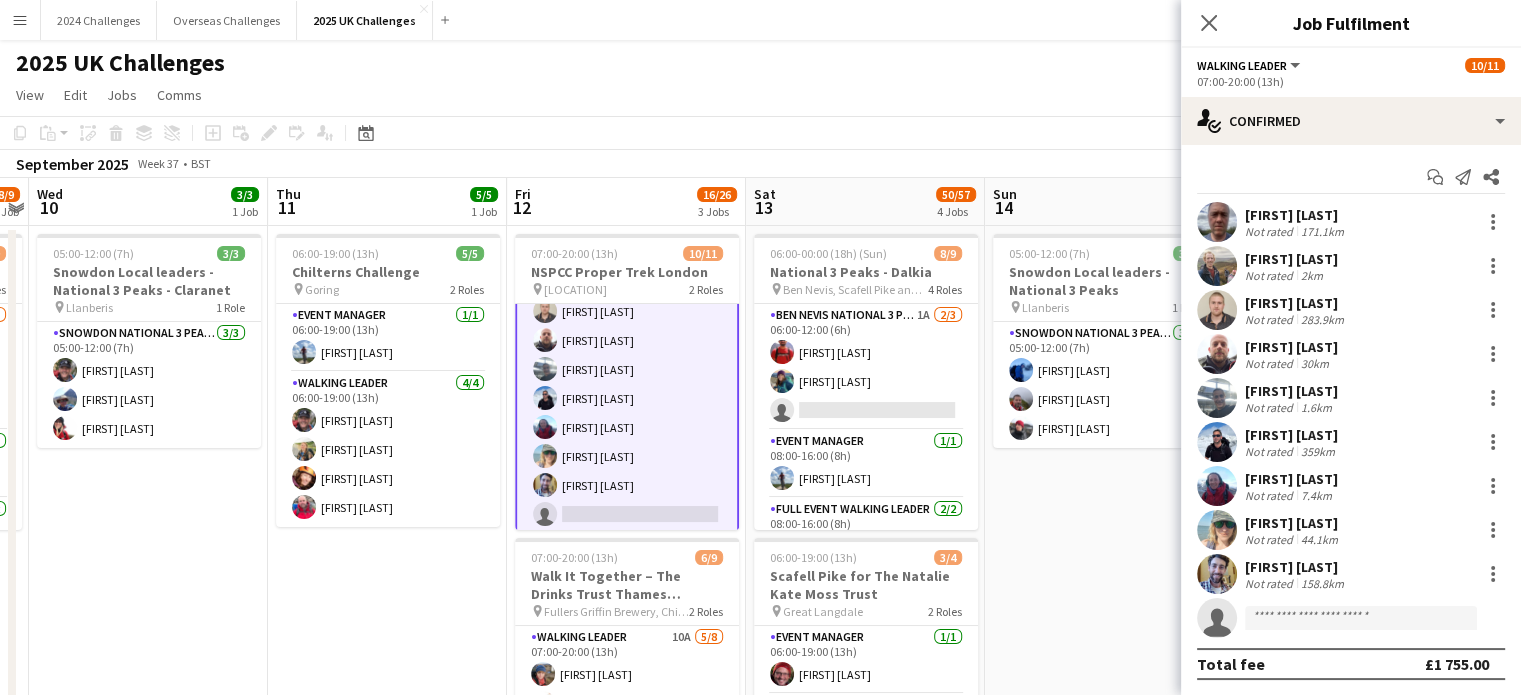 click on "1.6km" at bounding box center [1316, 407] 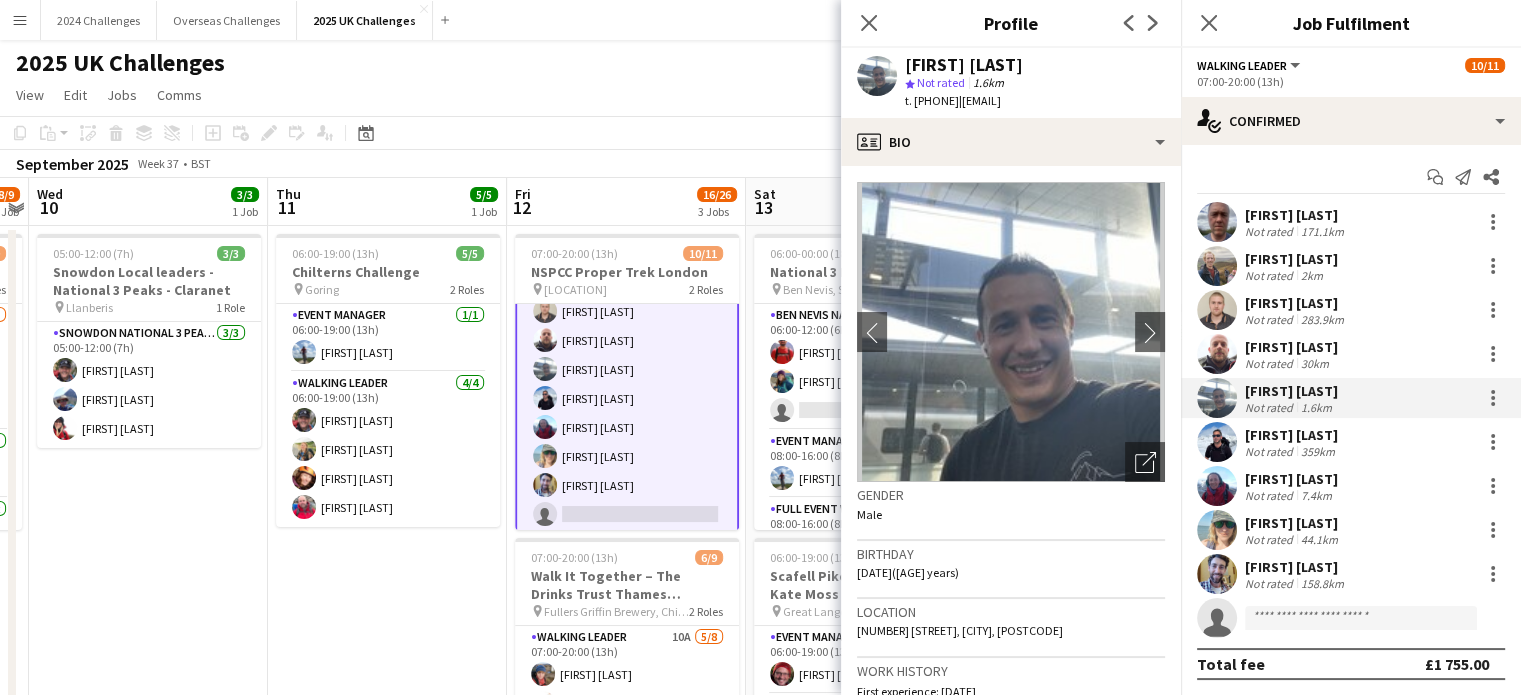 drag, startPoint x: 1064, startPoint y: 635, endPoint x: 1006, endPoint y: 635, distance: 58 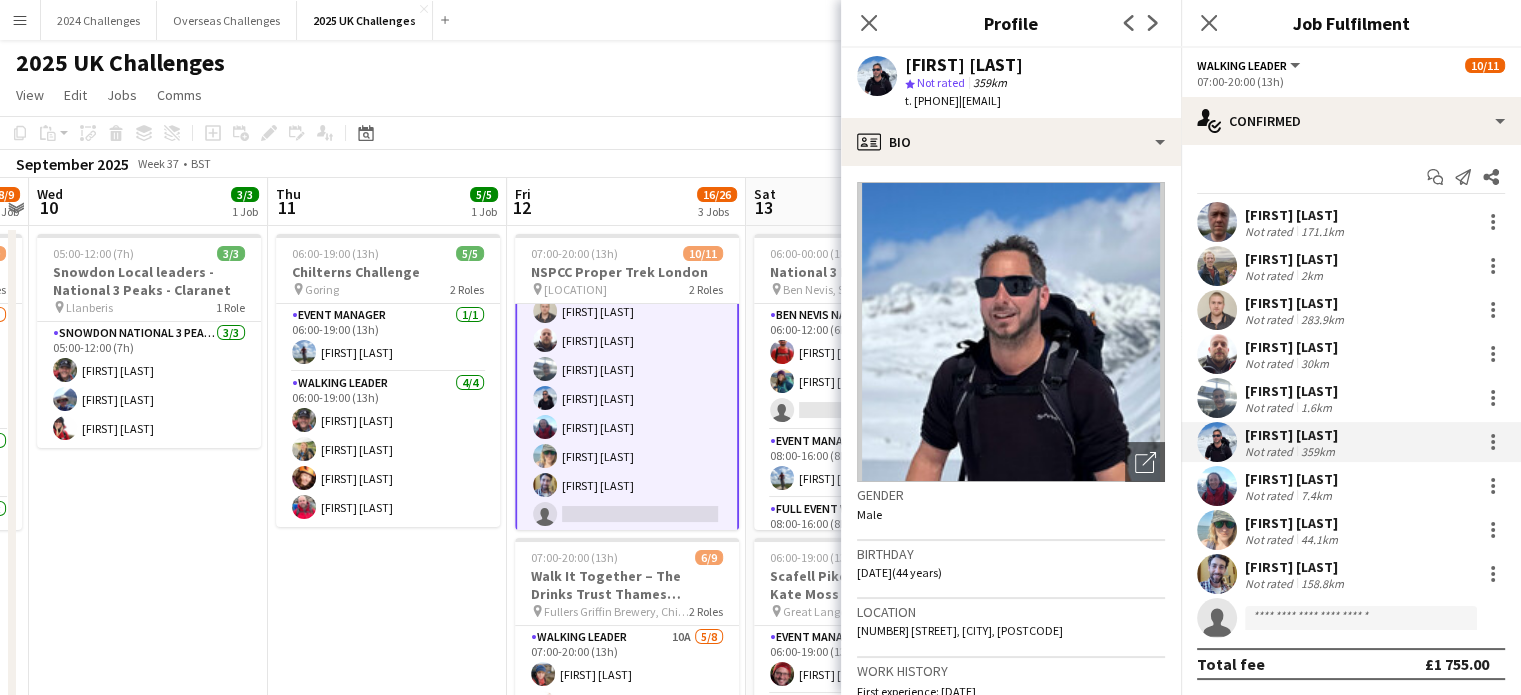 click on "[FIRST] [LAST]" at bounding box center (1291, 479) 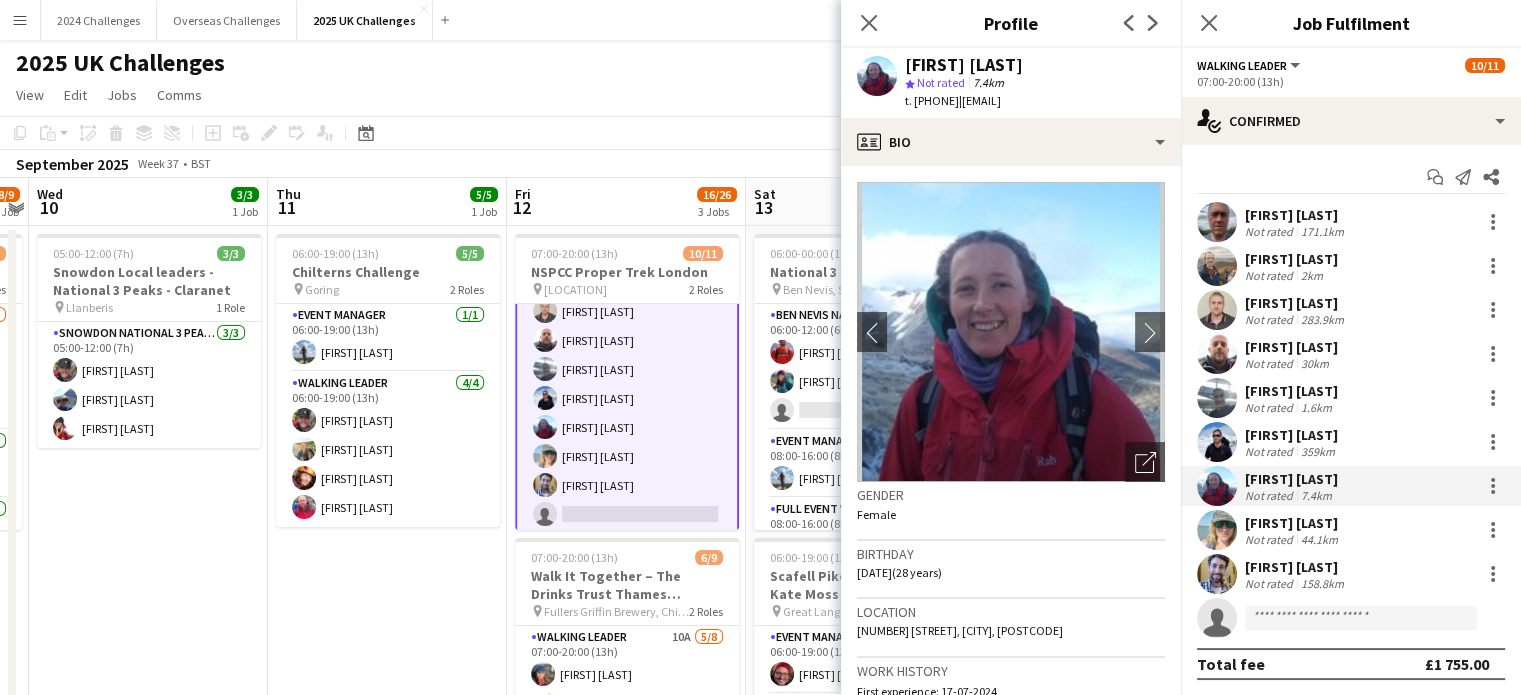 click on "[FIRST] [LAST]" at bounding box center (1293, 523) 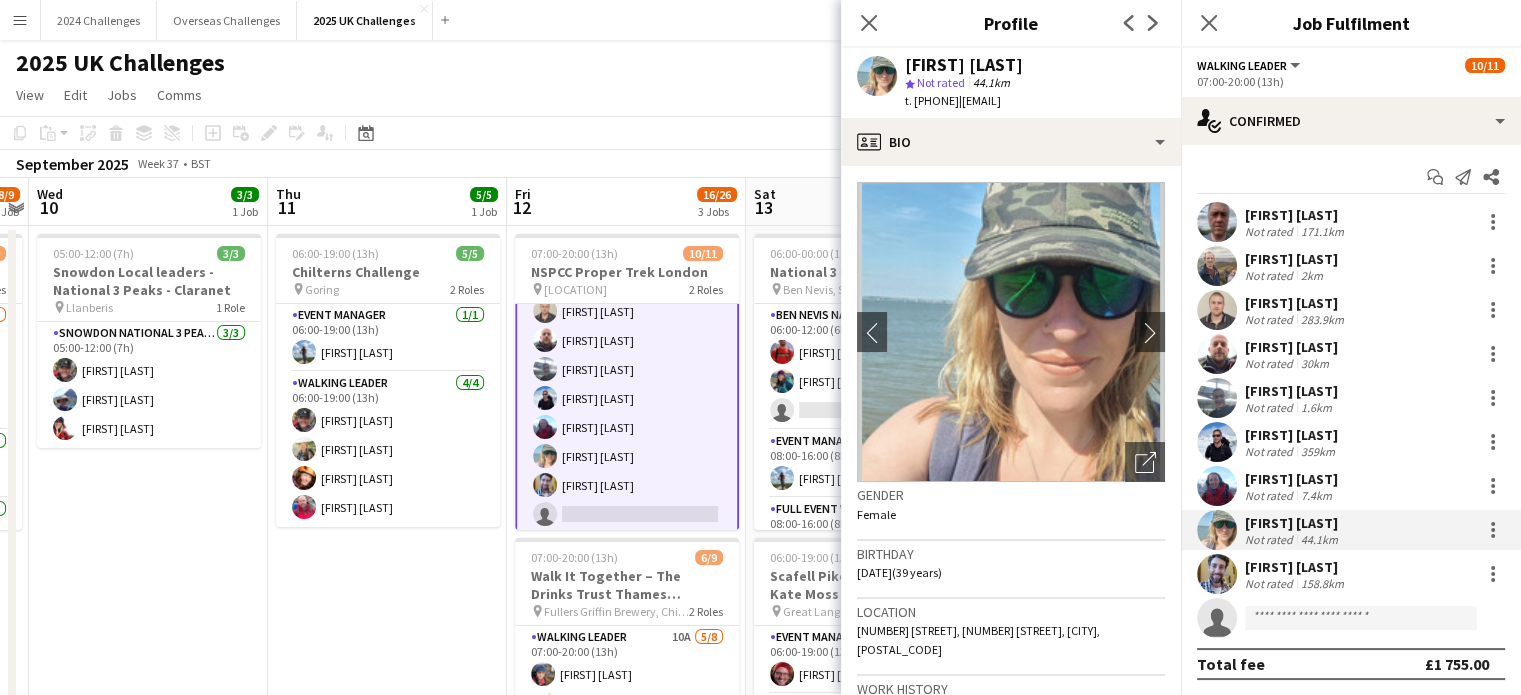 click on "[FIRST] [LAST]" at bounding box center (1296, 567) 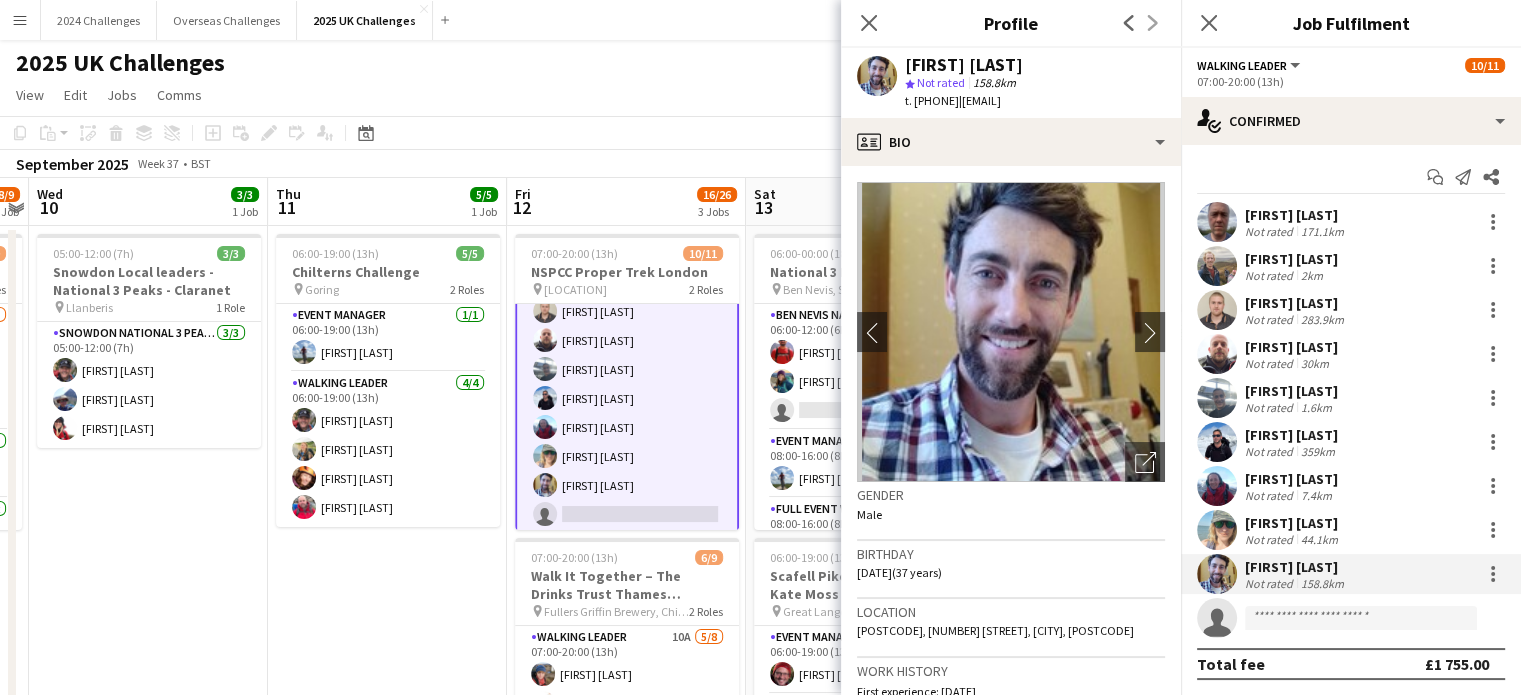 click on "Not rated" at bounding box center (1271, 407) 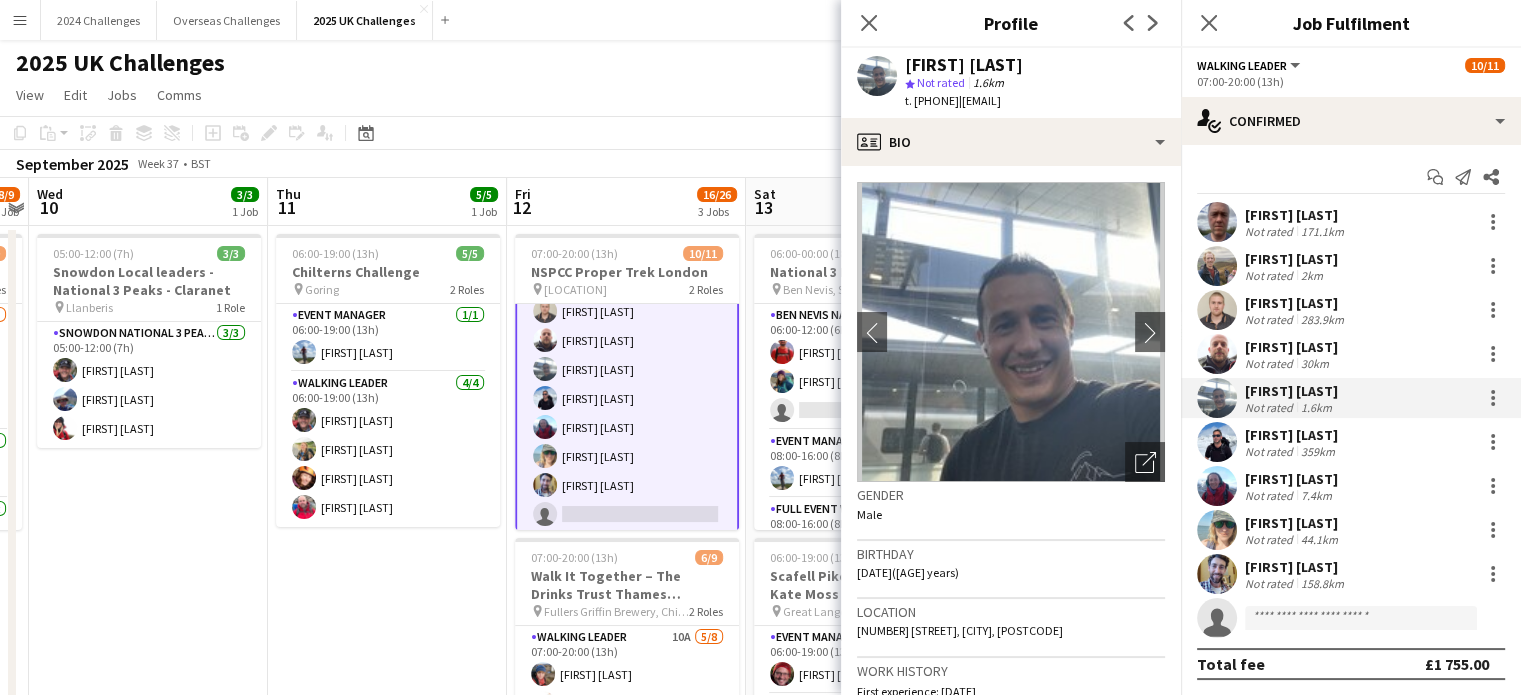 click on "[FIRST] [LAST]" at bounding box center (1291, 347) 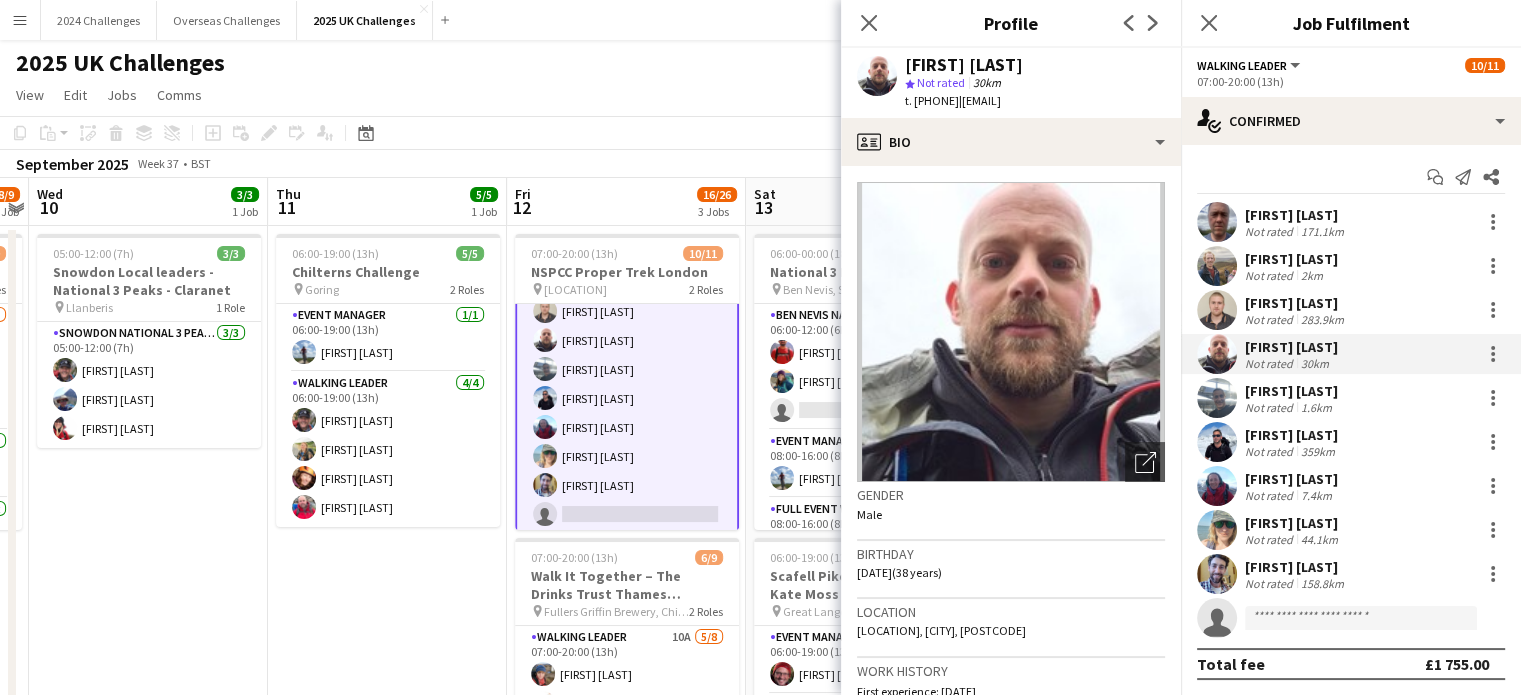 click on "[FIRST] [LAST]" at bounding box center [1296, 303] 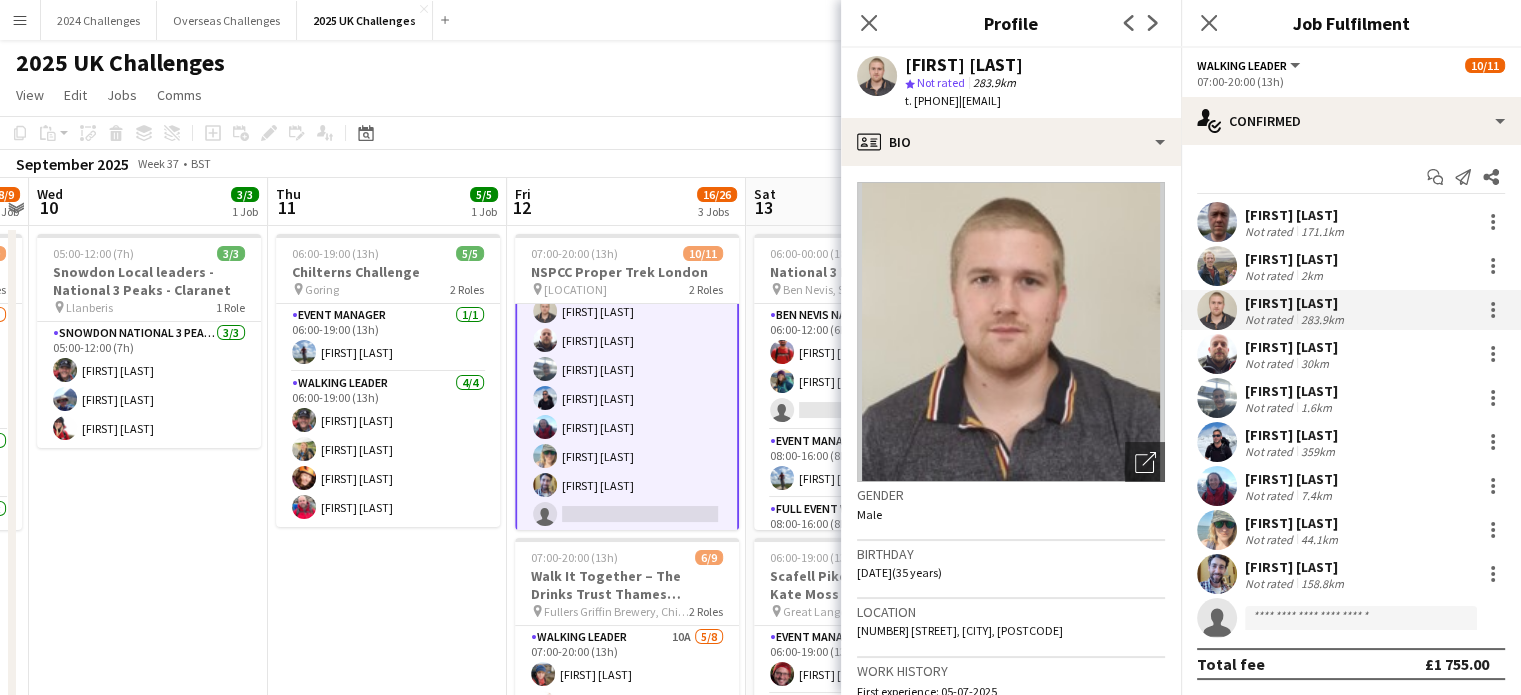 click on "[FIRST] [LAST]" at bounding box center (1291, 259) 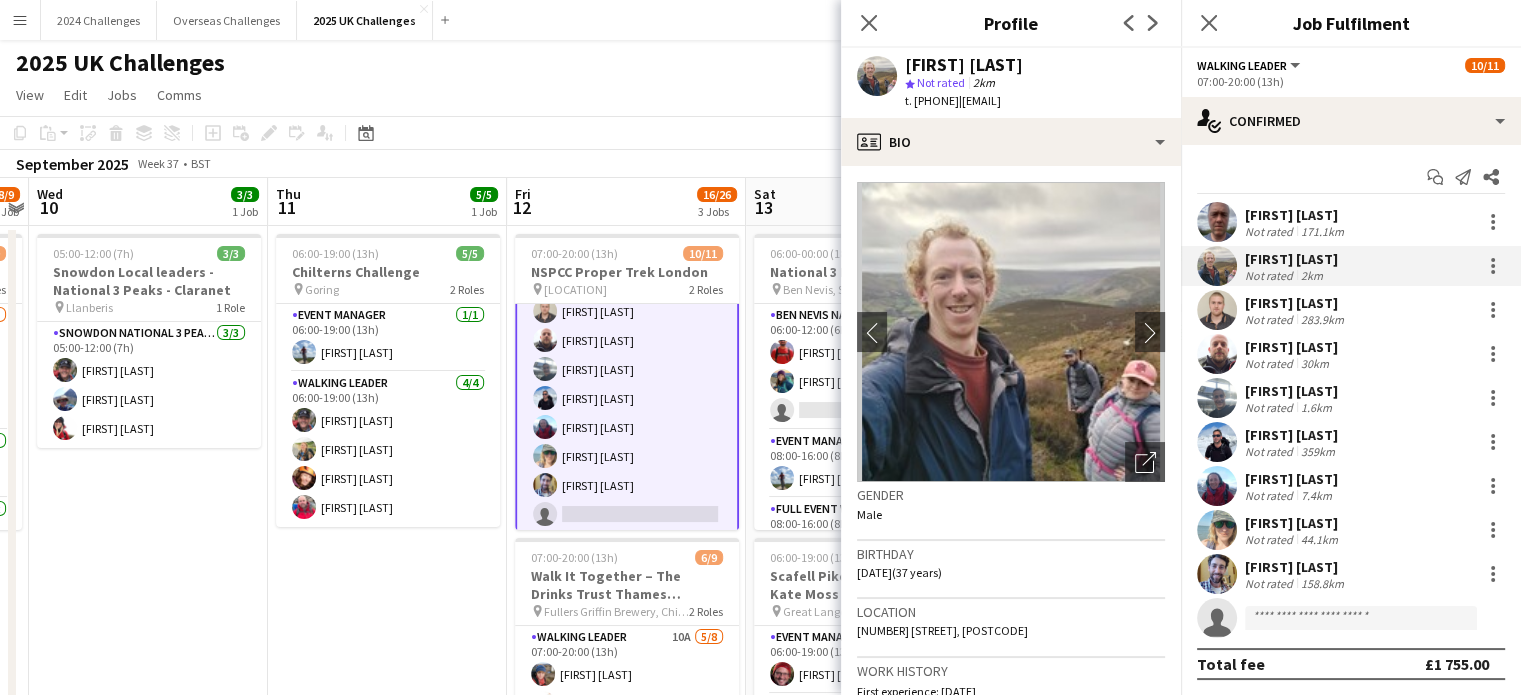 drag, startPoint x: 1122, startPoint y: 627, endPoint x: 1067, endPoint y: 632, distance: 55.226807 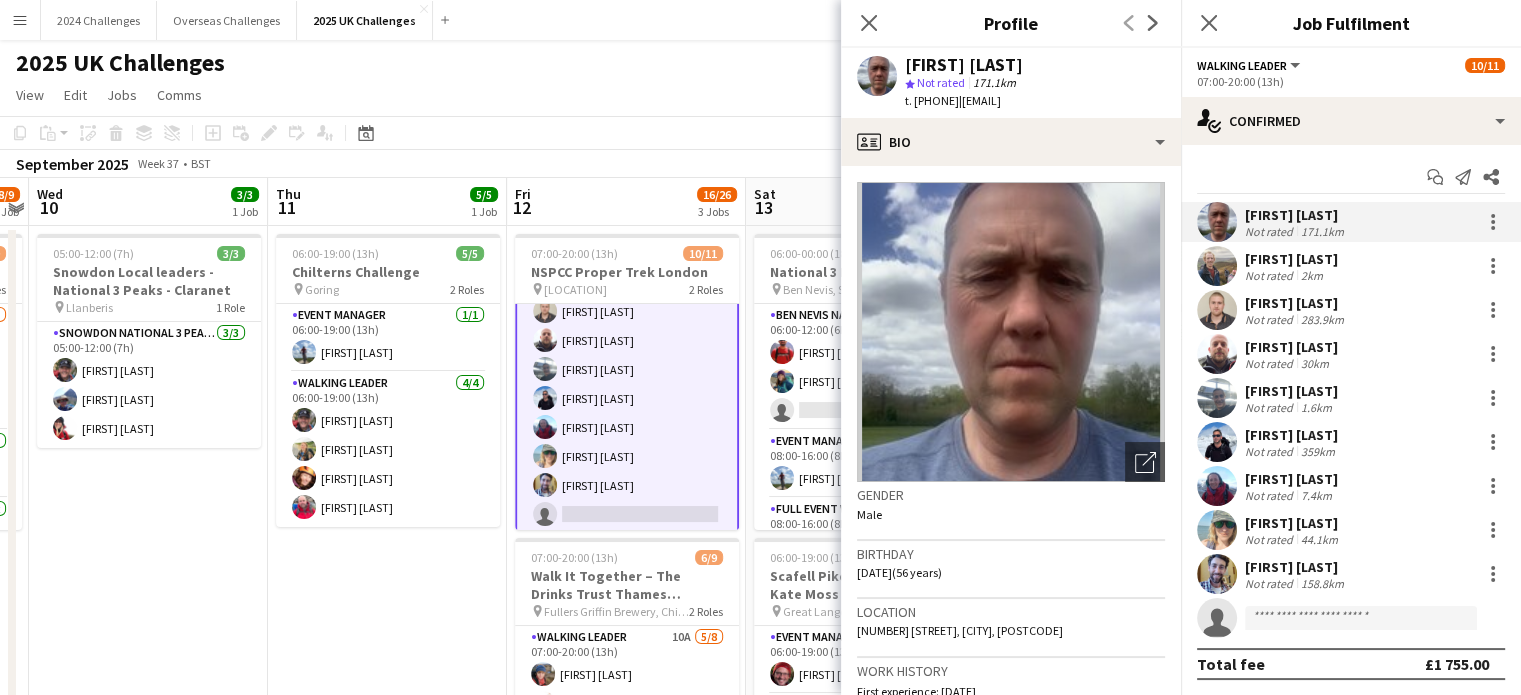 scroll, scrollTop: 0, scrollLeft: 0, axis: both 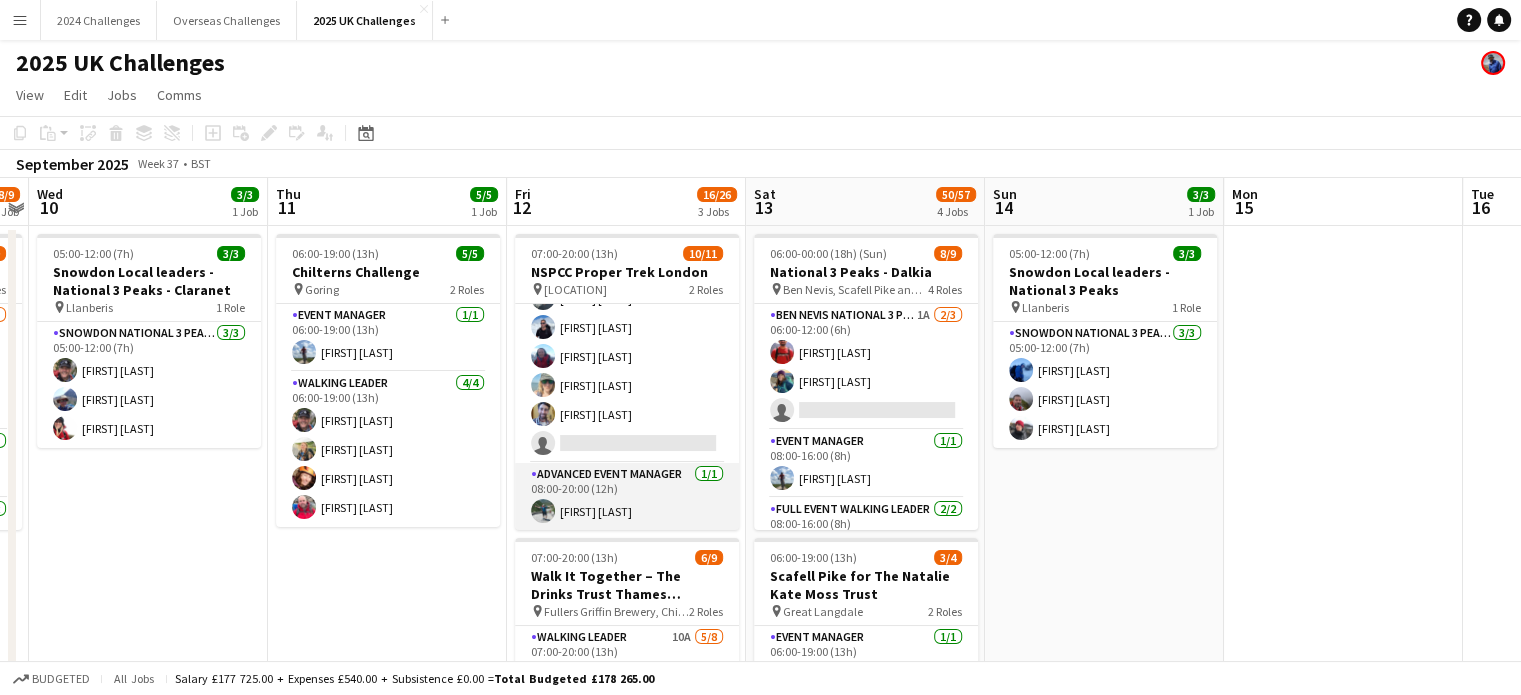 click on "Advanced Event Manager   1/1   08:00-20:00 (12h)
Danny Barden" at bounding box center (627, 497) 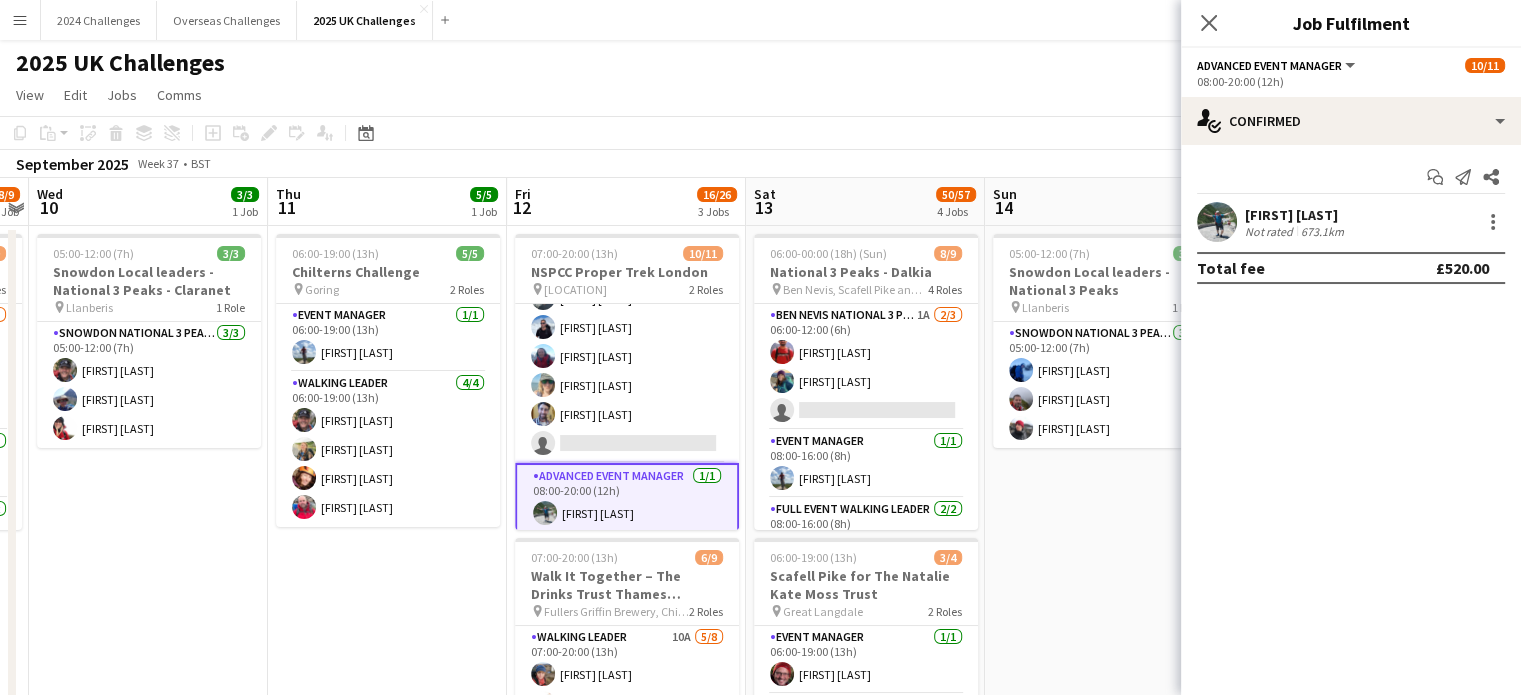 click on "[FIRST] [LAST]" at bounding box center [1296, 215] 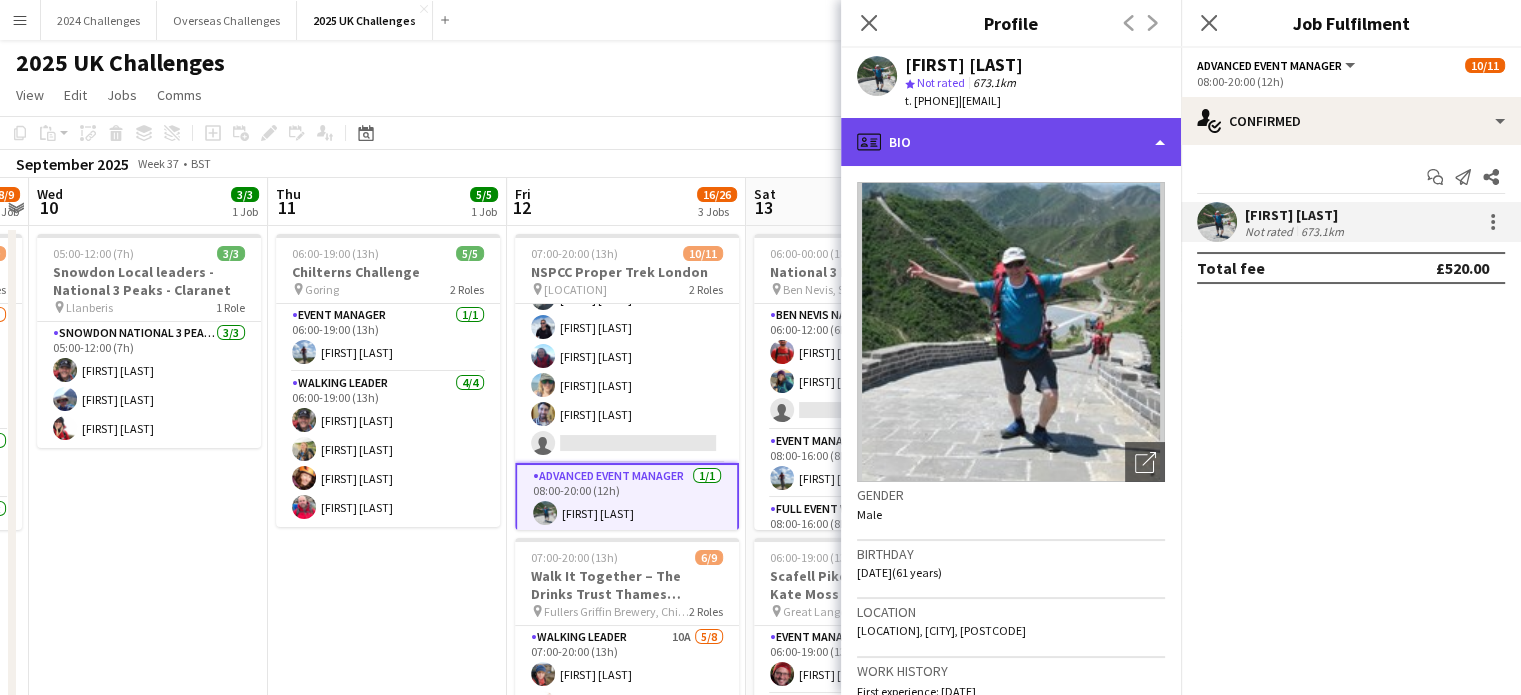 click on "profile
Bio" 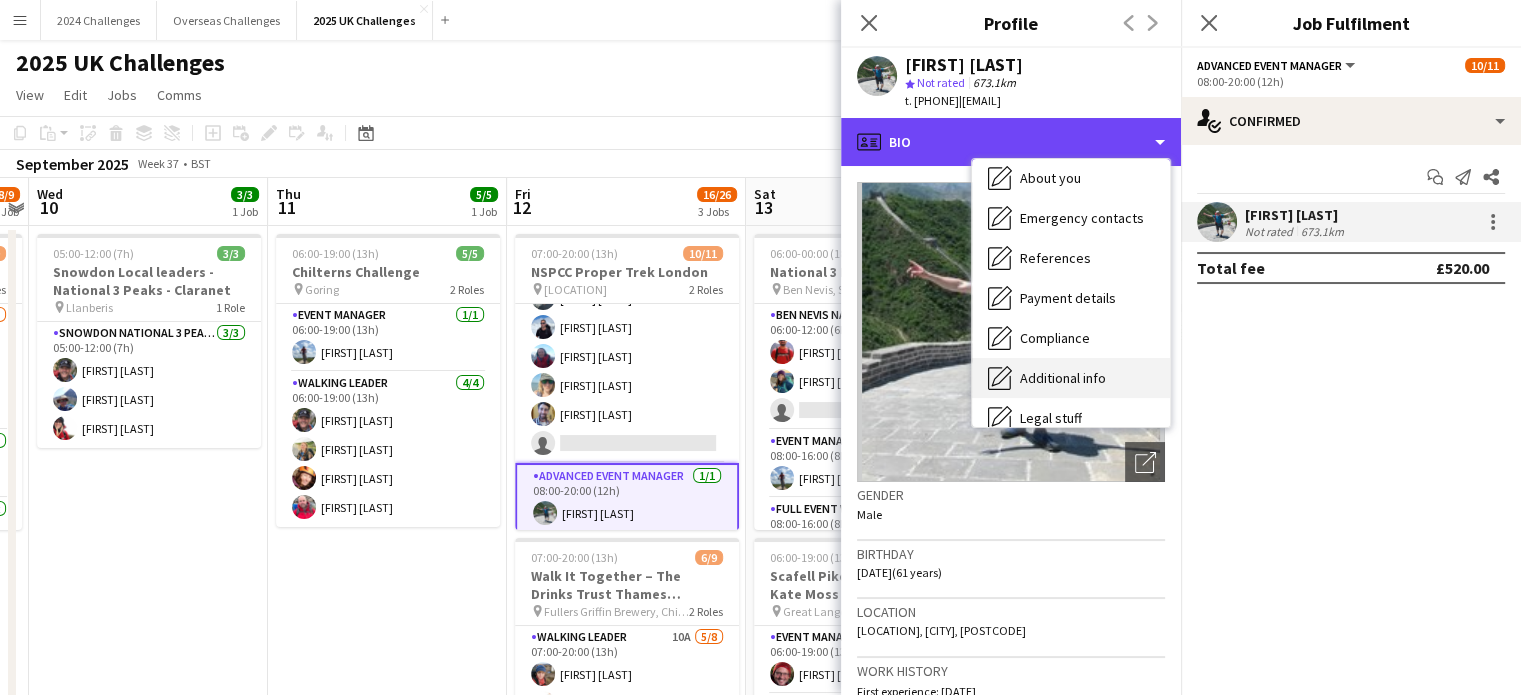 scroll, scrollTop: 268, scrollLeft: 0, axis: vertical 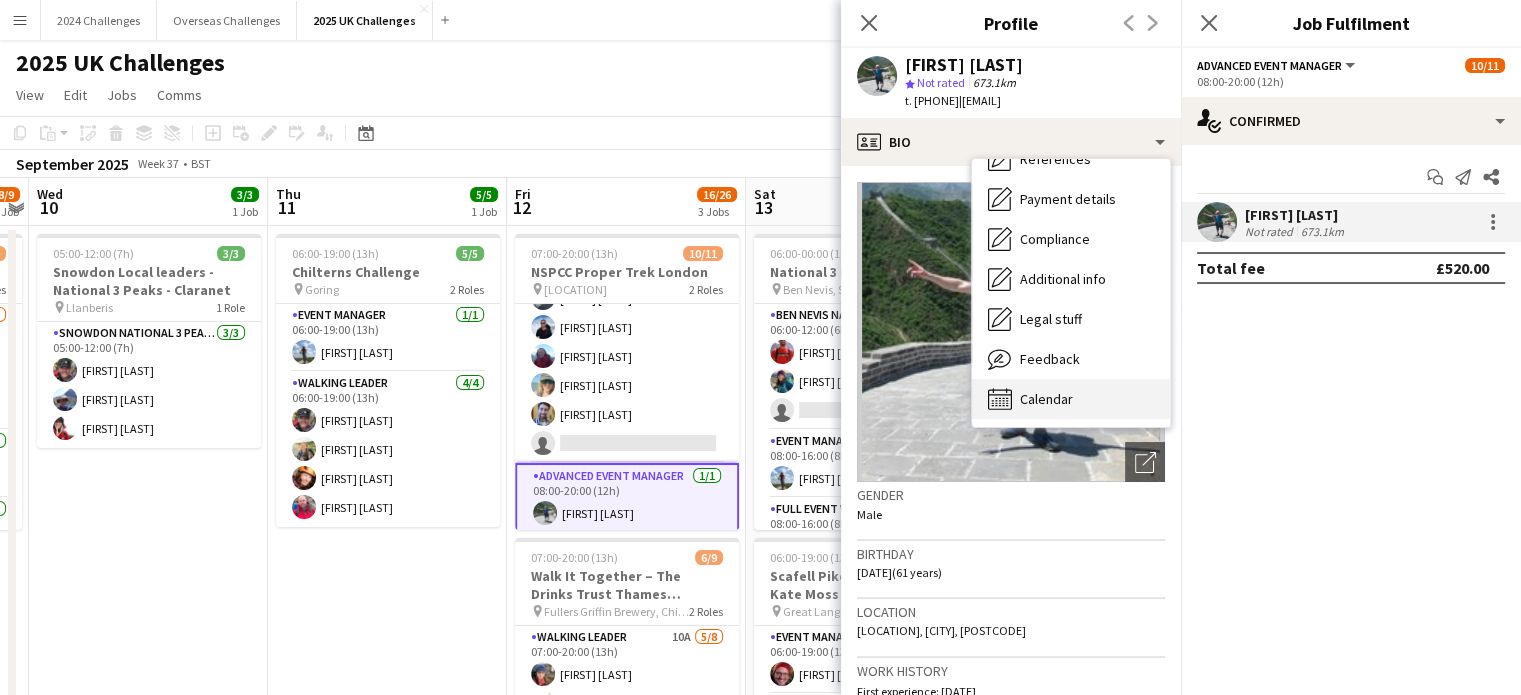 click on "Calendar
Calendar" at bounding box center [1071, 399] 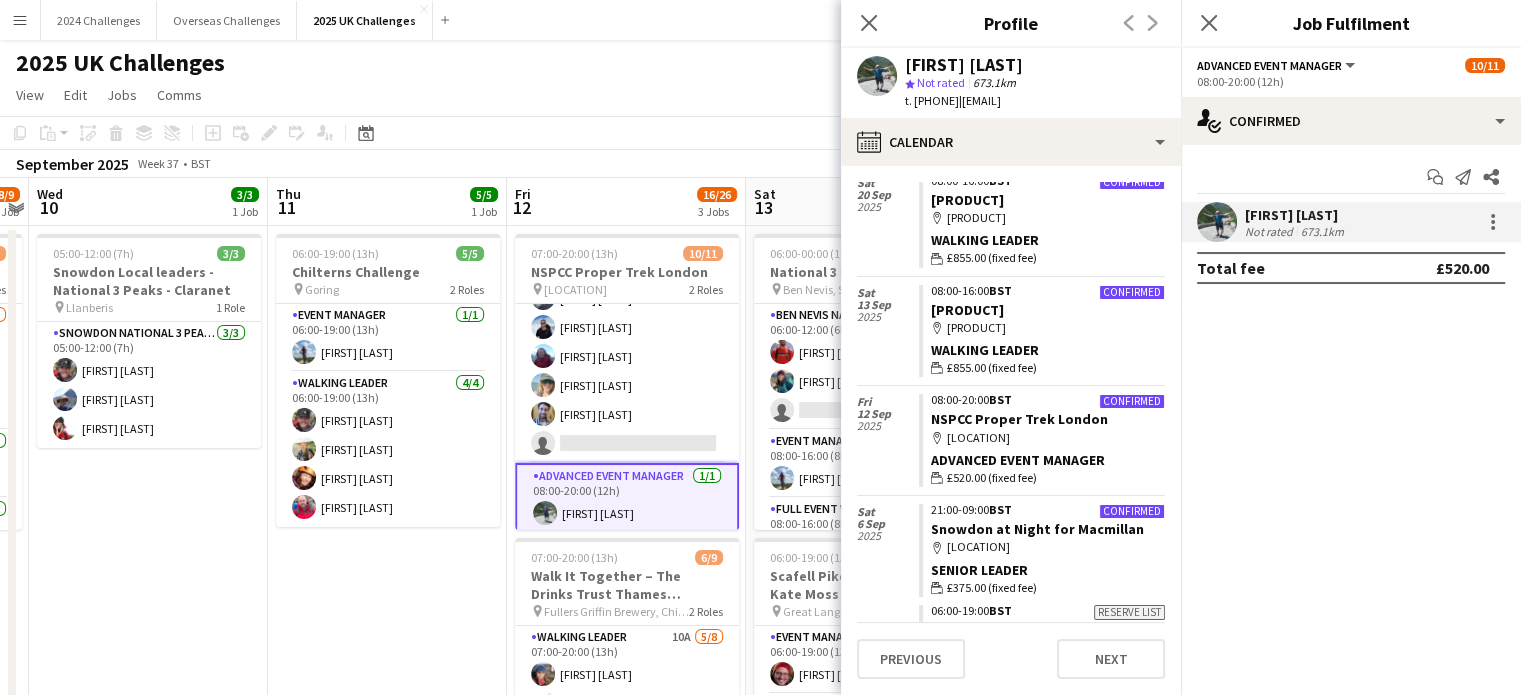 scroll, scrollTop: 500, scrollLeft: 0, axis: vertical 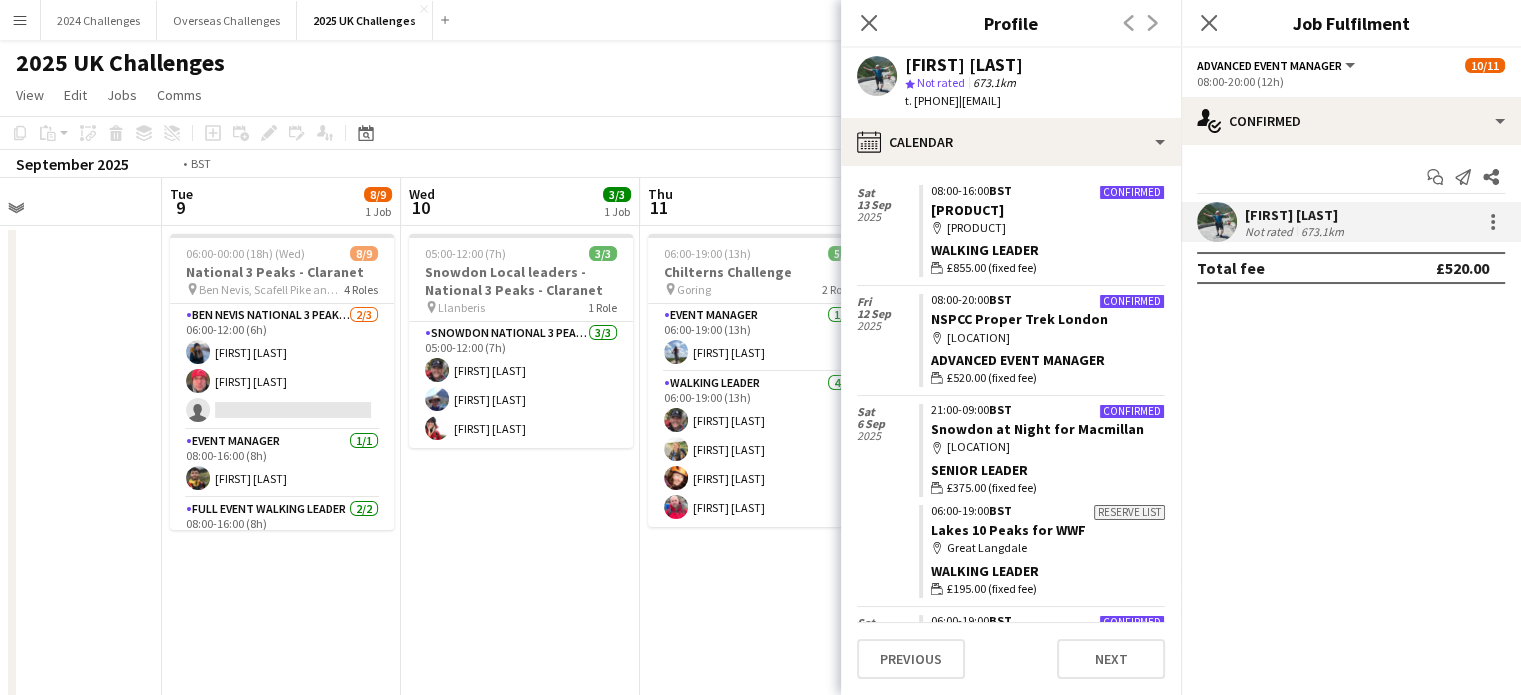 drag, startPoint x: 220, startPoint y: 528, endPoint x: 953, endPoint y: 491, distance: 733.9332 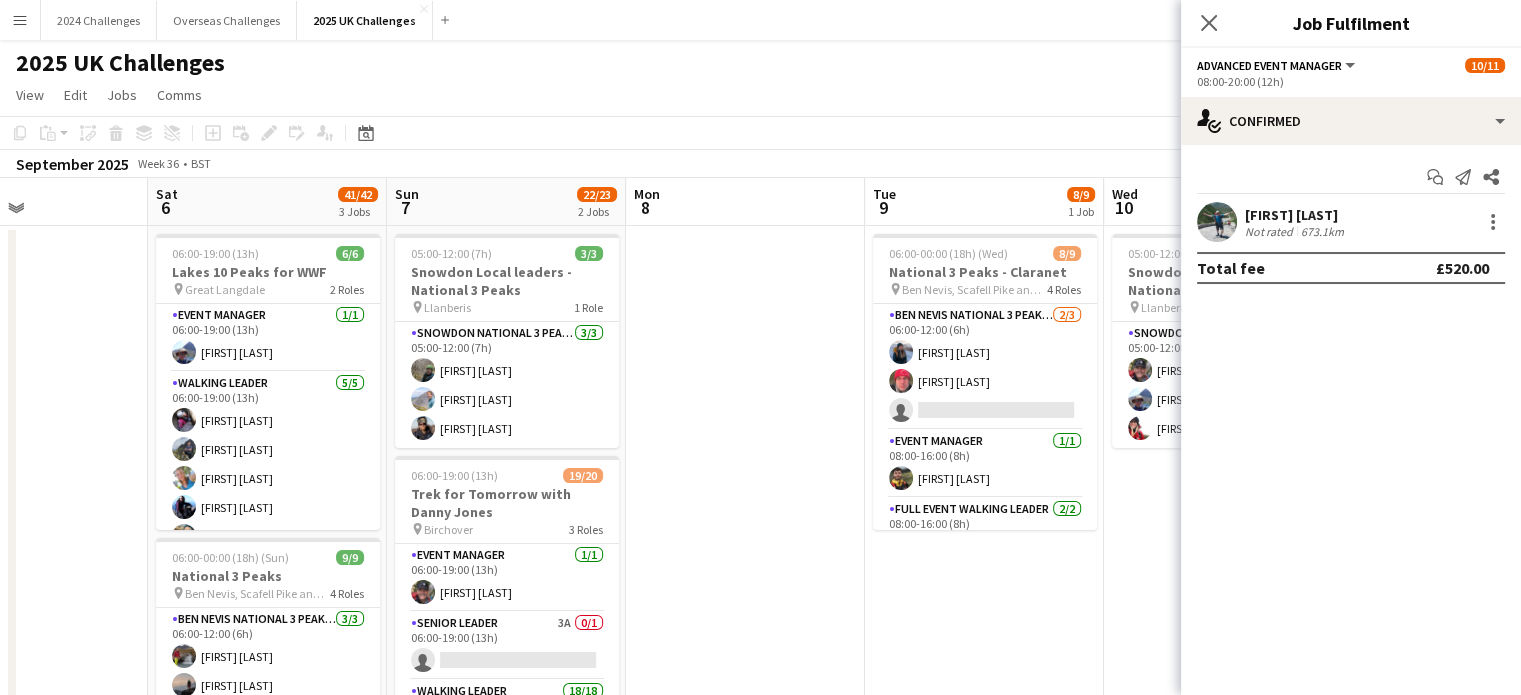 scroll, scrollTop: 0, scrollLeft: 568, axis: horizontal 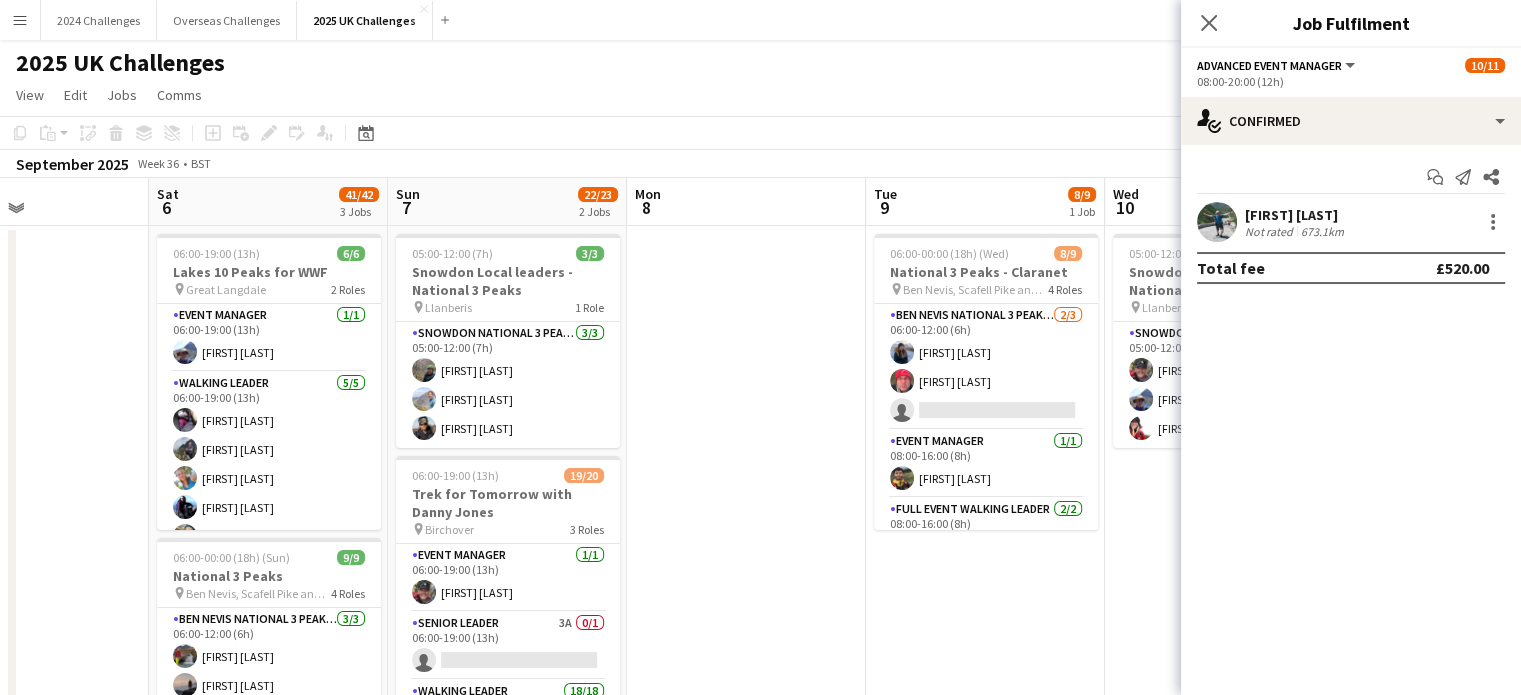 drag, startPoint x: 340, startPoint y: 476, endPoint x: 813, endPoint y: 503, distance: 473.77 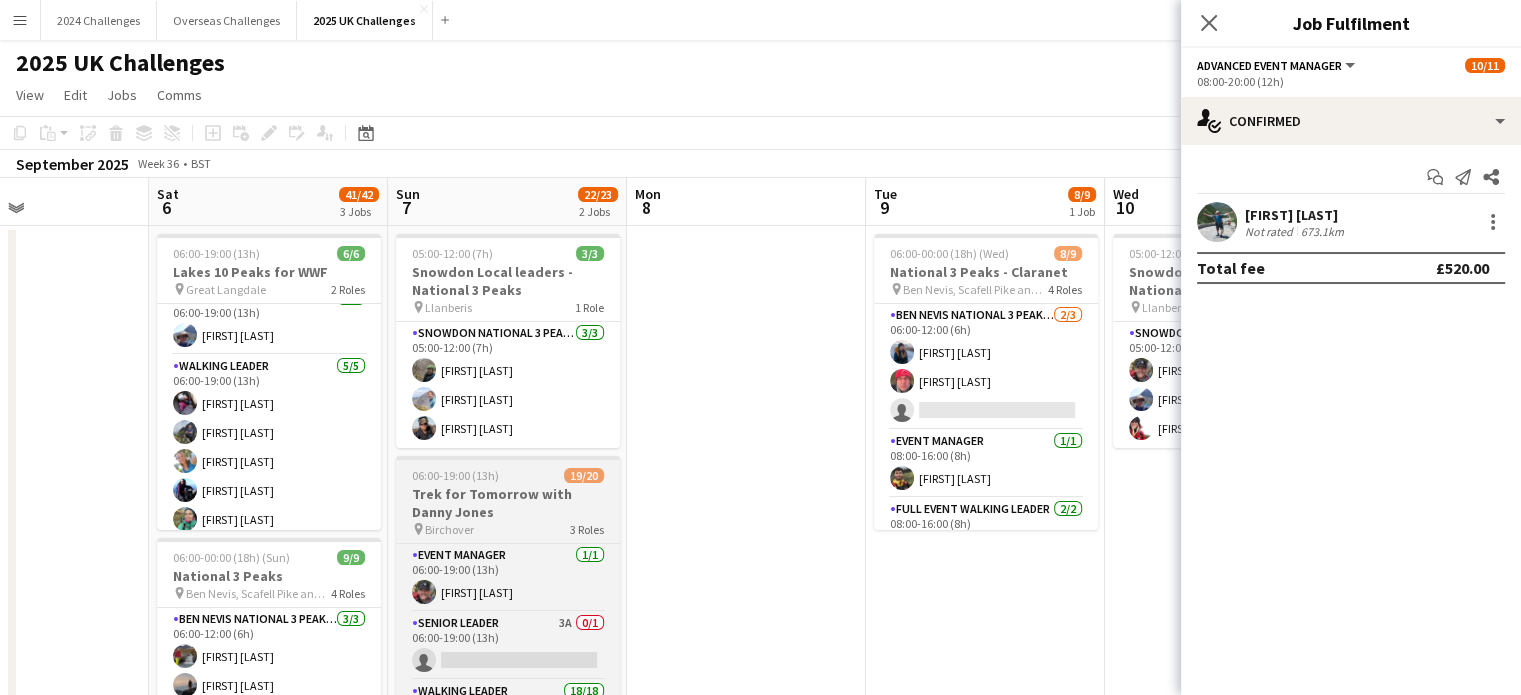 scroll, scrollTop: 25, scrollLeft: 0, axis: vertical 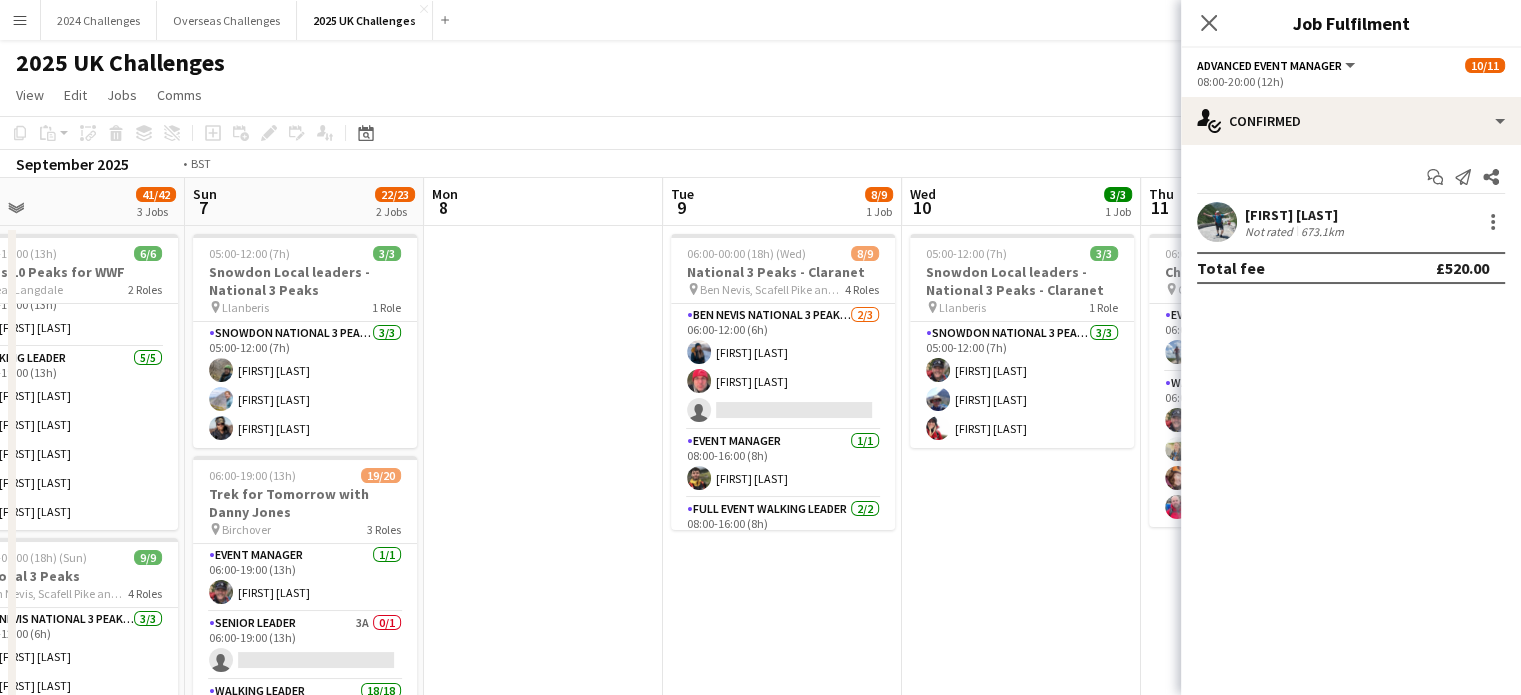 drag, startPoint x: 1000, startPoint y: 605, endPoint x: 319, endPoint y: 506, distance: 688.1584 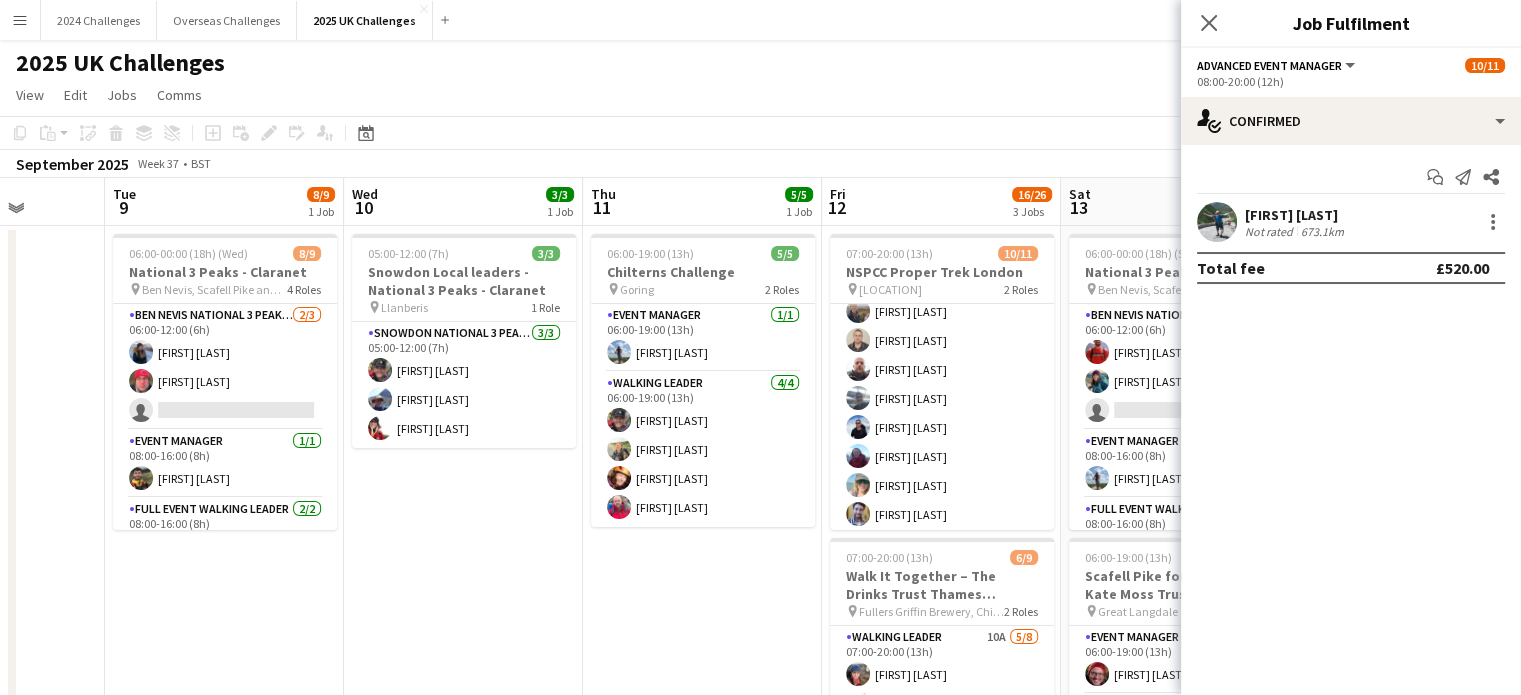 scroll, scrollTop: 0, scrollLeft: 668, axis: horizontal 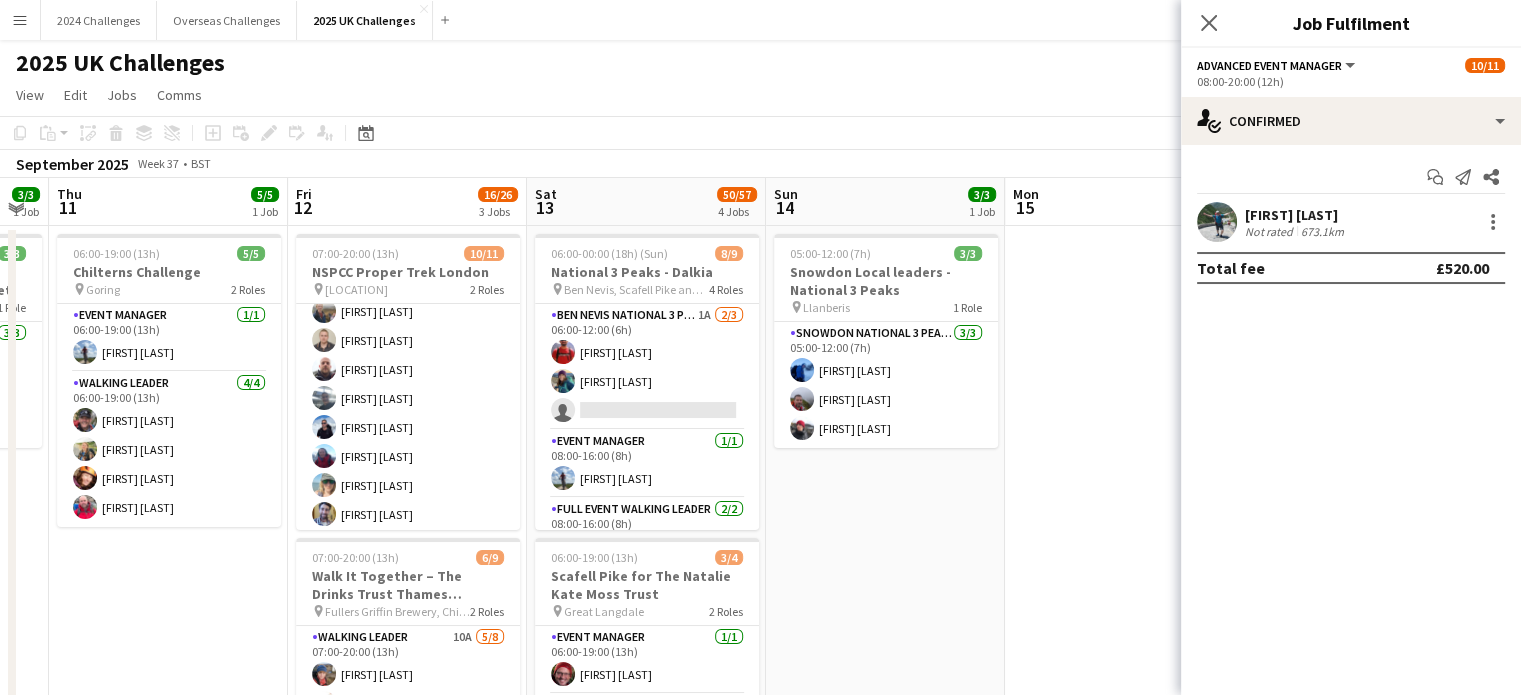 drag, startPoint x: 644, startPoint y: 521, endPoint x: 37, endPoint y: 458, distance: 610.2606 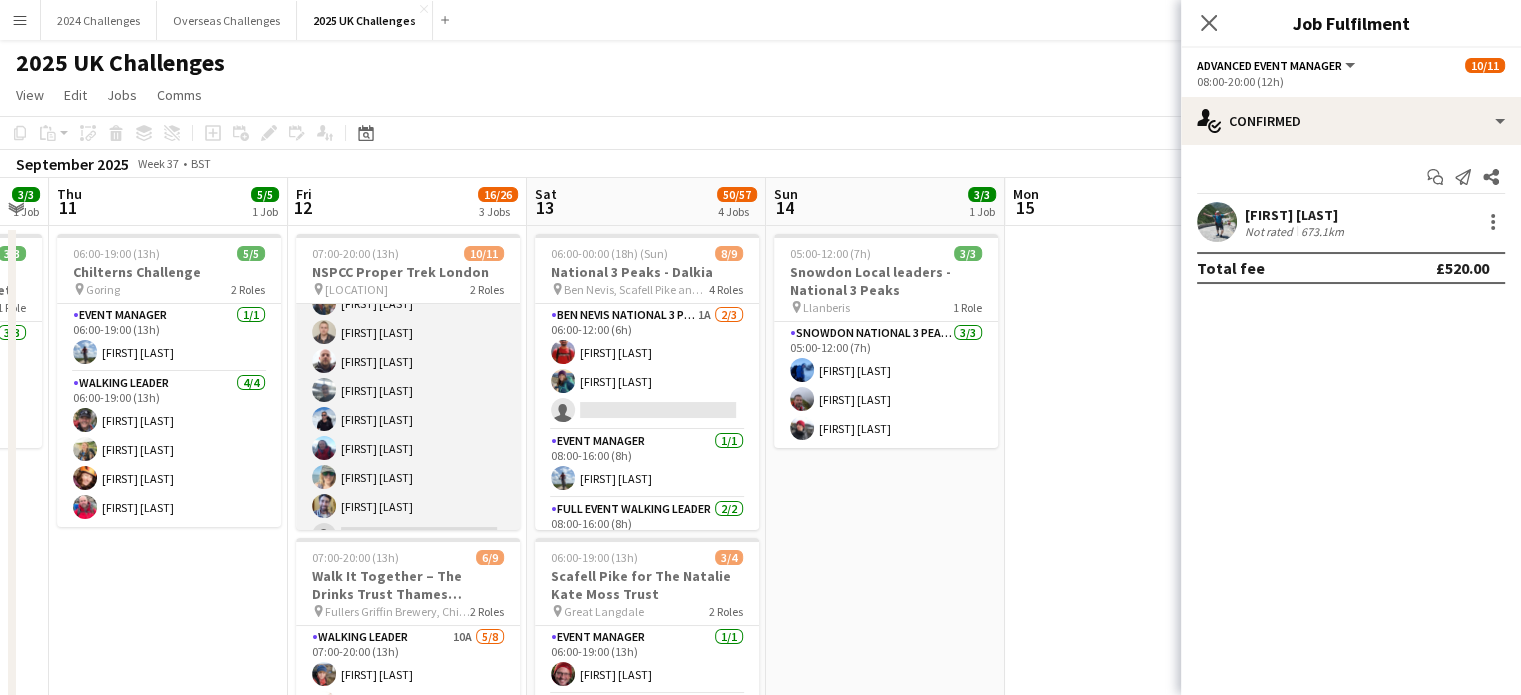 scroll, scrollTop: 0, scrollLeft: 0, axis: both 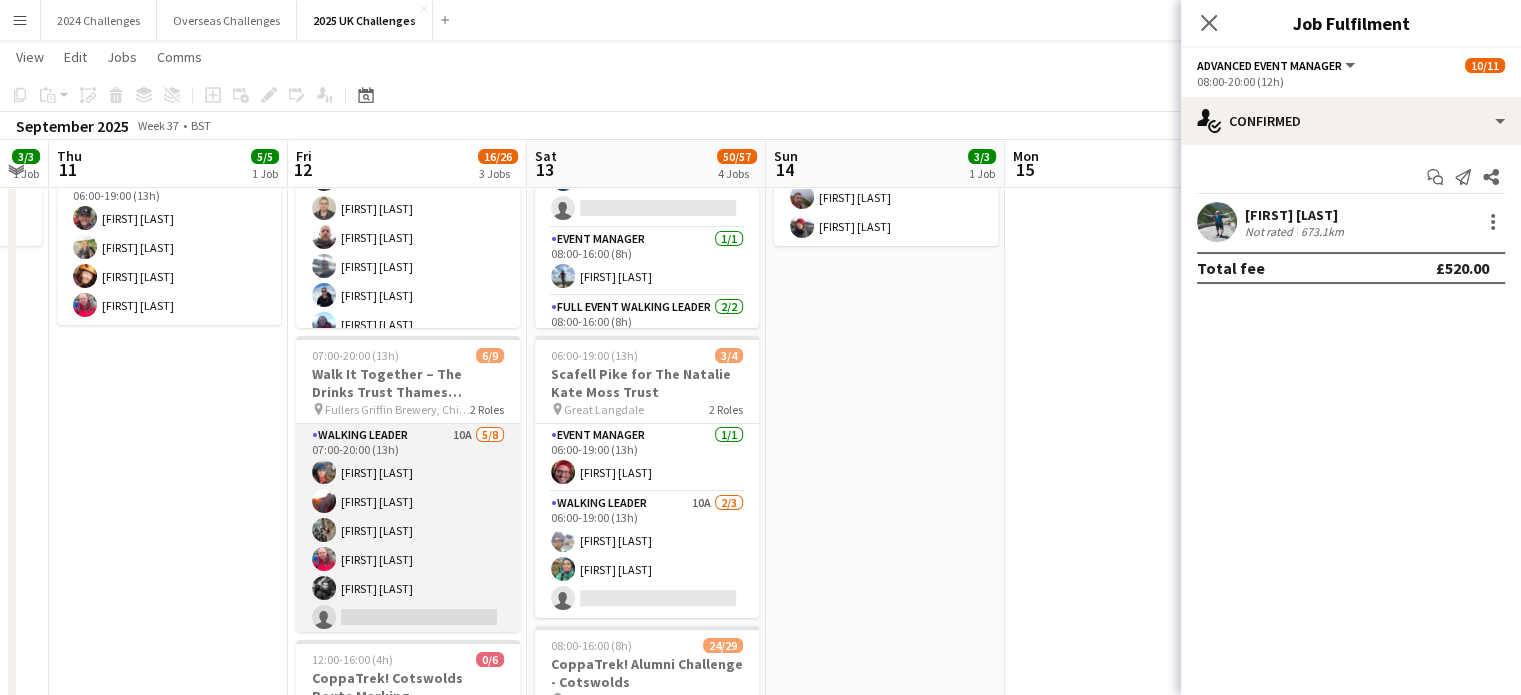 click on "Walking Leader   10A   5/8   07:00-20:00 (13h)
Natalie Sanders Tania Milnes Jack Overhill Brian Tinker Callum Jenkins
single-neutral-actions
single-neutral-actions
single-neutral-actions" at bounding box center [408, 559] 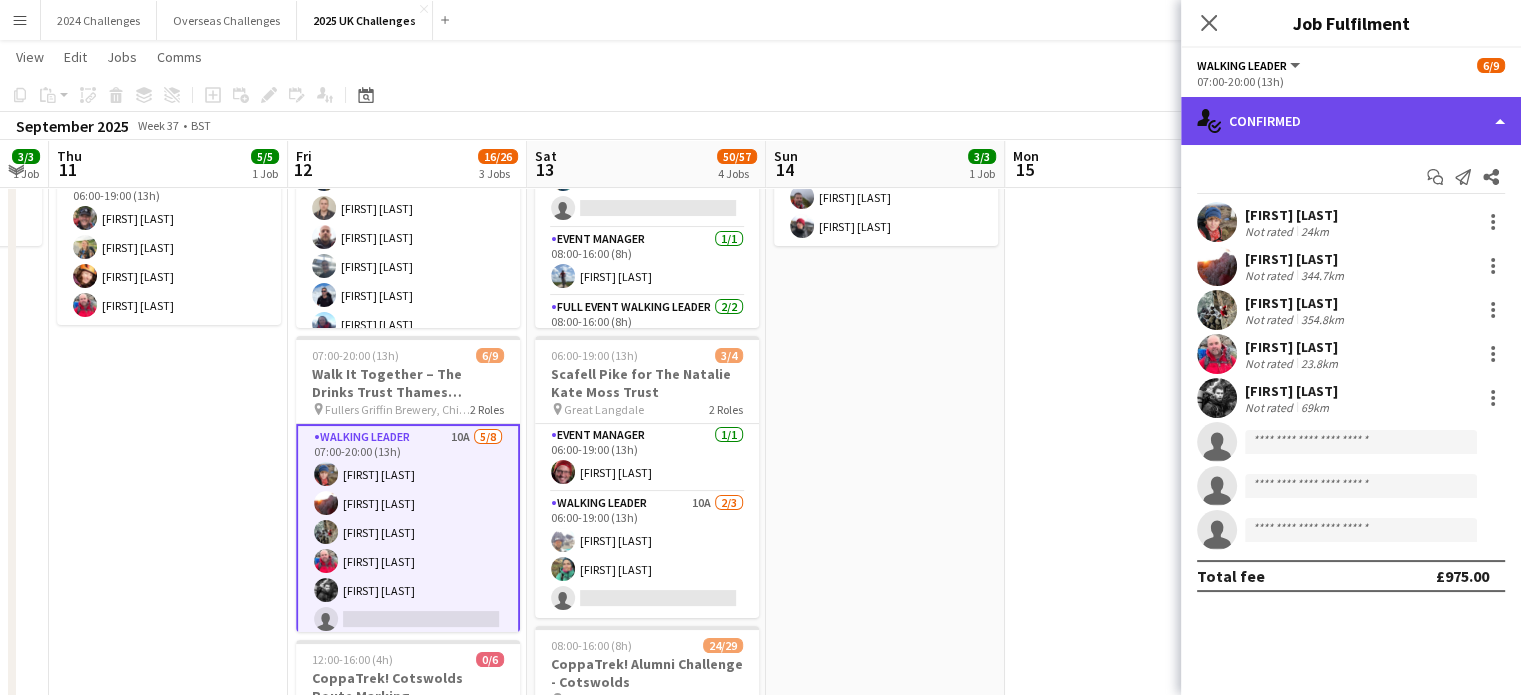 click on "single-neutral-actions-check-2
Confirmed" 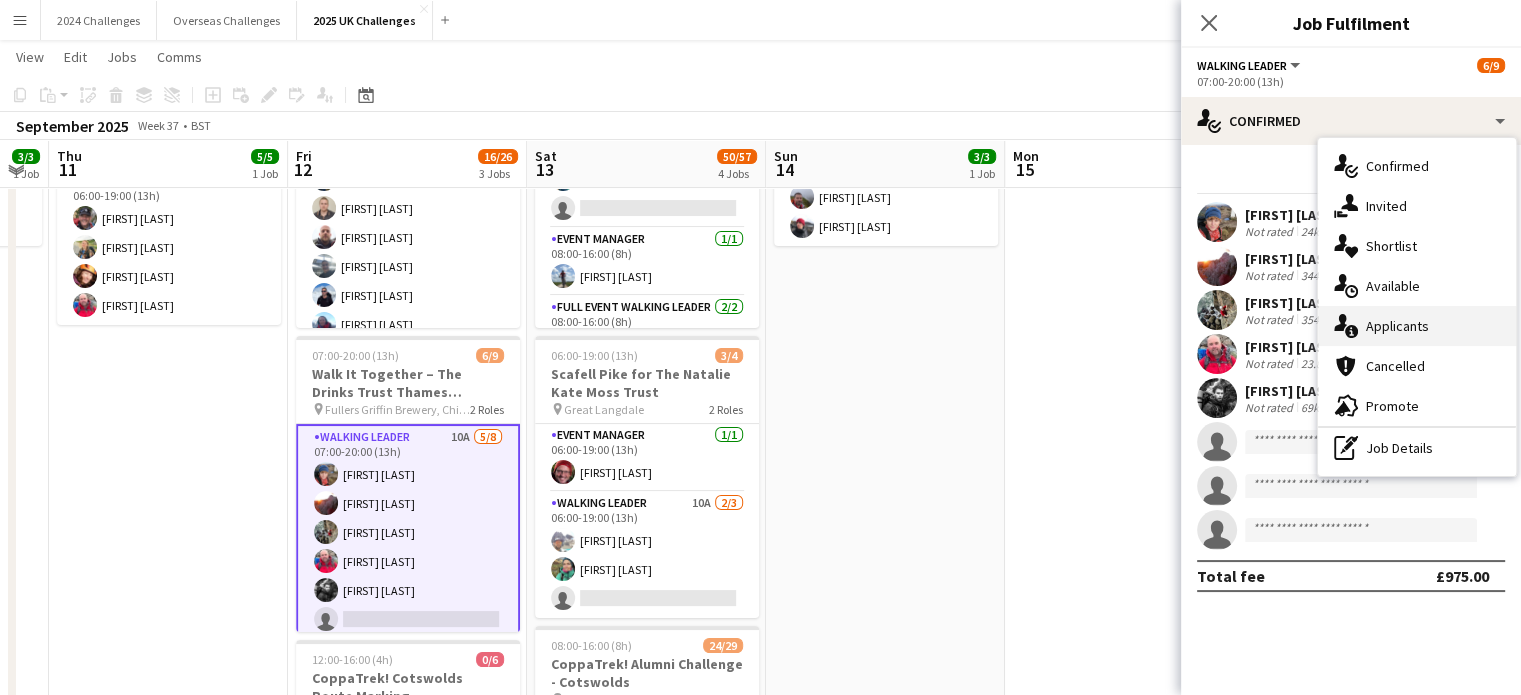 click on "single-neutral-actions-information
Applicants" at bounding box center (1417, 326) 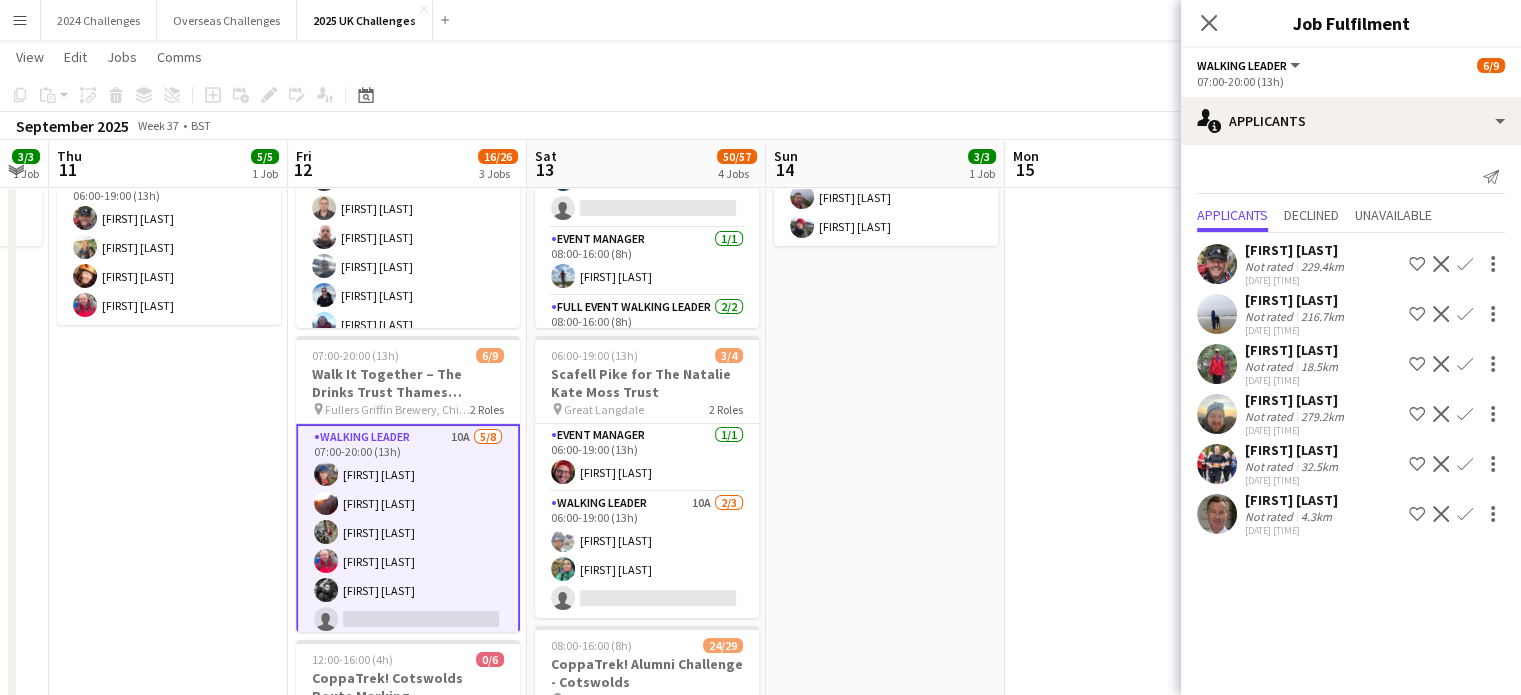 click on "06:00-19:00 (13h)    5/5   Chilterns Challenge
pin
Goring   2 Roles   Event Manager   1/1   06:00-19:00 (13h)
Colin Lovell  Walking Leader   4/4   06:00-19:00 (13h)
Ian Morton Megan Carmichael Laura Harris Brian Tinker" at bounding box center (168, 646) 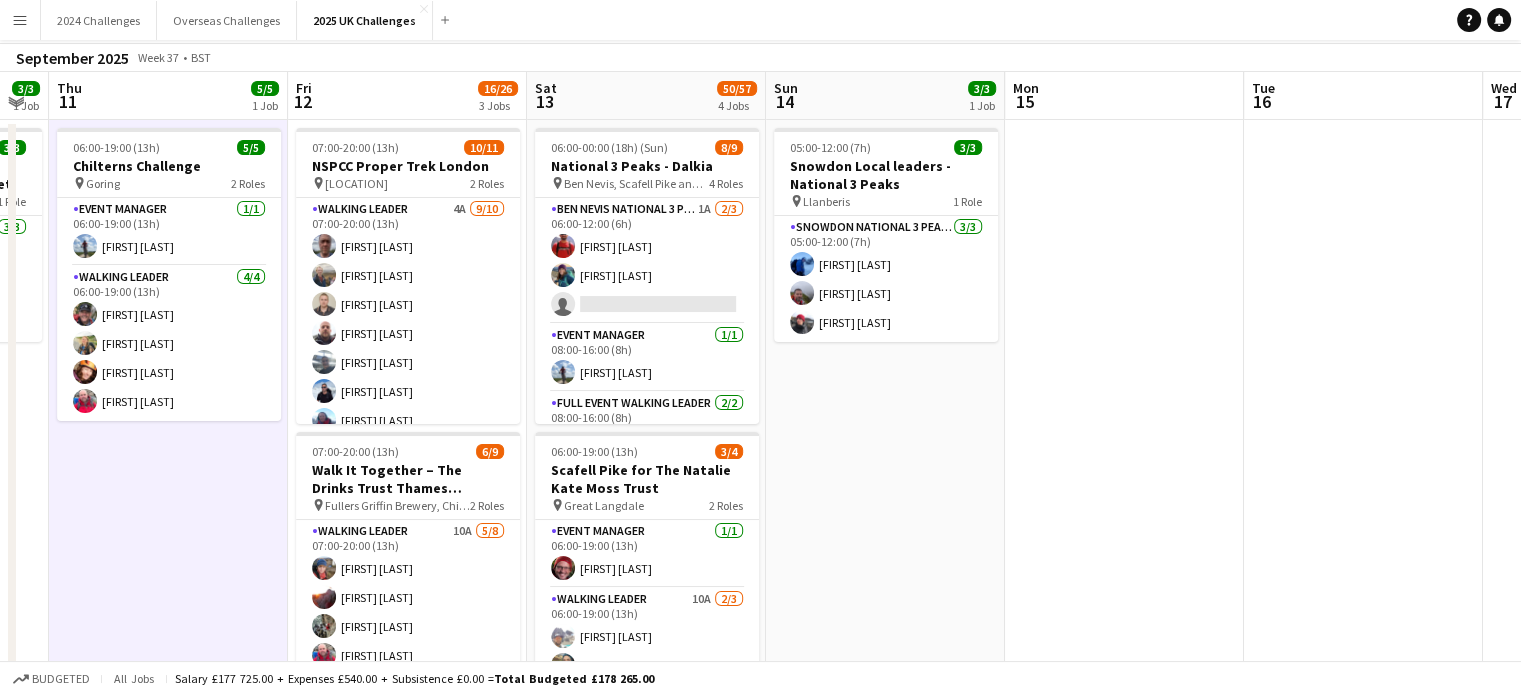 scroll, scrollTop: 0, scrollLeft: 0, axis: both 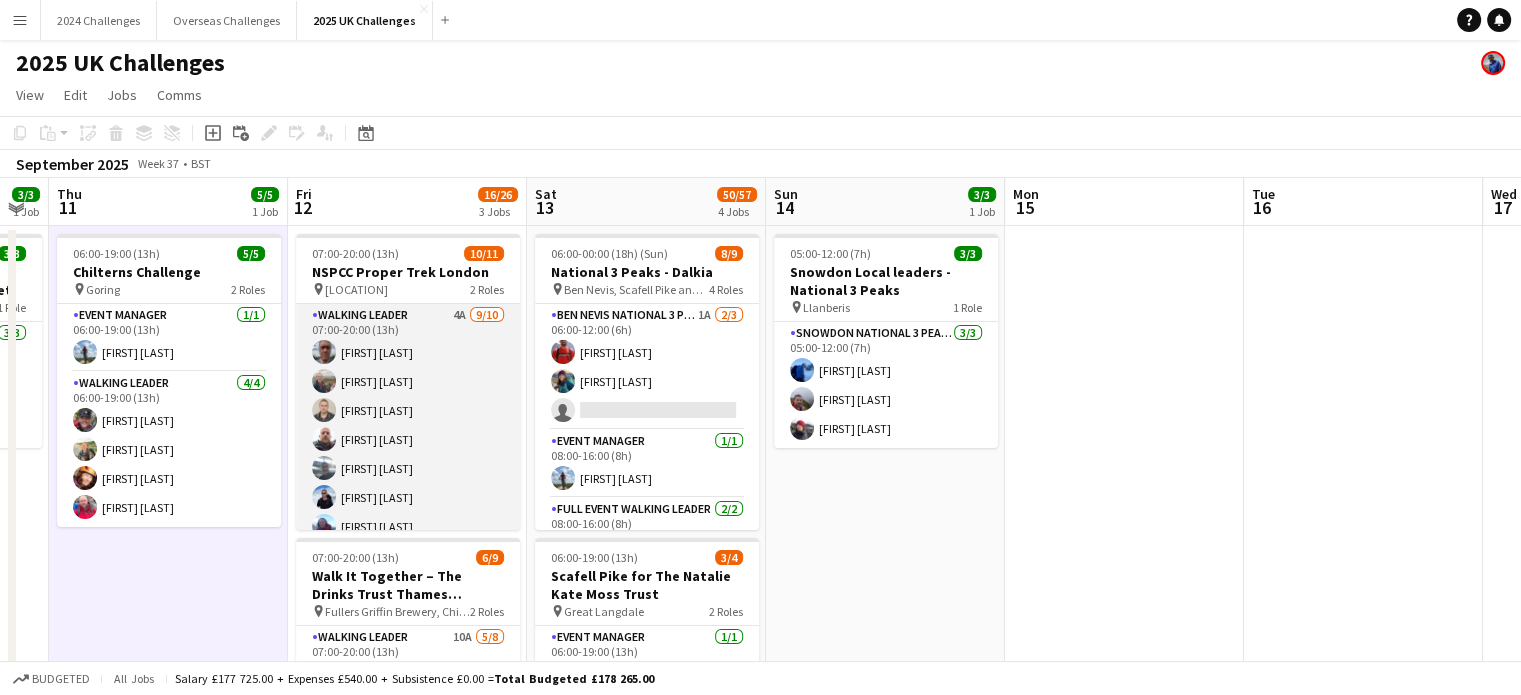 click on "Walking Leader   4A   9/10   07:00-20:00 (13h)
Jonathan Reid Martin Clarke George Surtees Ben Dawson Jamie Rustom Jerry Gillham Matilda Fuller Jenn Phillips Jacob Temple
single-neutral-actions" at bounding box center (408, 468) 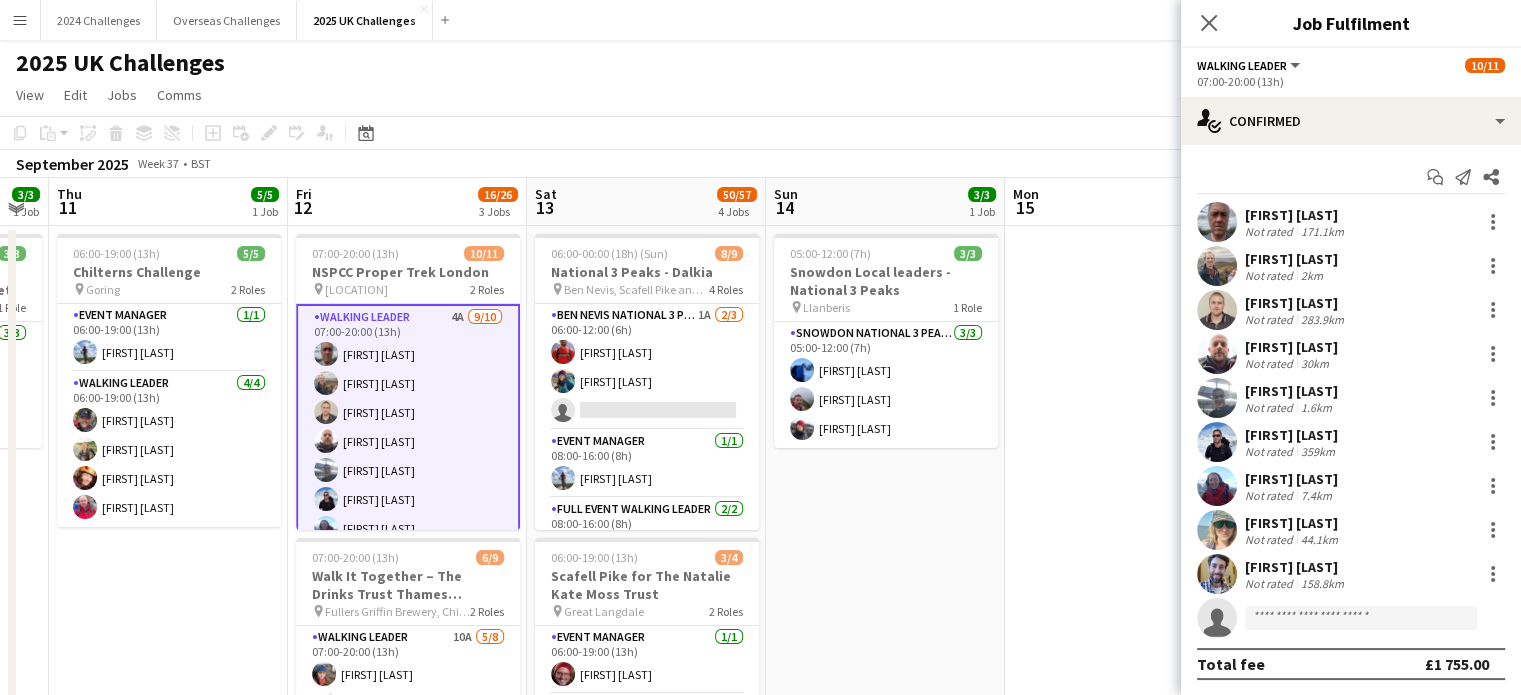 click on "[FIRST] [LAST]" at bounding box center [1291, 391] 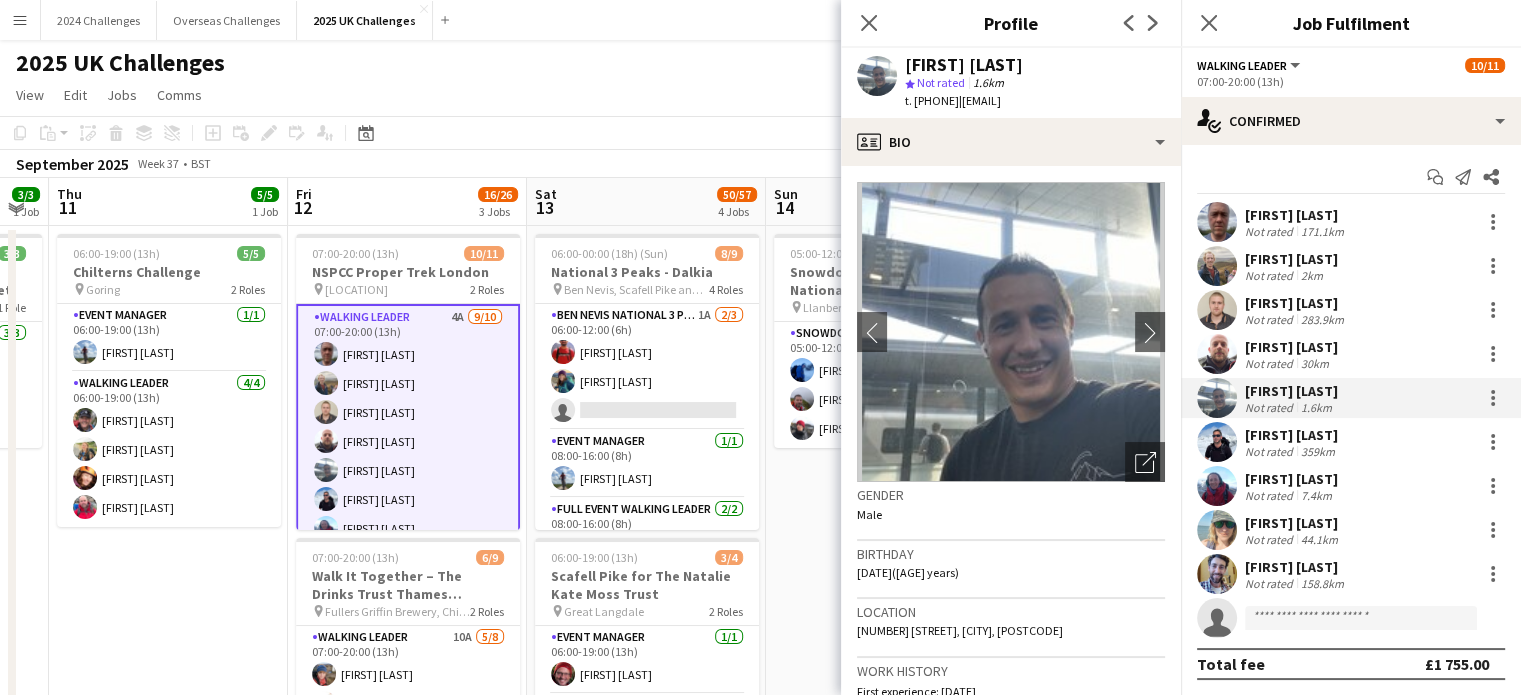 drag, startPoint x: 991, startPoint y: 99, endPoint x: 933, endPoint y: 101, distance: 58.034473 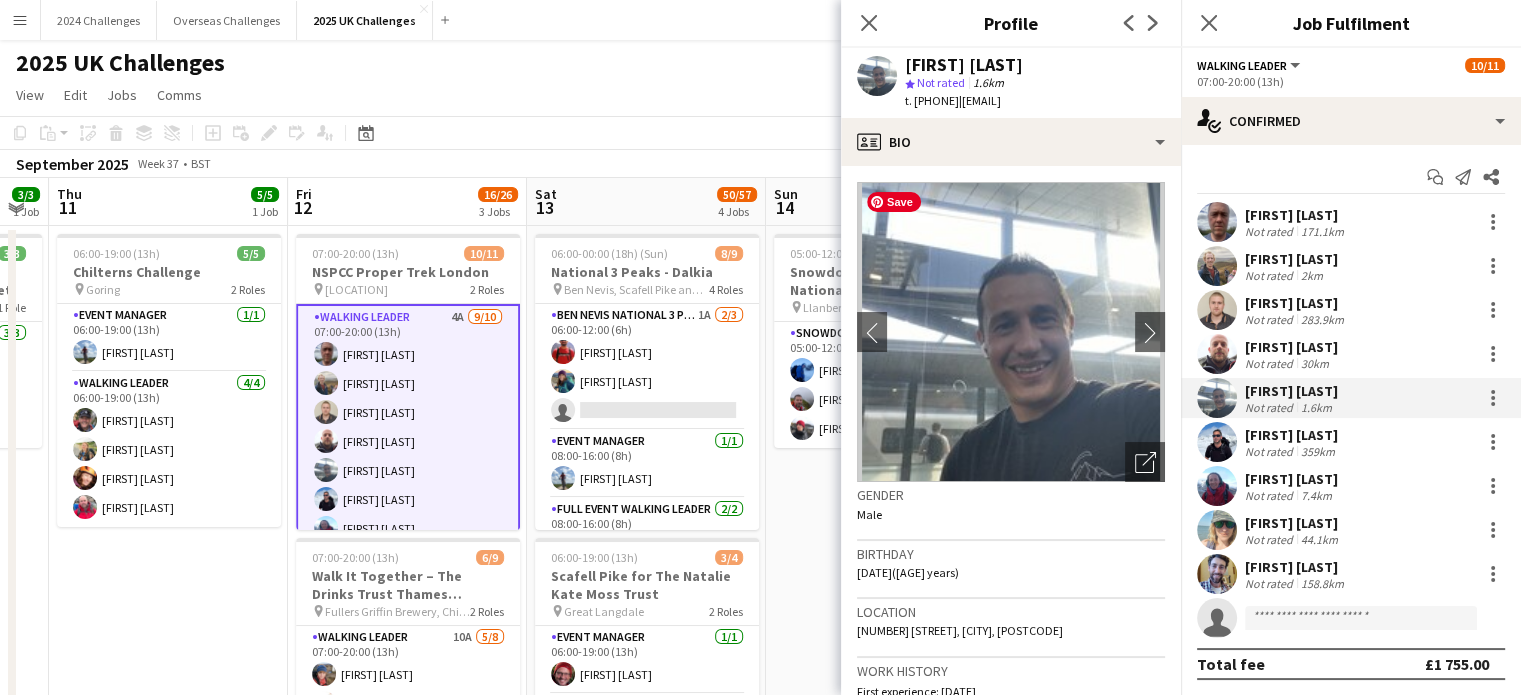 copy on "7958713185" 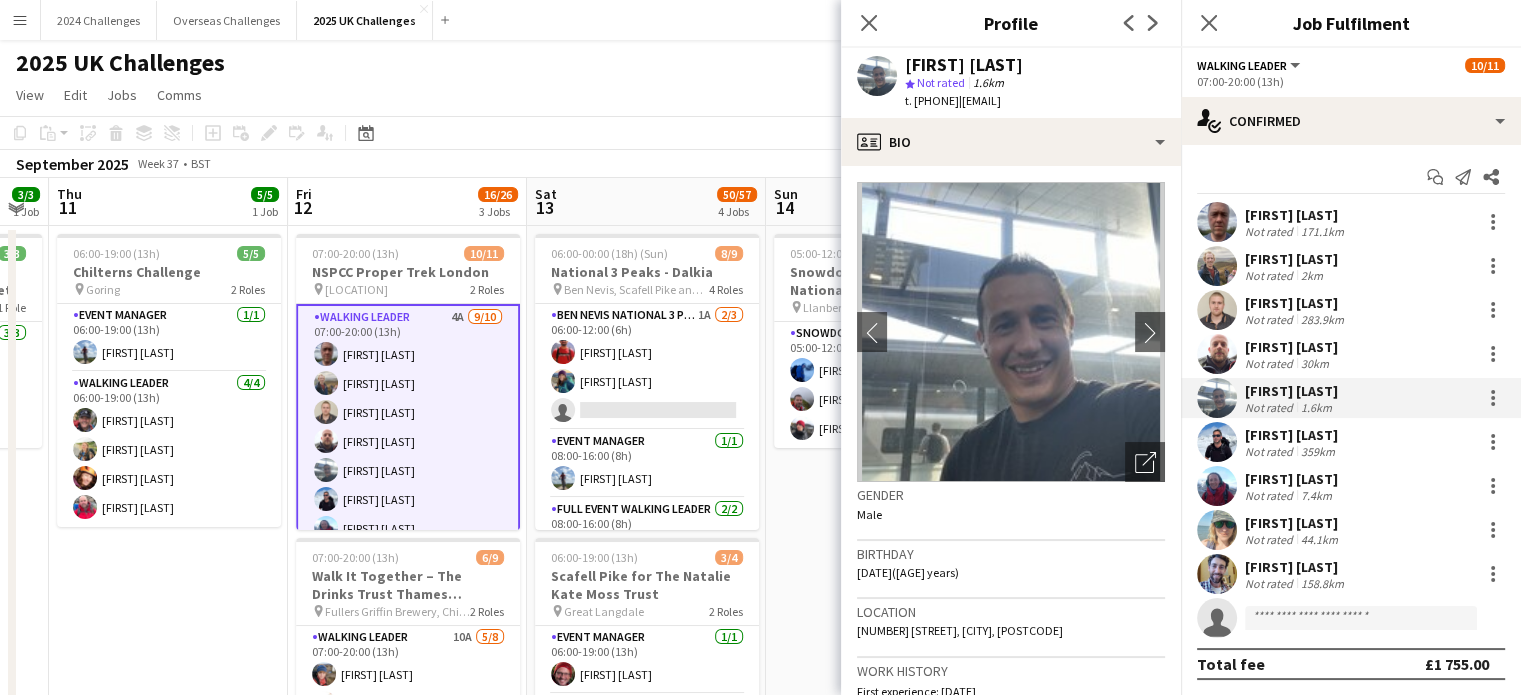 click on "View  Day view expanded Day view collapsed Month view Date picker Jump to today Expand Linked Jobs Collapse Linked Jobs  Edit  Copy Ctrl+C  Paste  Without Crew Ctrl+V With Crew Ctrl+Shift+V Paste as linked job  Group  Group Ungroup  Jobs  New Job Edit Job Delete Job New Linked Job Edit Linked Jobs Job fulfilment Promote Role Copy Role URL  Comms  Notify confirmed crew Create chat" 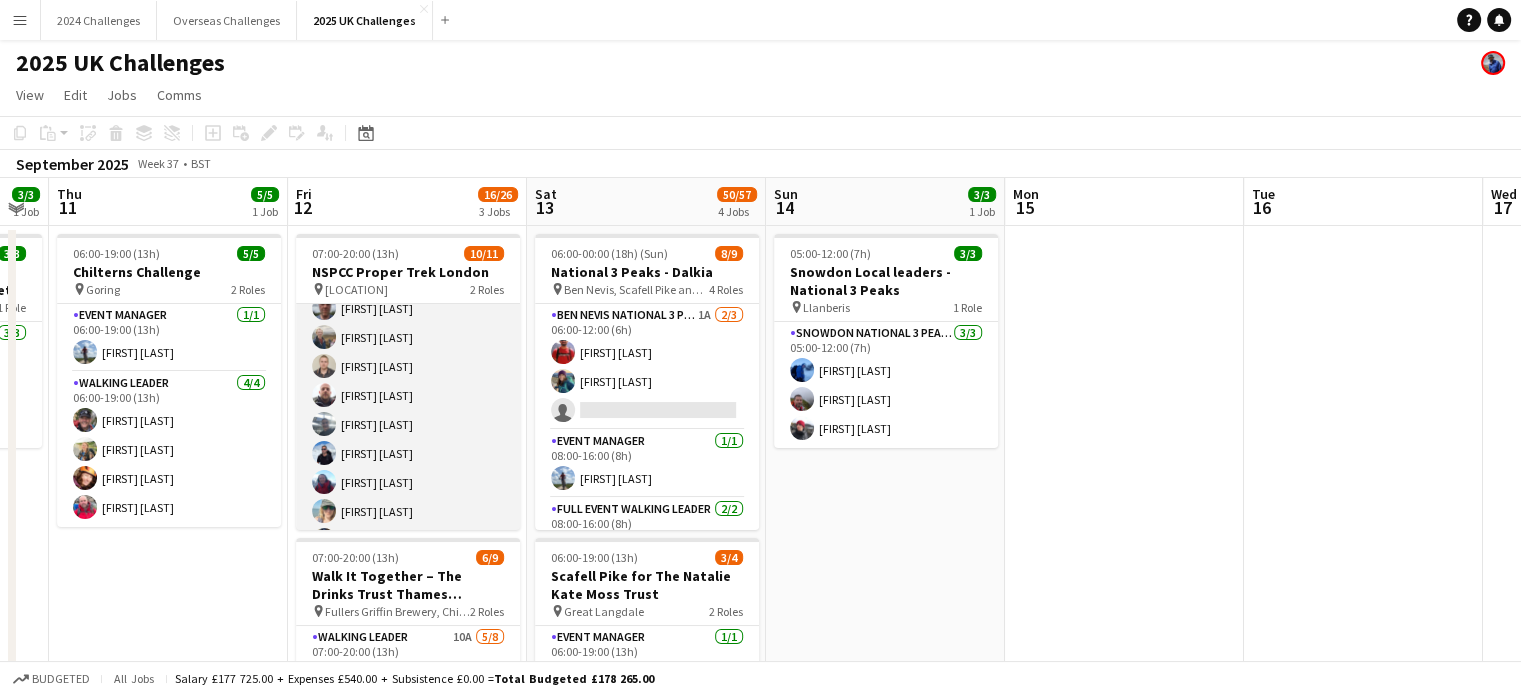 scroll, scrollTop: 0, scrollLeft: 0, axis: both 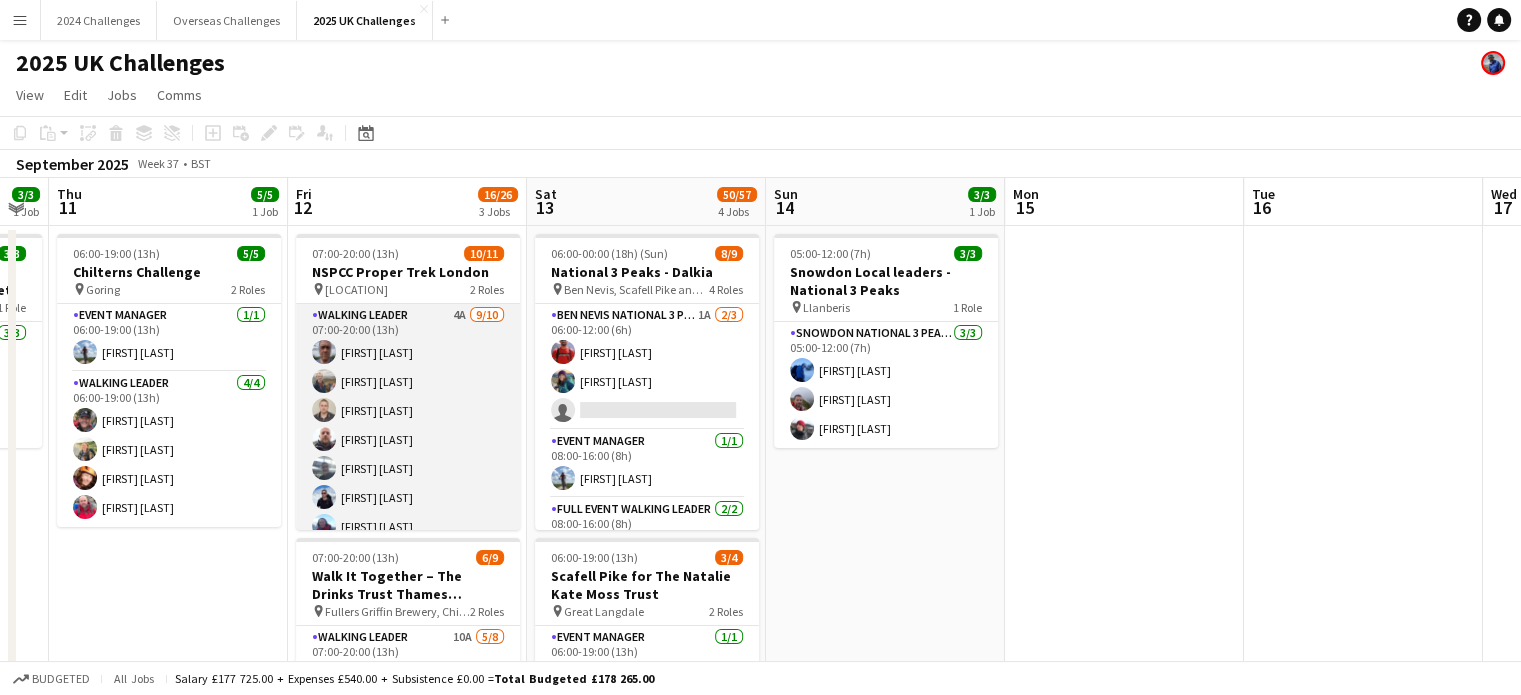 click on "Walking Leader   4A   9/10   07:00-20:00 (13h)
Jonathan Reid Martin Clarke George Surtees Ben Dawson Jamie Rustom Jerry Gillham Matilda Fuller Jenn Phillips Jacob Temple
single-neutral-actions" at bounding box center [408, 468] 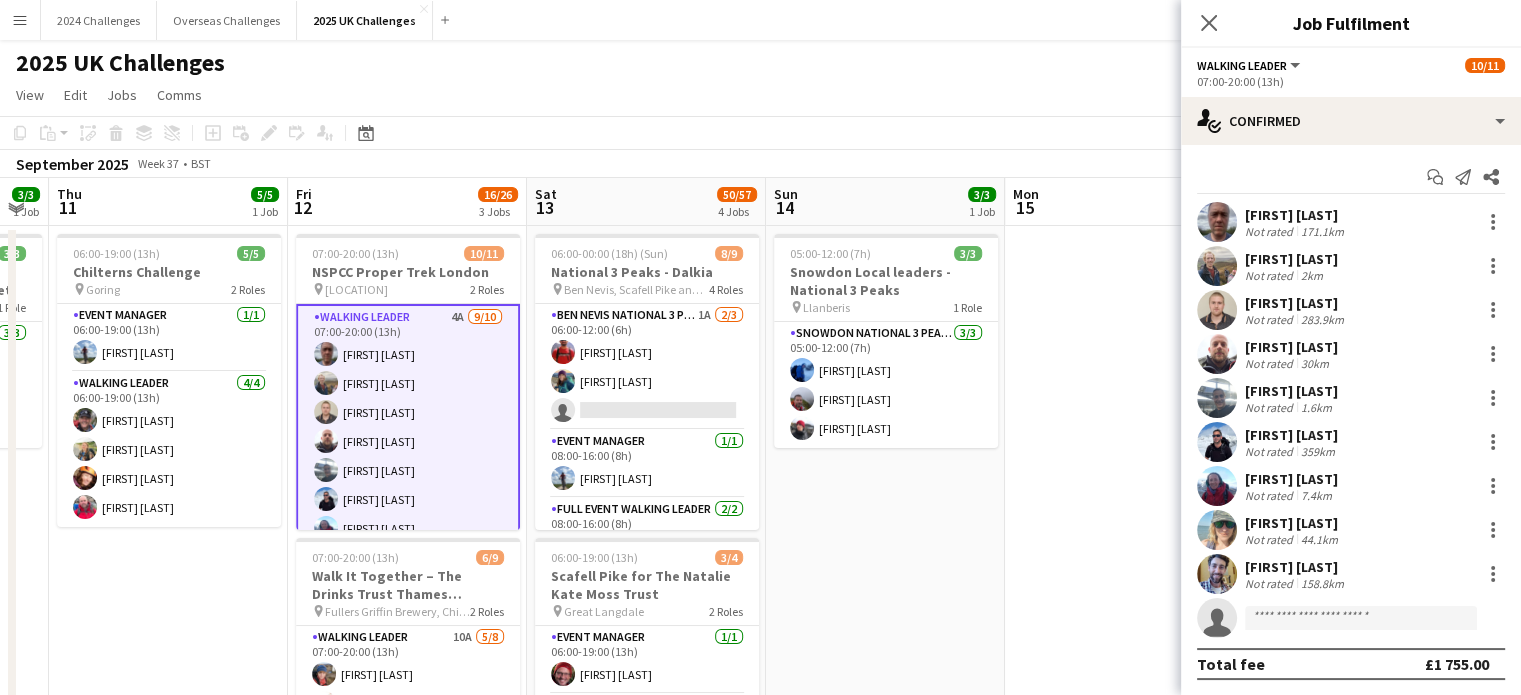 click on "[FIRST] [LAST]" at bounding box center [1291, 391] 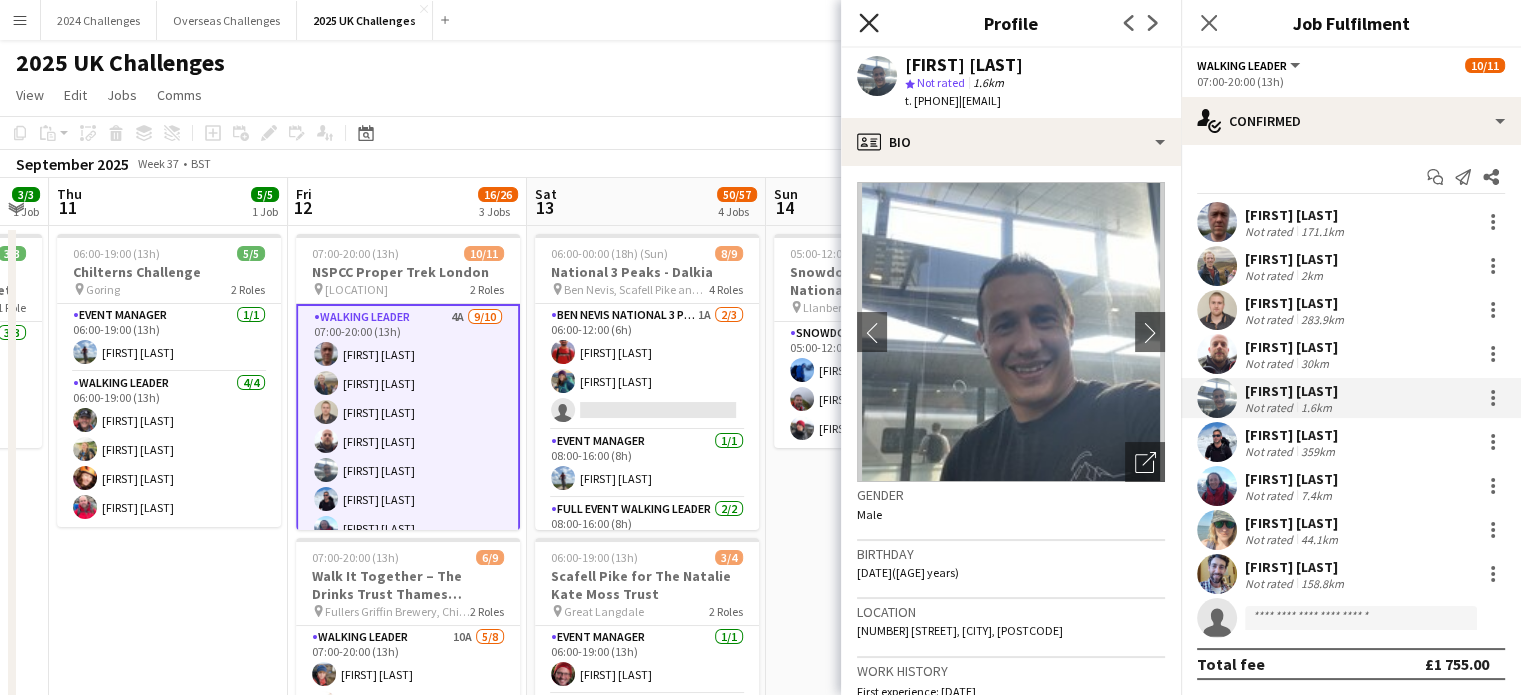 click on "Close pop-in" 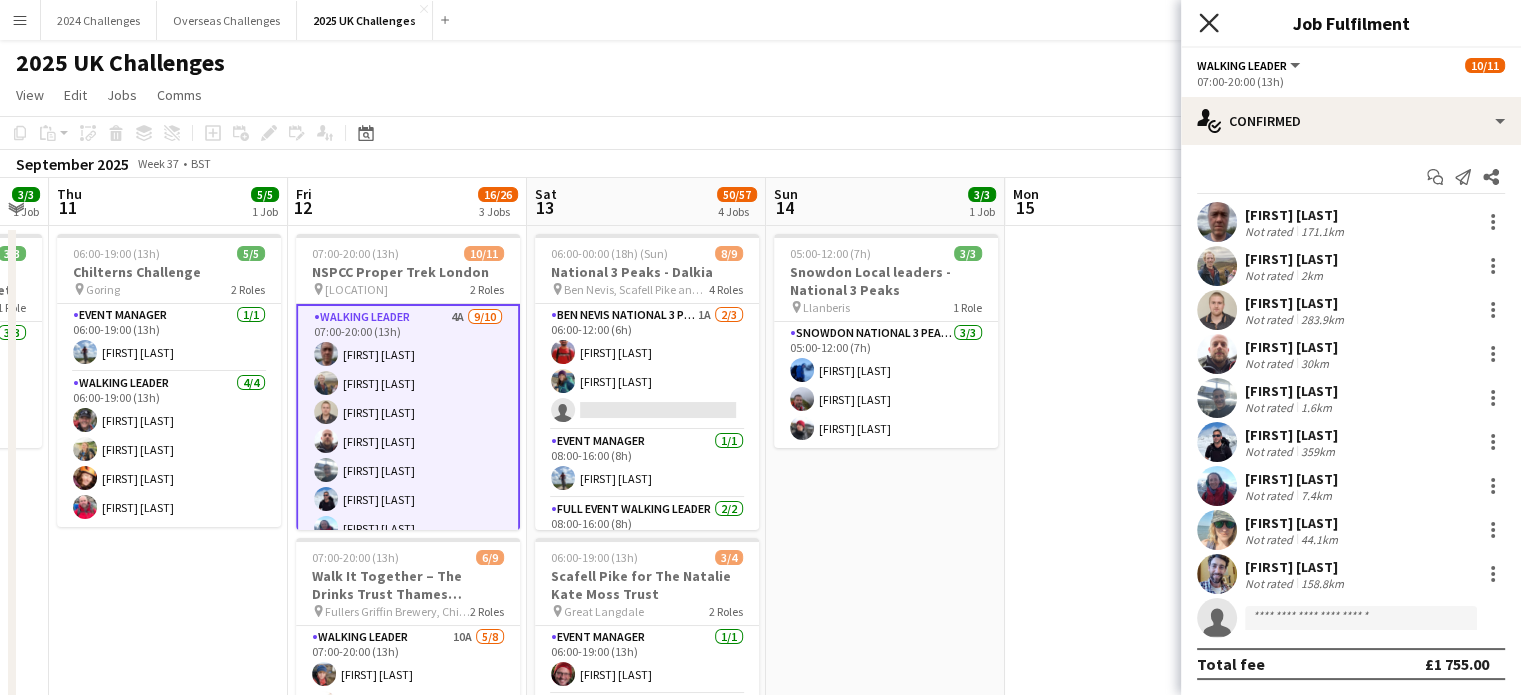 click on "Close pop-in" 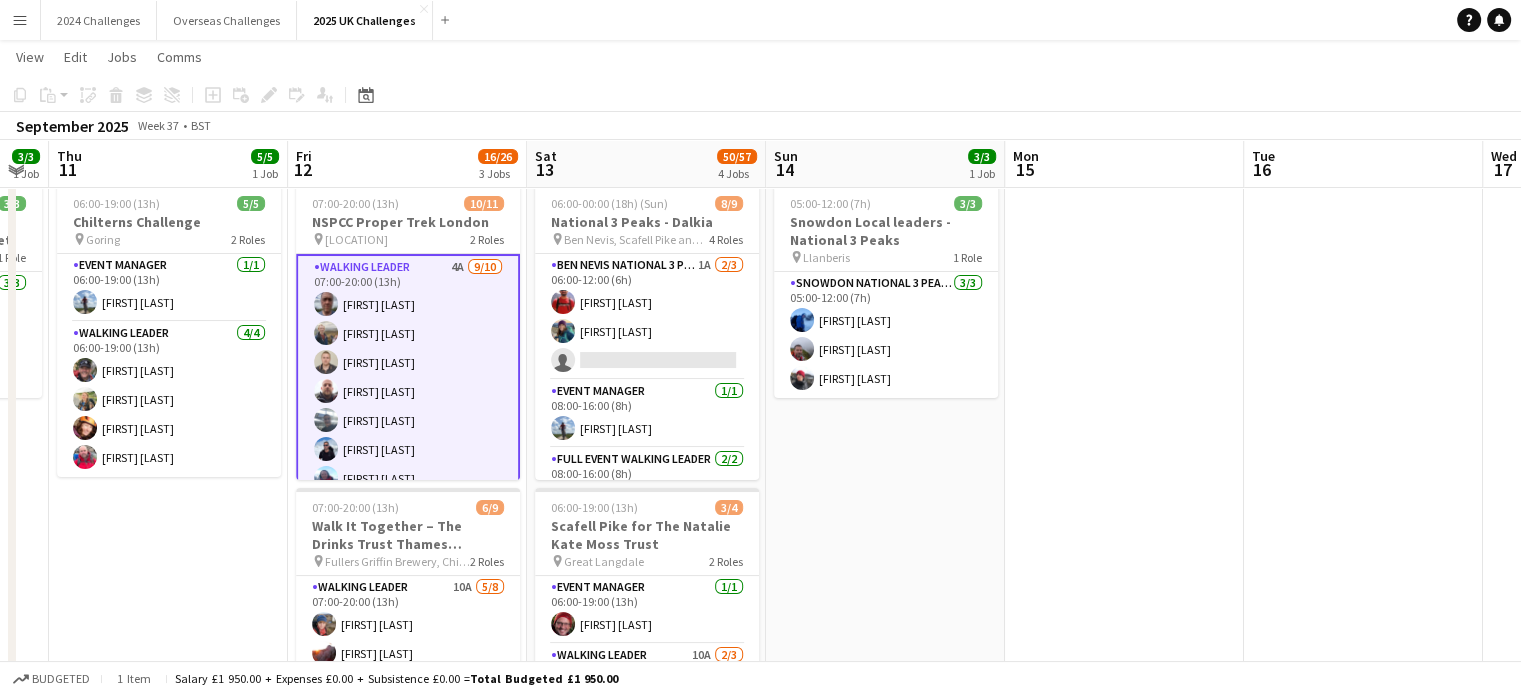 scroll, scrollTop: 0, scrollLeft: 0, axis: both 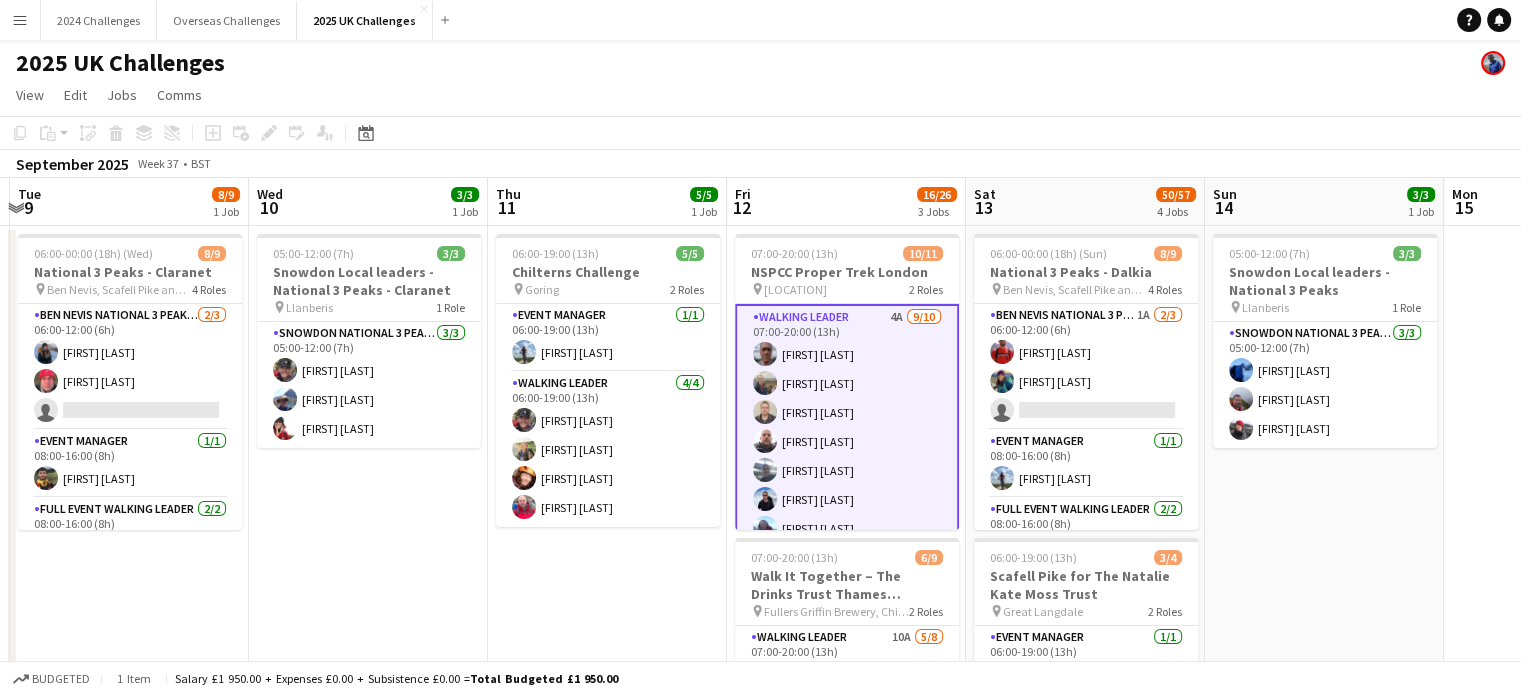 drag, startPoint x: 857, startPoint y: 523, endPoint x: 1296, endPoint y: 493, distance: 440.02386 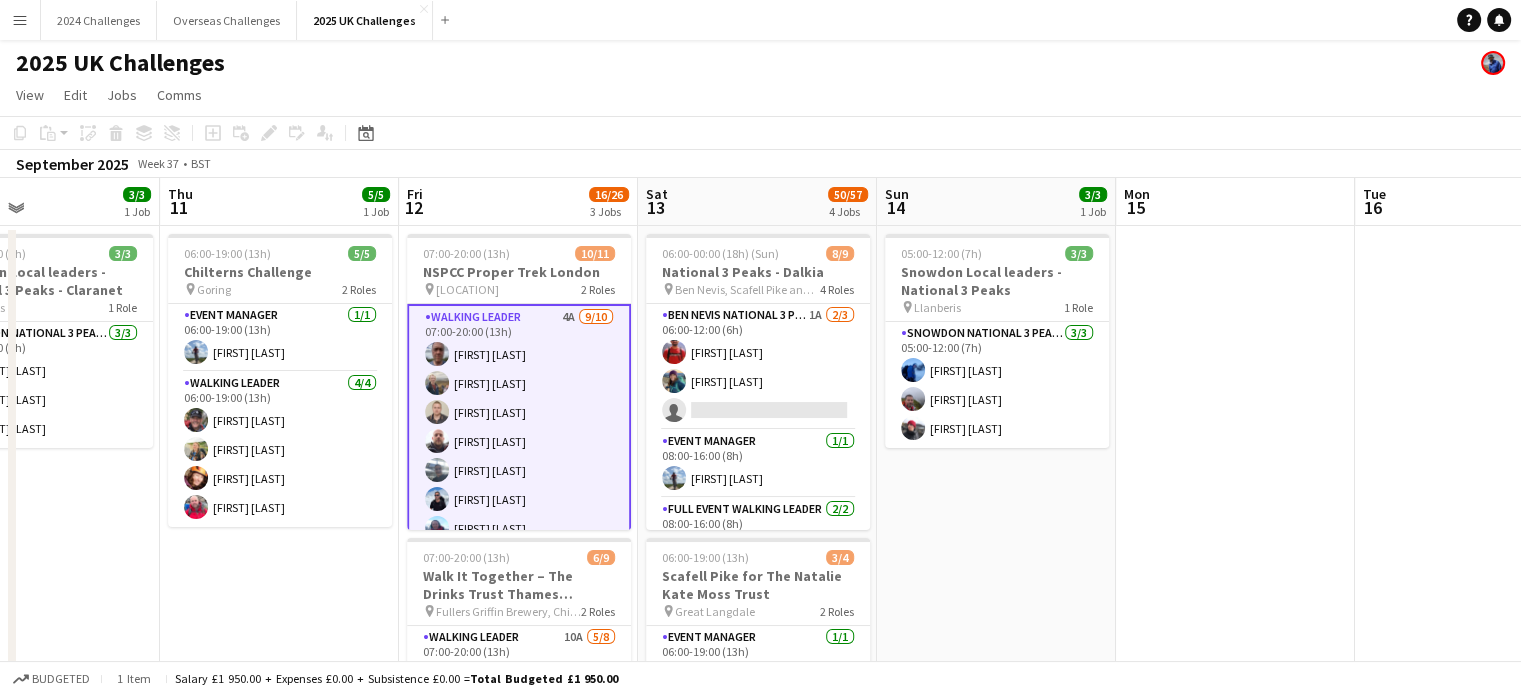 scroll, scrollTop: 0, scrollLeft: 668, axis: horizontal 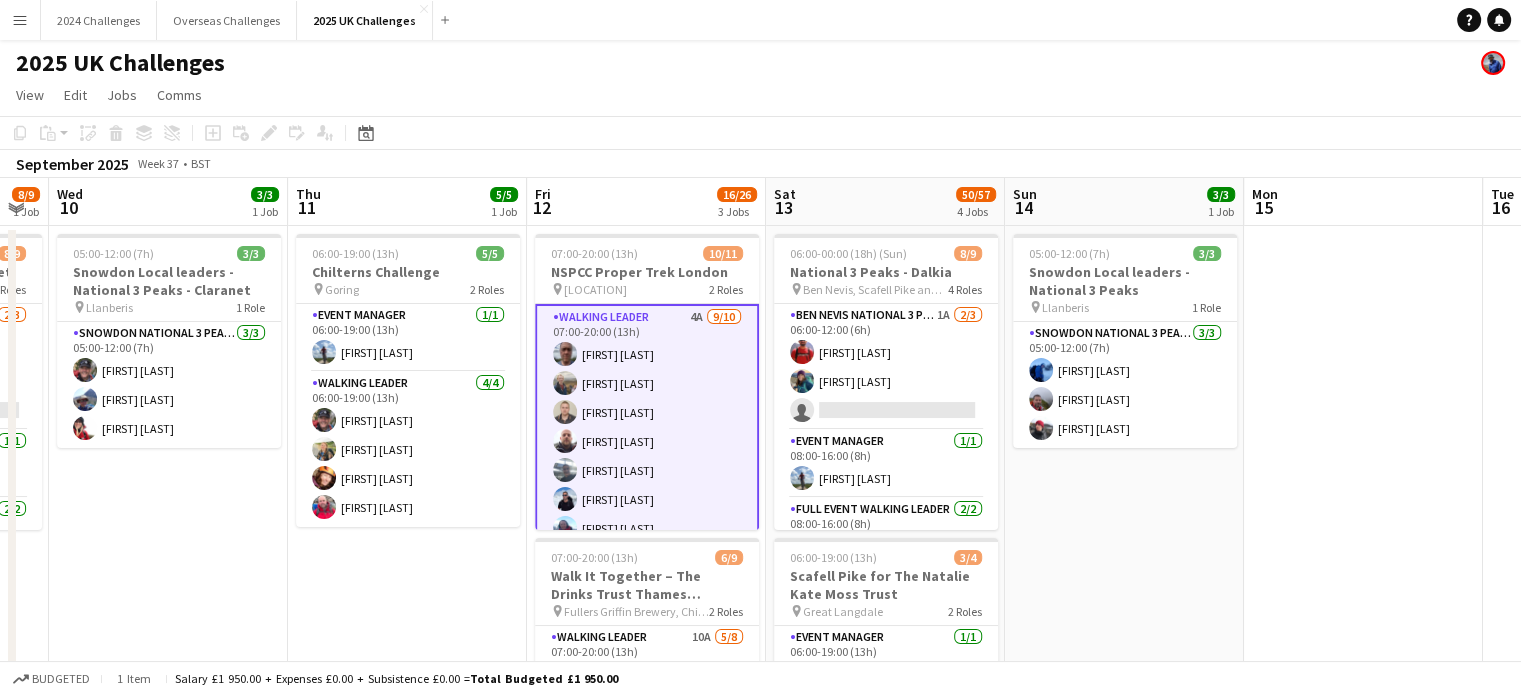 drag, startPoint x: 427, startPoint y: 577, endPoint x: 227, endPoint y: 563, distance: 200.4894 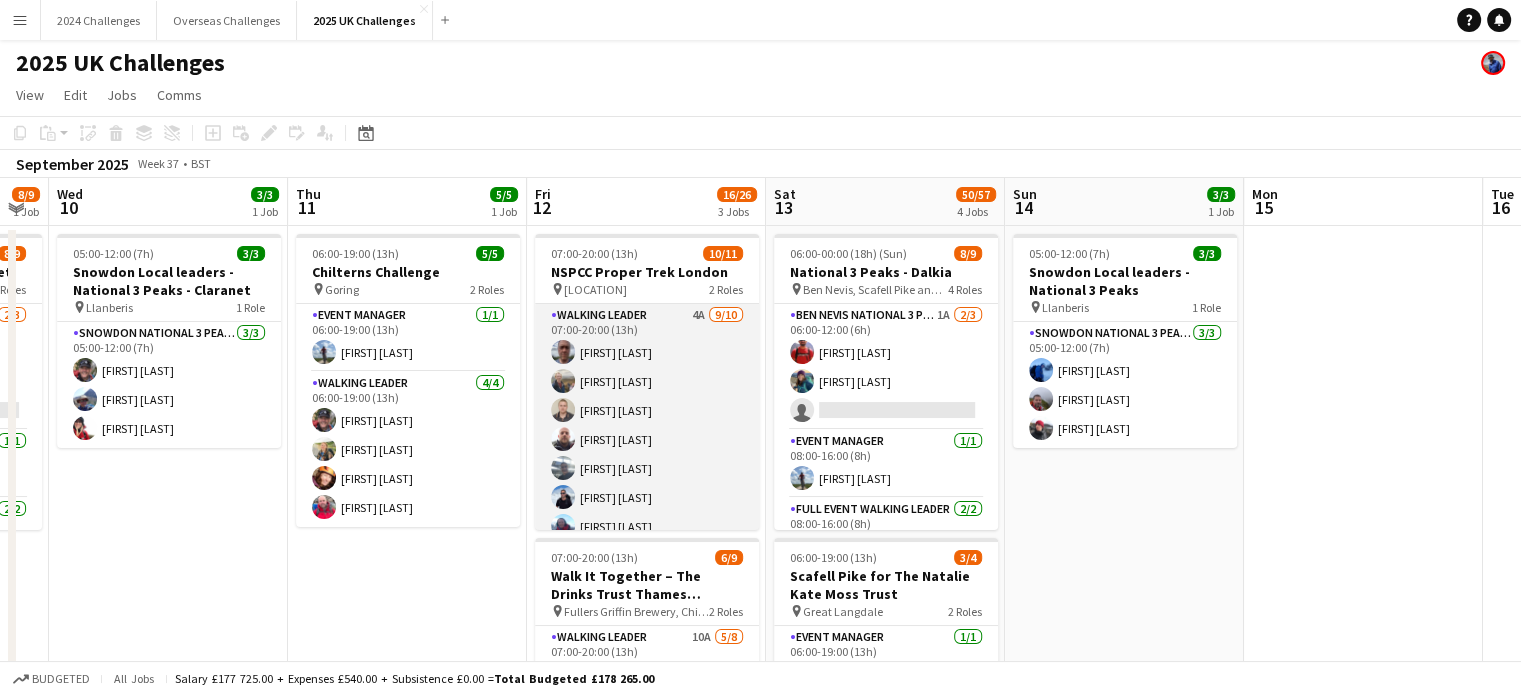 click on "Walking Leader   4A   9/10   07:00-20:00 (13h)
Jonathan Reid Martin Clarke George Surtees Ben Dawson Jamie Rustom Jerry Gillham Matilda Fuller Jenn Phillips Jacob Temple
single-neutral-actions" at bounding box center (647, 468) 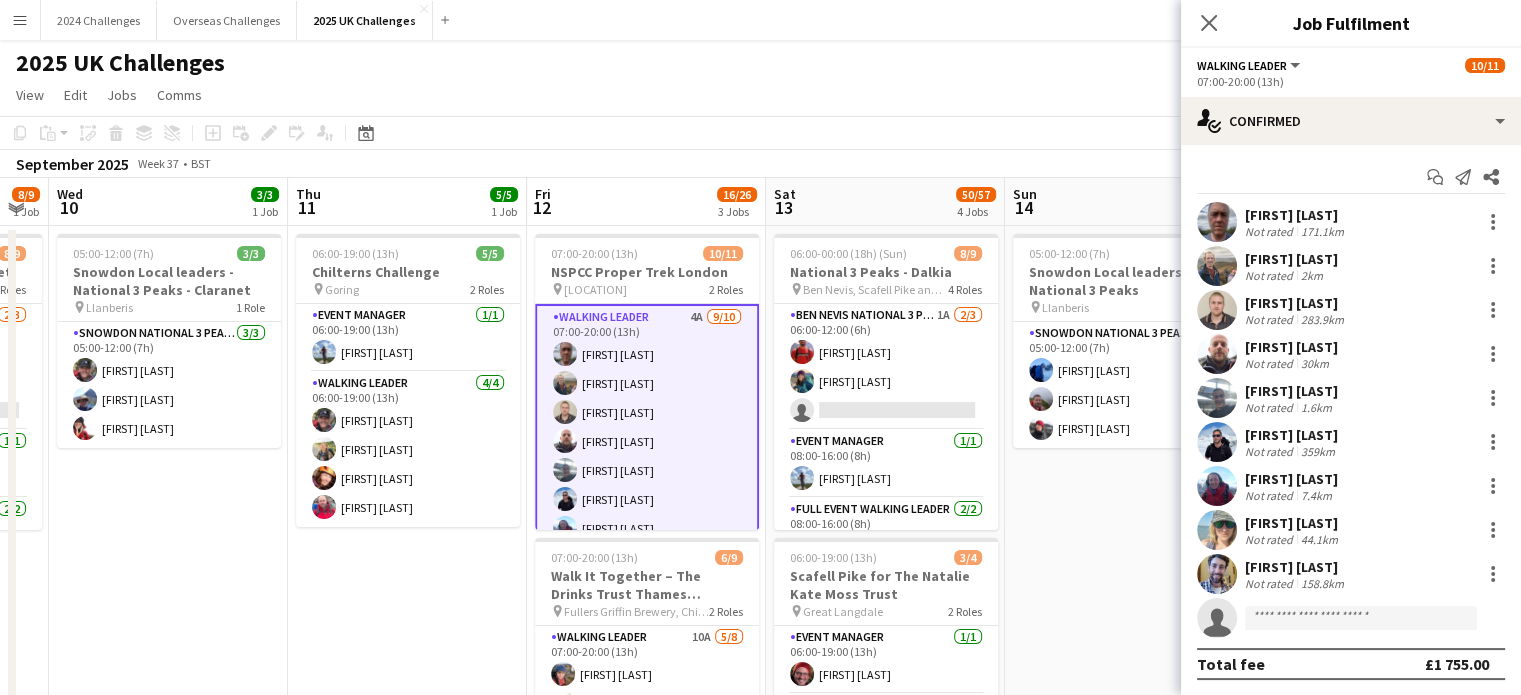 click on "[FIRST] [LAST]" at bounding box center [1291, 391] 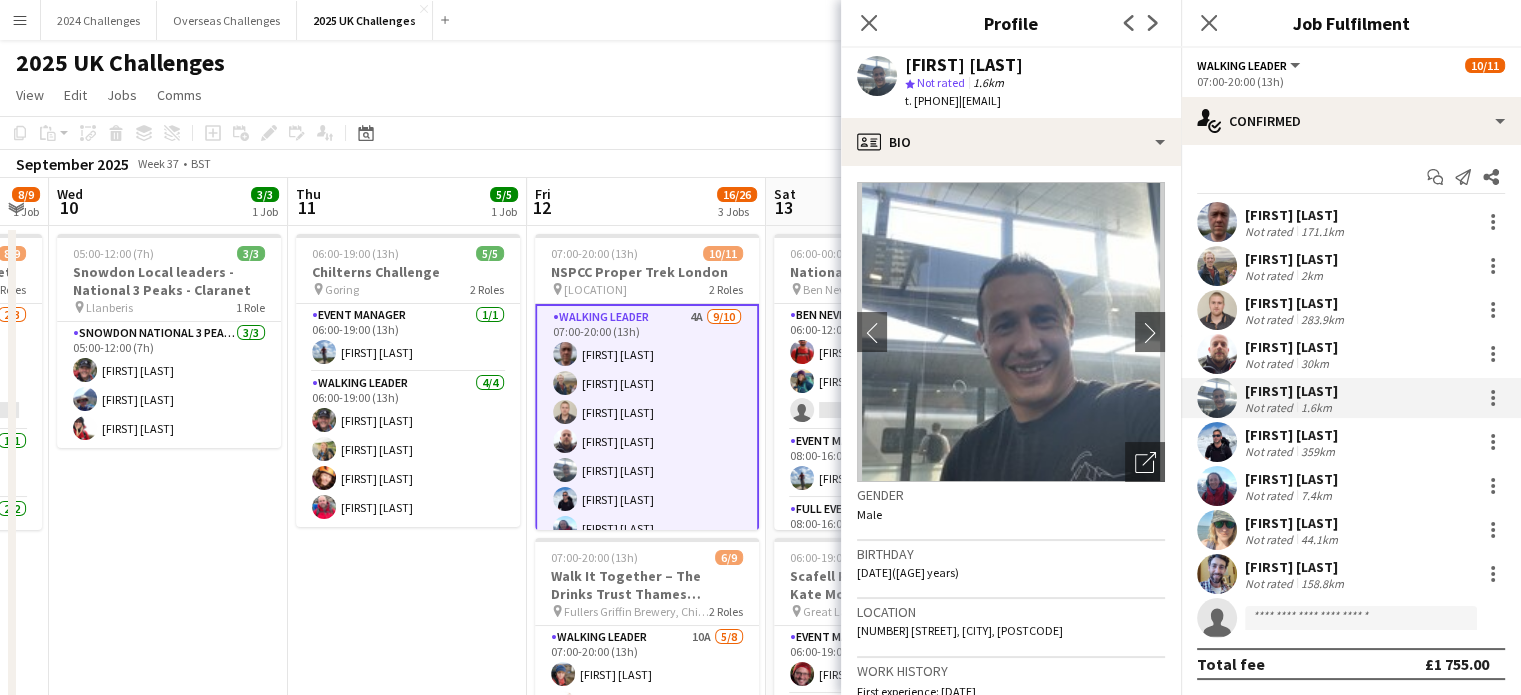 drag, startPoint x: 1087, startPoint y: 103, endPoint x: 997, endPoint y: 102, distance: 90.005554 